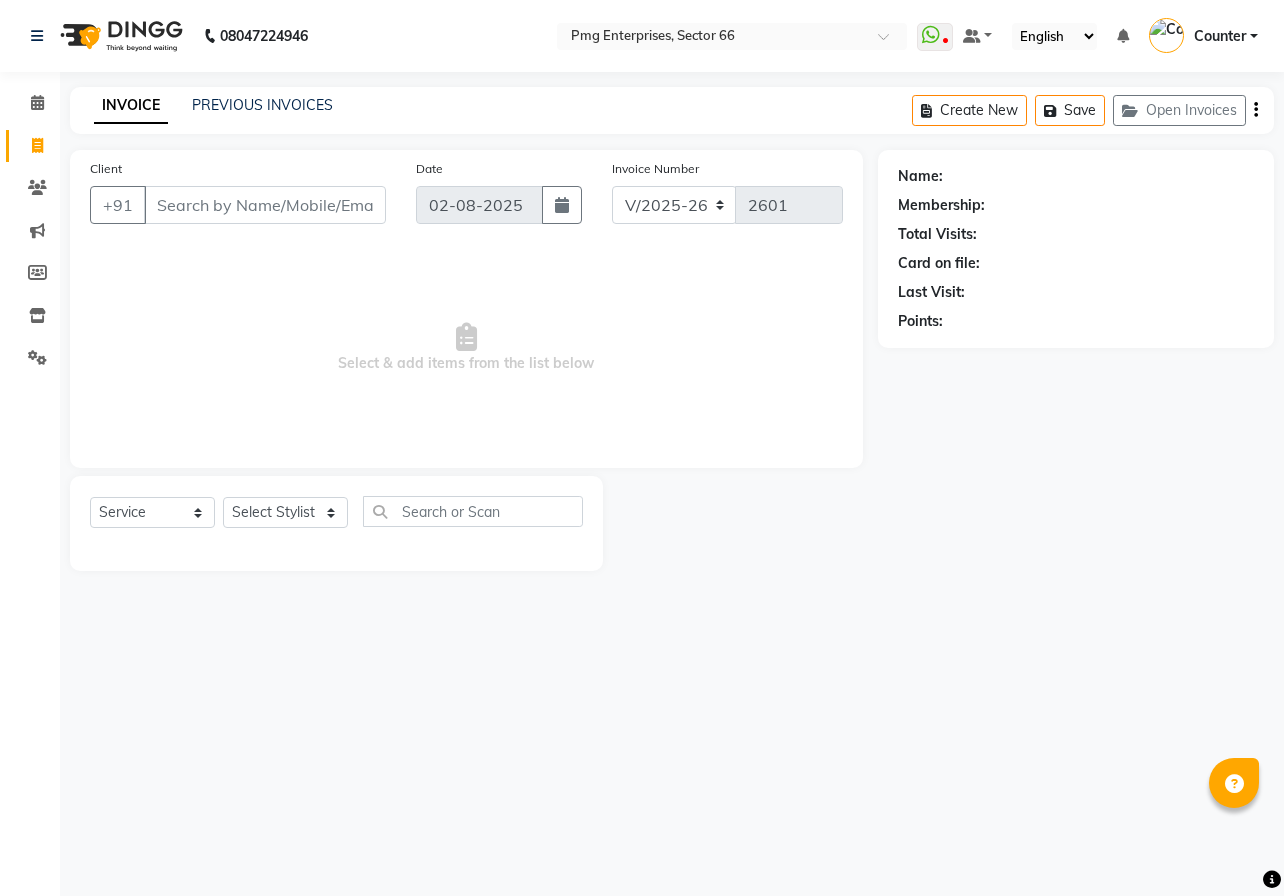 select on "889" 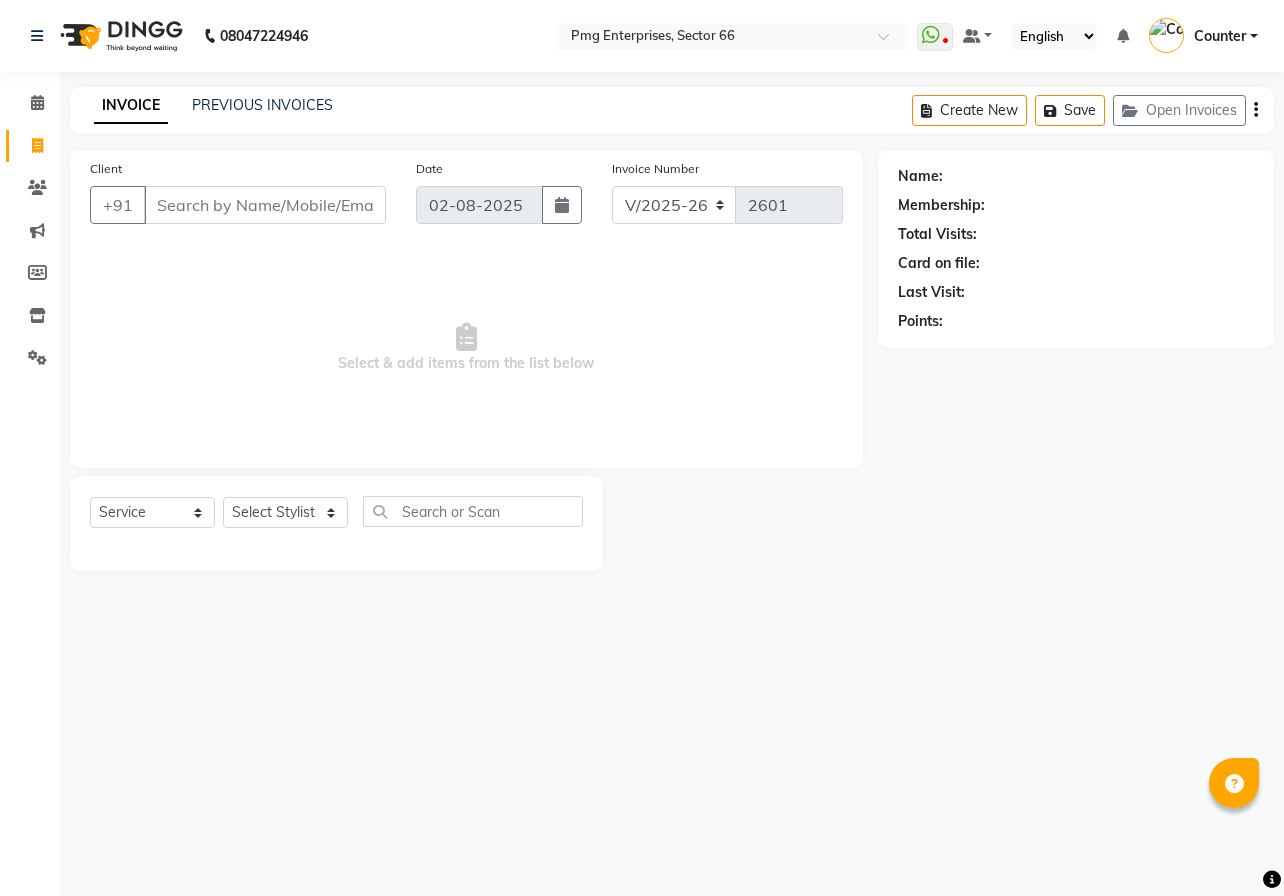 scroll, scrollTop: 0, scrollLeft: 0, axis: both 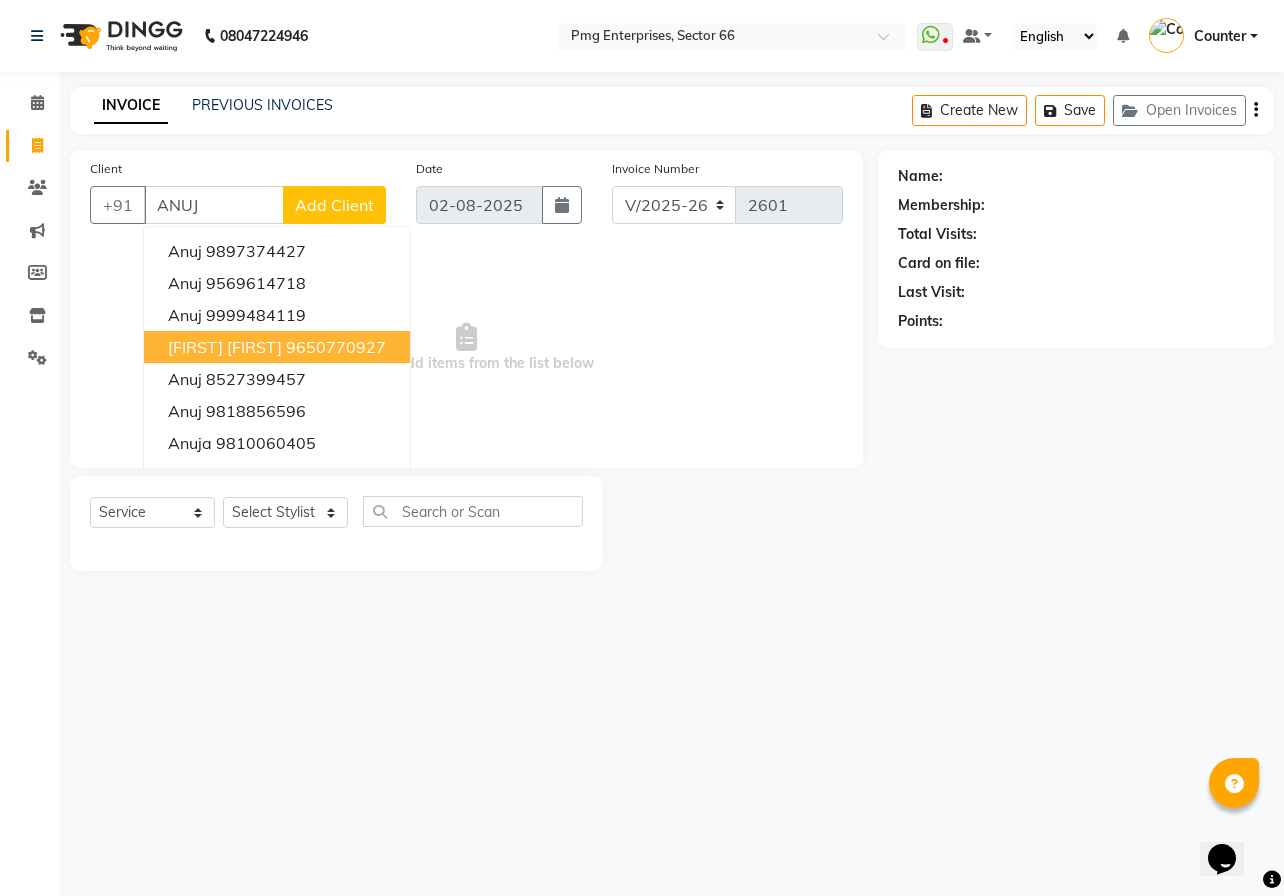 click on "9650770927" at bounding box center (336, 347) 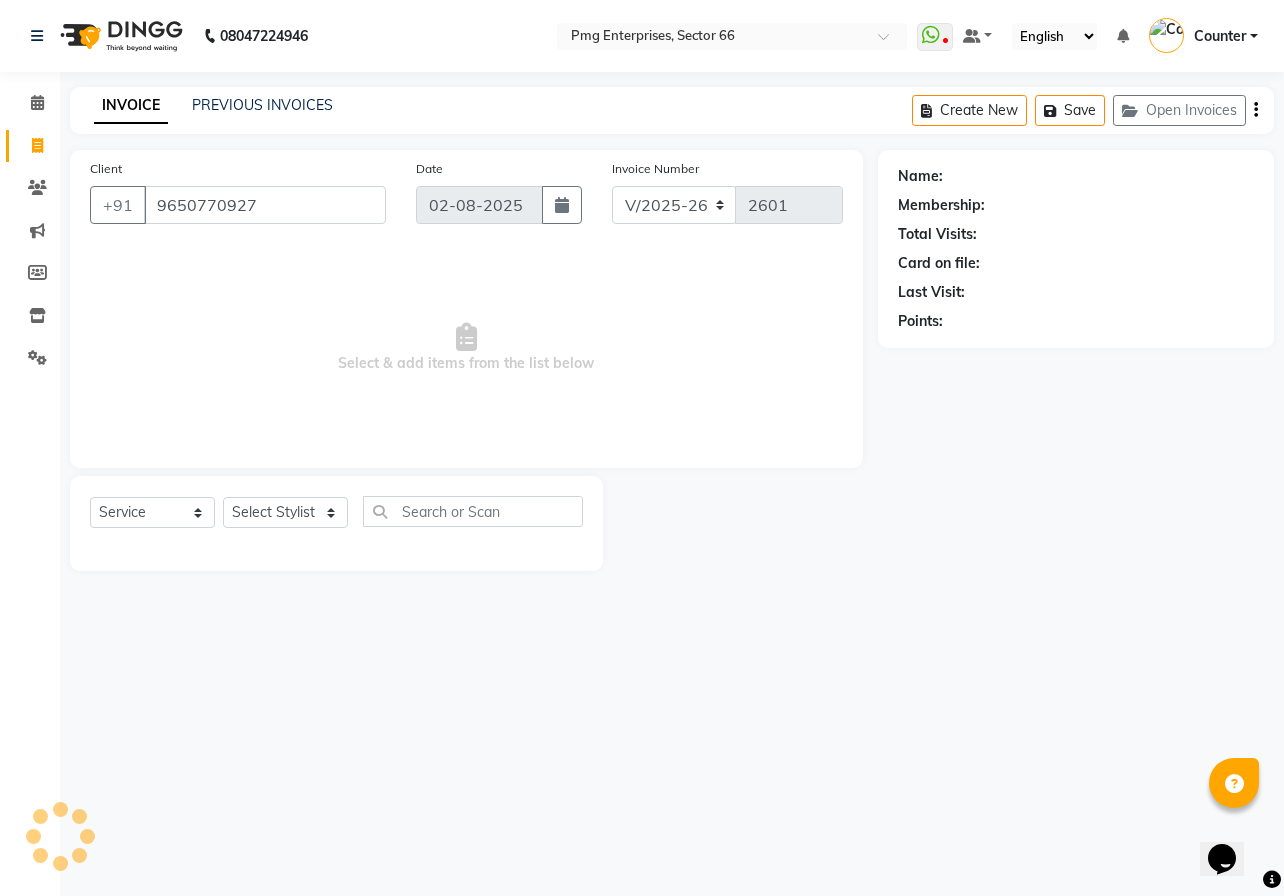 type on "9650770927" 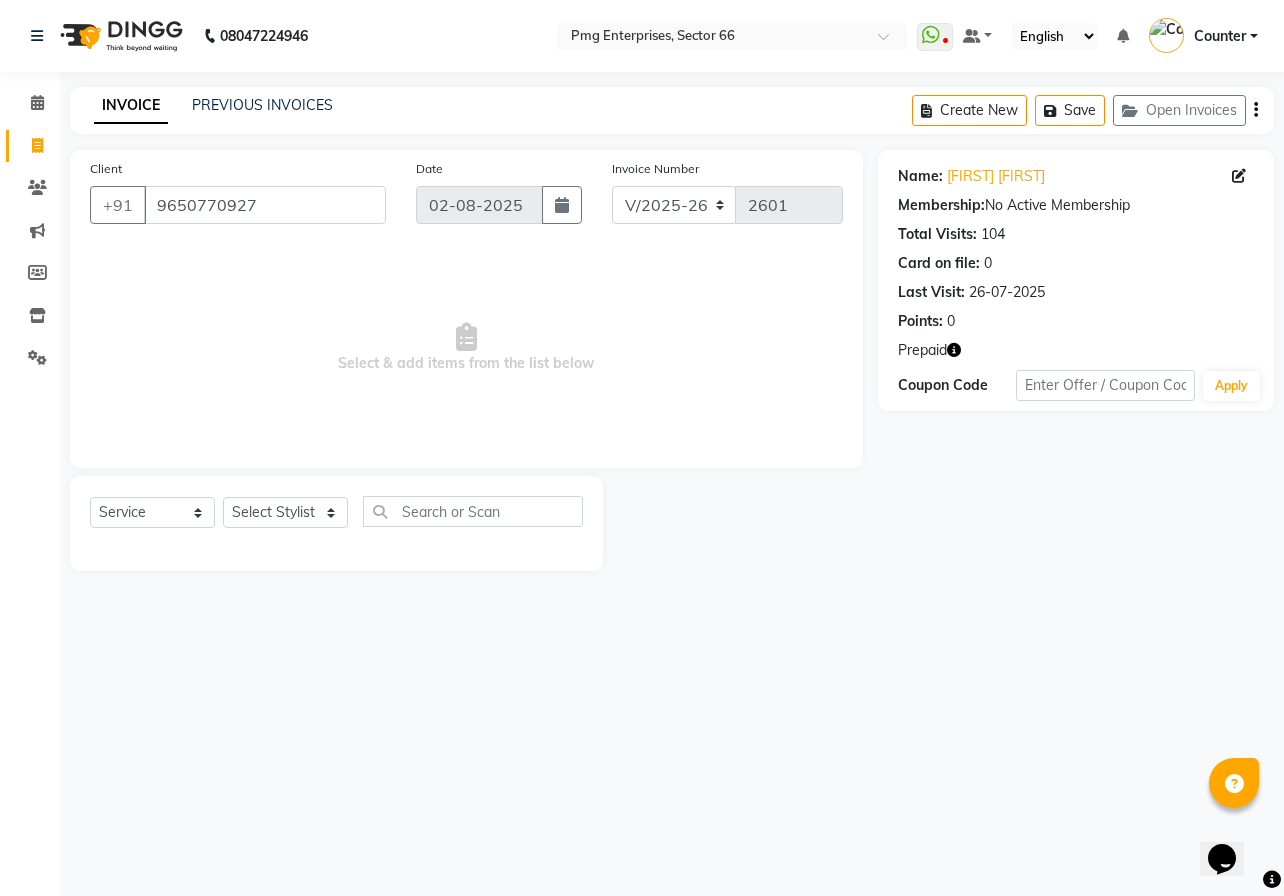 click 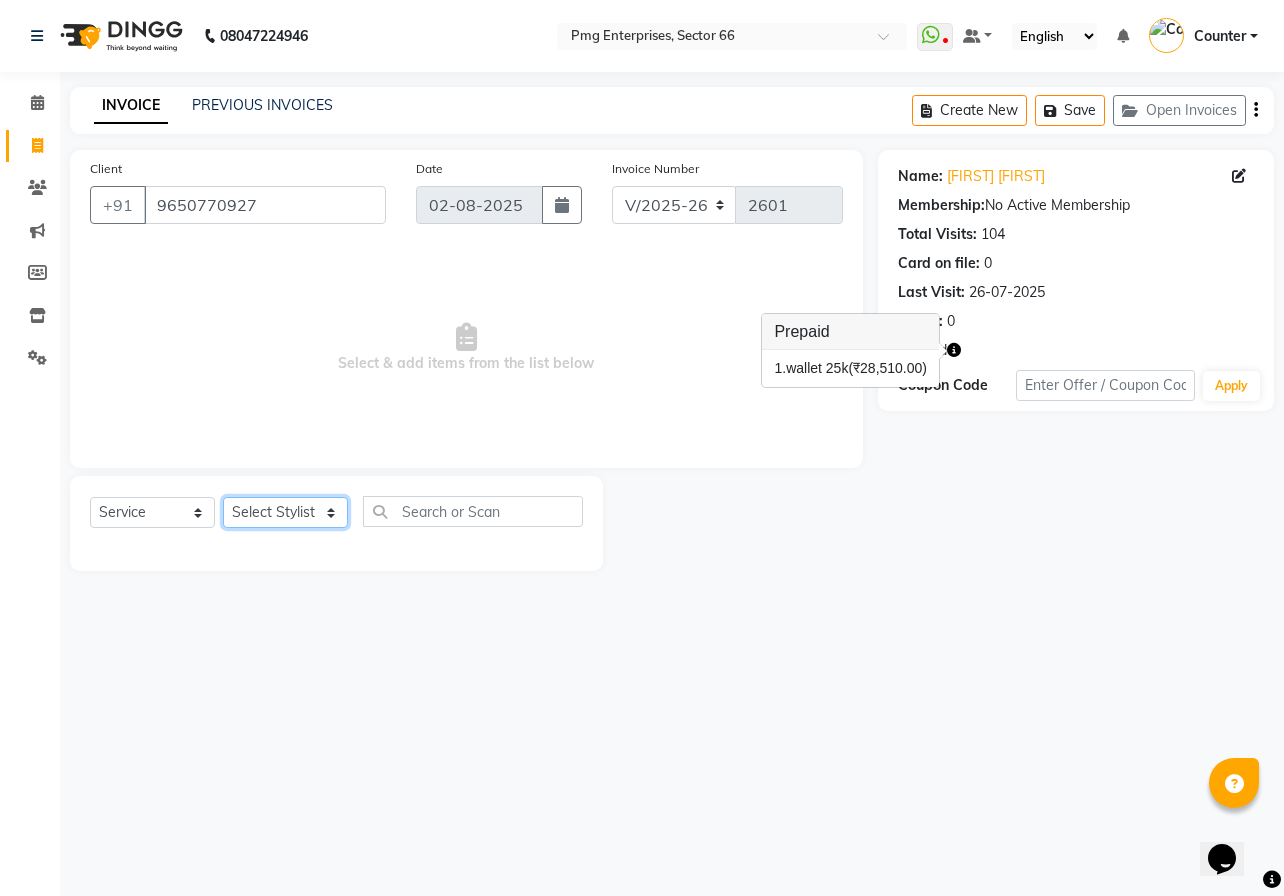click on "Select Stylist [FIRST] [LAST] Counter [FIRST] [LAST] [FIRST] [LAST] [FIRST] [LAST] [FIRST] [LAST]" 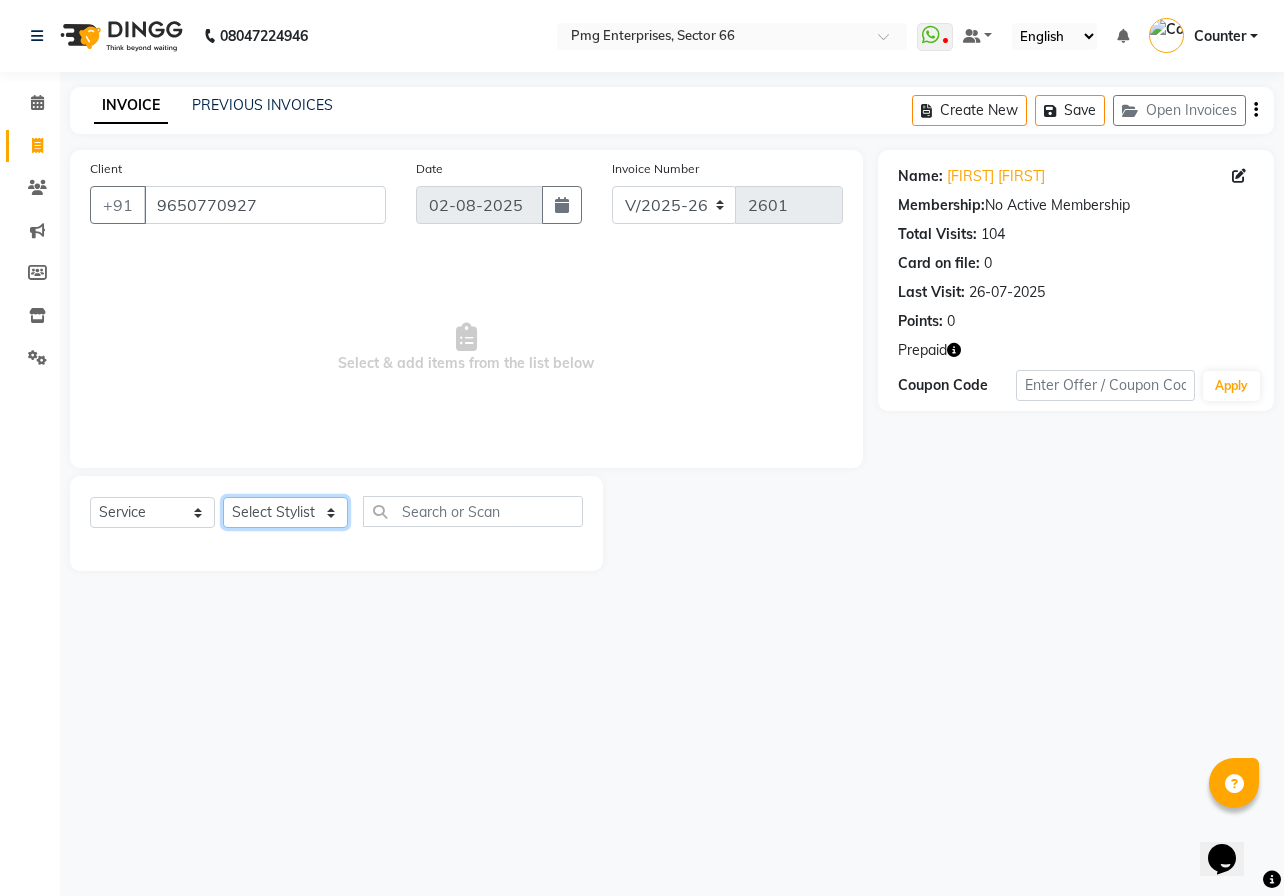 select on "14602" 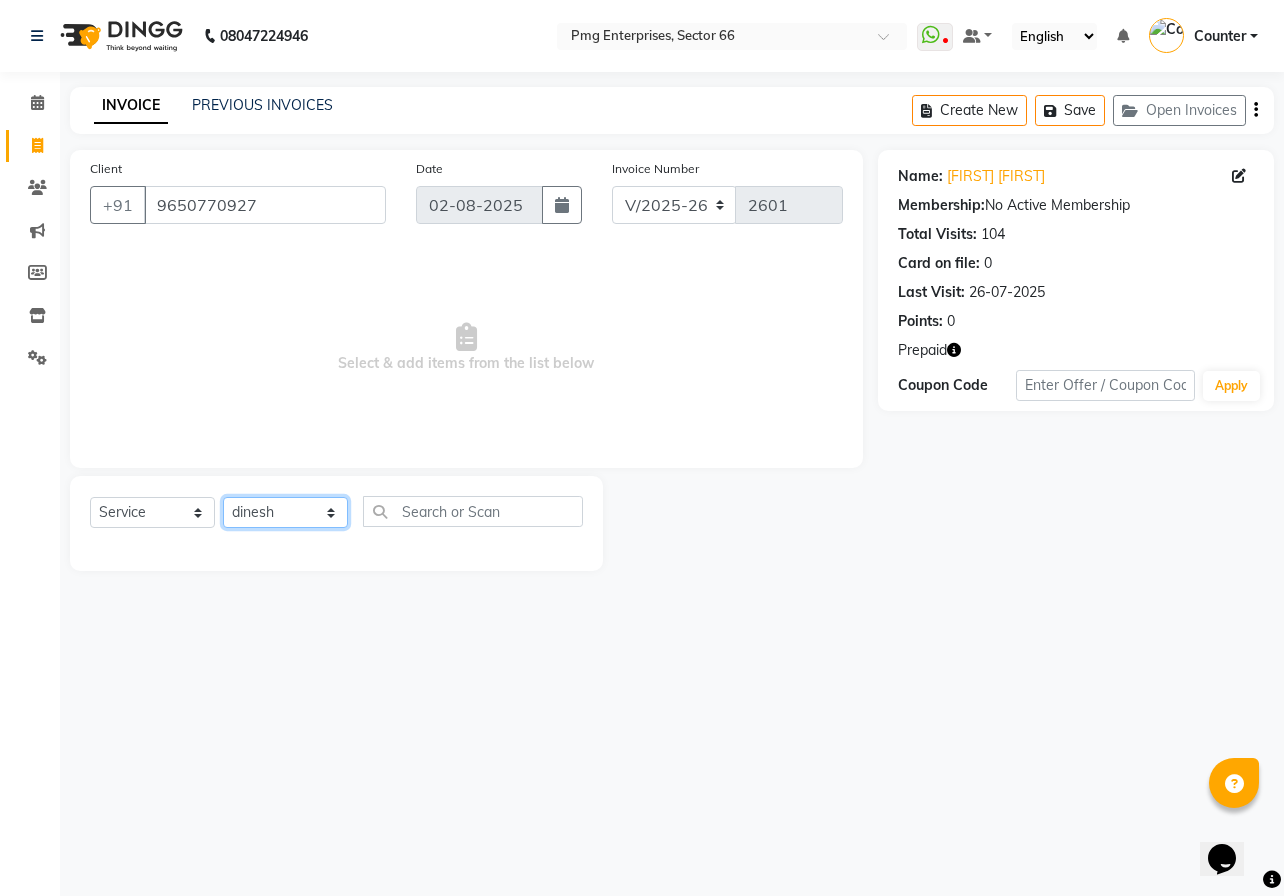 click on "Select Stylist [FIRST] [LAST] Counter [FIRST] [LAST] [FIRST] [LAST] [FIRST] [LAST] [FIRST] [LAST]" 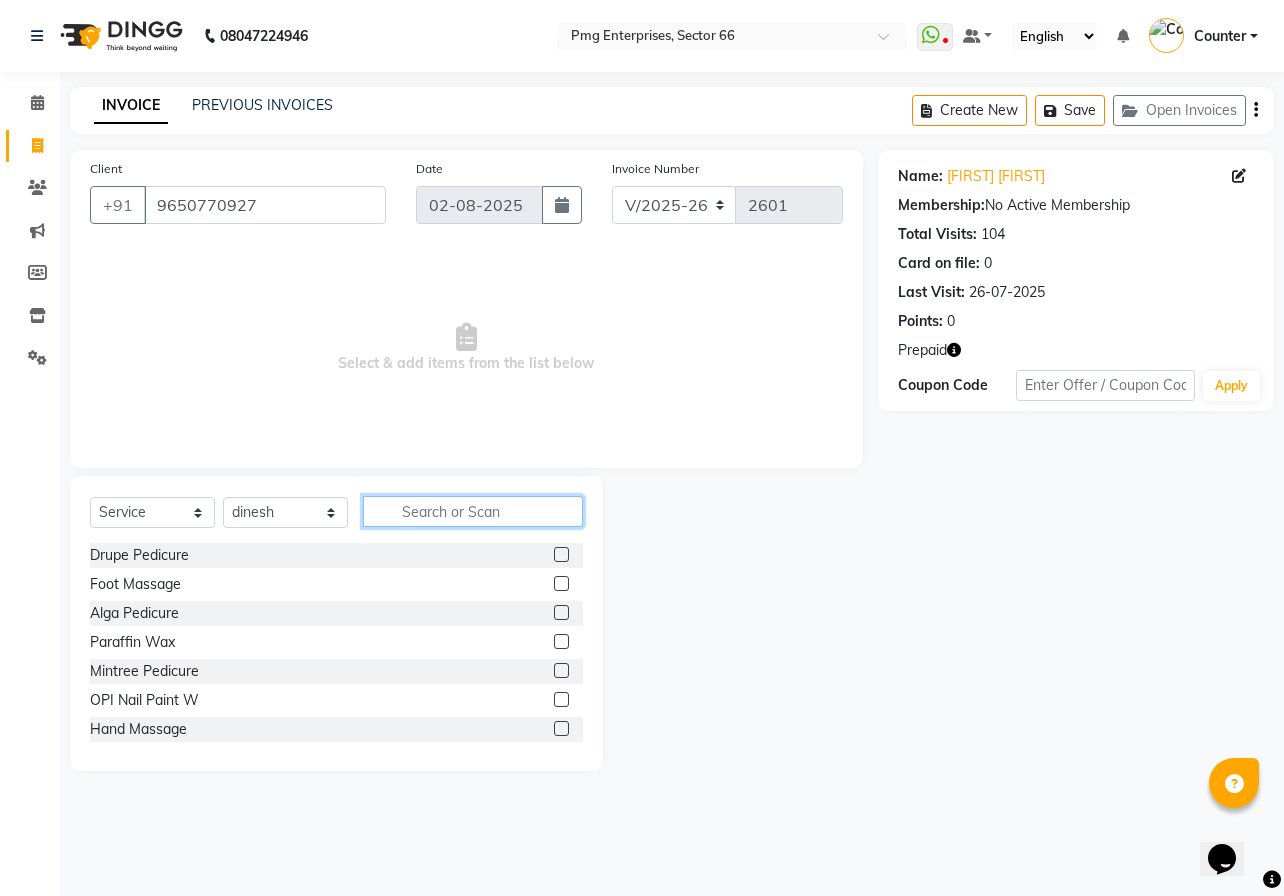 click 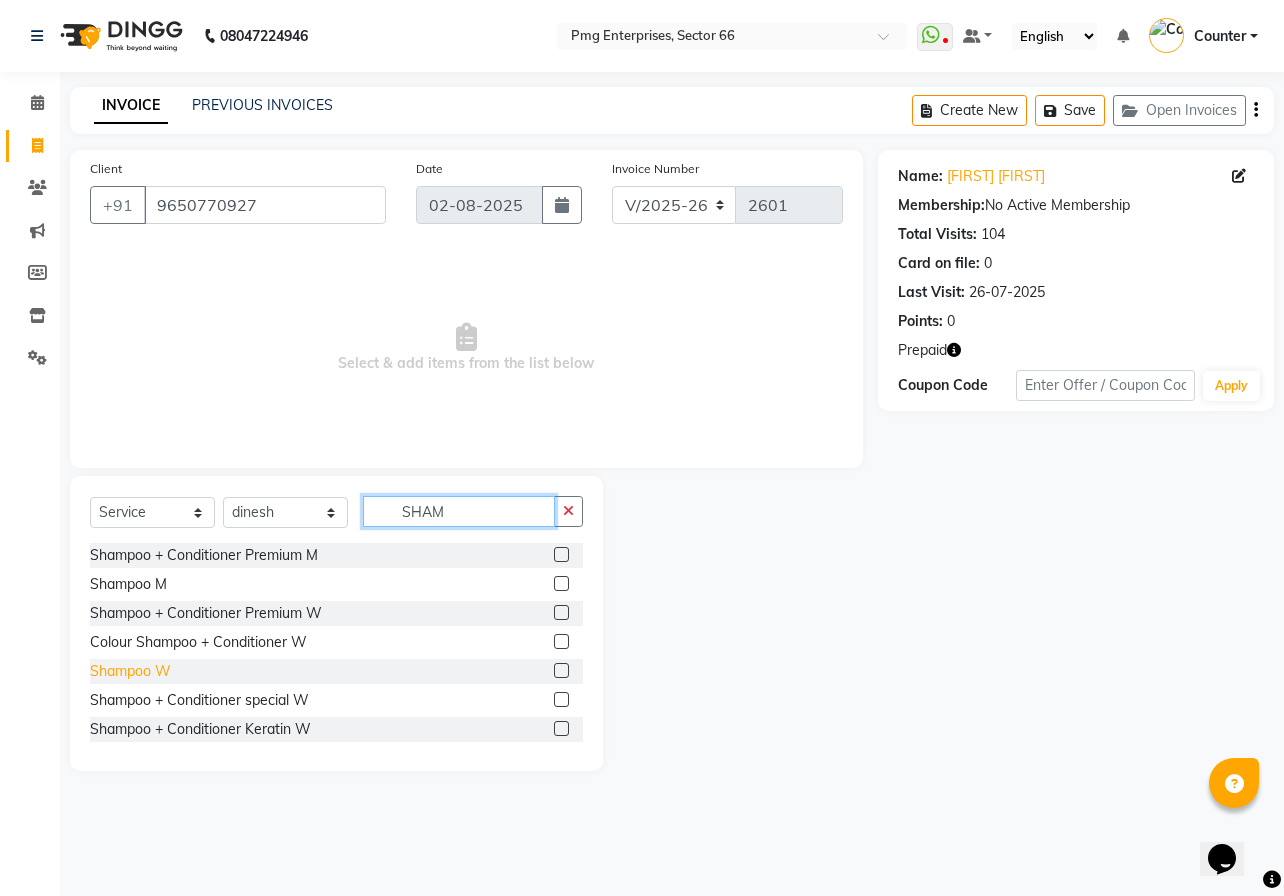 type on "SHAM" 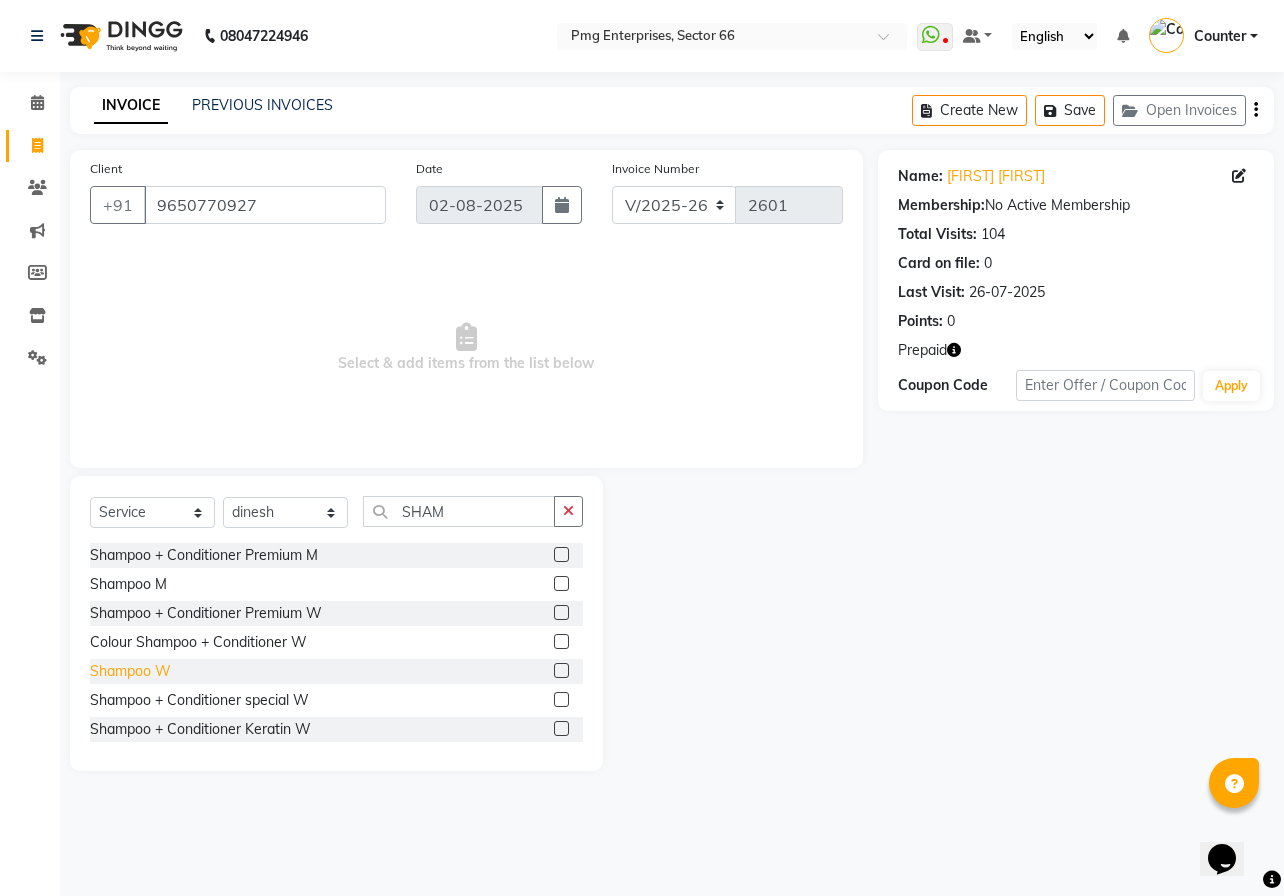 click on "Shampoo W" 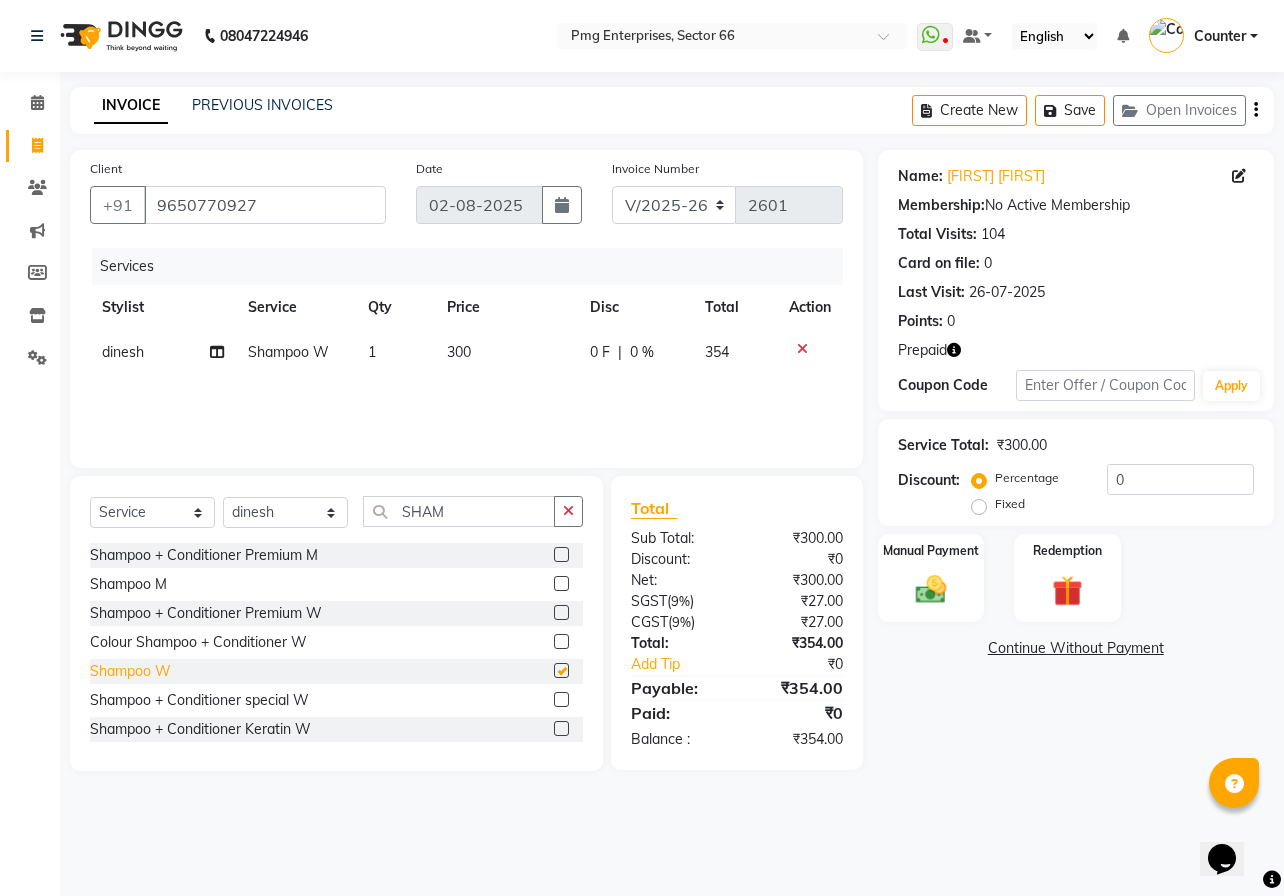 checkbox on "false" 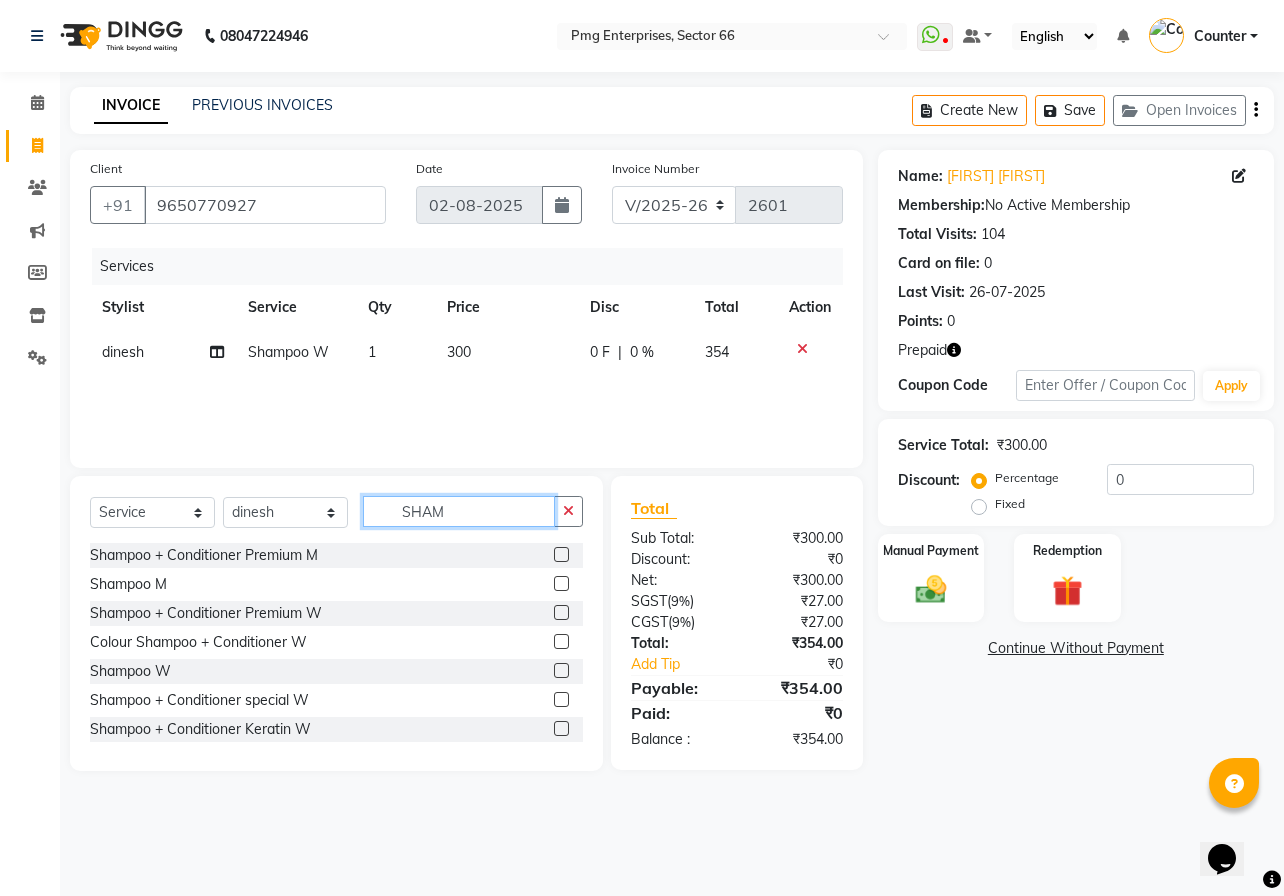 click on "SHAM" 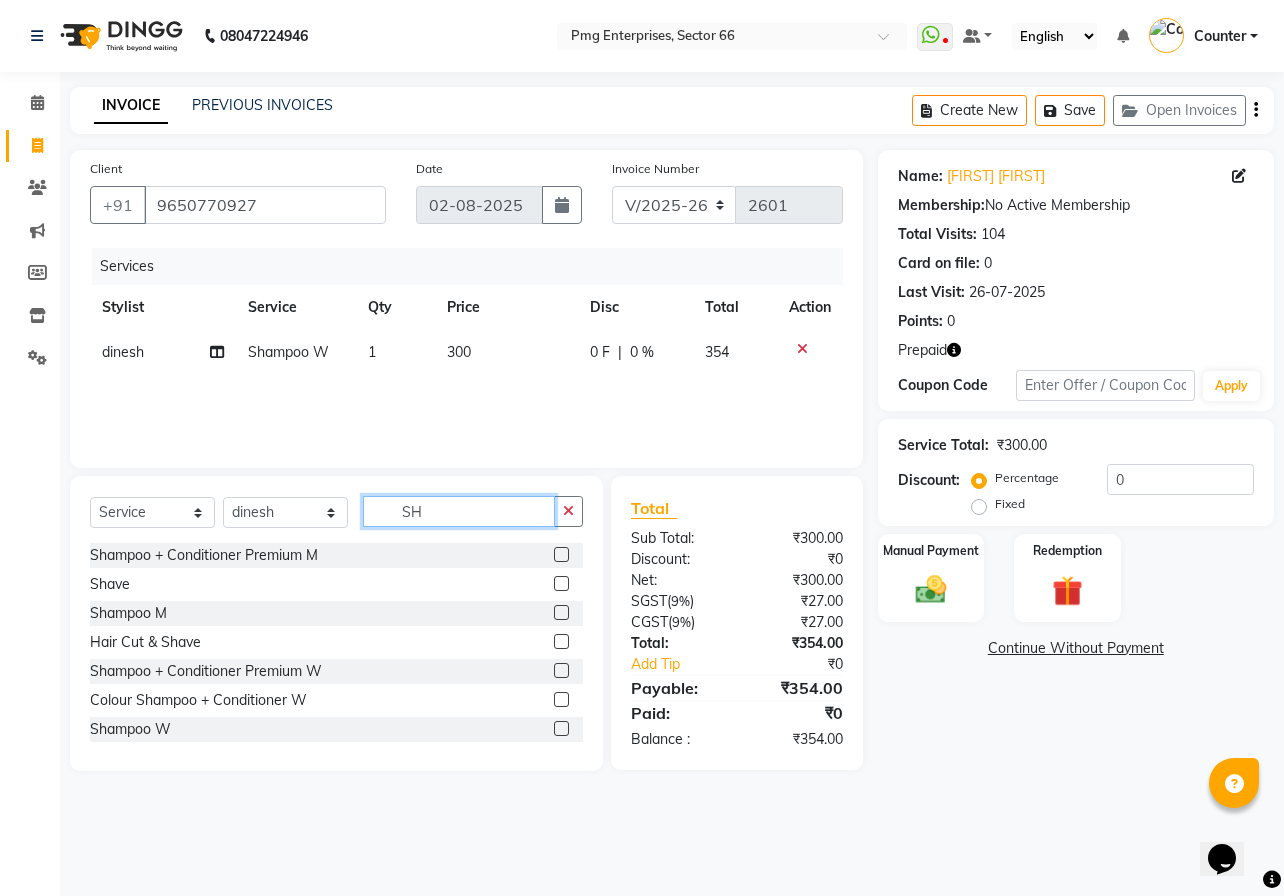 type on "S" 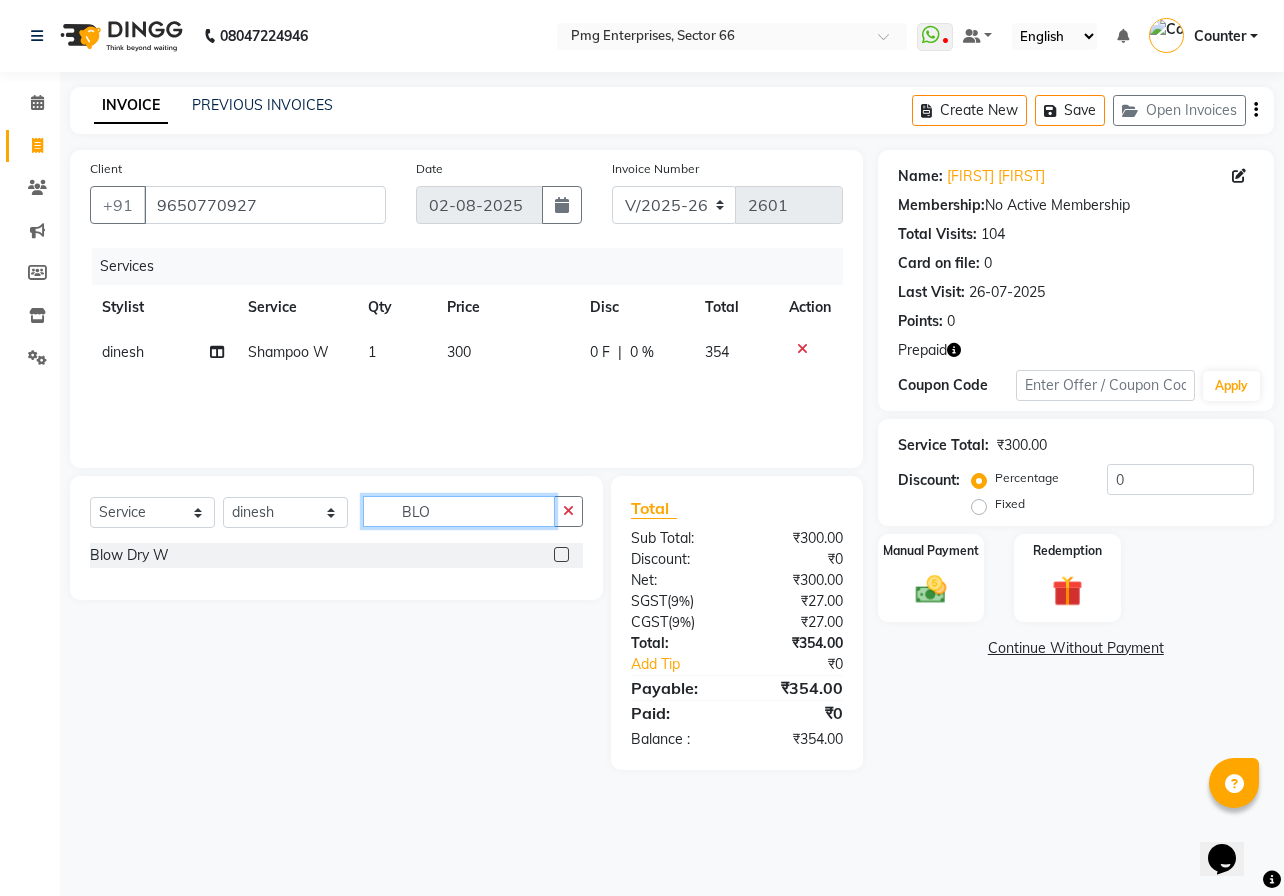 type on "BLO" 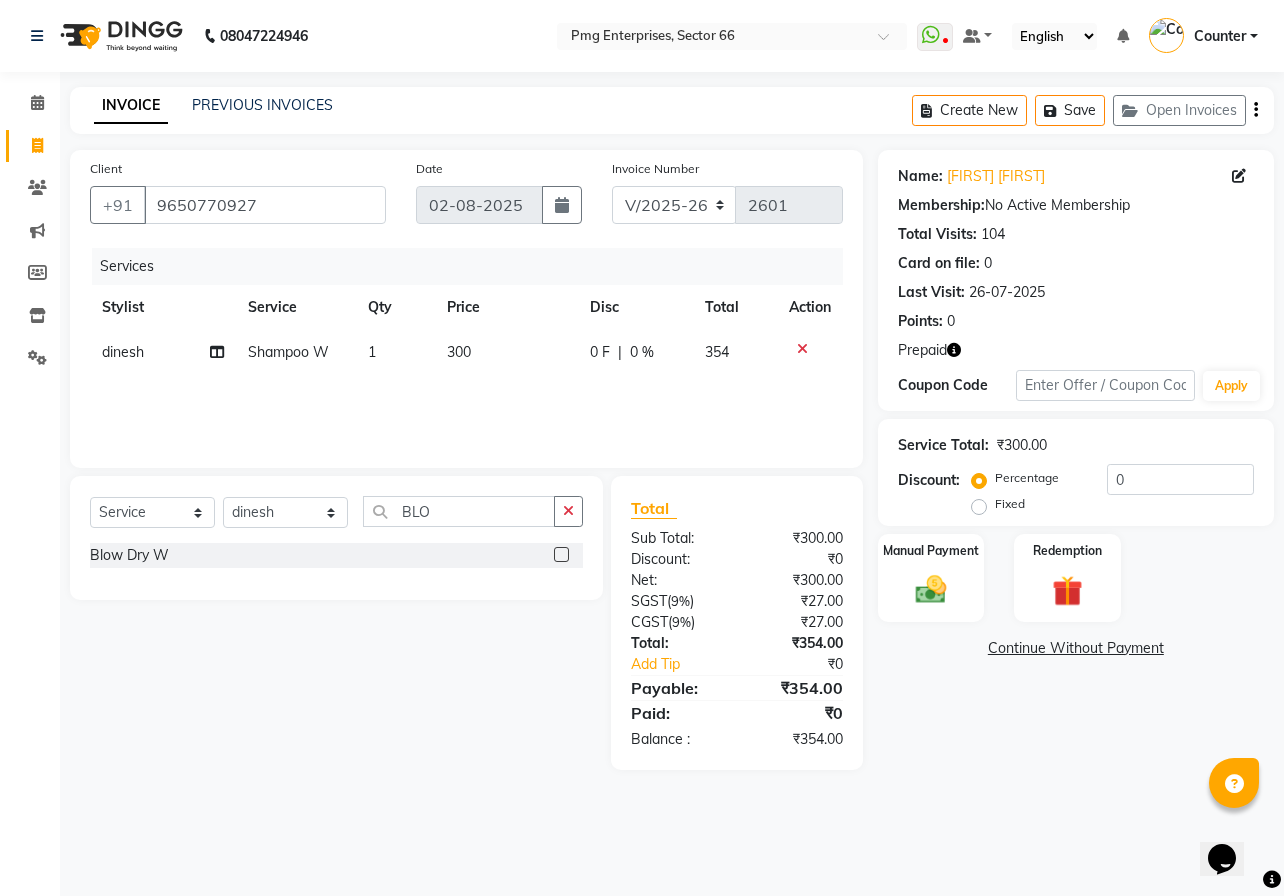 click 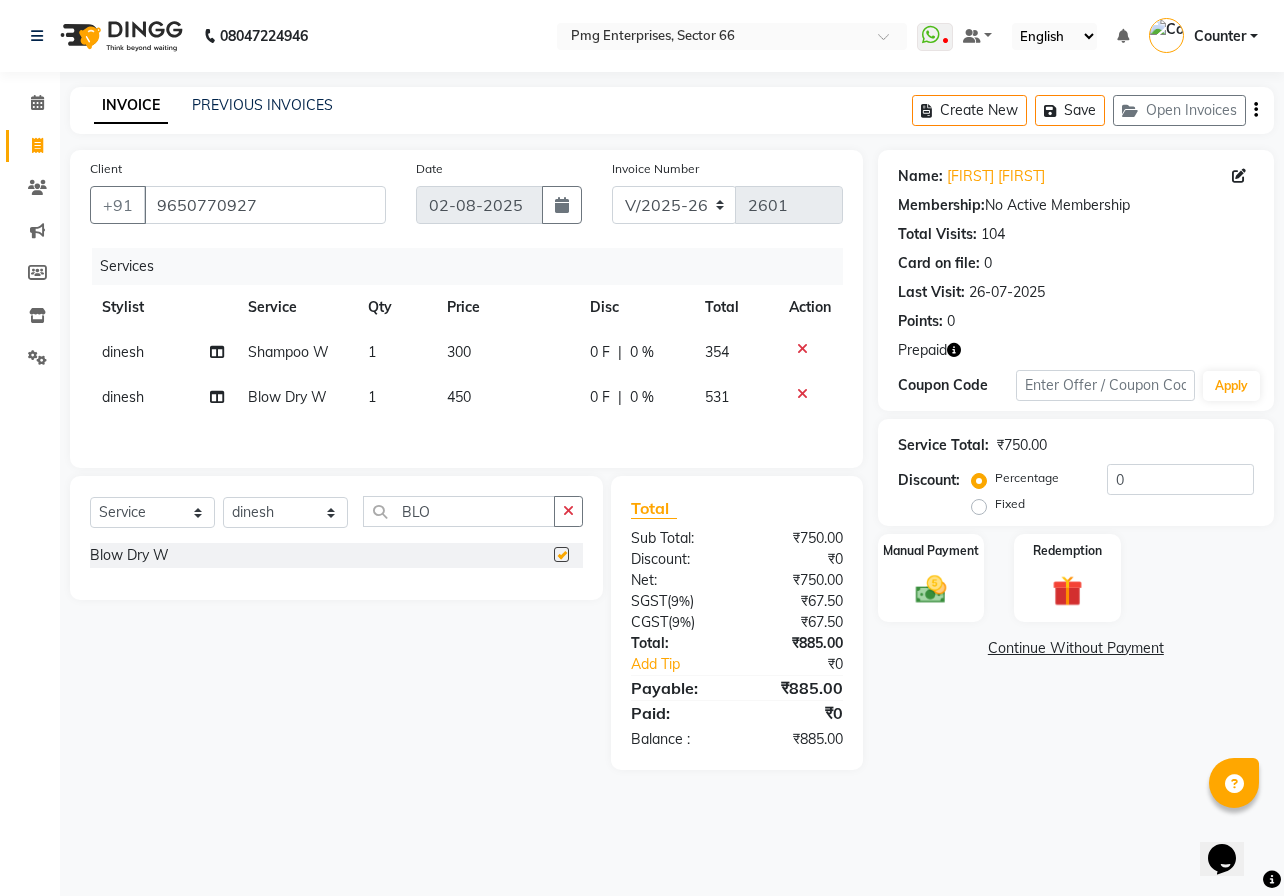 checkbox on "false" 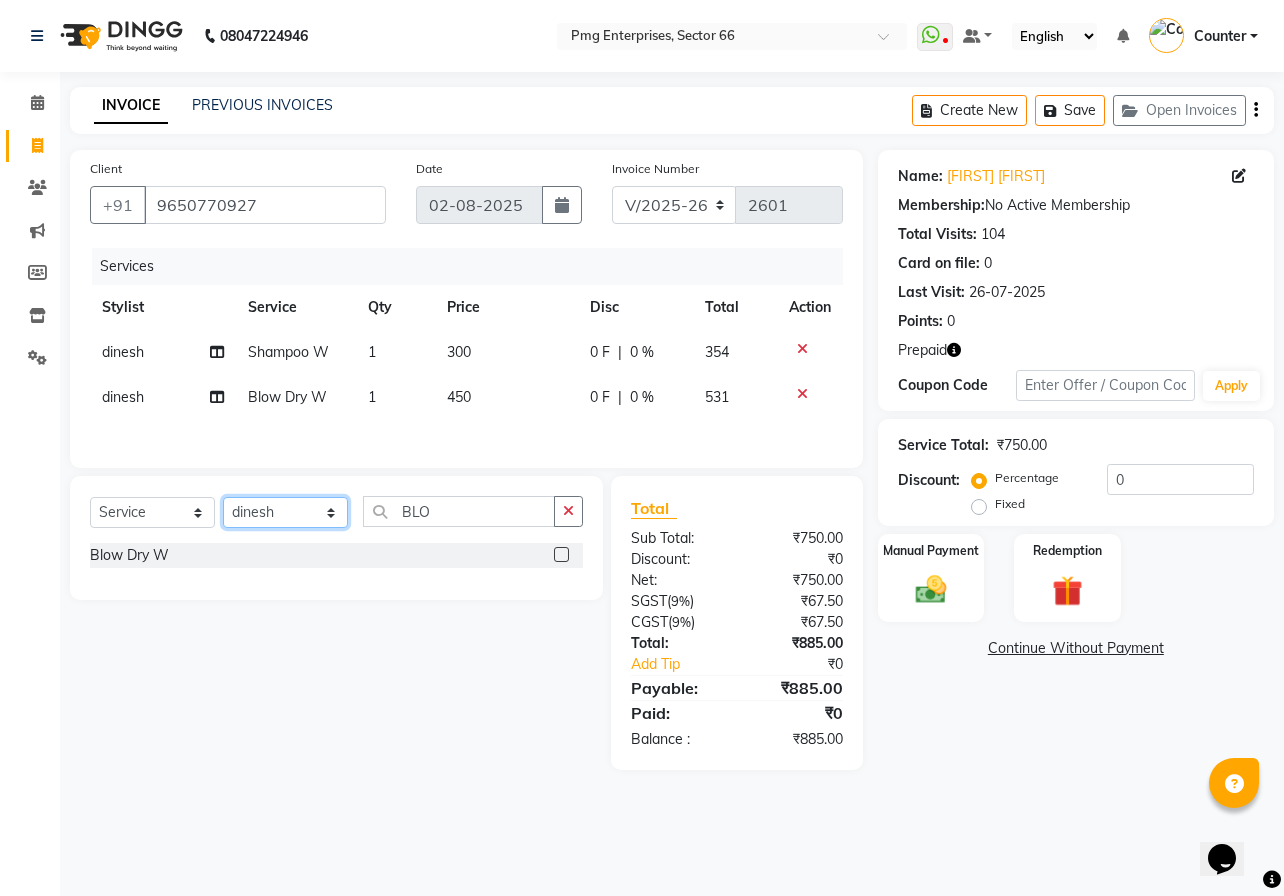 click on "Select Stylist [FIRST] [LAST] Counter [FIRST] [LAST] [FIRST] [LAST] [FIRST] [LAST] [FIRST] [LAST]" 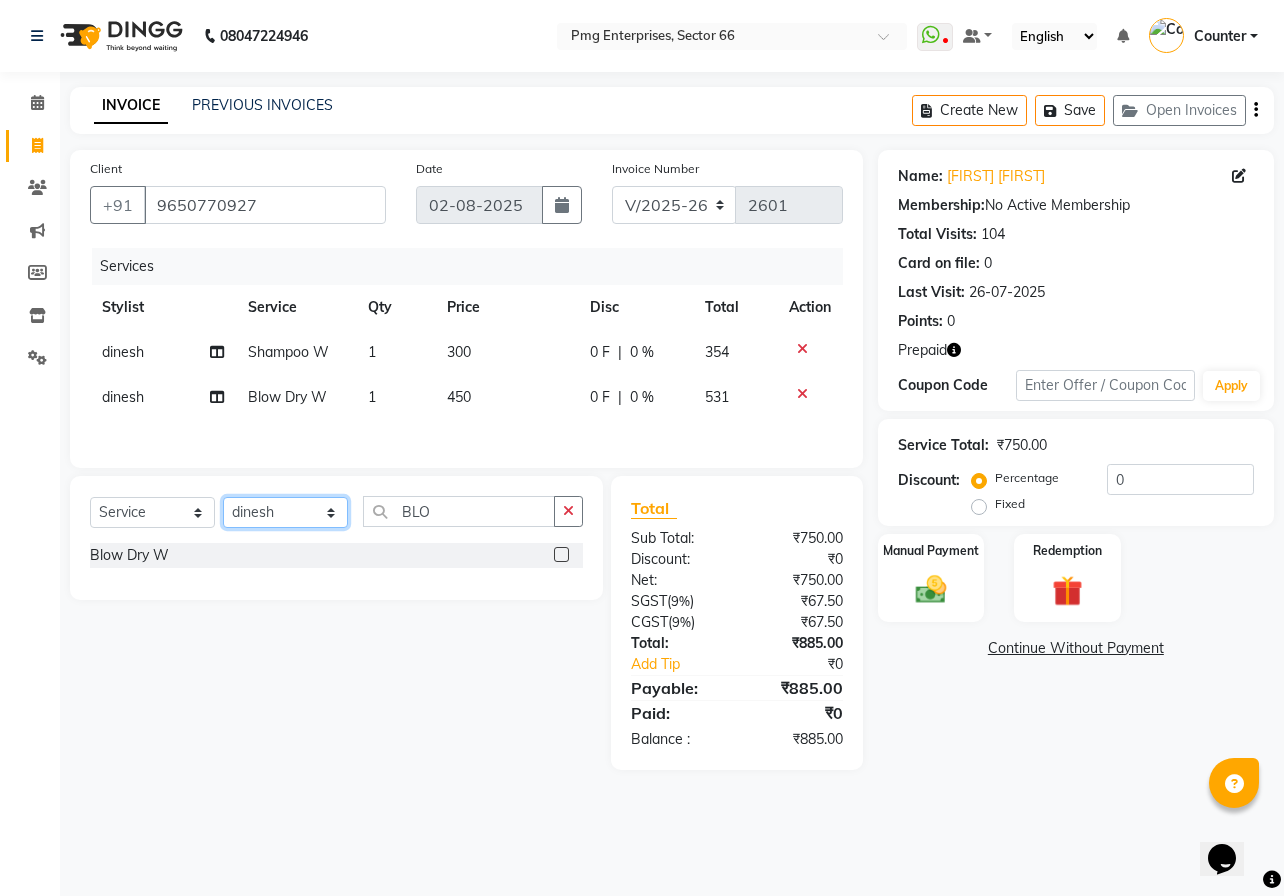 click on "Select Stylist [FIRST] [LAST] Counter [FIRST] [LAST] [FIRST] [LAST] [FIRST] [LAST] [FIRST] [LAST]" 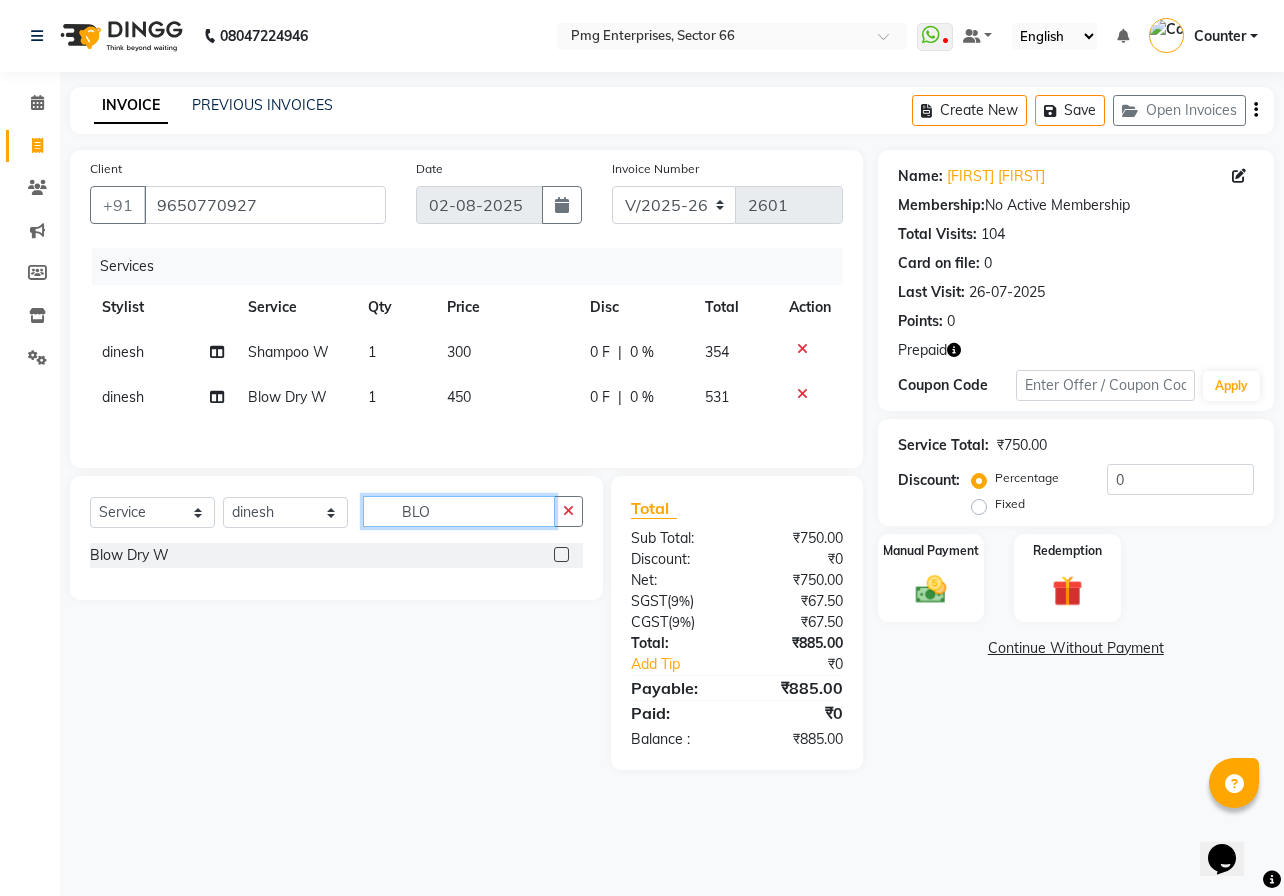 click on "BLO" 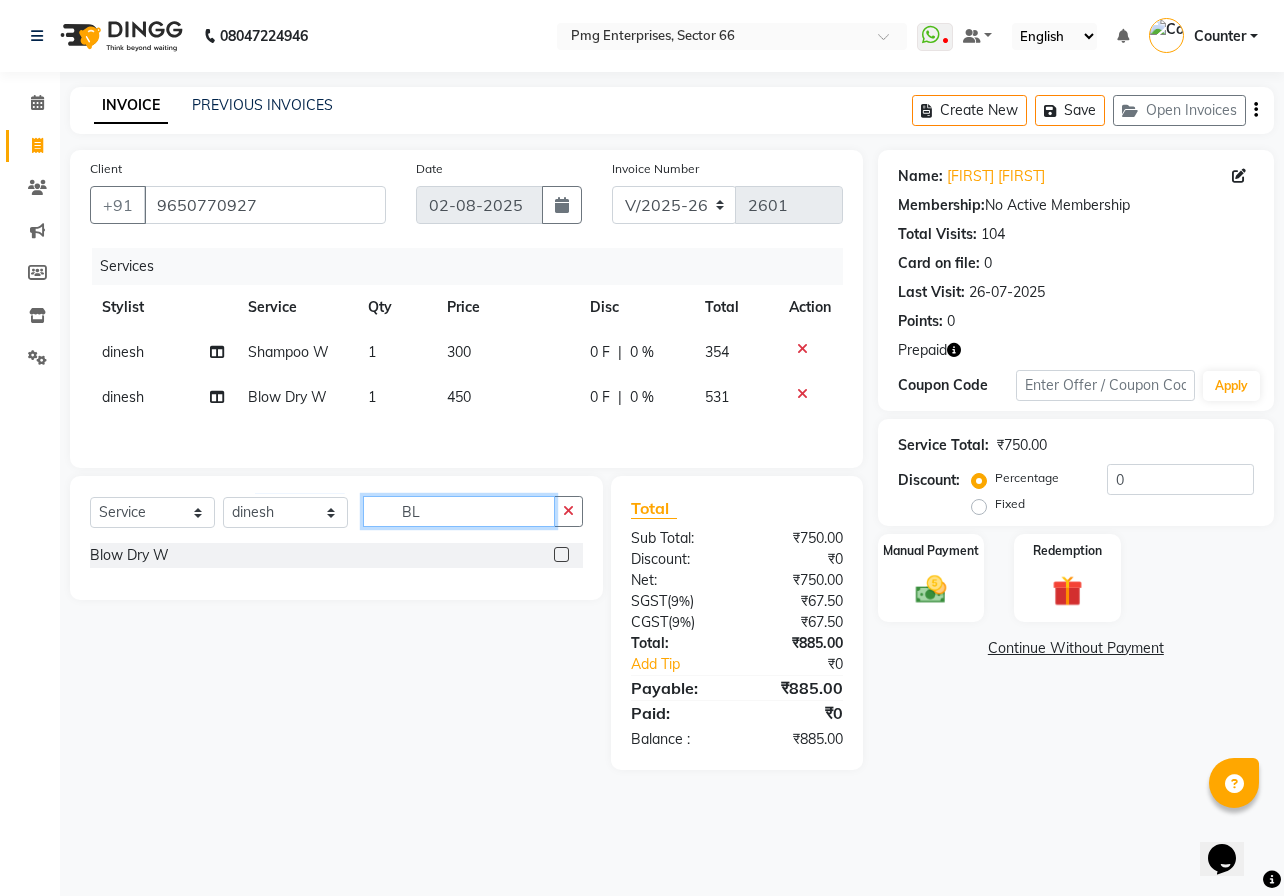 type on "B" 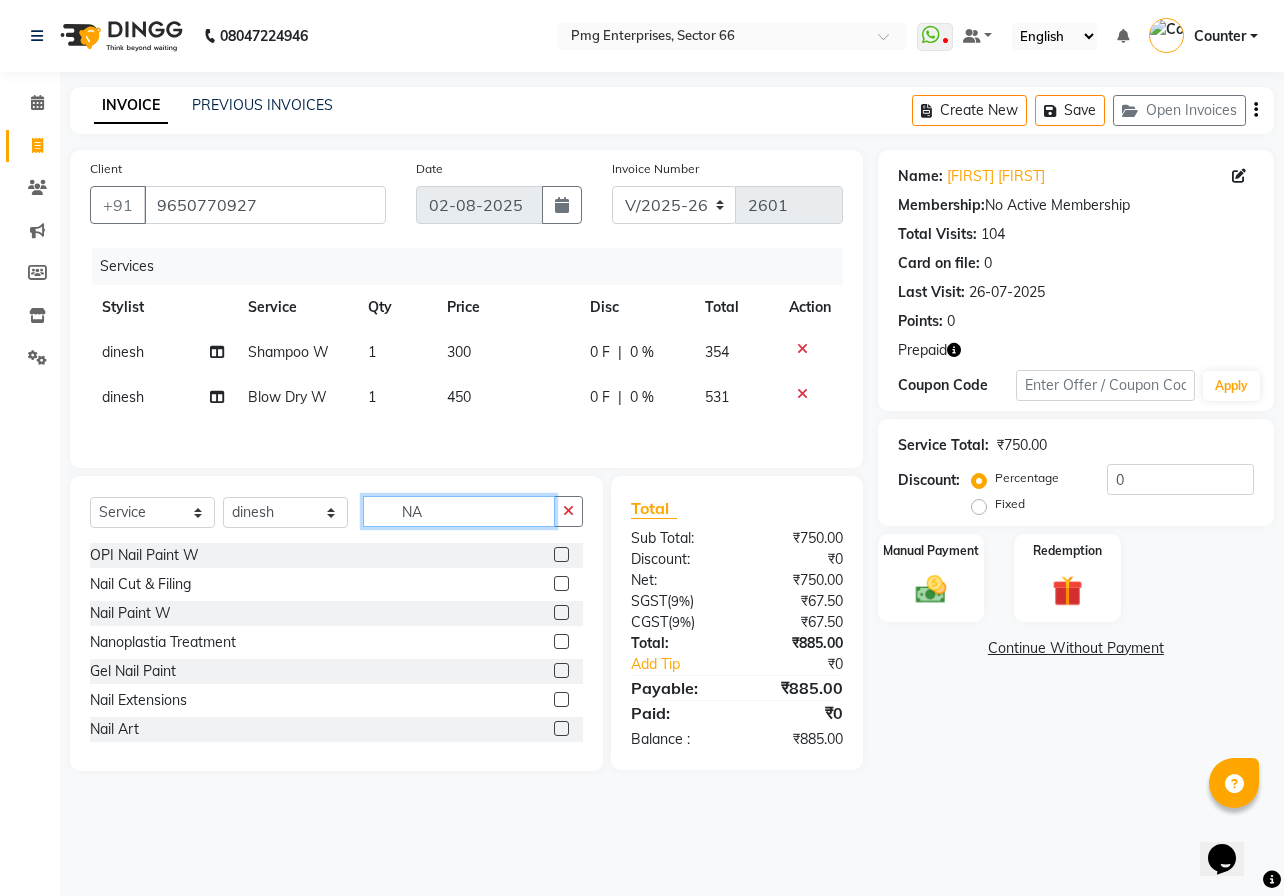 type on "N" 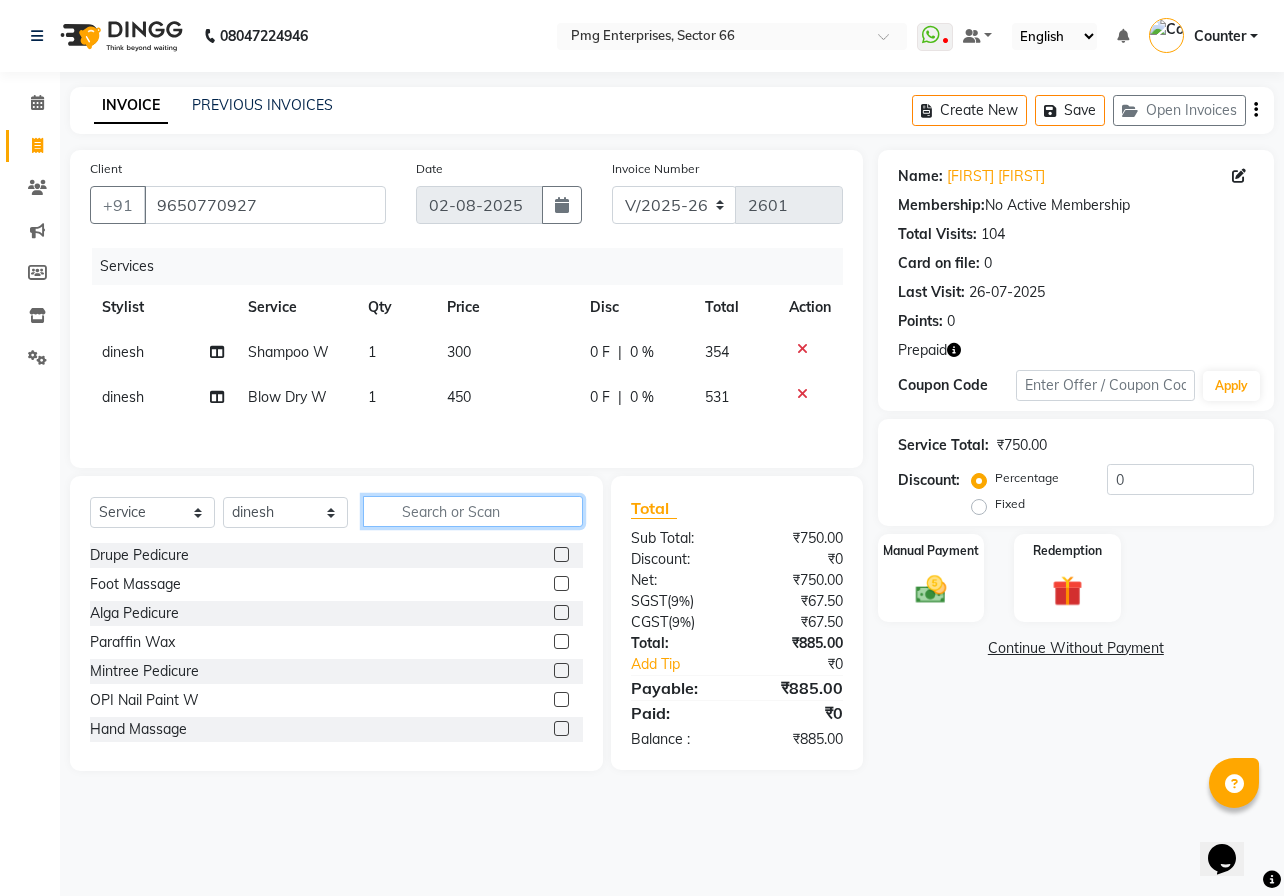 type 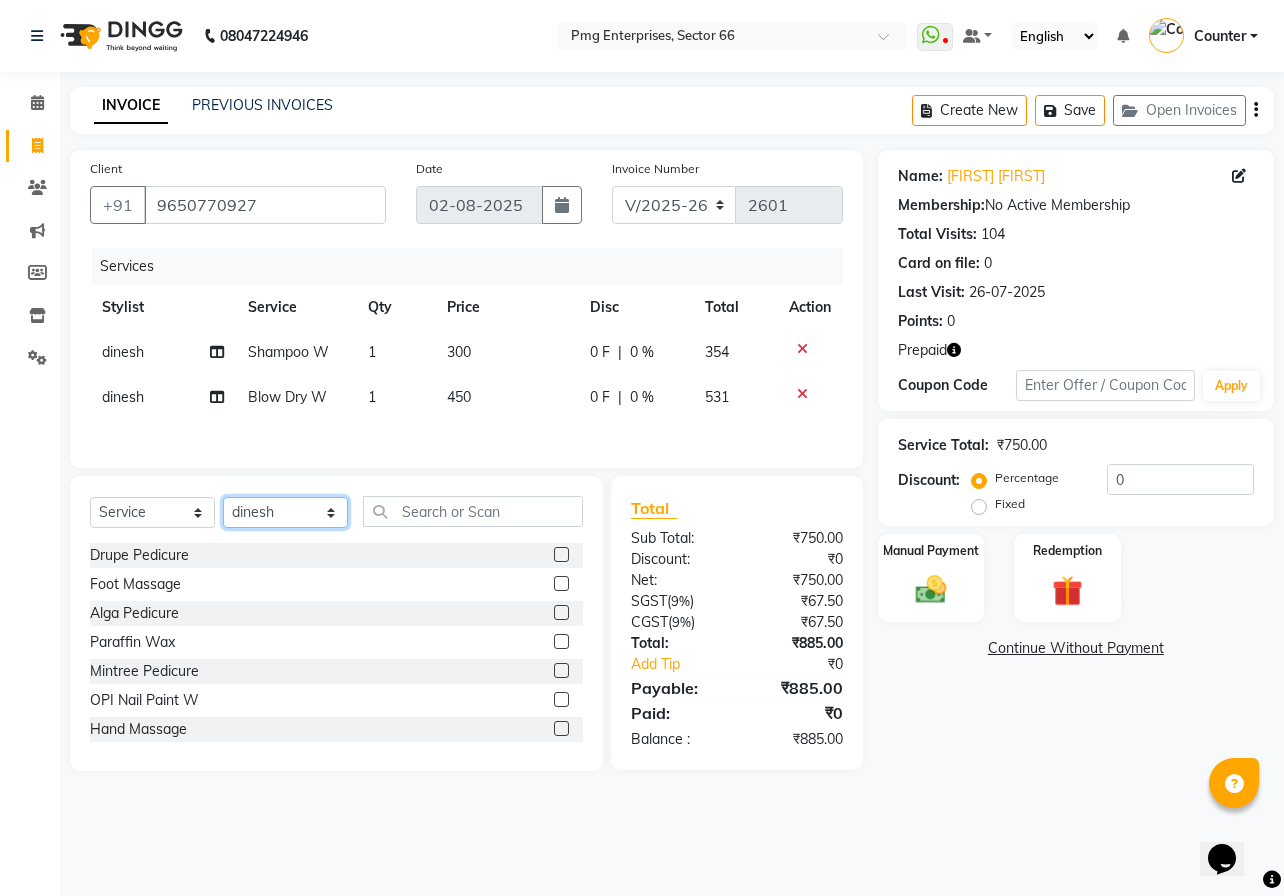 click on "Select Stylist [FIRST] [LAST] Counter [FIRST] [LAST] [FIRST] [LAST] [FIRST] [LAST] [FIRST] [LAST]" 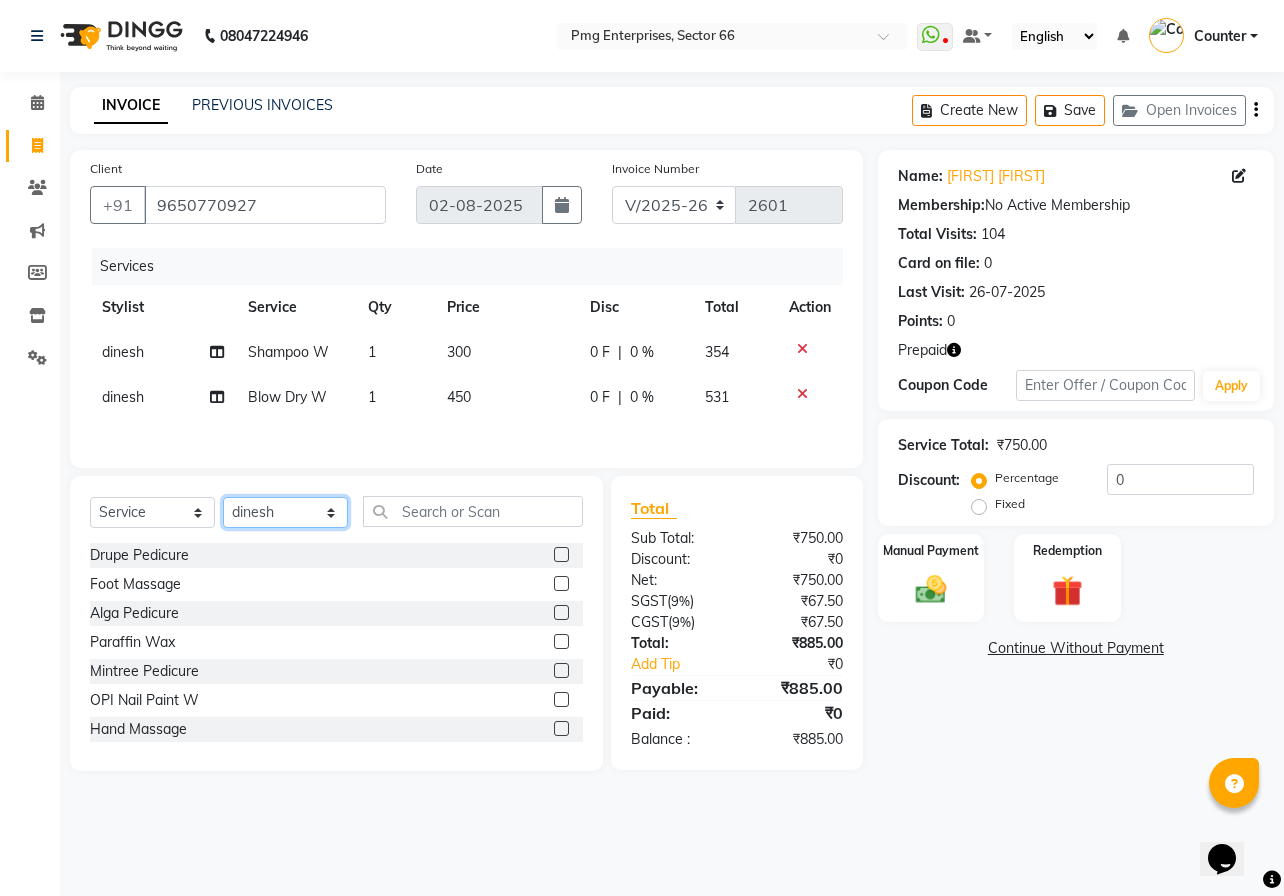 select on "14600" 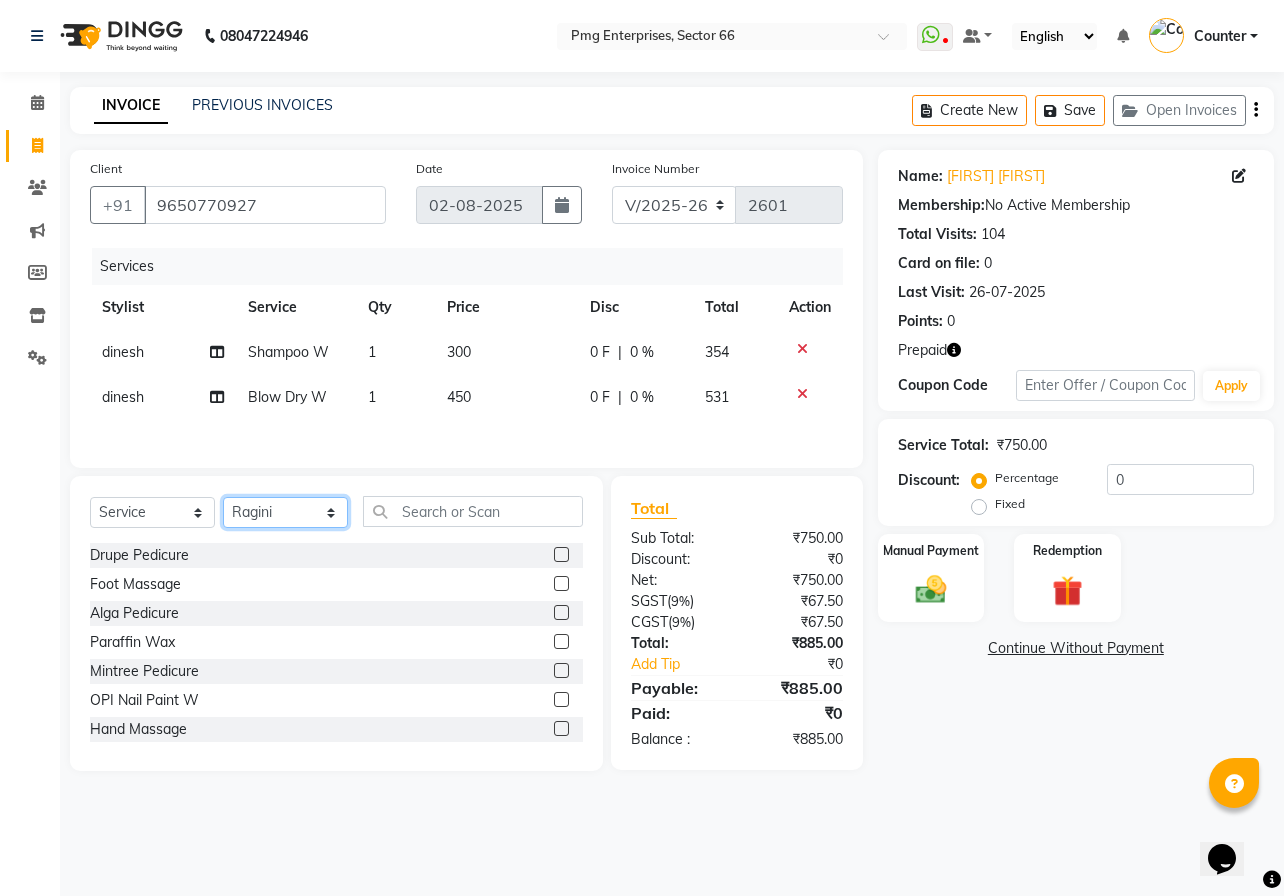 click on "Select Stylist [FIRST] [LAST] Counter [FIRST] [LAST] [FIRST] [LAST] [FIRST] [LAST] [FIRST] [LAST]" 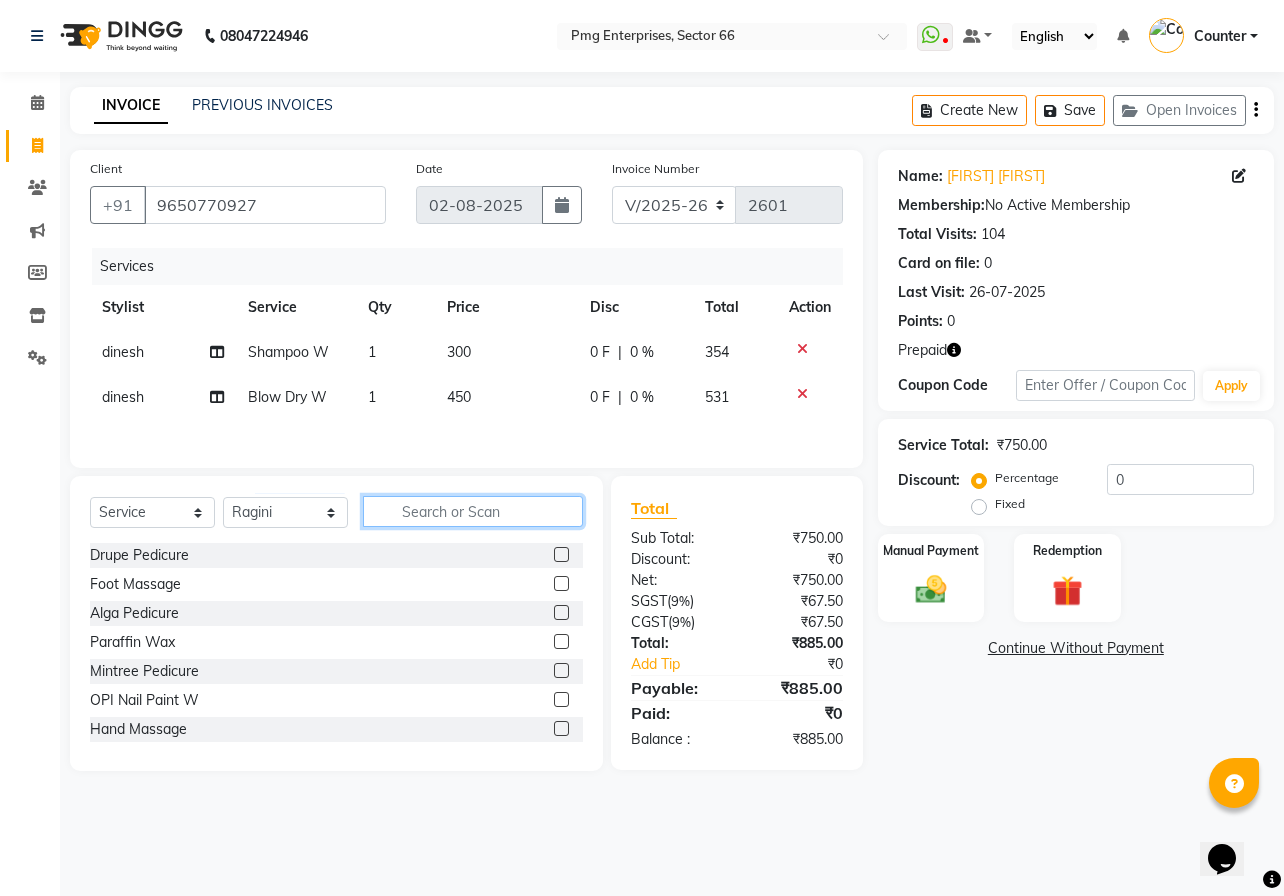 click 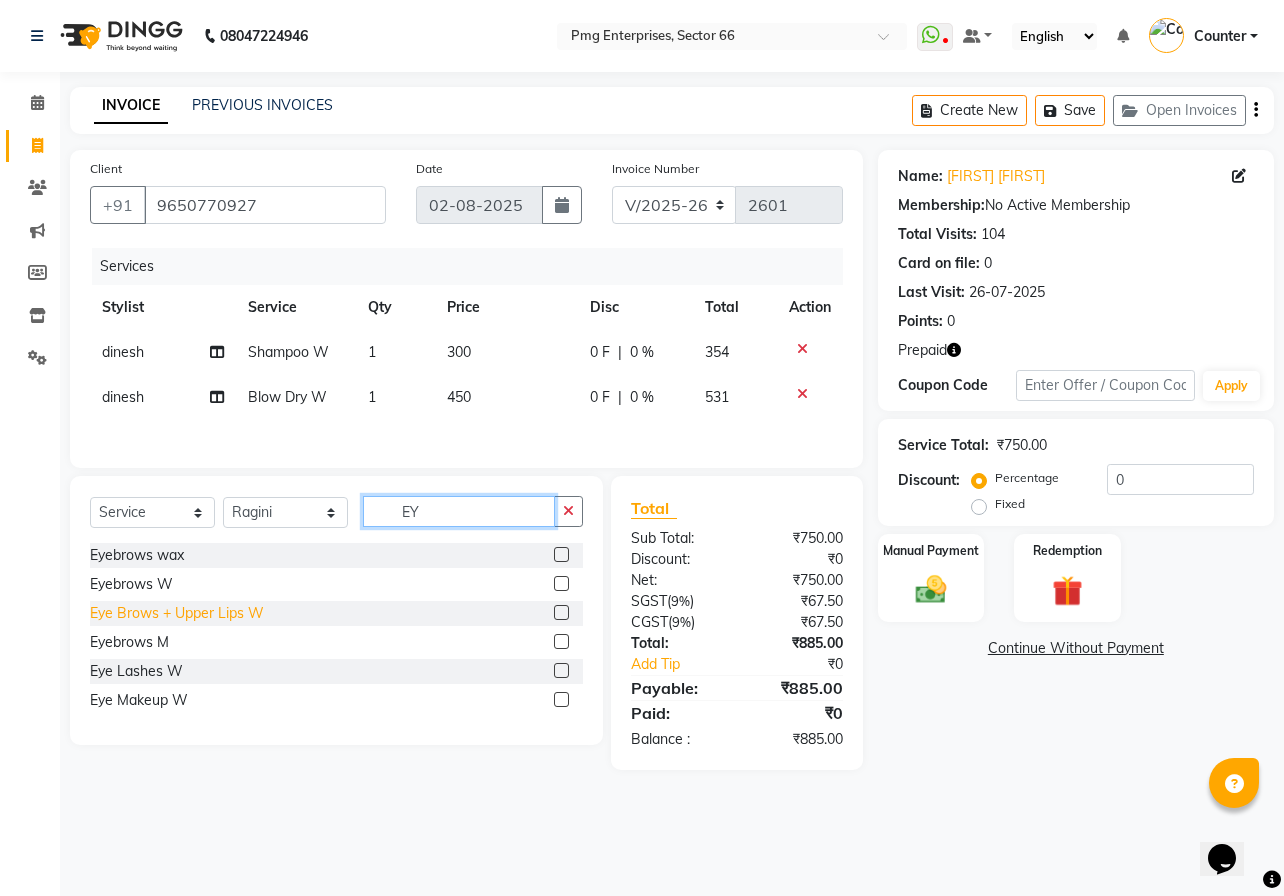 type on "EY" 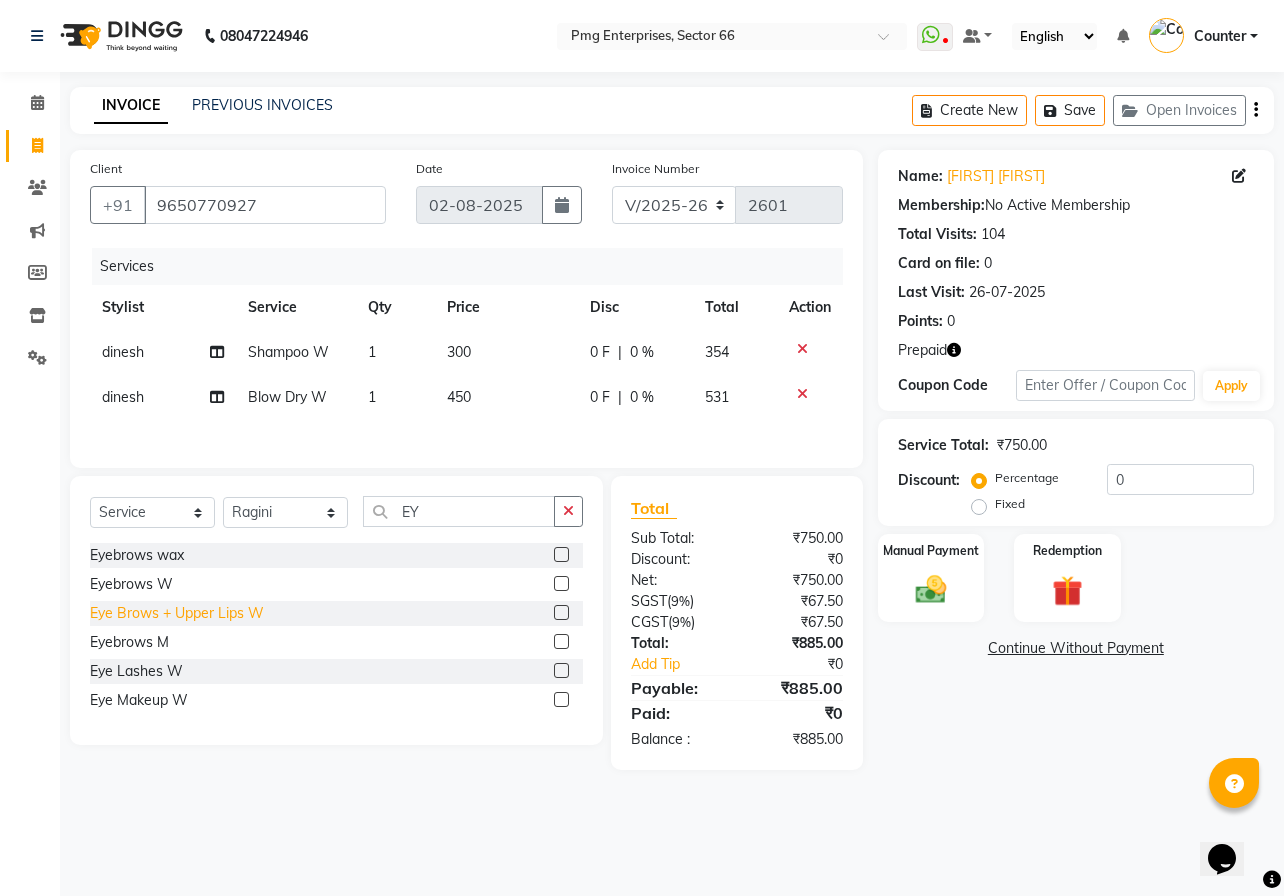 click on "Eye Brows + Upper Lips W" 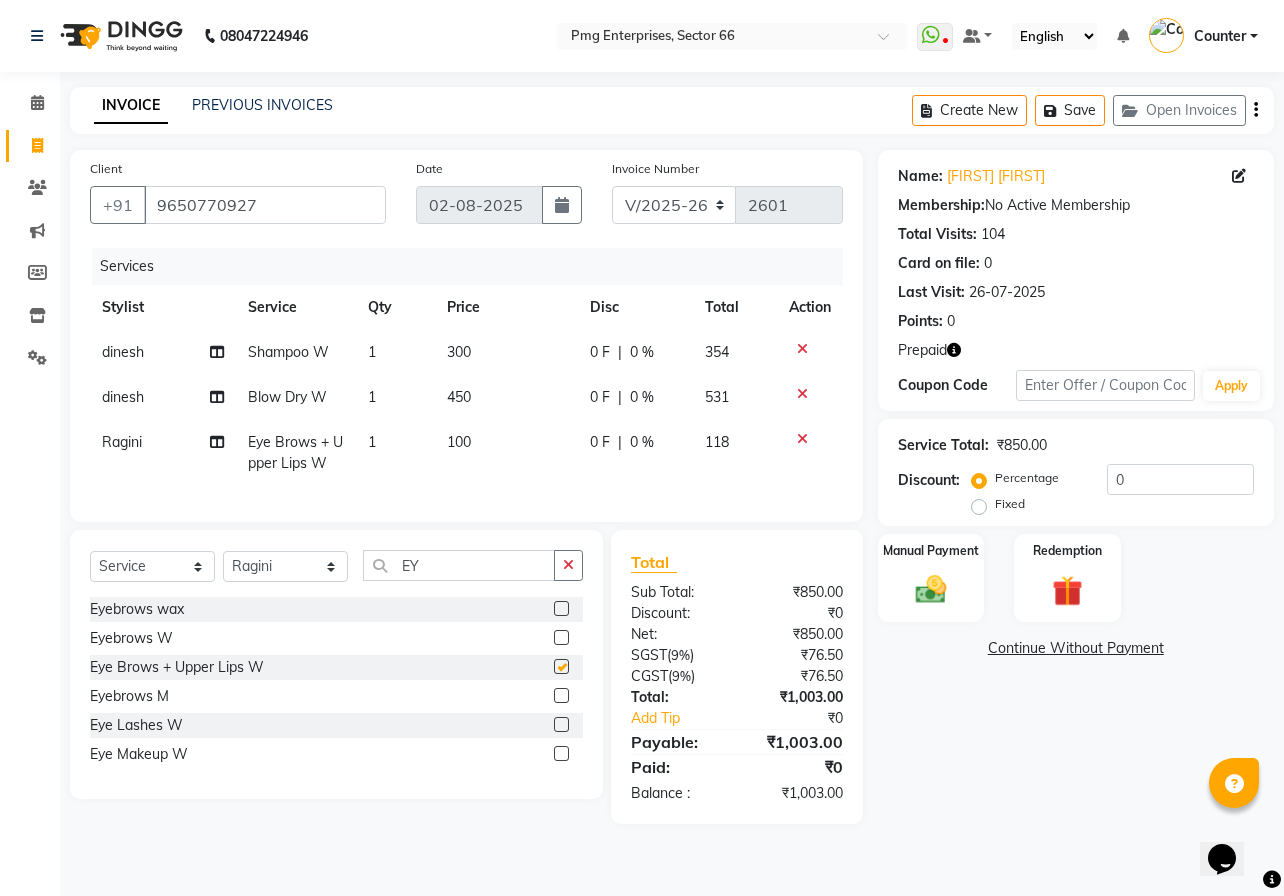 checkbox on "false" 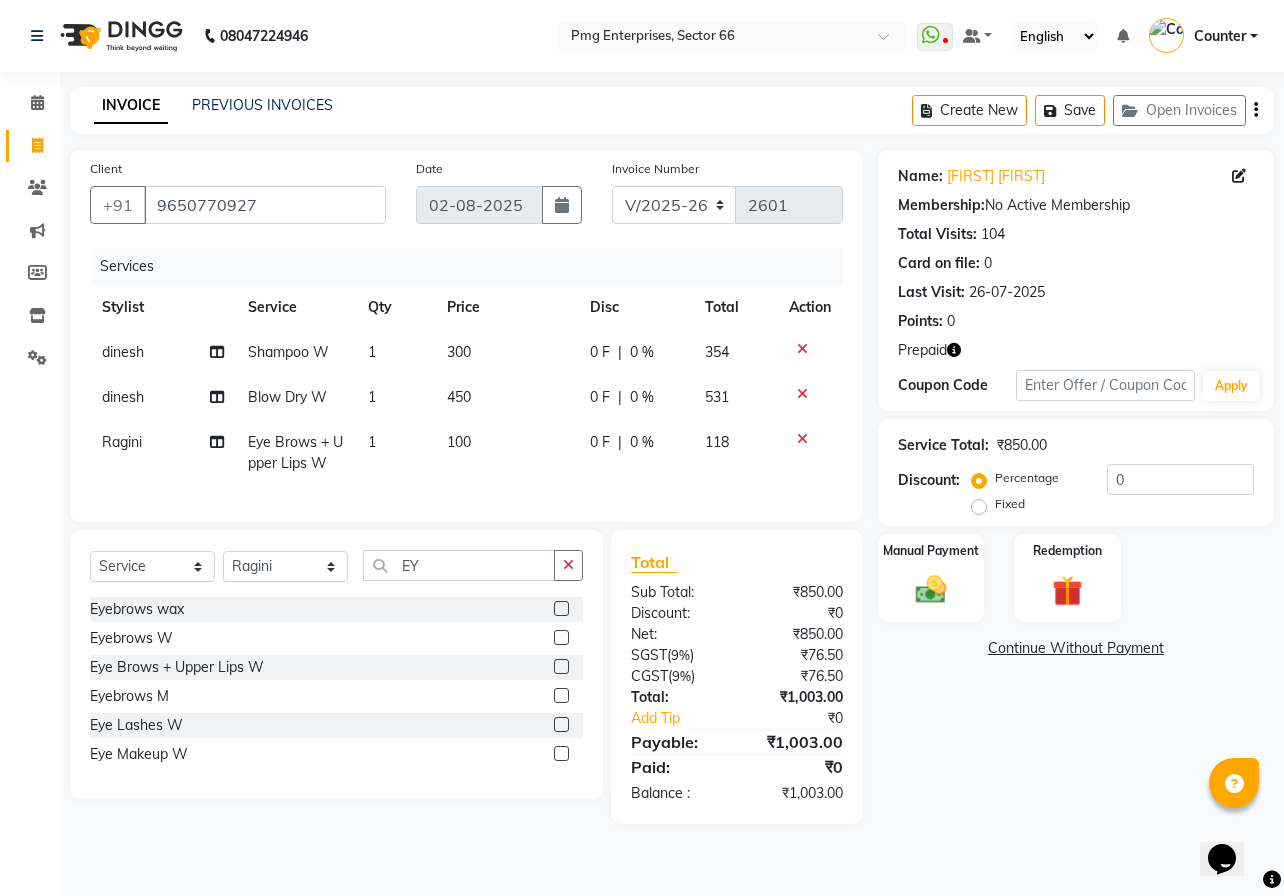 click on "100" 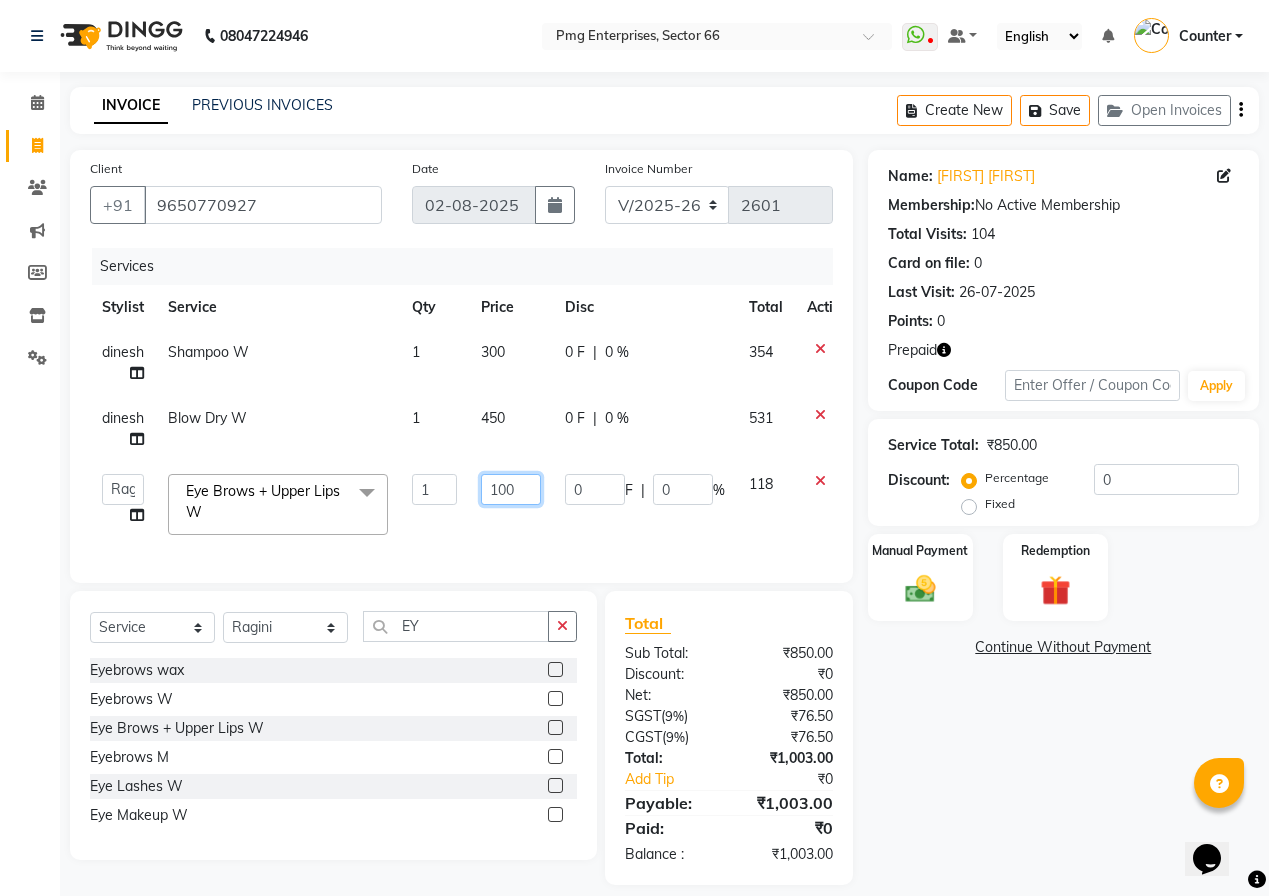 click on "100" 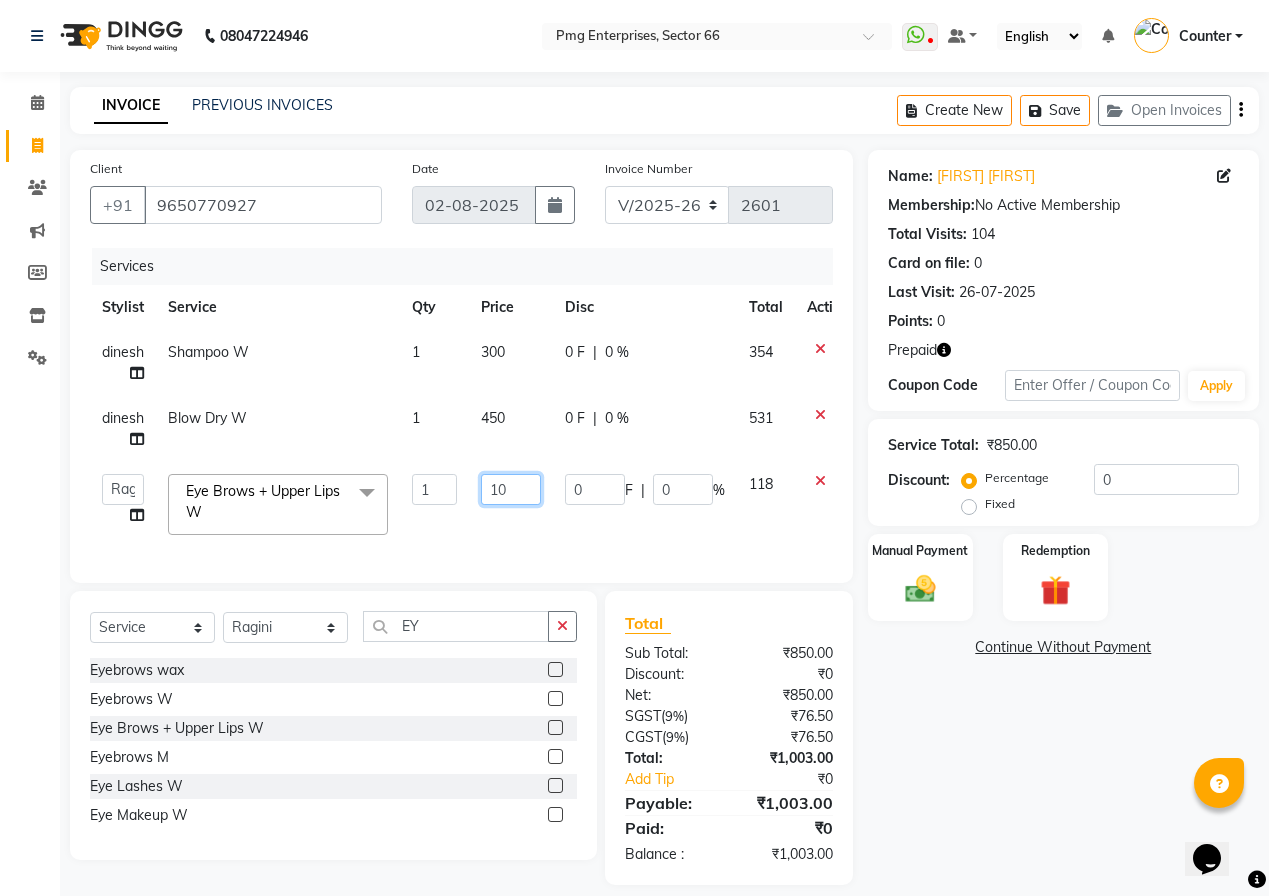 type on "1" 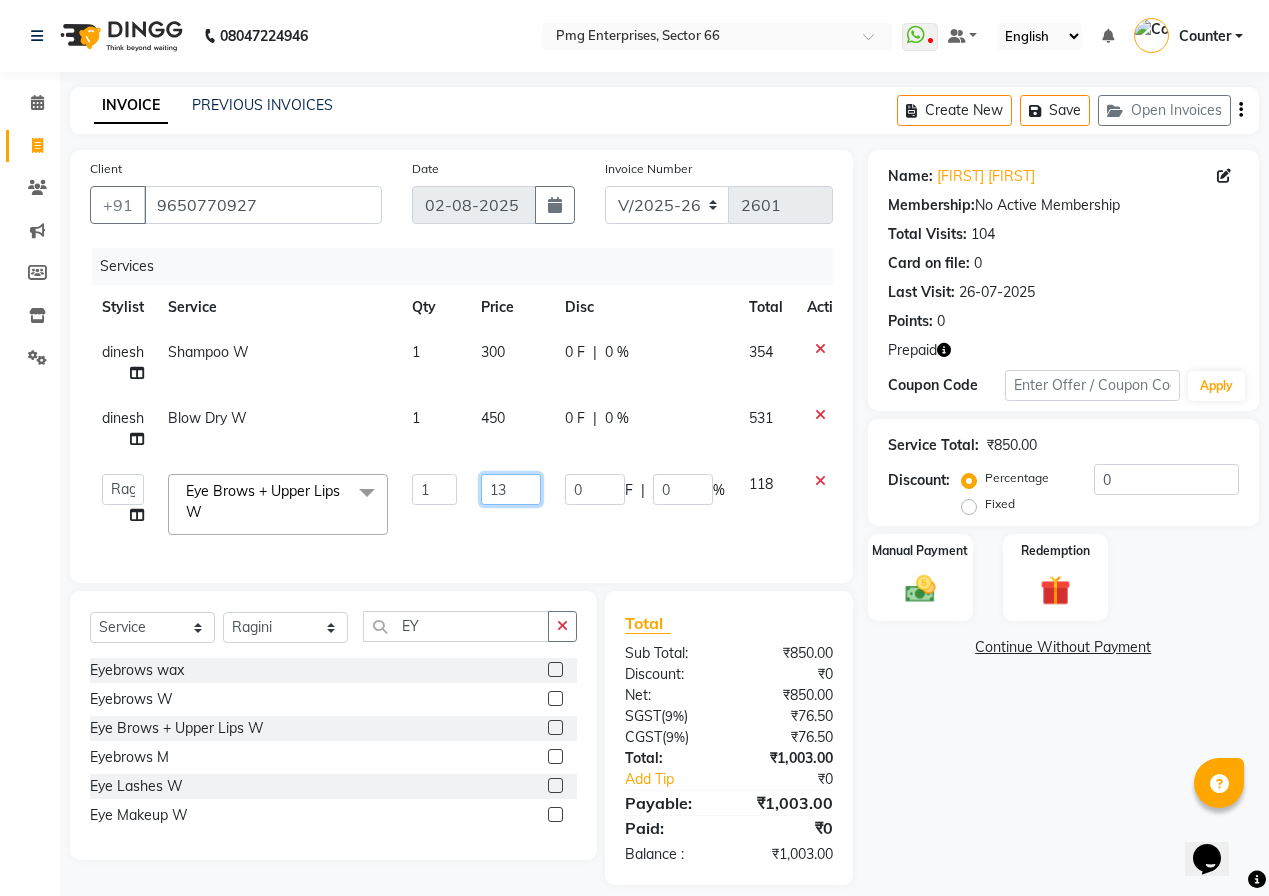 type on "130" 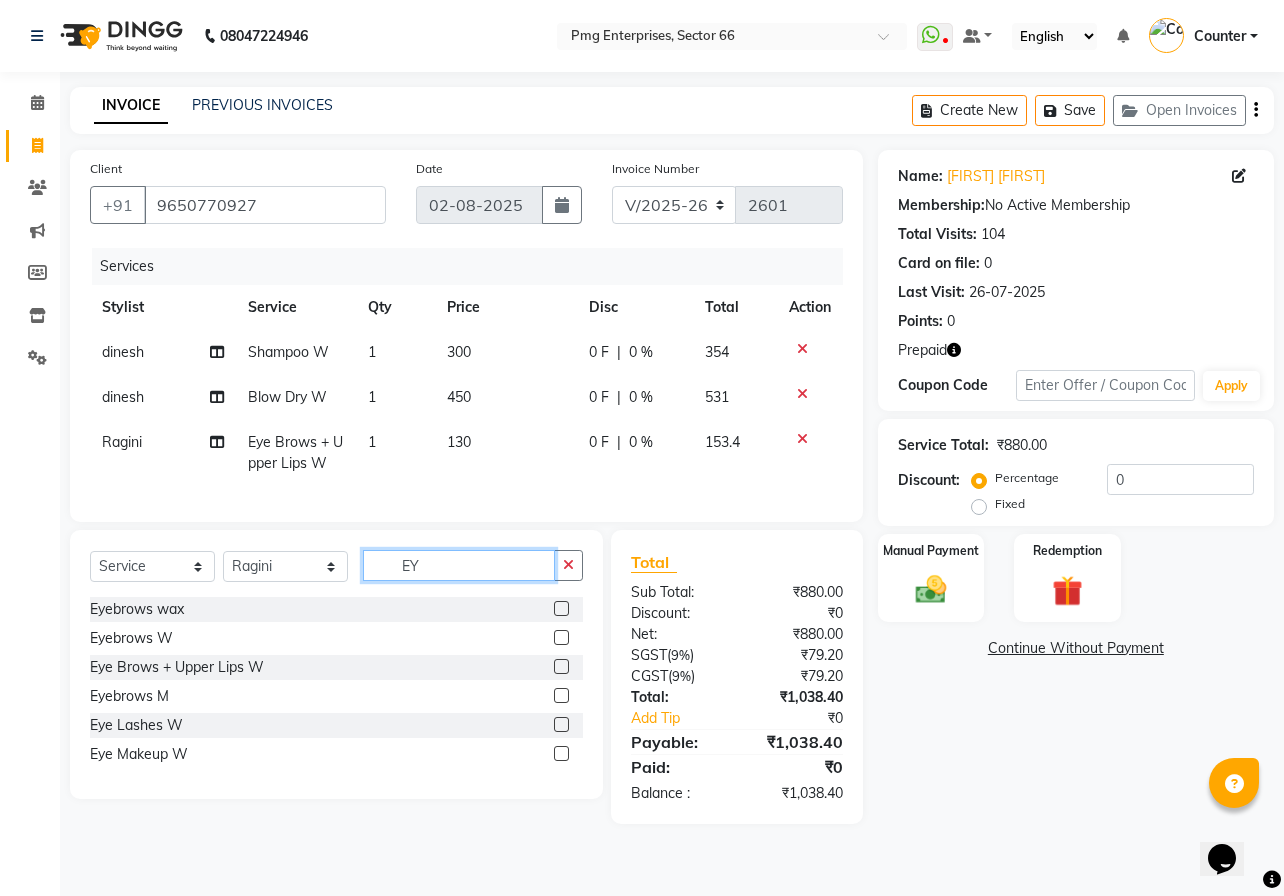 click on "Select  Service  Product  Membership  Package Voucher Prepaid Gift Card  Select Stylist [FIRST] [LAST] Counter [FIRST] [LAST] [FIRST] [LAST] [FIRST] [LAST] [FIRST] [LAST] [FIRST] [LAST]  [FIRST] [LAST]  [FIRST] [LAST]  [FIRST] [LAST]  [FIRST] [LAST]  [FIRST] [LAST]" 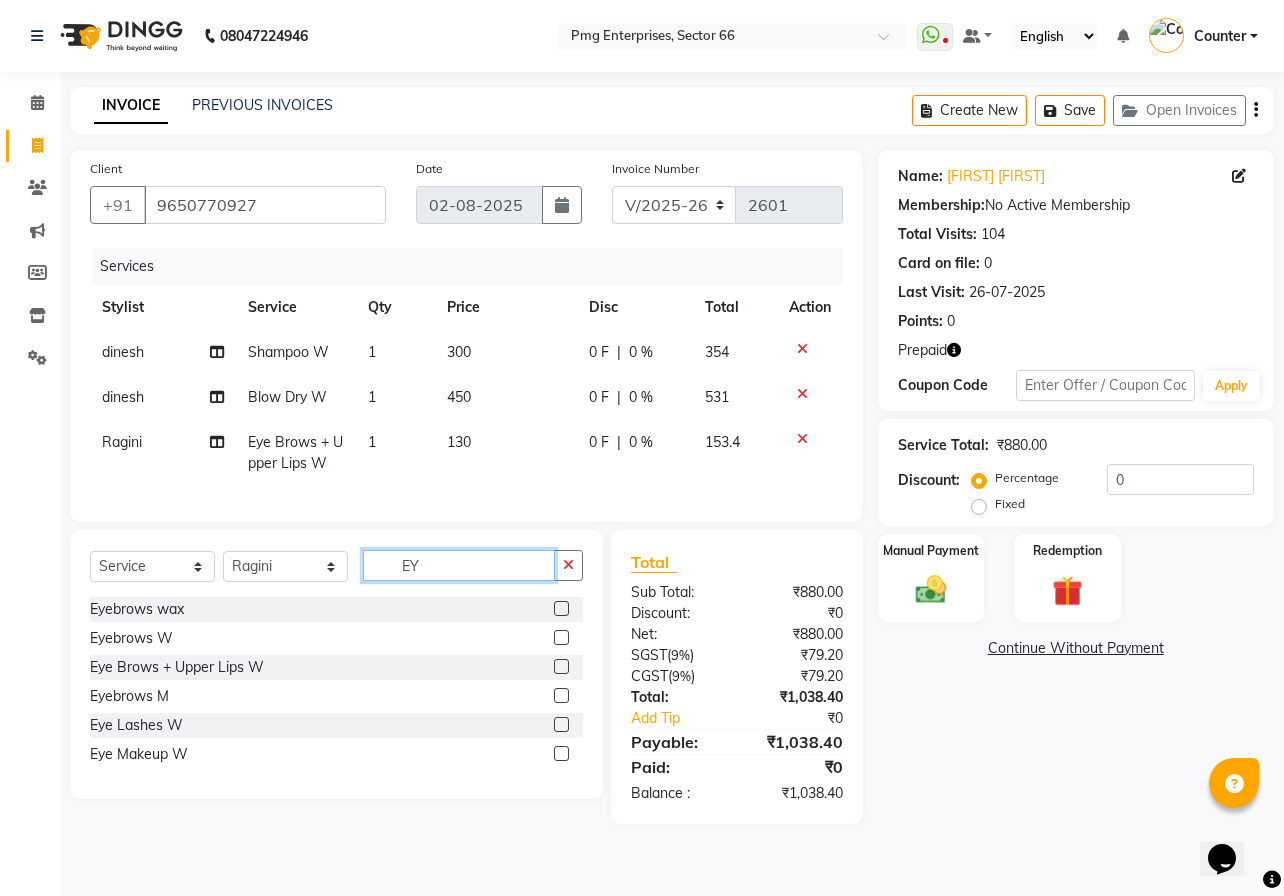 type on "E" 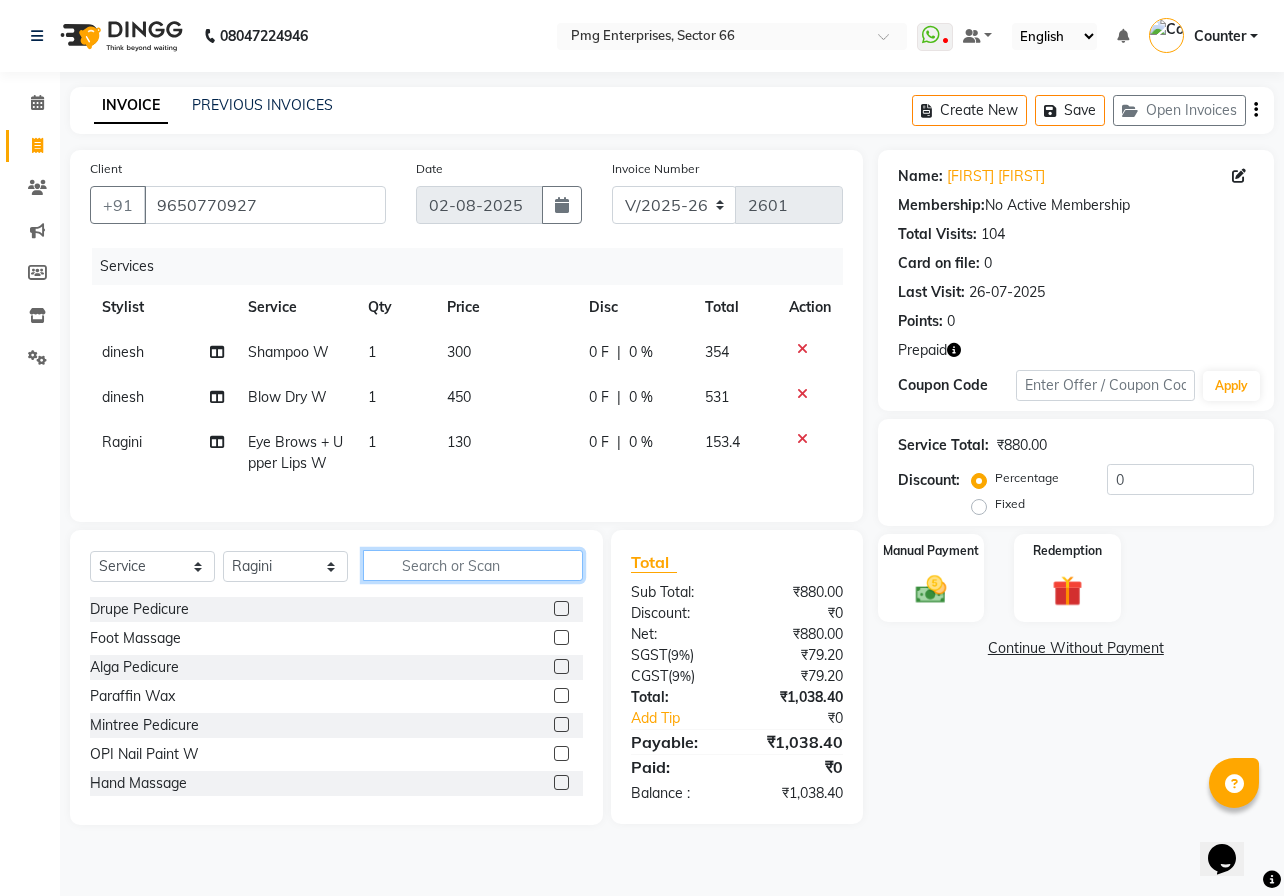 type on "N" 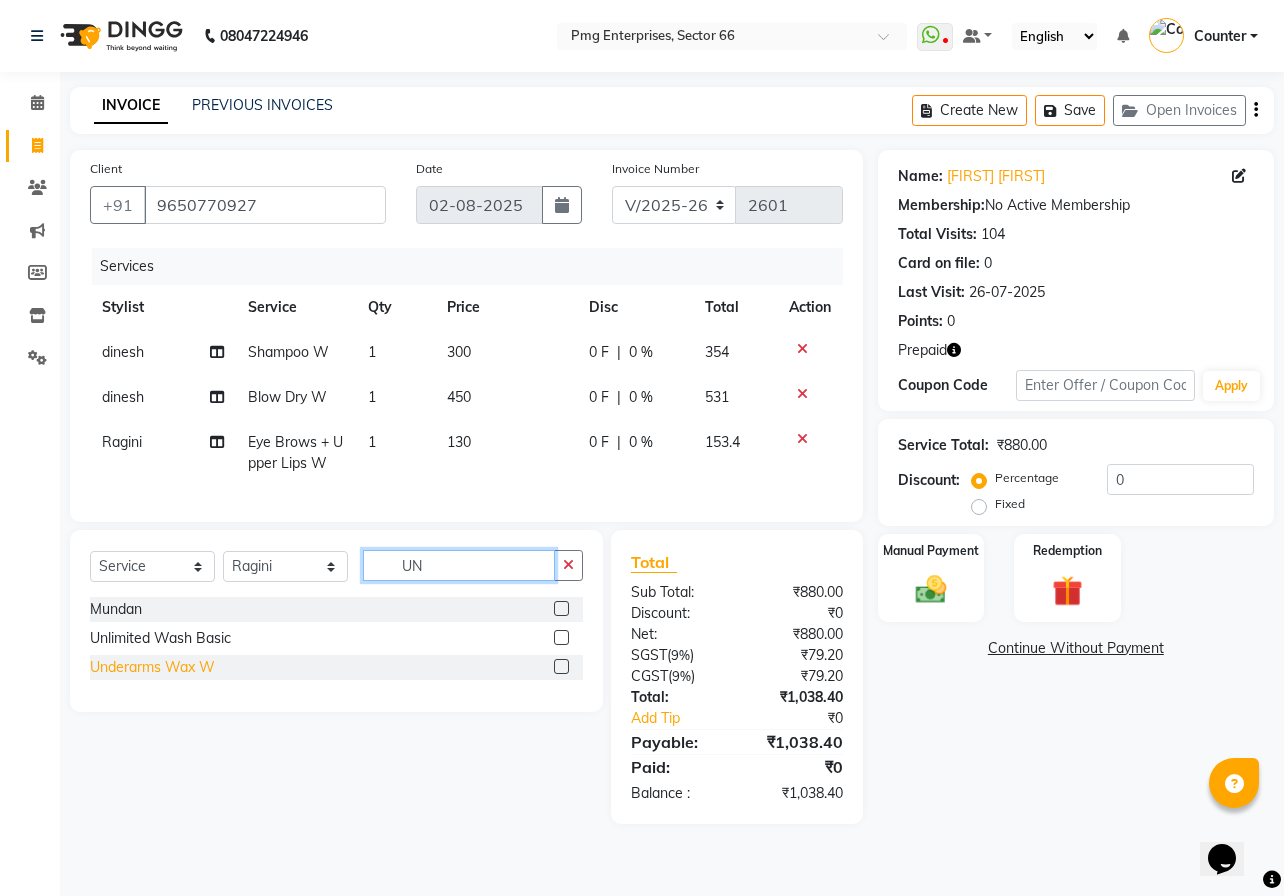 type on "UN" 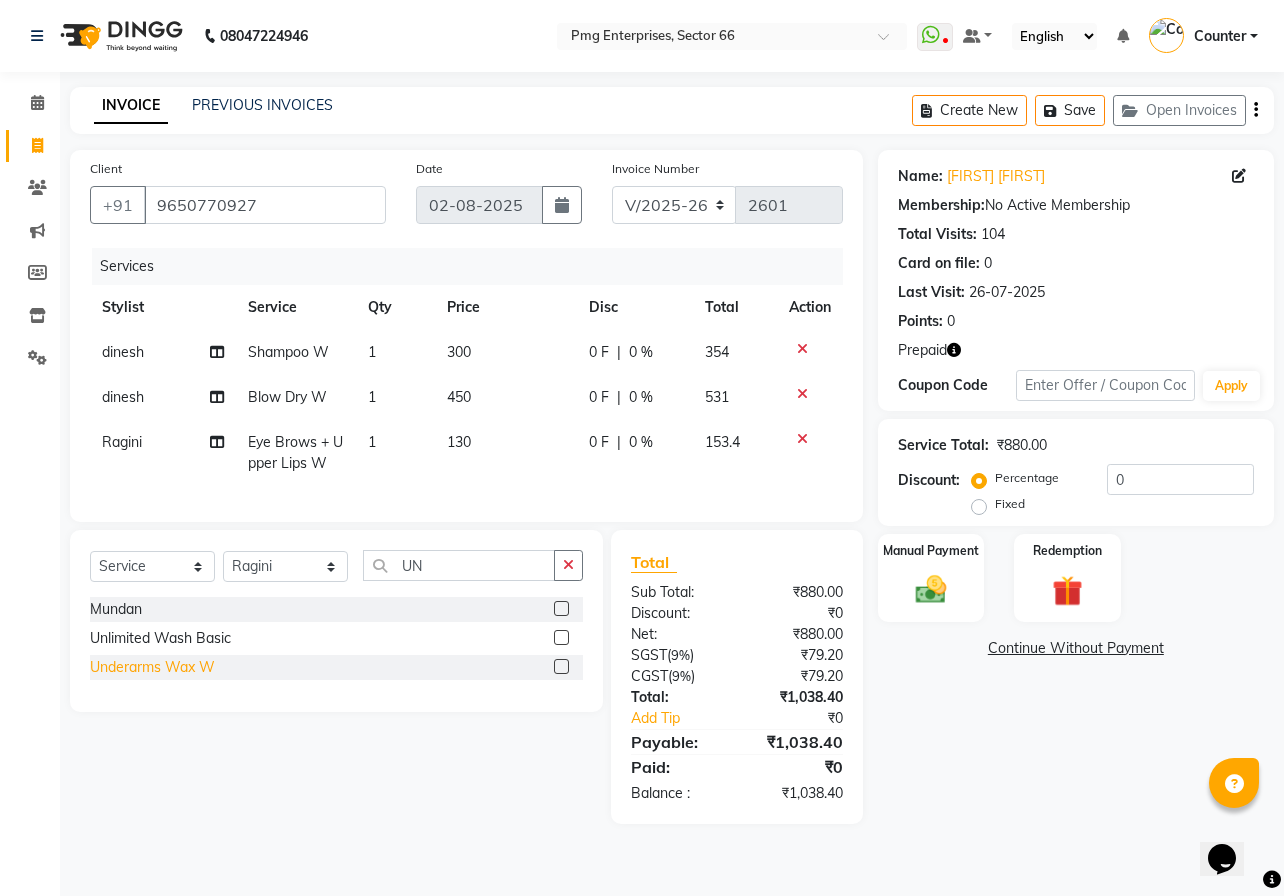 click on "Underarms Wax W" 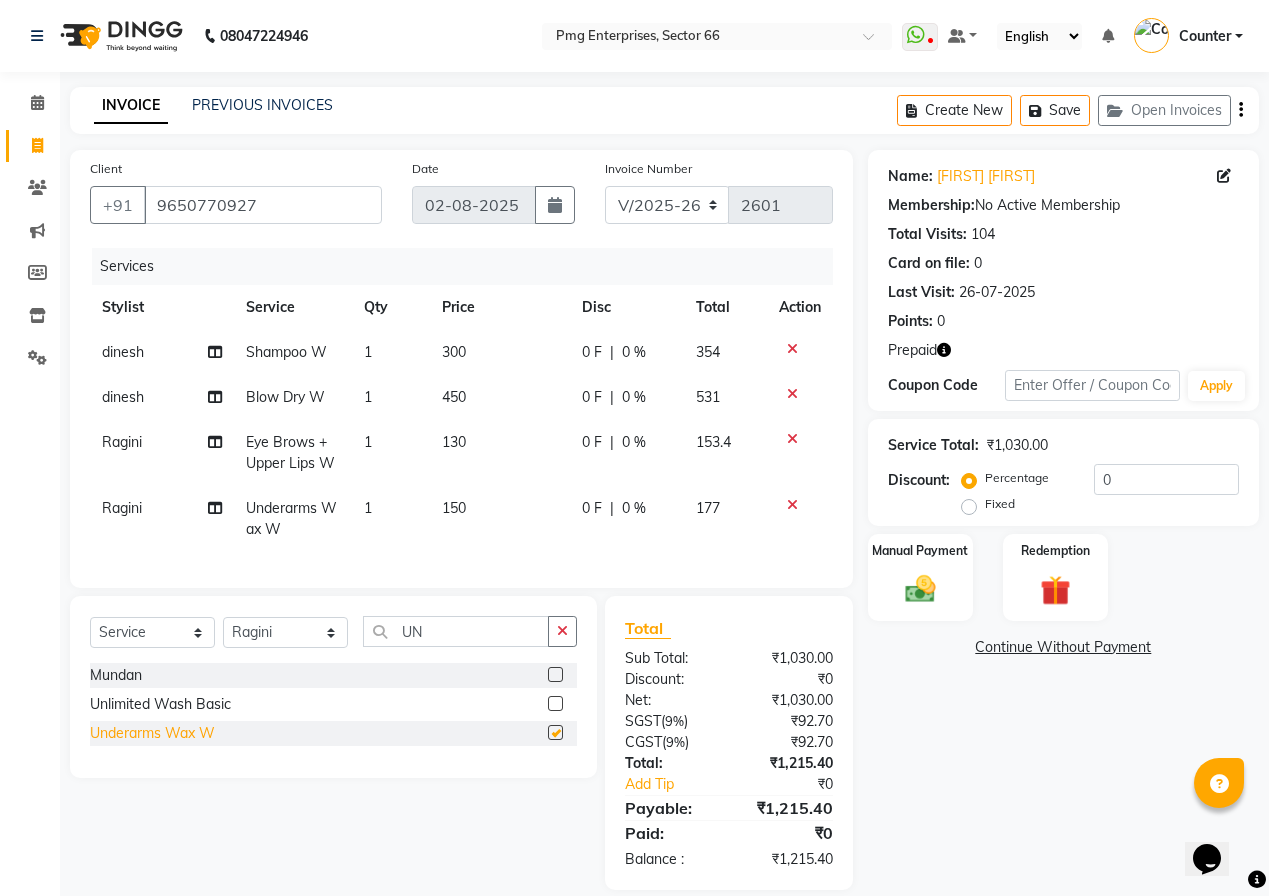 checkbox on "false" 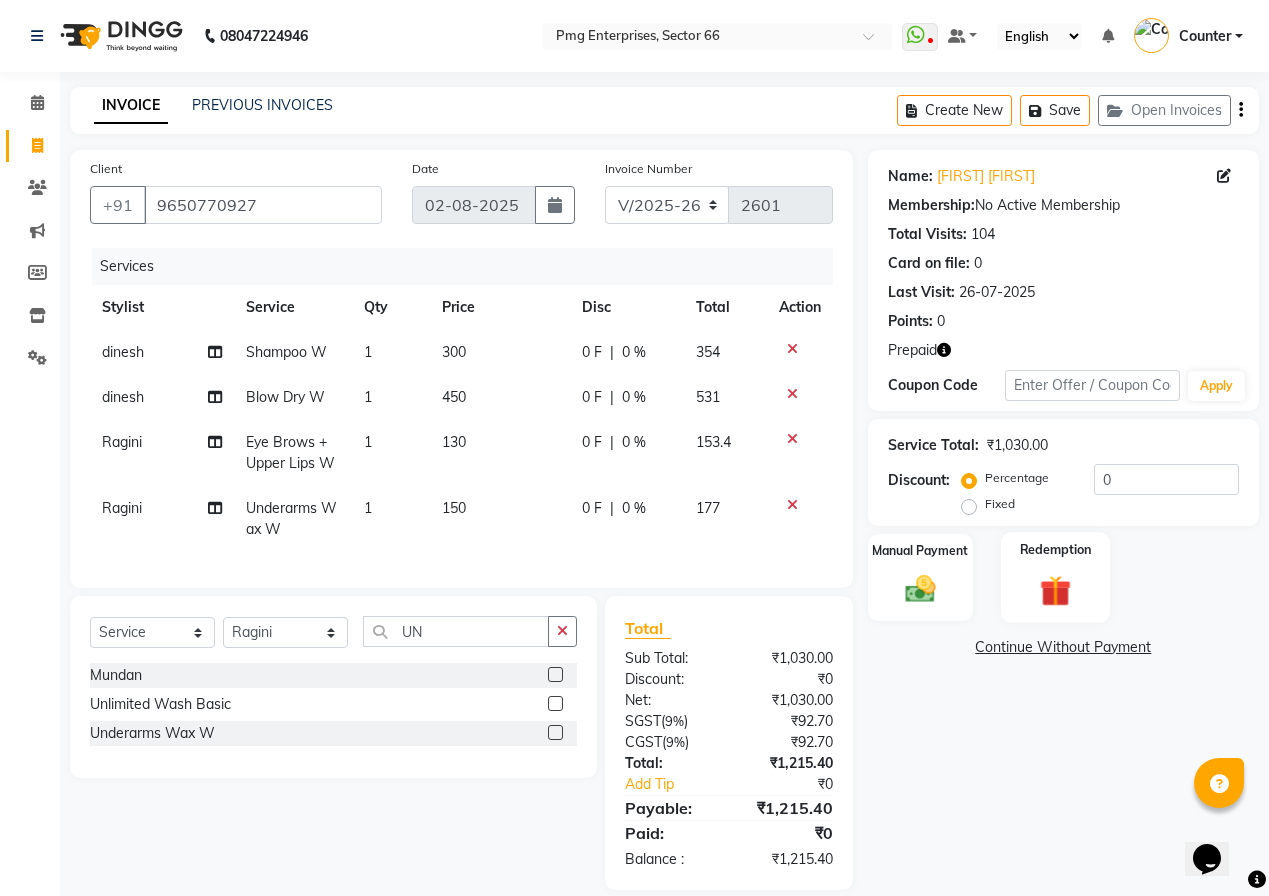 click 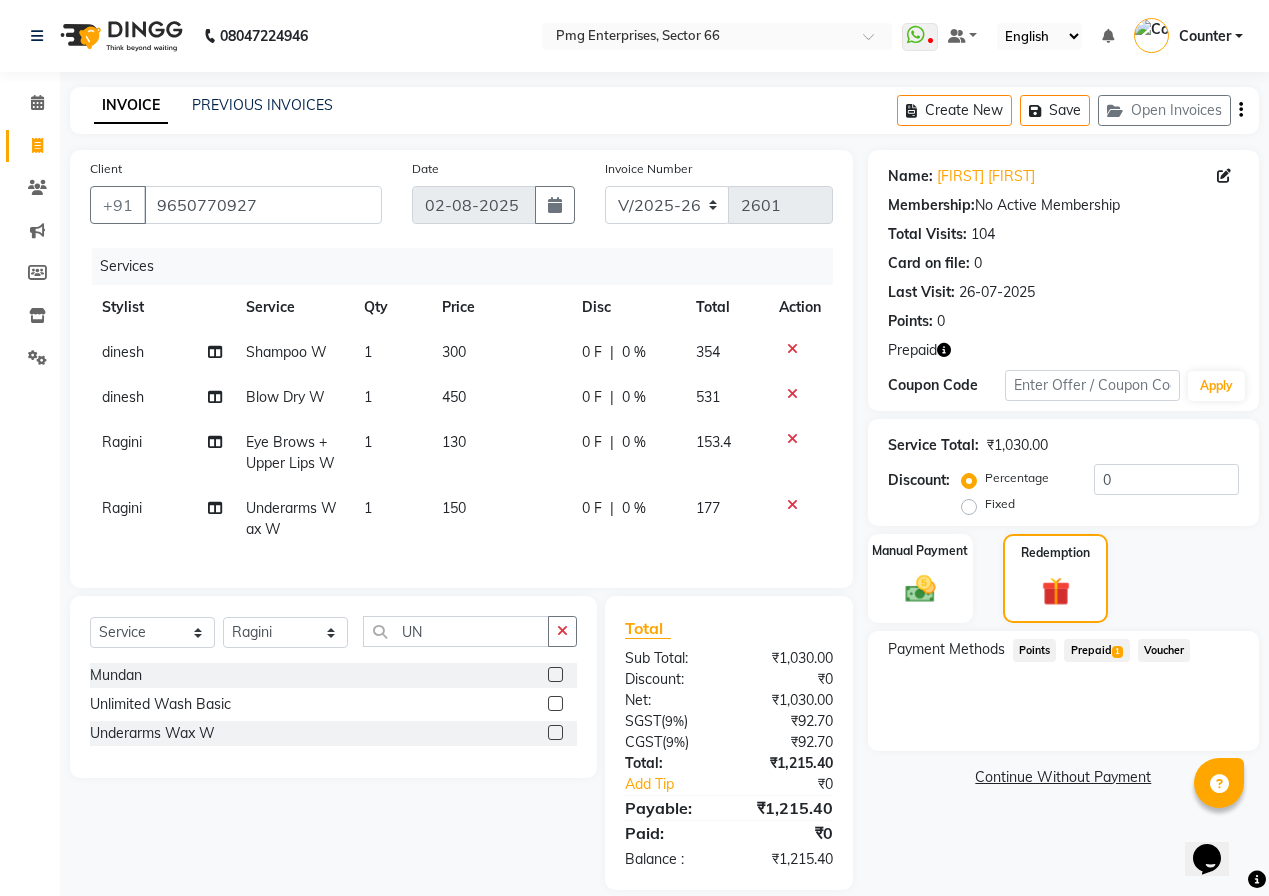 click on "Prepaid  1" 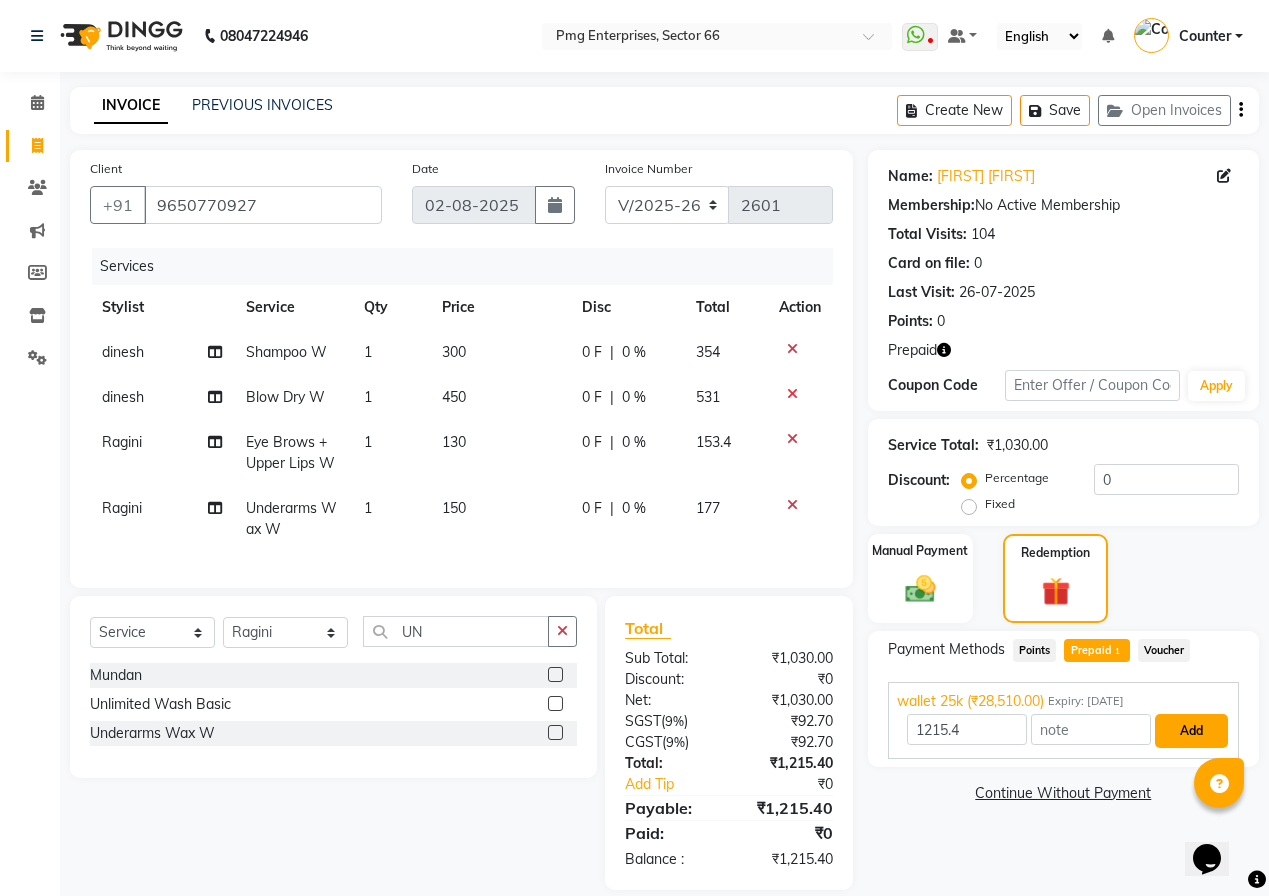 click on "Add" at bounding box center (1191, 731) 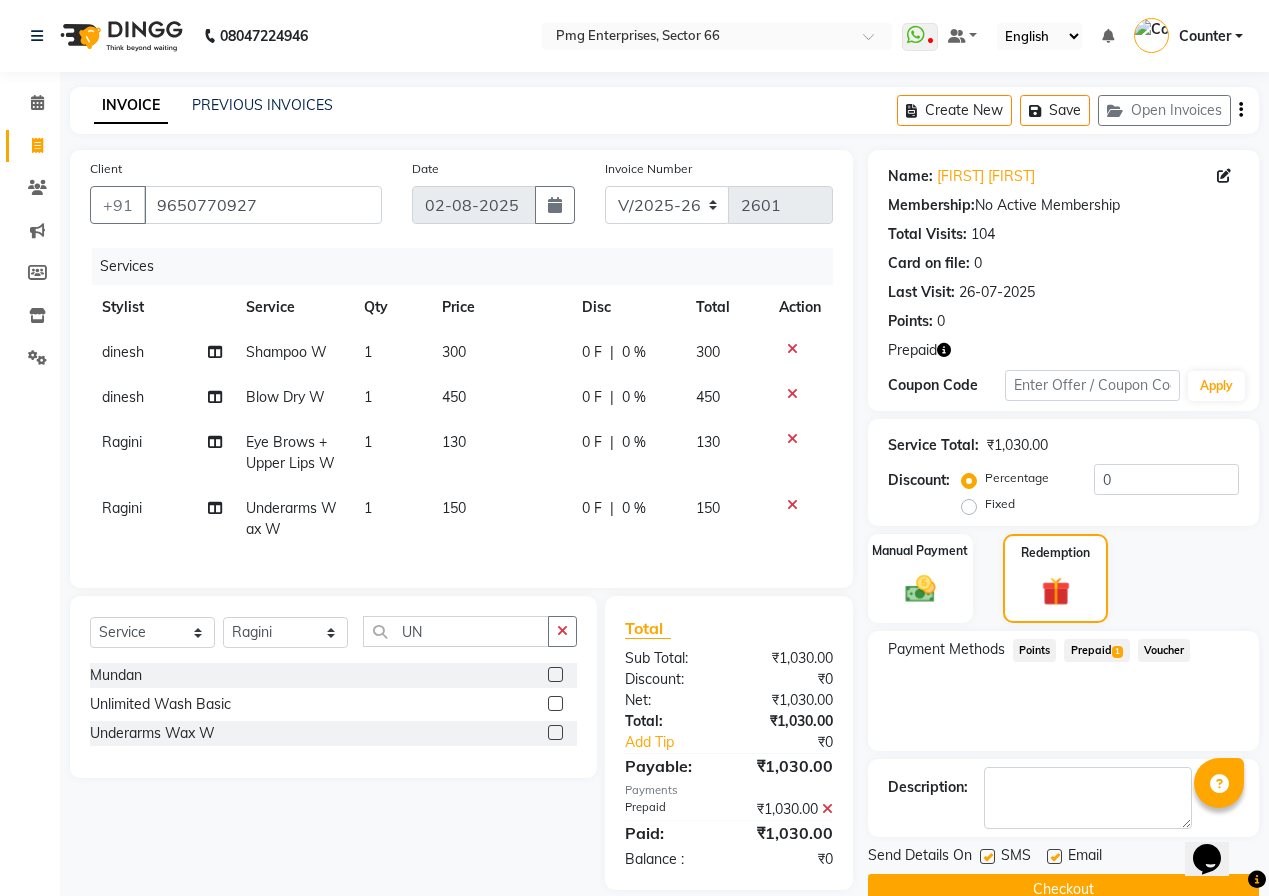 click on "Checkout" 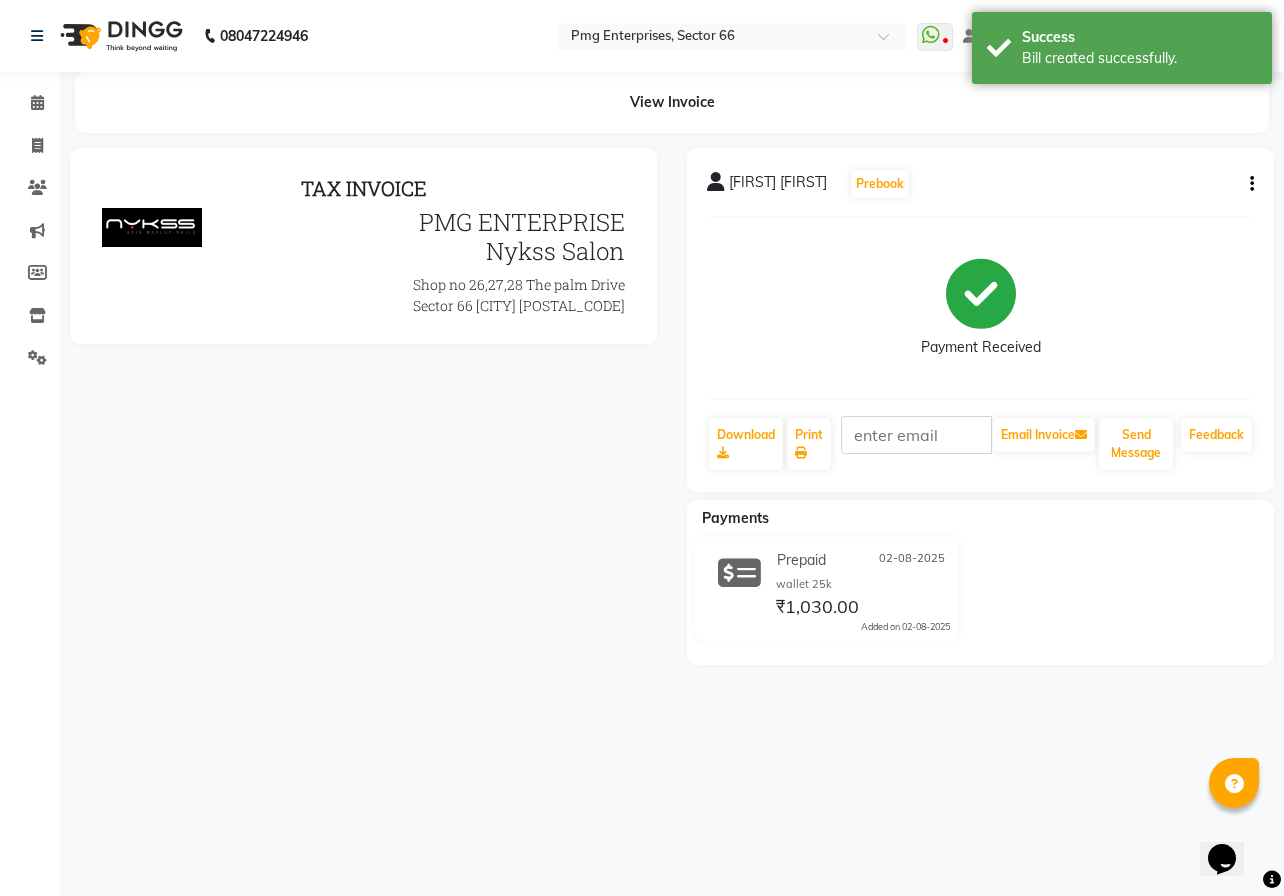 scroll, scrollTop: 0, scrollLeft: 0, axis: both 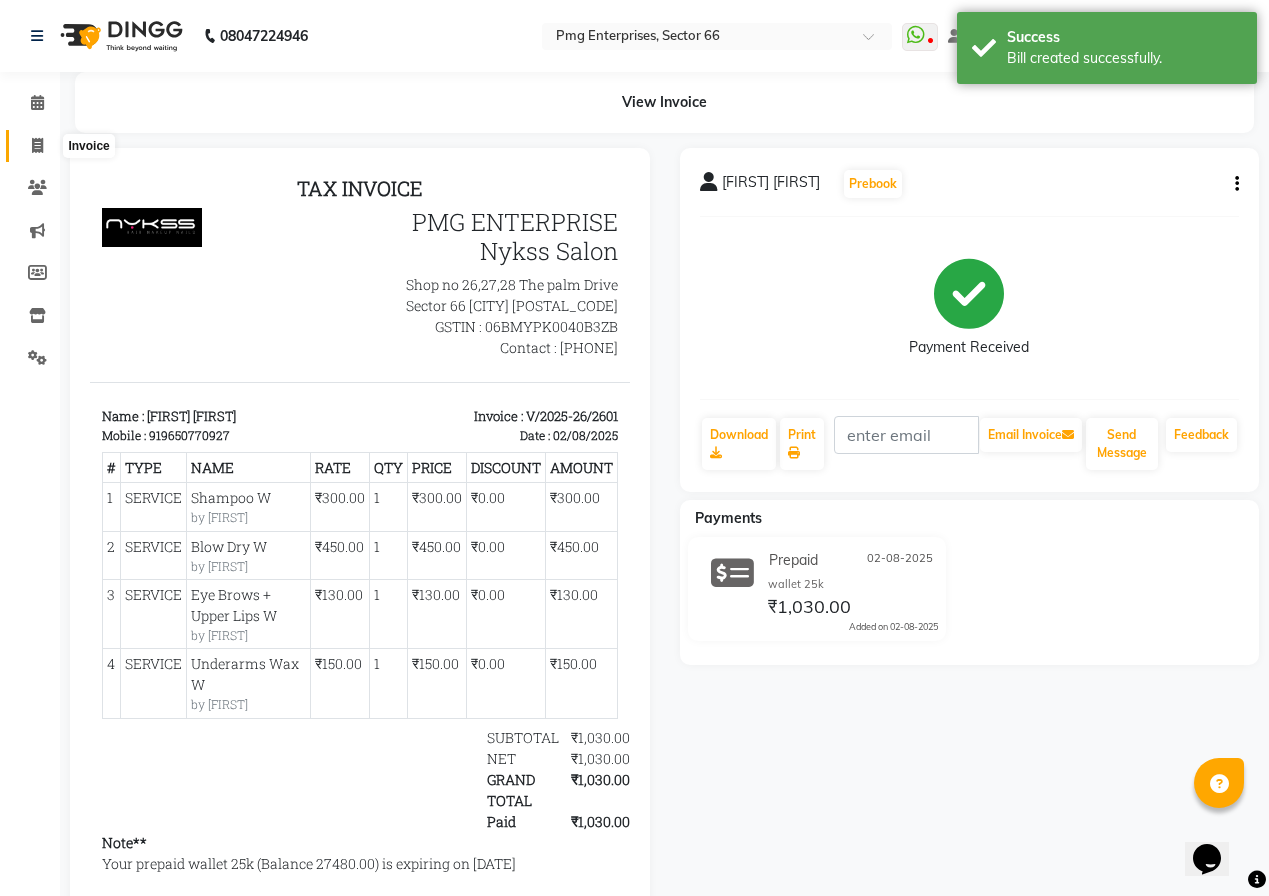 click 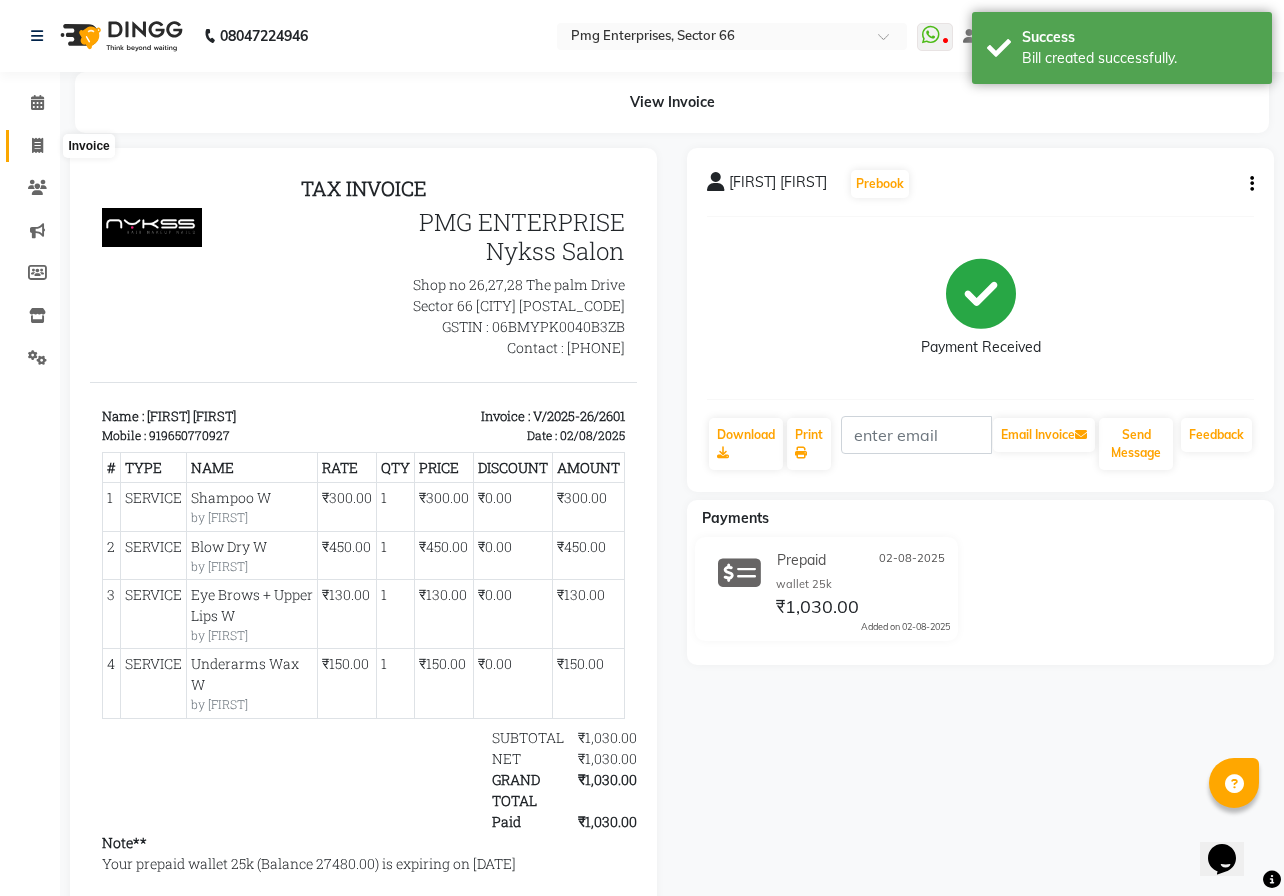 select on "889" 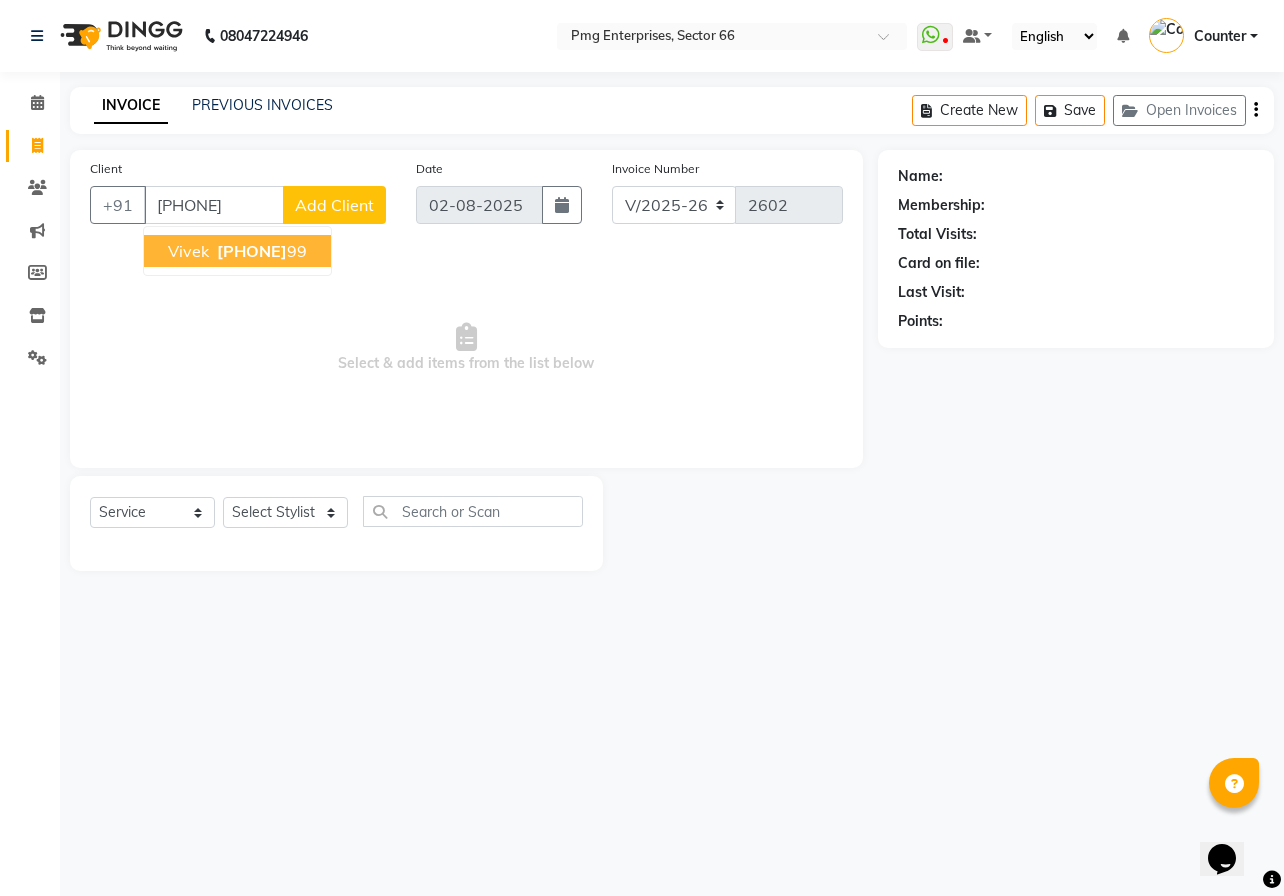 click on "Vivek" at bounding box center [188, 251] 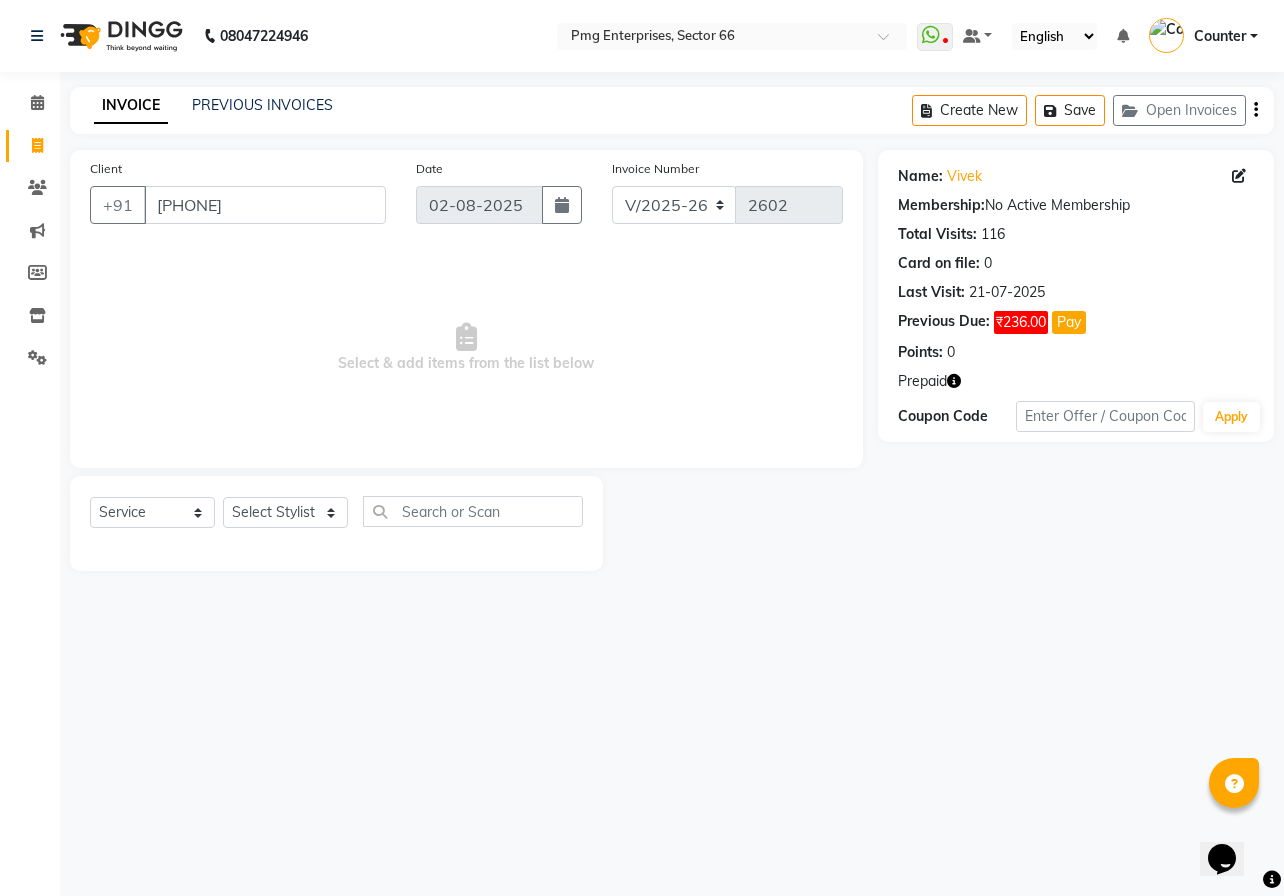 click 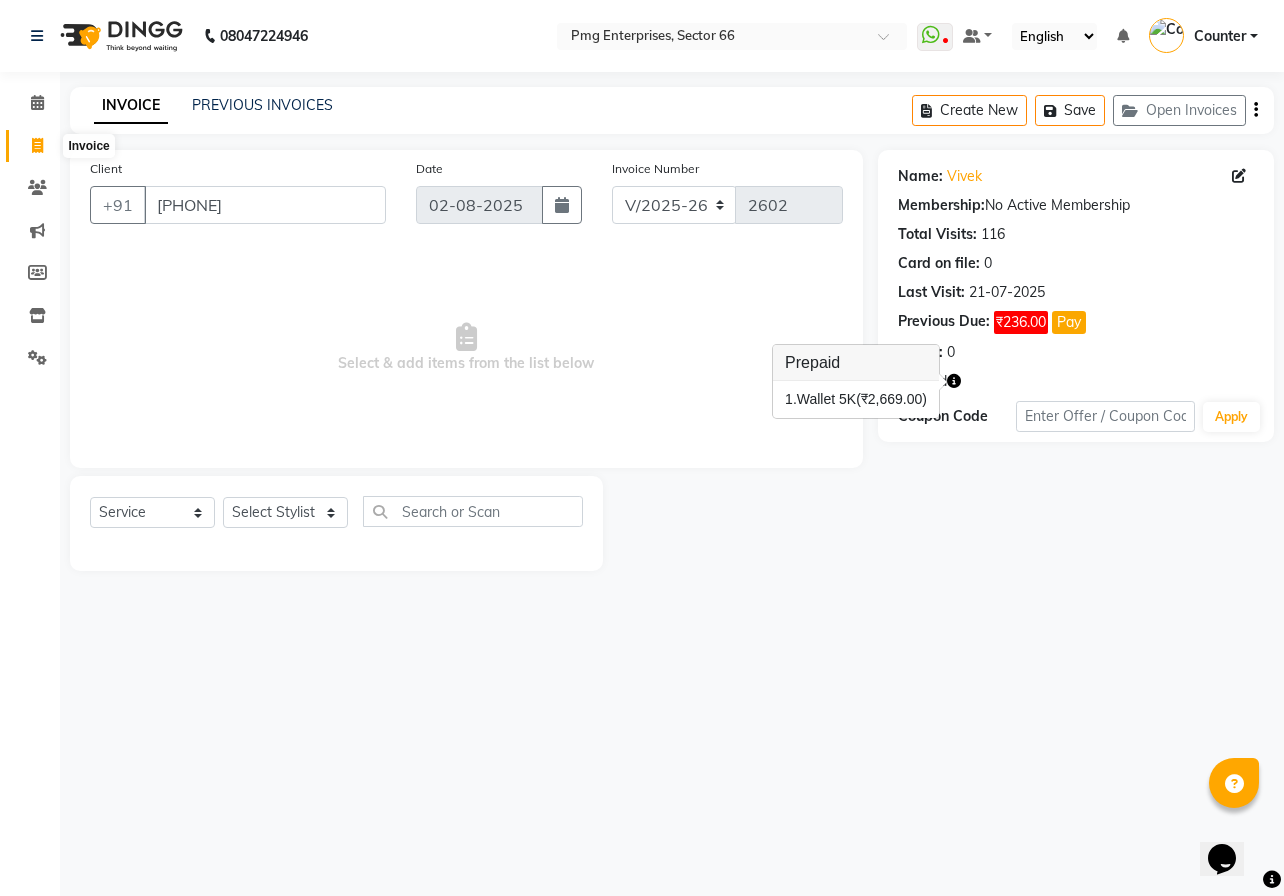 click 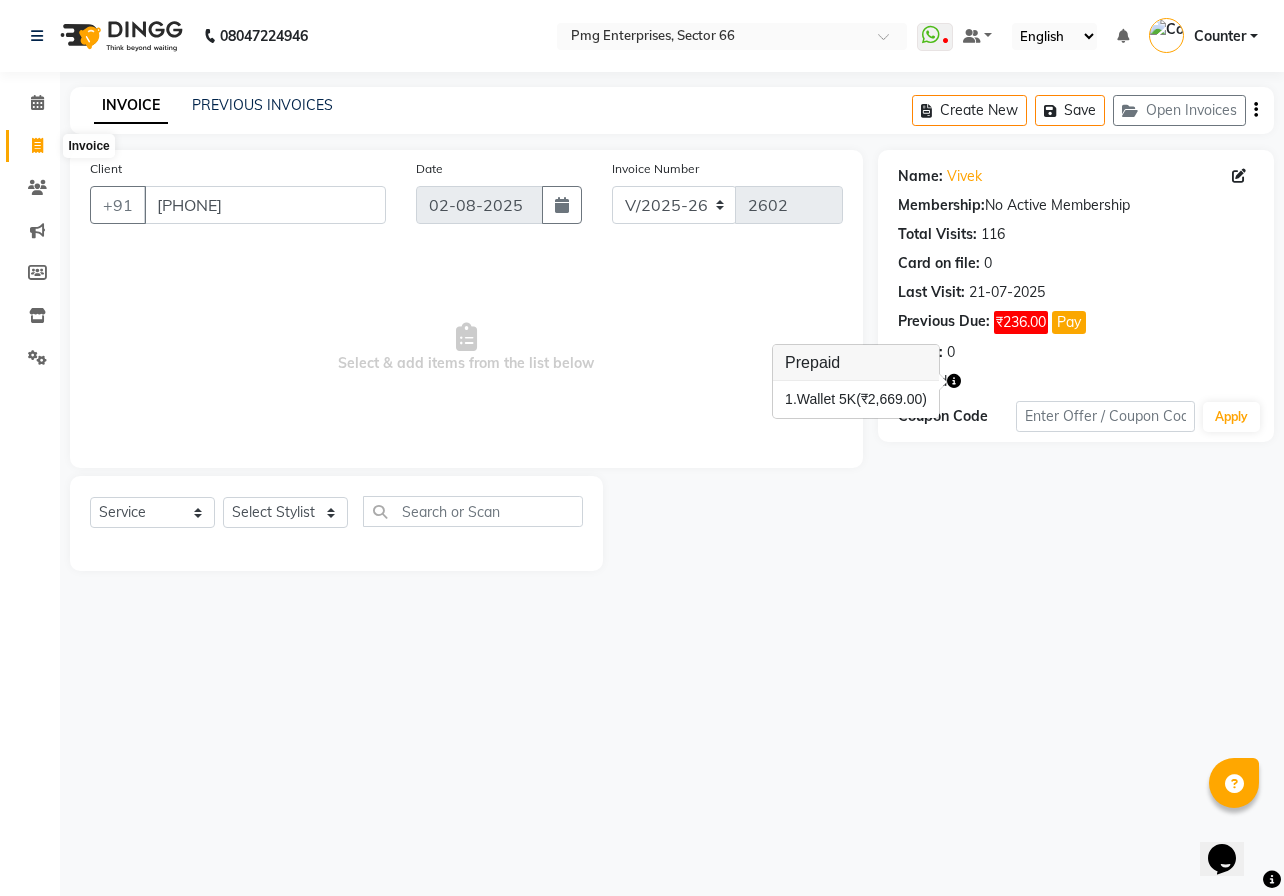 select on "service" 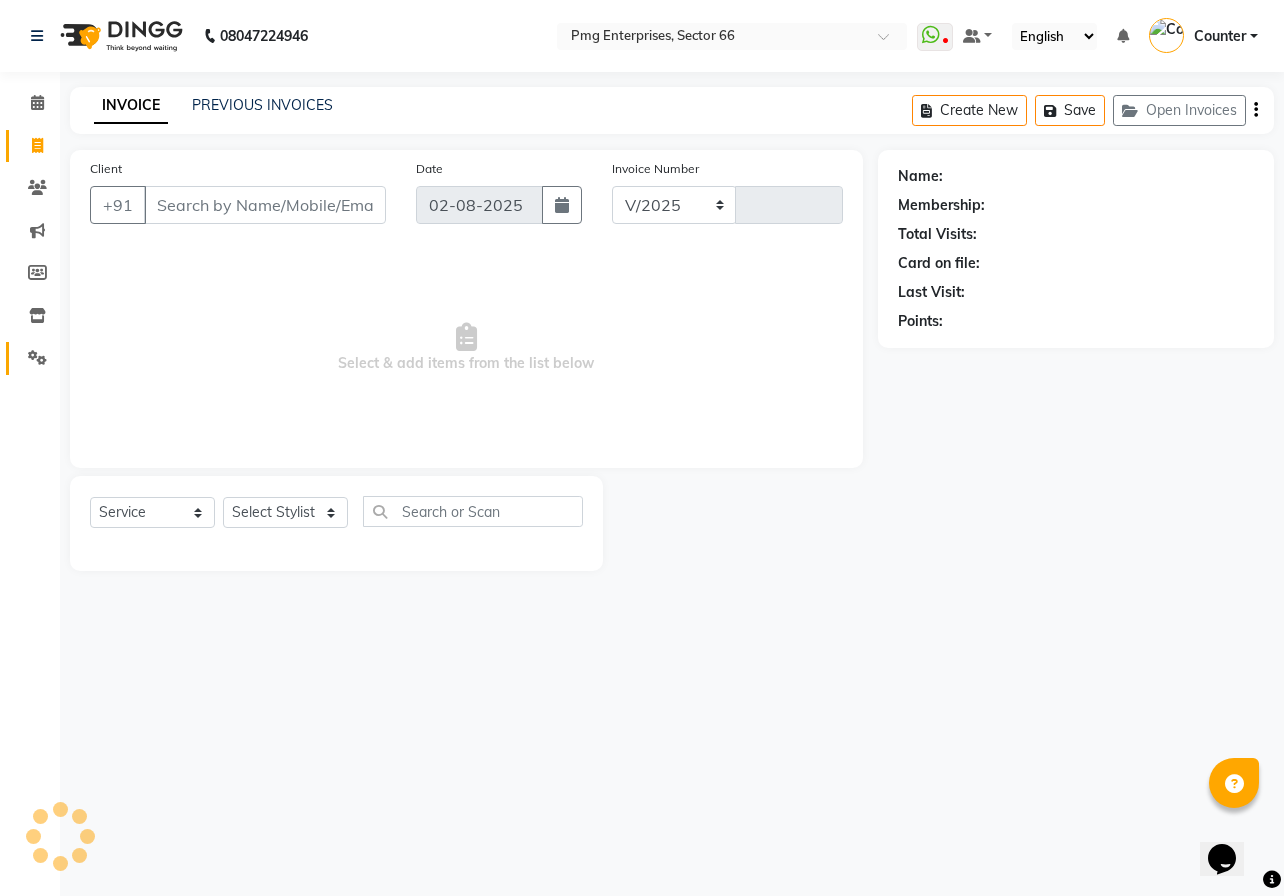 select on "889" 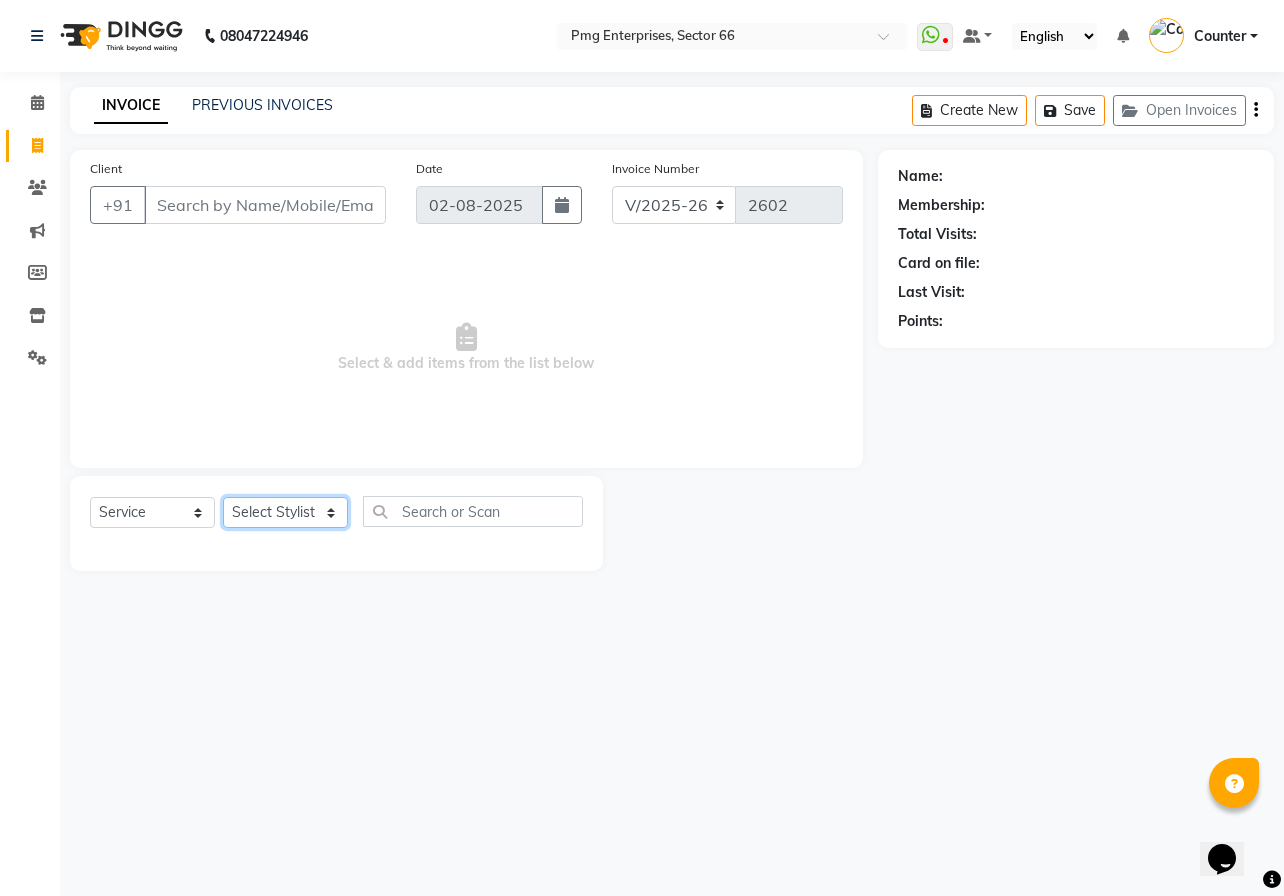 click on "Select Stylist [FIRST] [LAST] Counter [FIRST] [LAST] [FIRST] [LAST] [FIRST] [LAST] [FIRST] [LAST]" 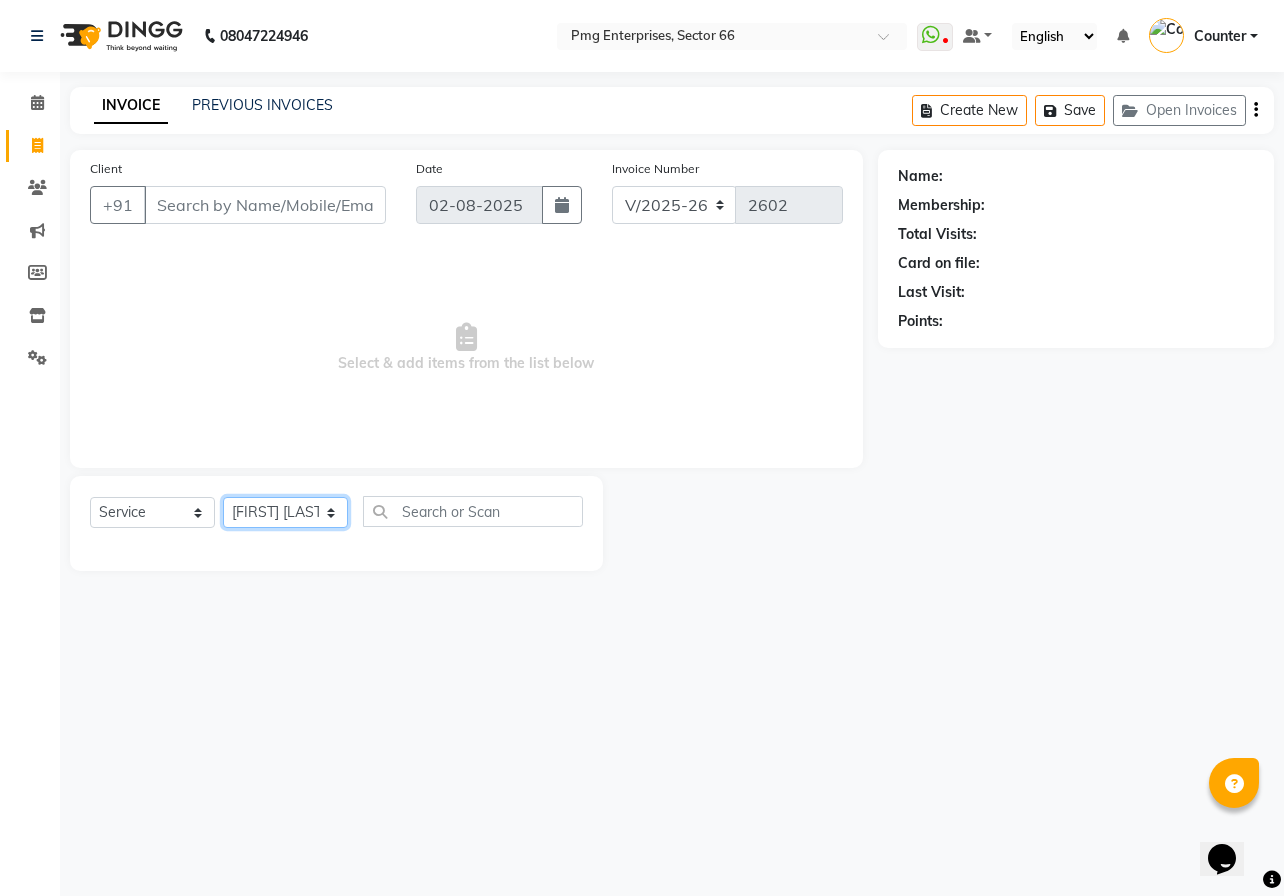 click on "Select Stylist [FIRST] [LAST] Counter [FIRST] [LAST] [FIRST] [LAST] [FIRST] [LAST] [FIRST] [LAST]" 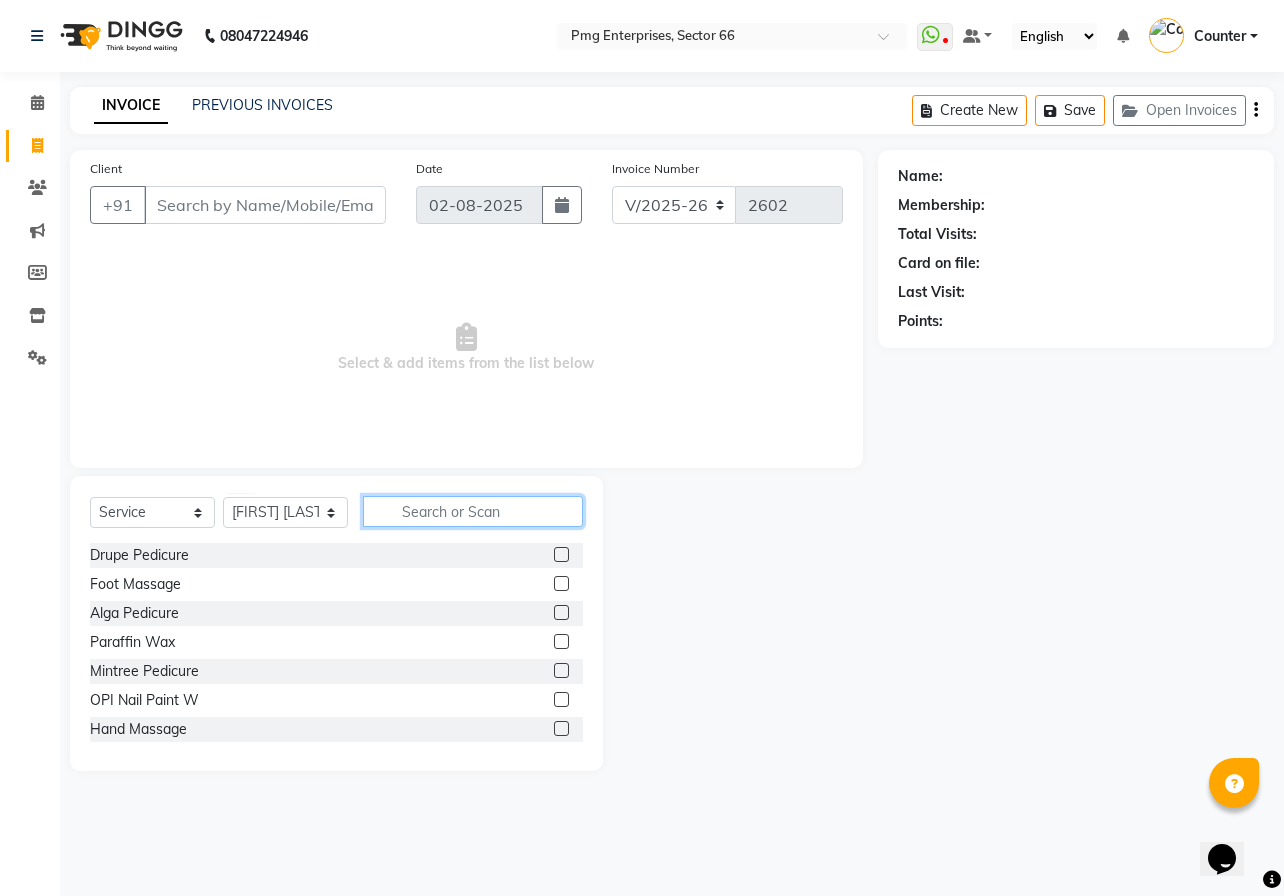 click 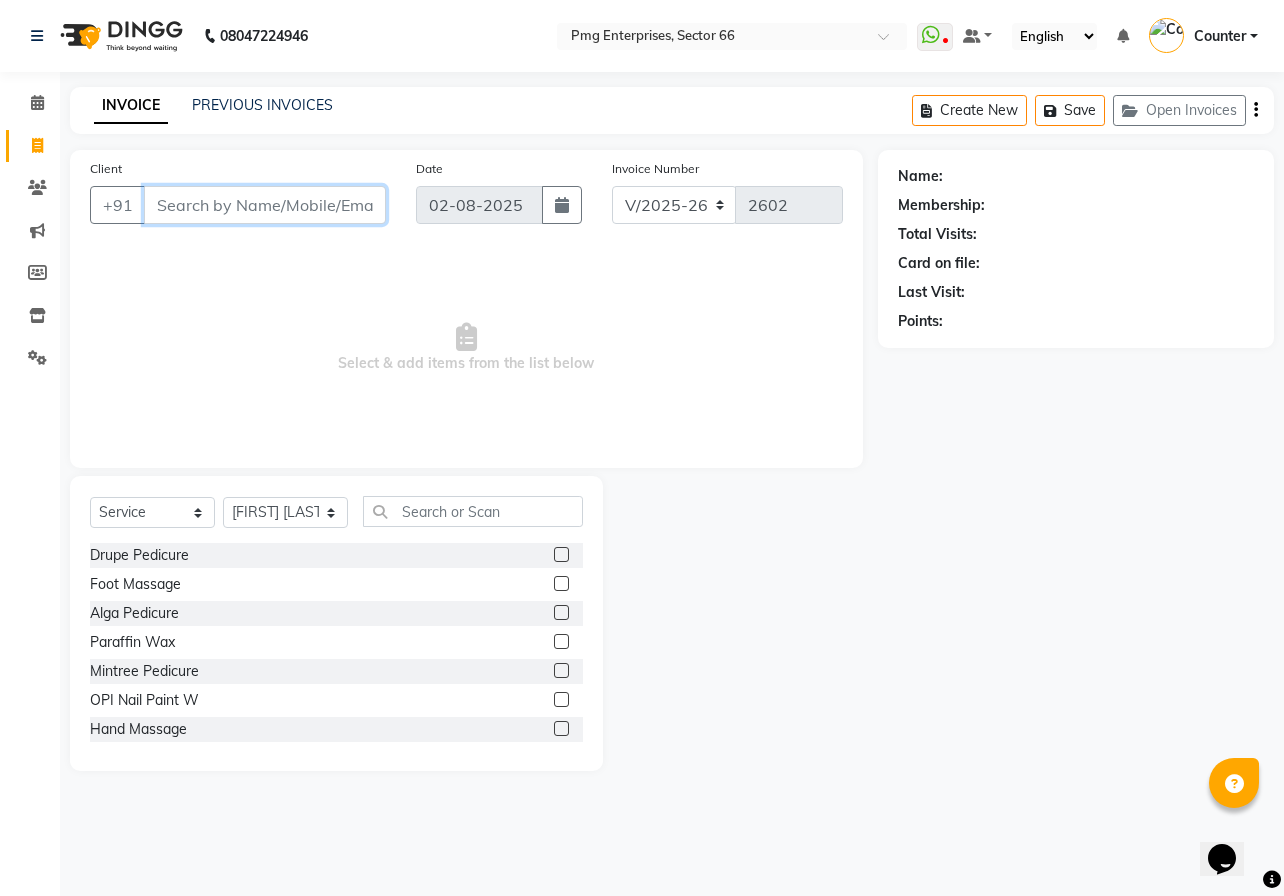 click on "Client" at bounding box center (265, 205) 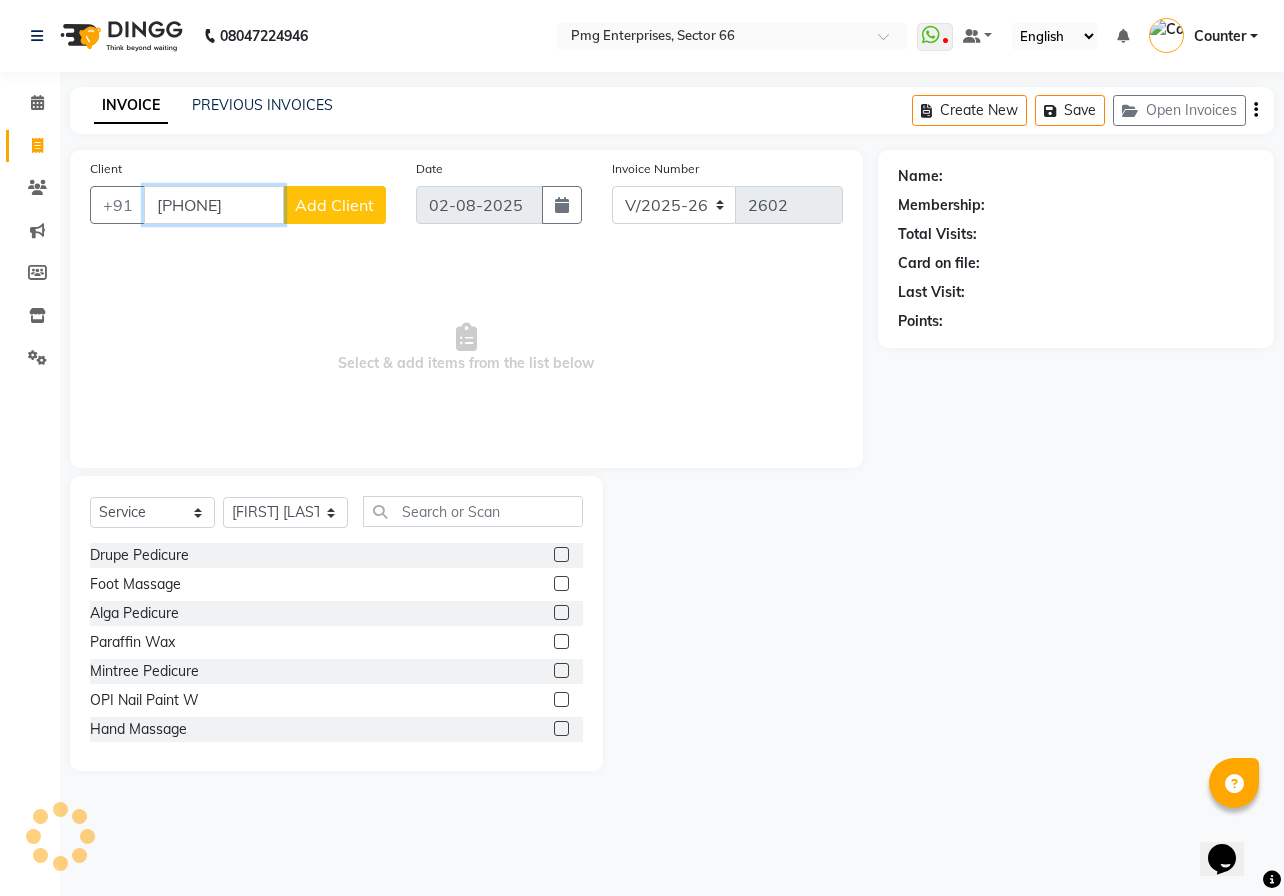type on "[PHONE]" 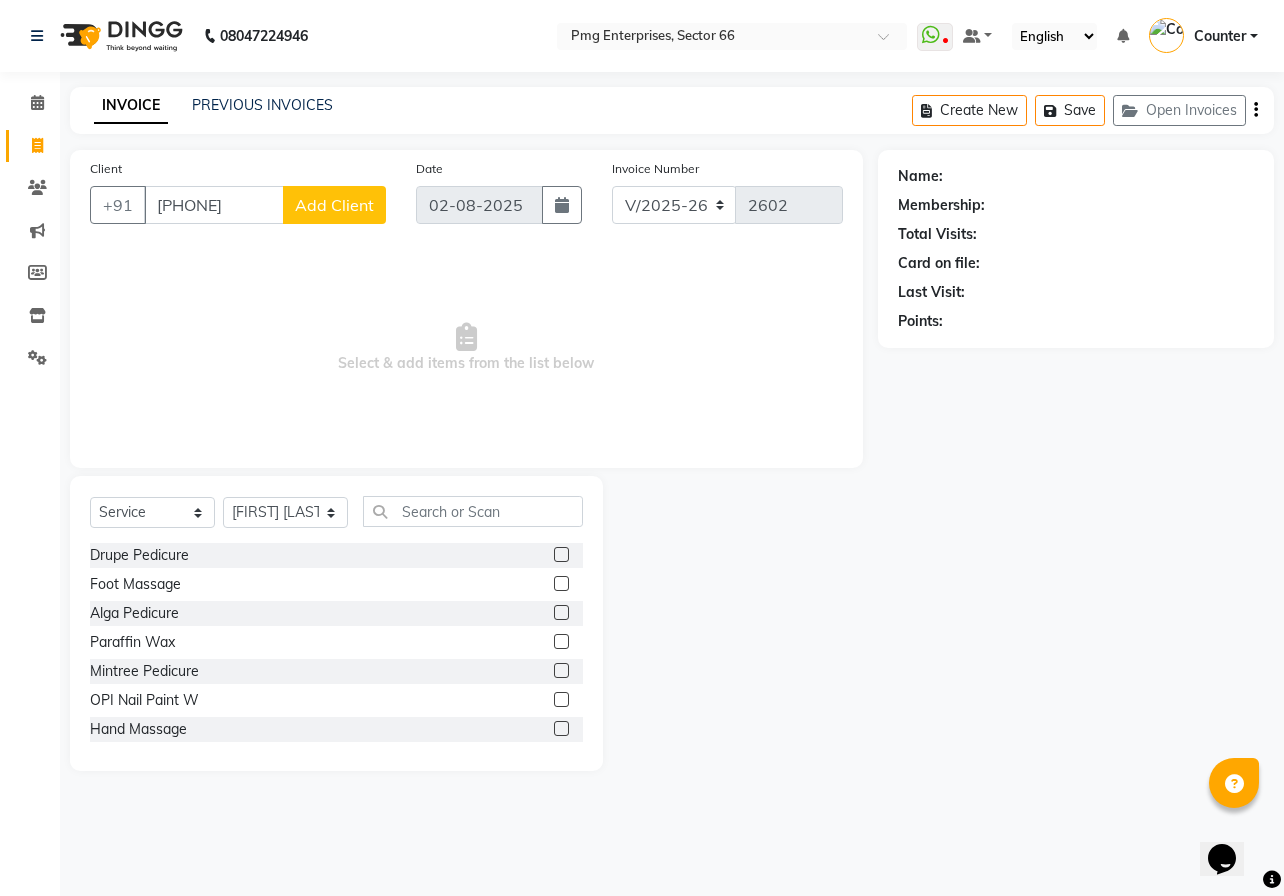 click on "Add Client" 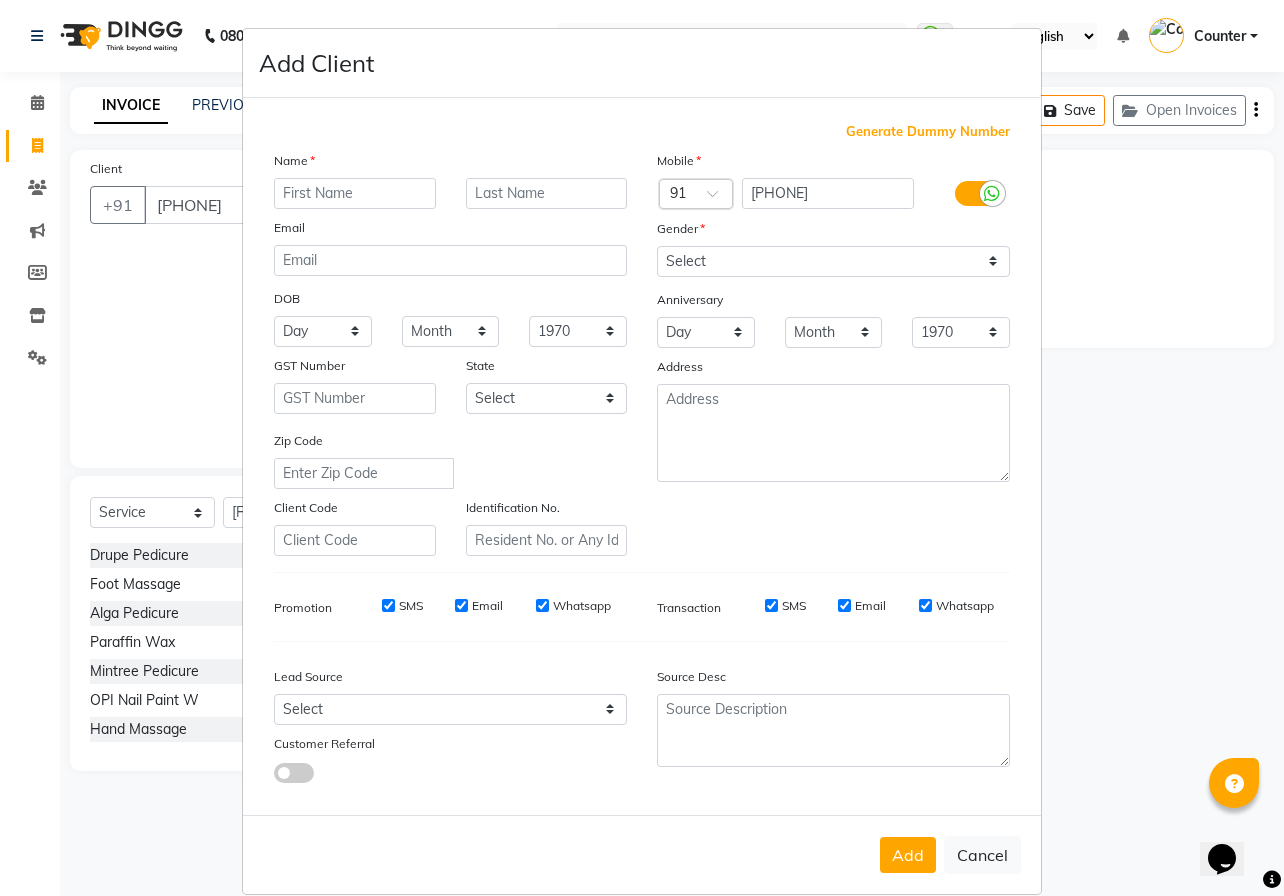click at bounding box center [355, 193] 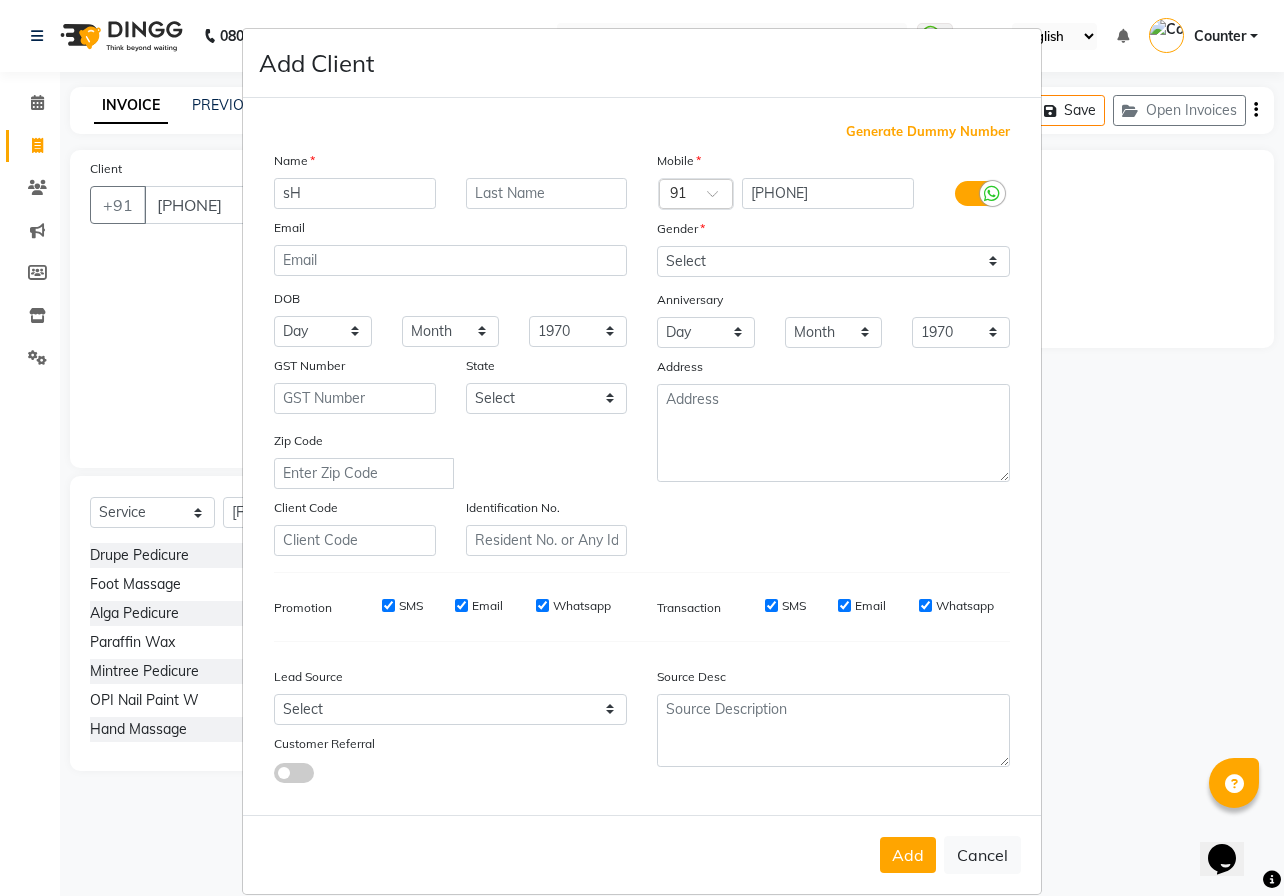 type on "s" 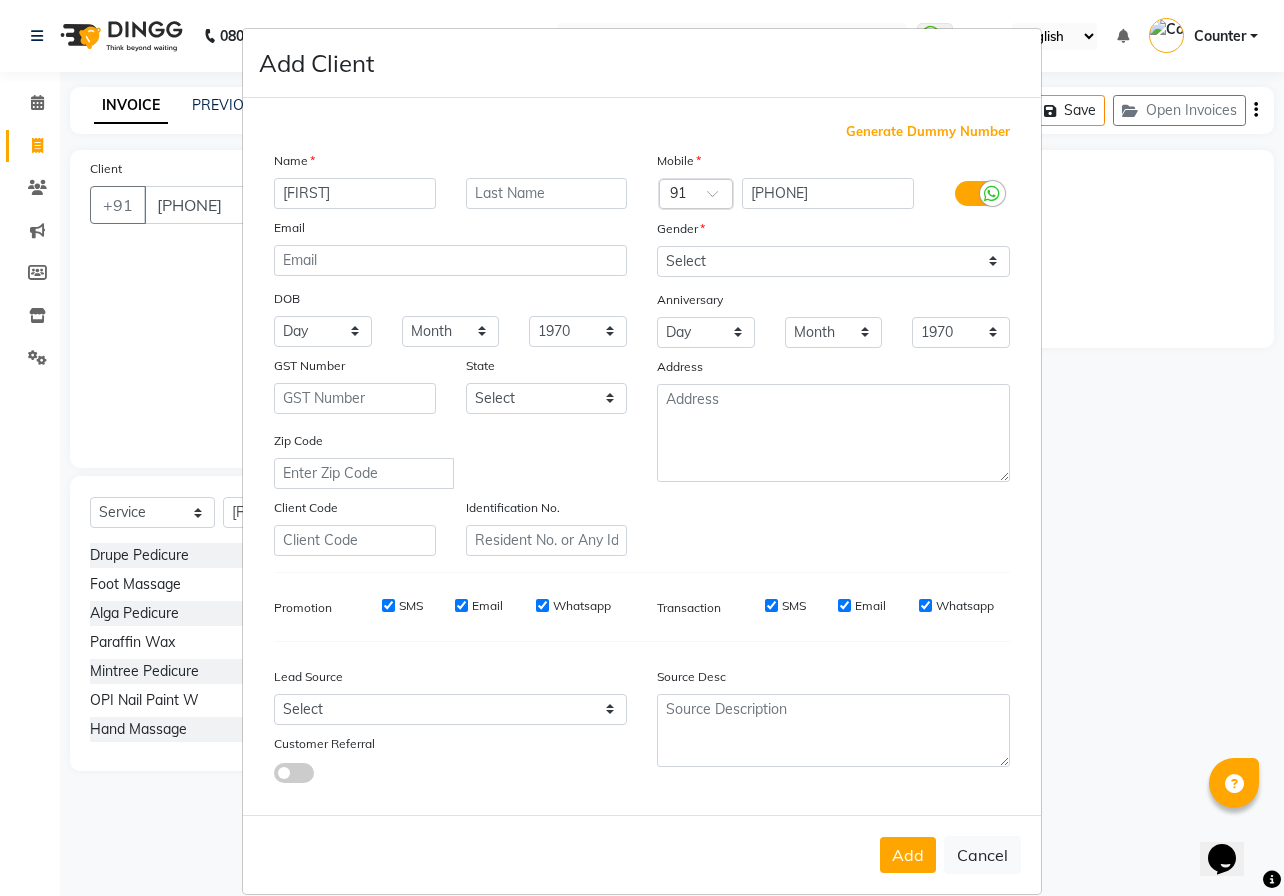 type on "[FIRST]" 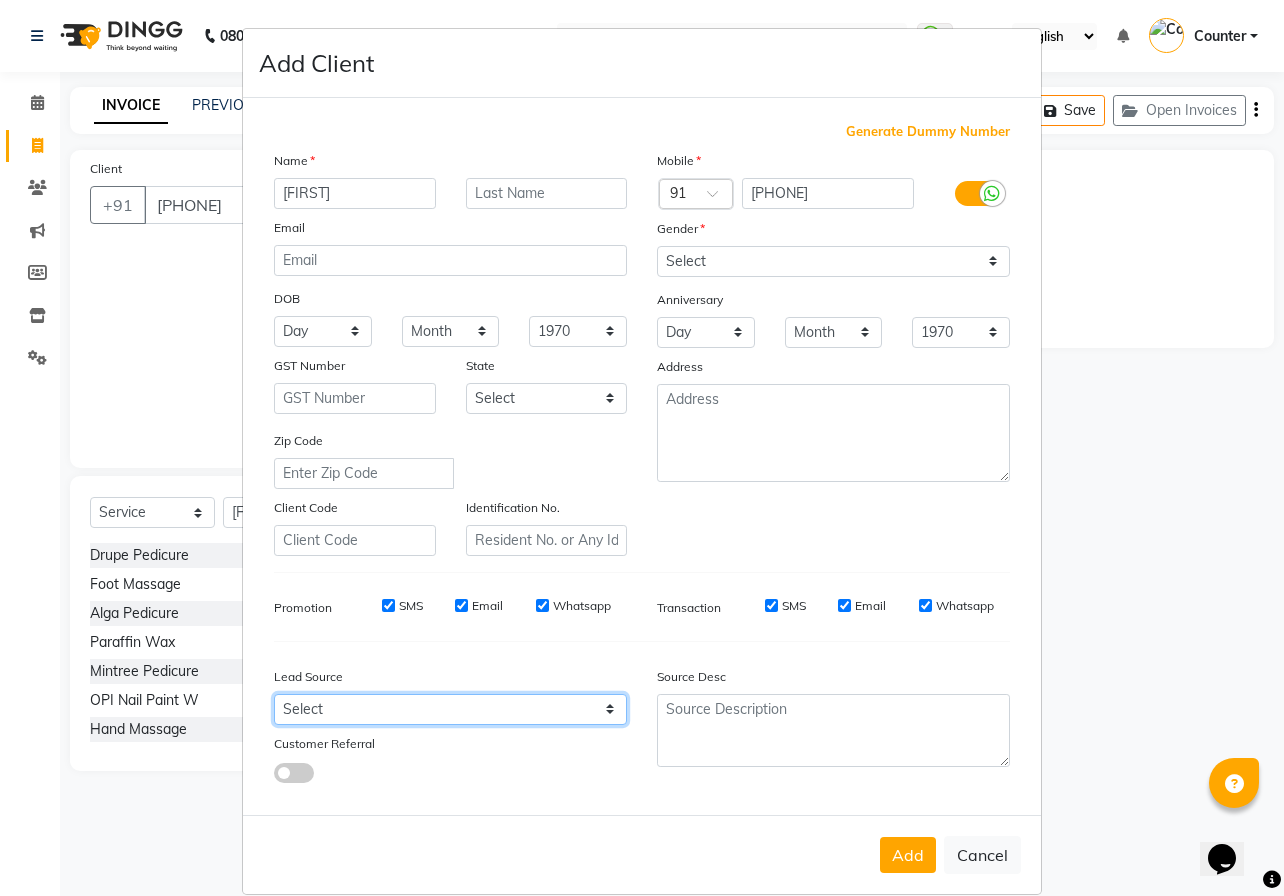 click on "Select Walk-in Referral Internet Friend Word of Mouth Advertisement Facebook JustDial Google Other Instagram  YouTube  WhatsApp" at bounding box center (450, 709) 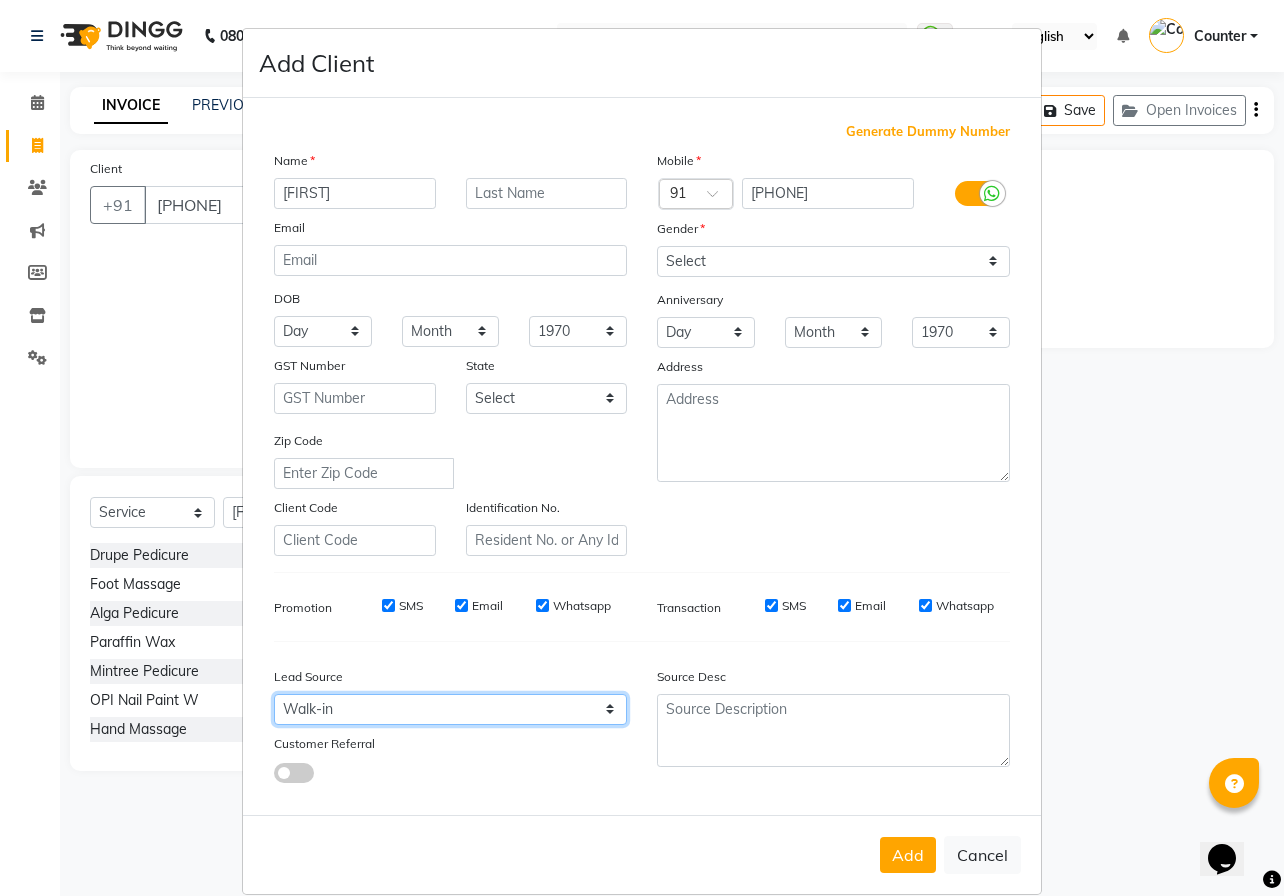 click on "Select Walk-in Referral Internet Friend Word of Mouth Advertisement Facebook JustDial Google Other Instagram  YouTube  WhatsApp" at bounding box center (450, 709) 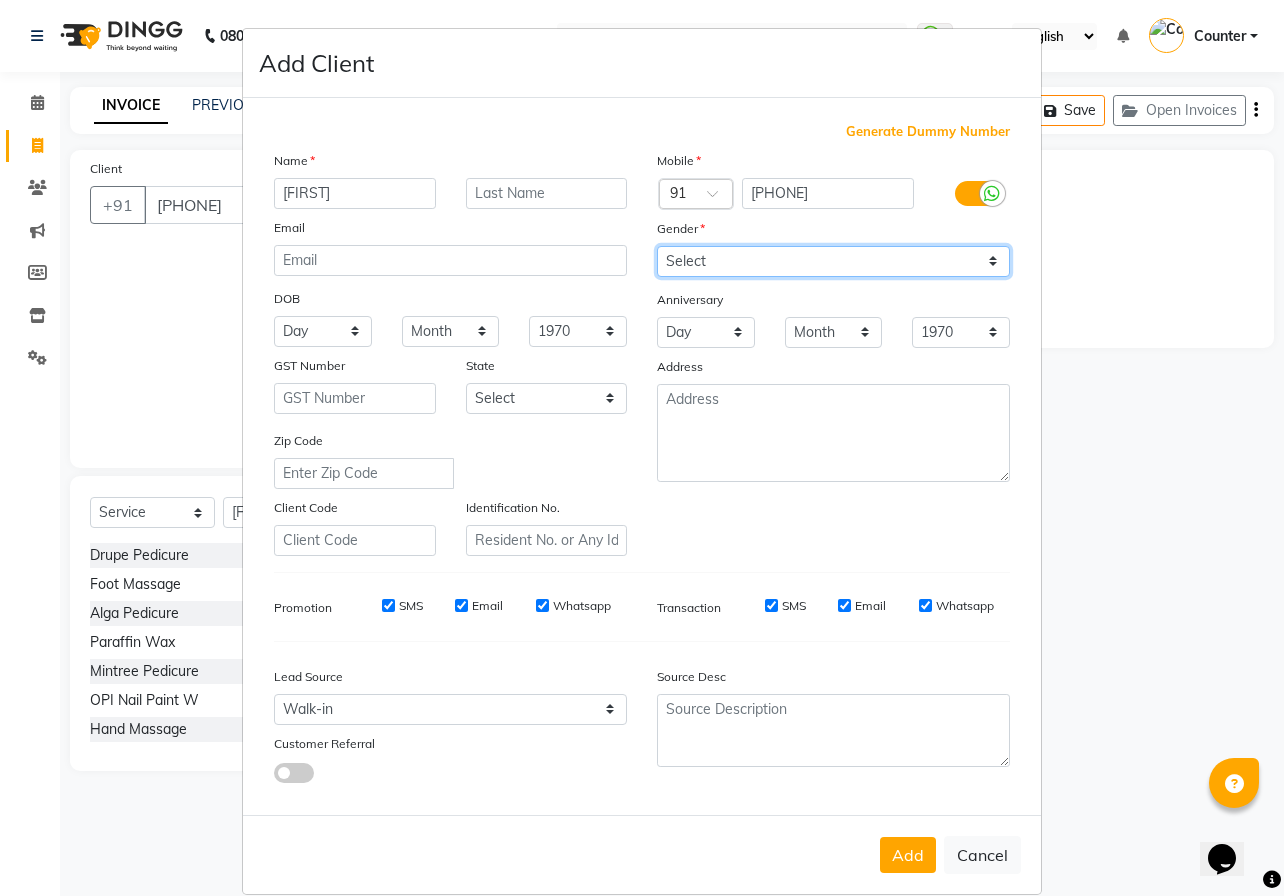 click on "Select Male Female Other Prefer Not To Say" at bounding box center [833, 261] 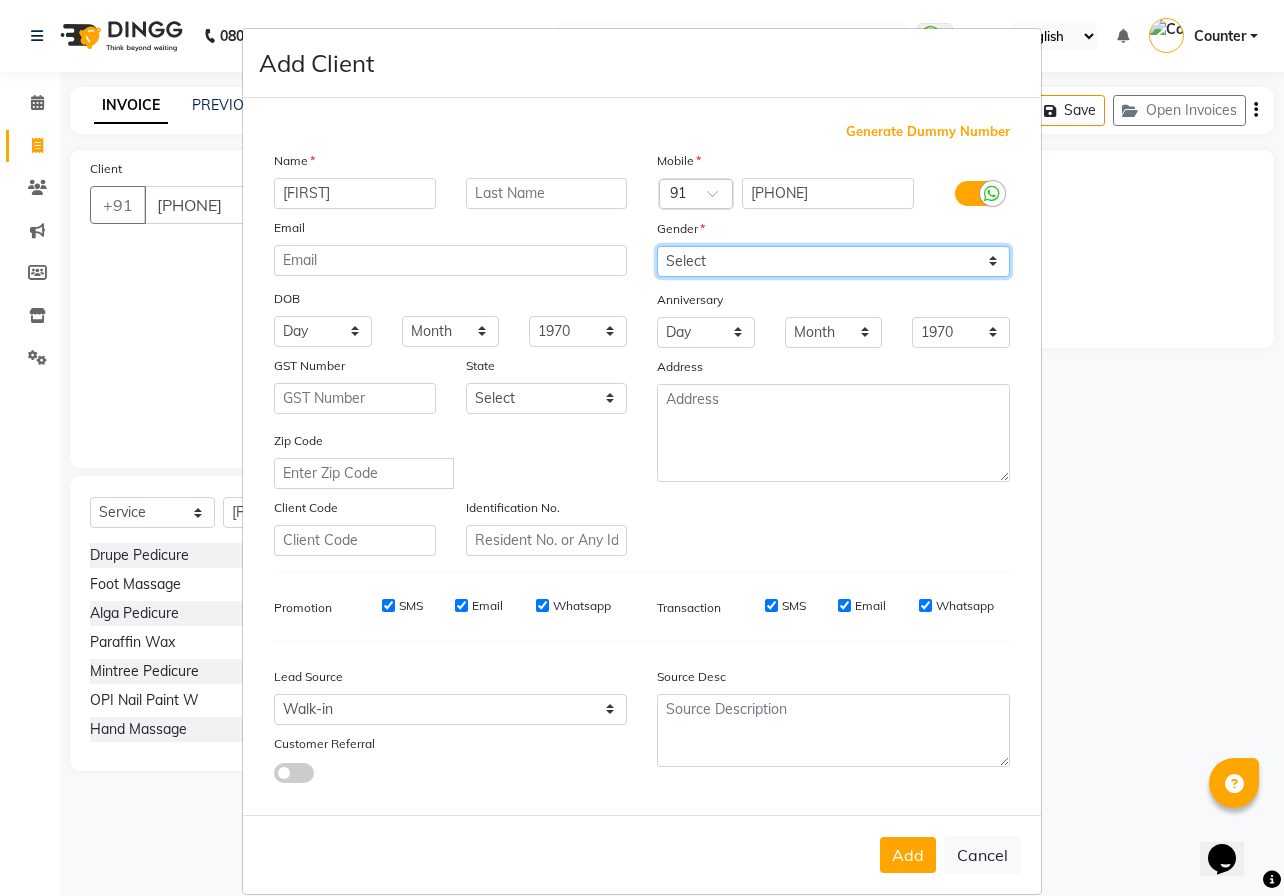 select on "female" 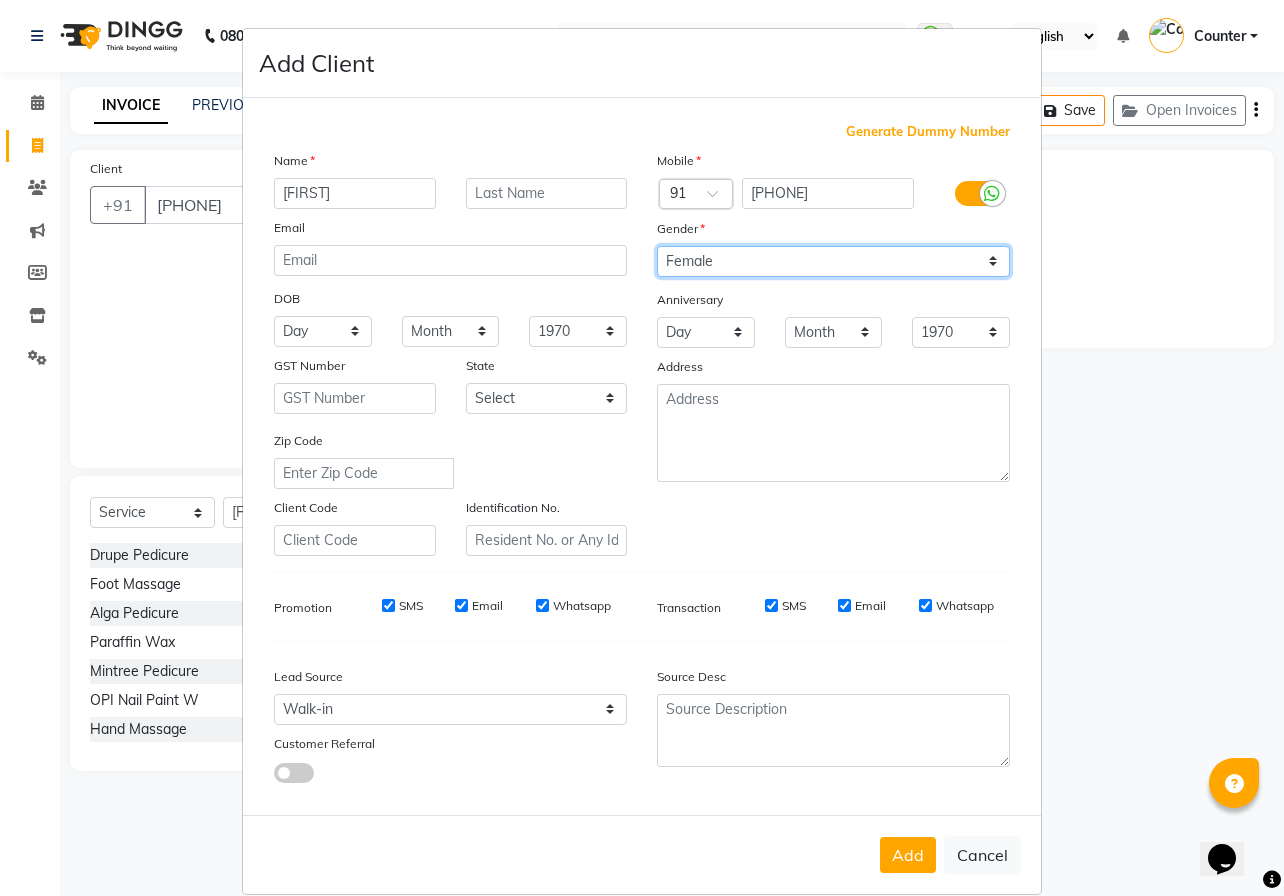 click on "Select Male Female Other Prefer Not To Say" at bounding box center [833, 261] 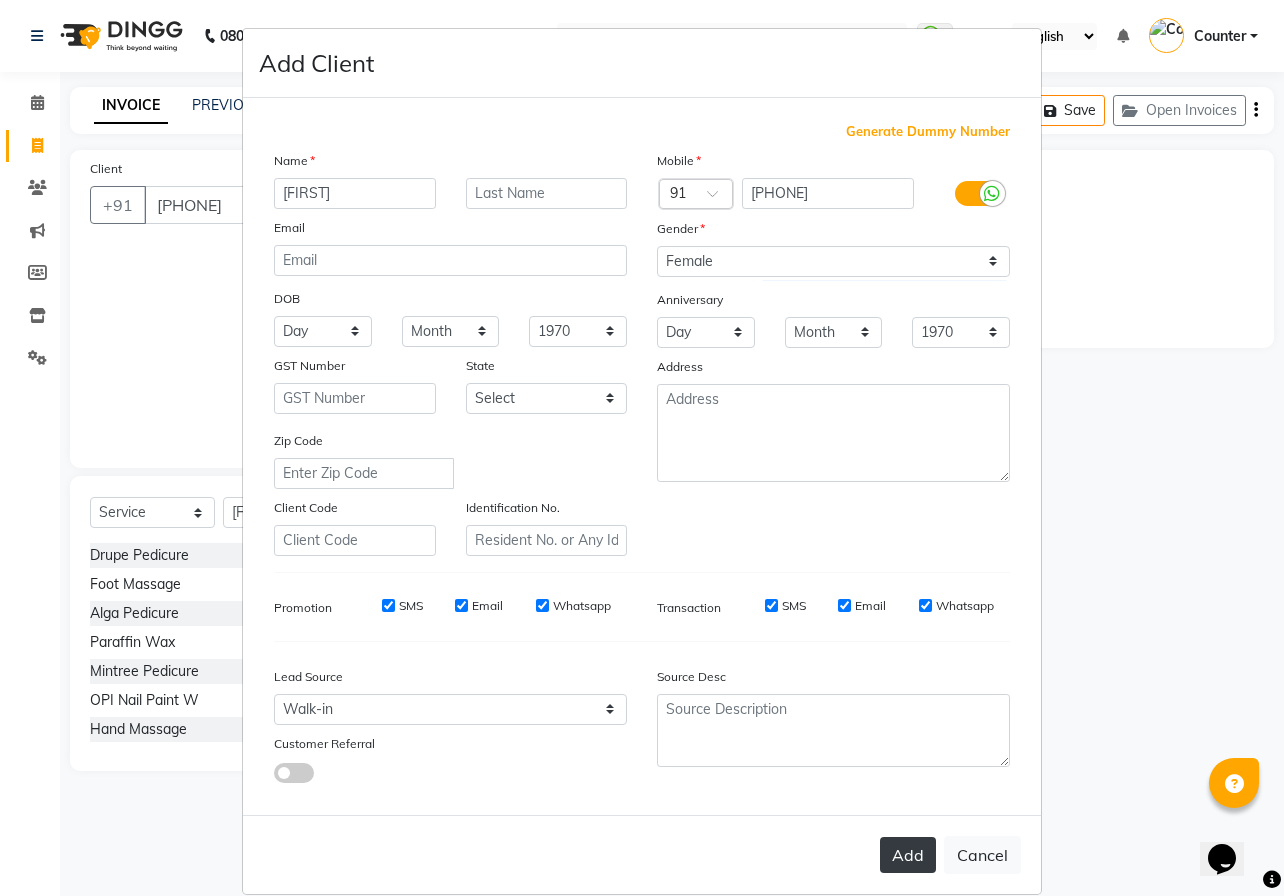 click on "Add" at bounding box center (908, 855) 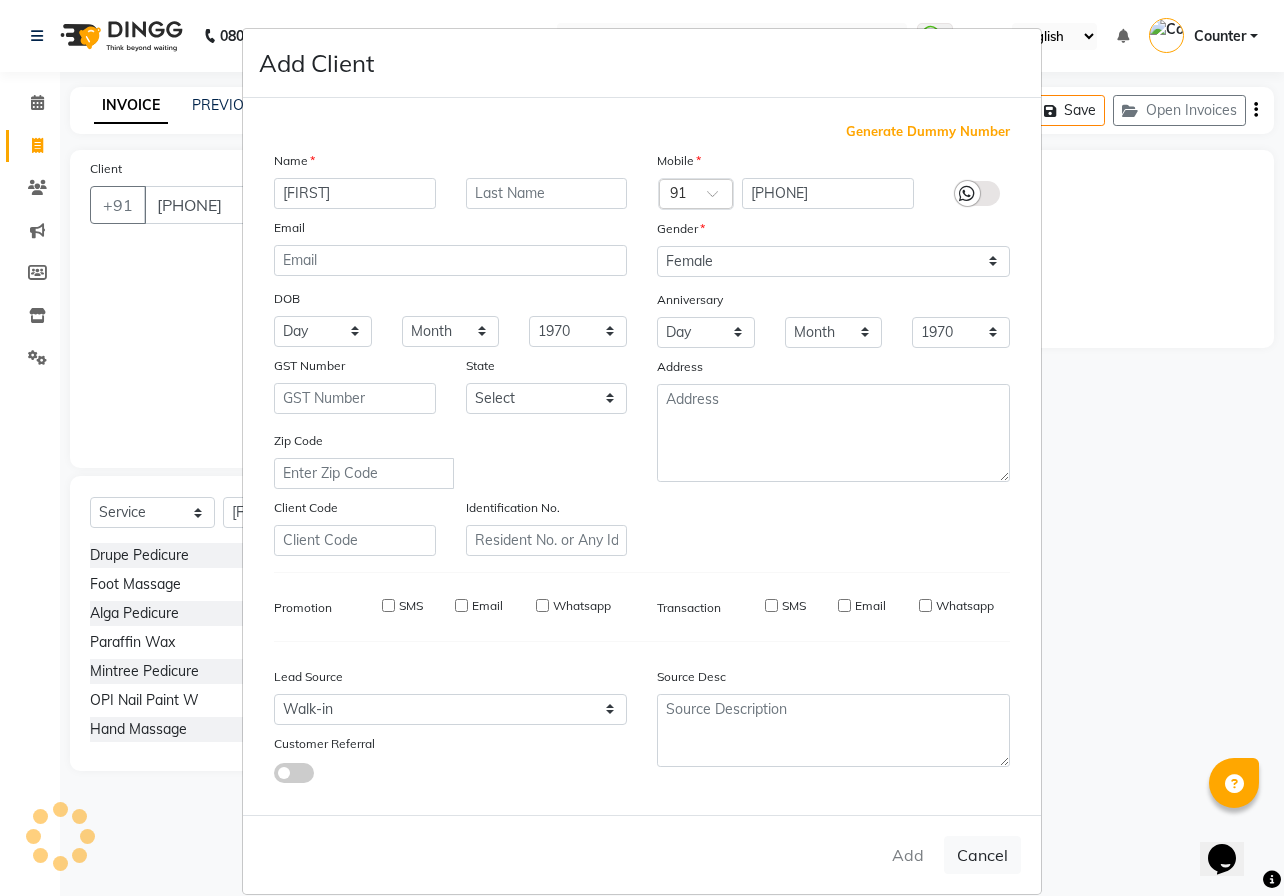 type 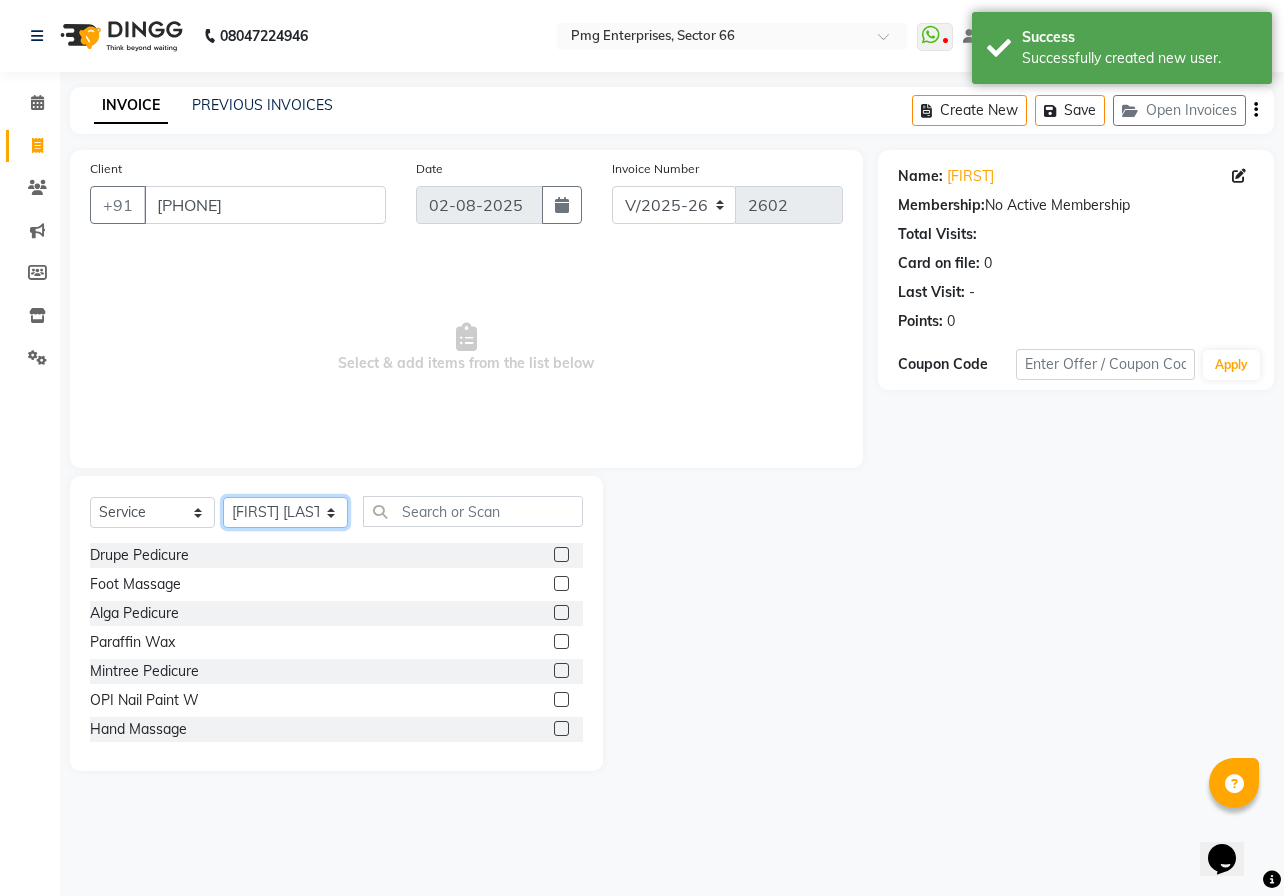 click on "Select Stylist [FIRST] [LAST] Counter [FIRST] [LAST] [FIRST] [LAST] [FIRST] [LAST] [FIRST] [LAST]" 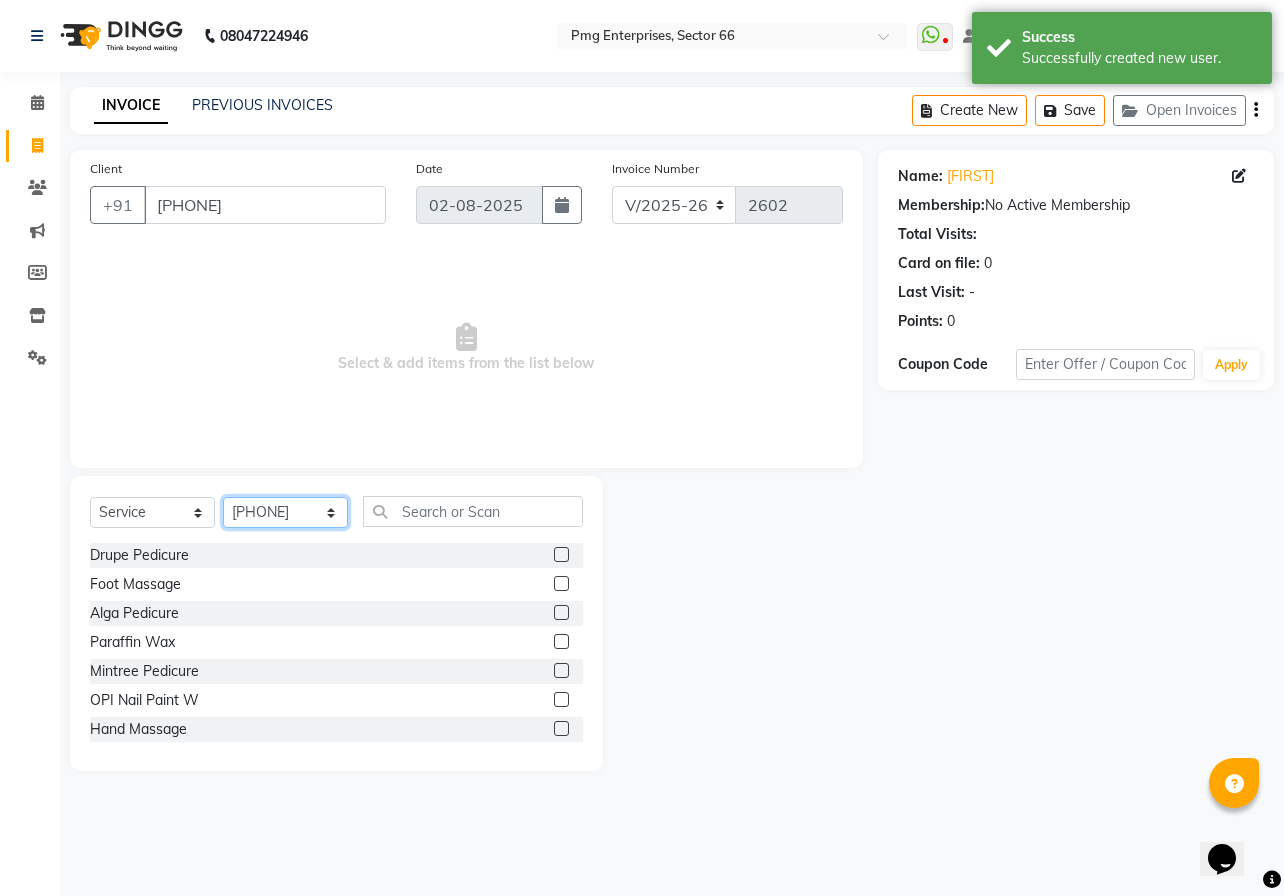 click on "Select Stylist [FIRST] [LAST] Counter [FIRST] [LAST] [FIRST] [LAST] [FIRST] [LAST] [FIRST] [LAST]" 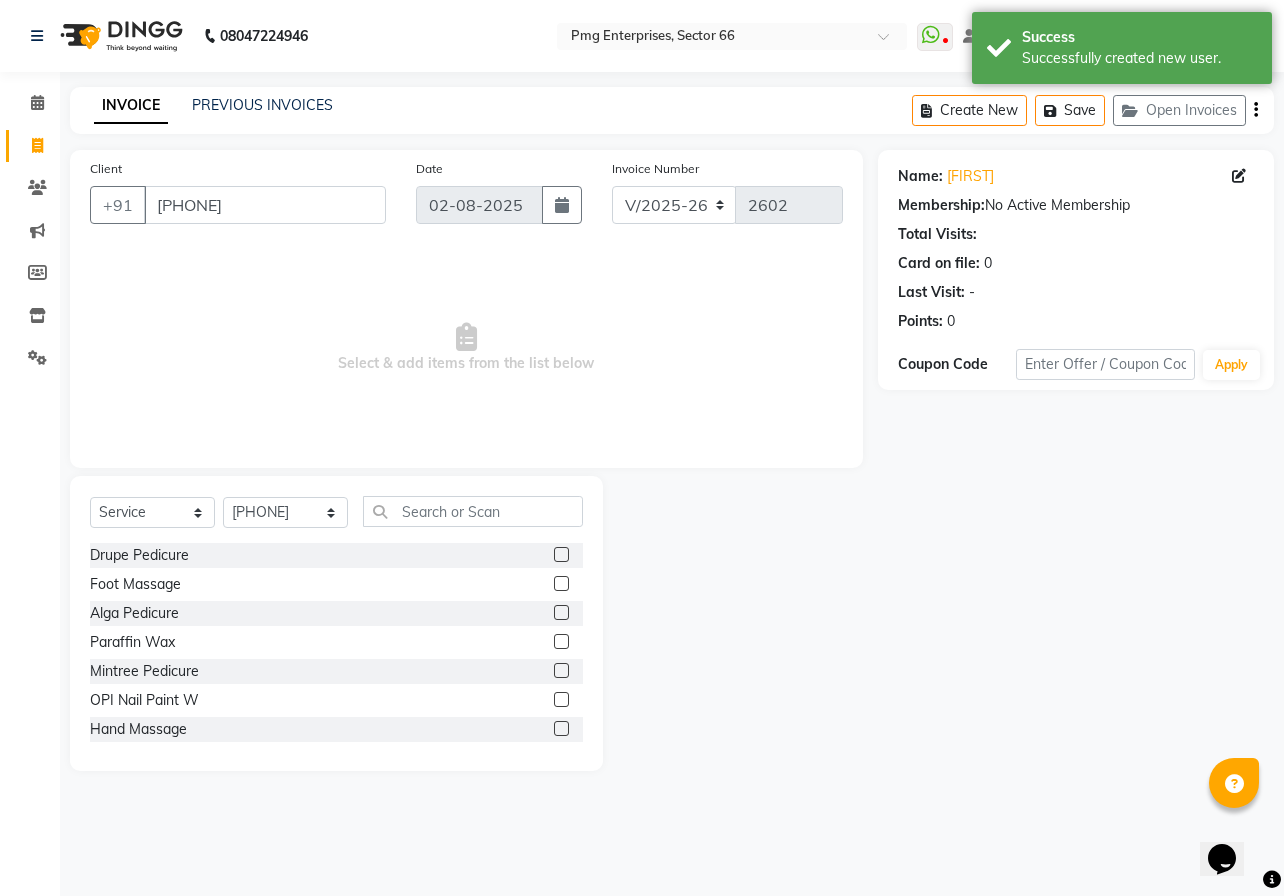 click on "Select  Service  Product  Membership  Package Voucher Prepaid Gift Card  Select Stylist [FIRST] [LAST] Counter [FIRST] [LAST] [FIRST] [LAST] [FIRST] [LAST] [FIRST] [LAST]" 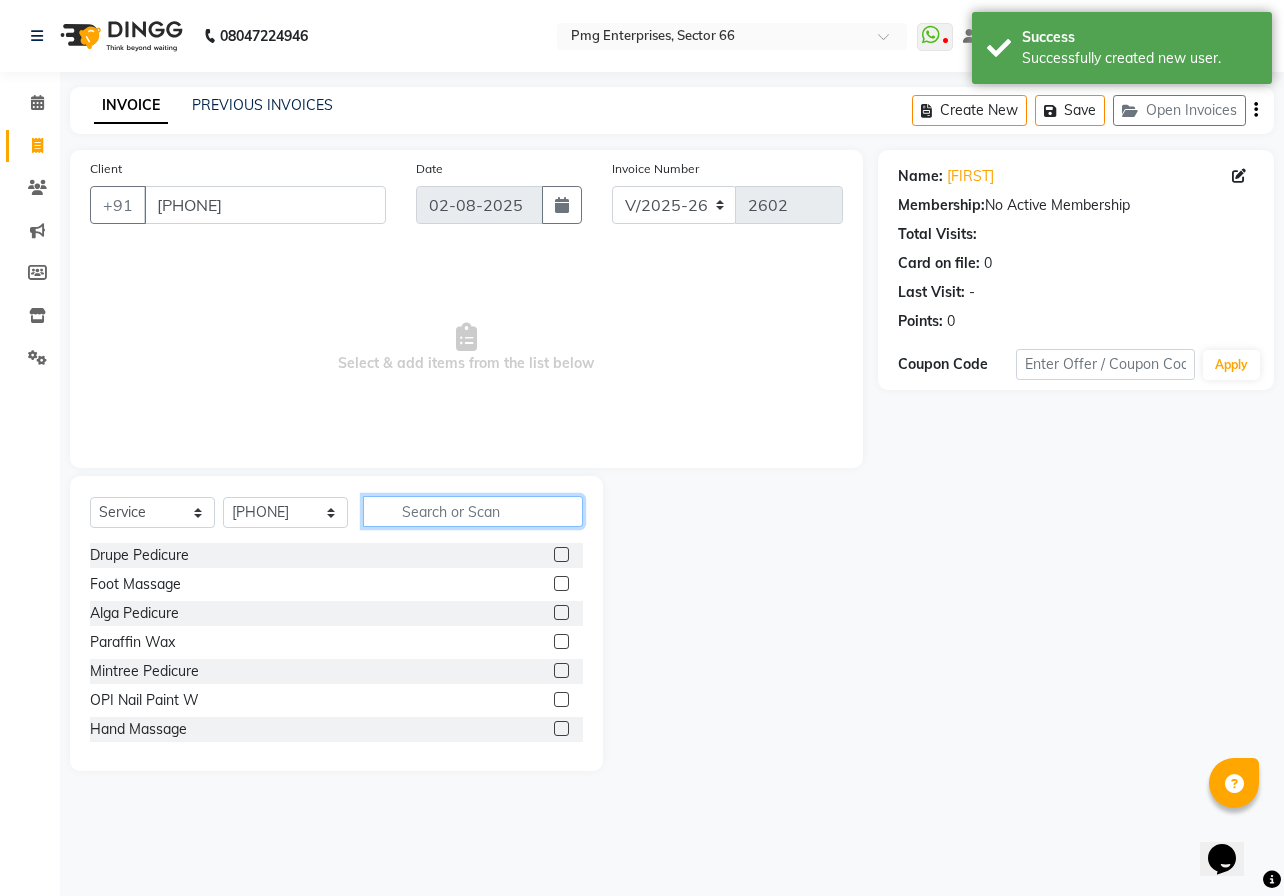 click 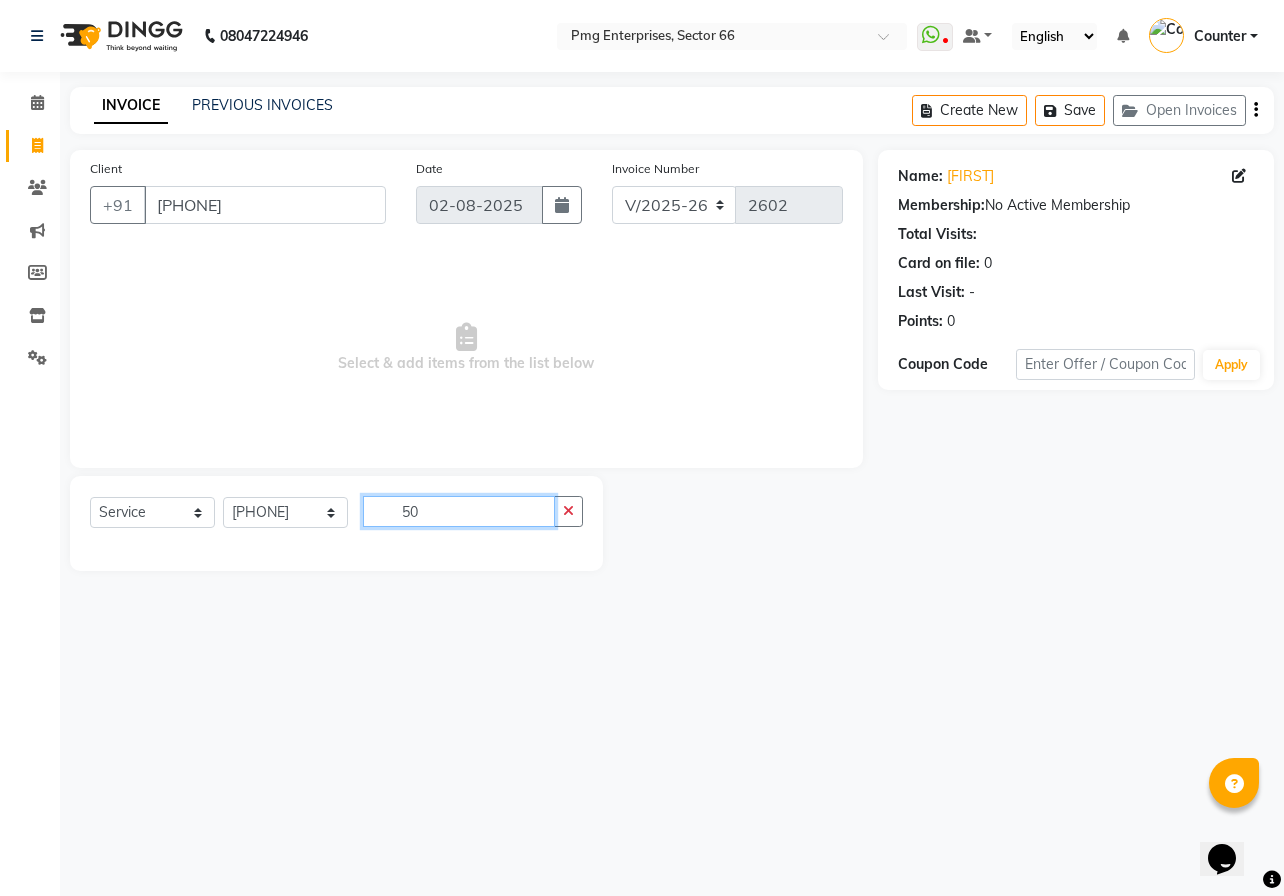 type on "5" 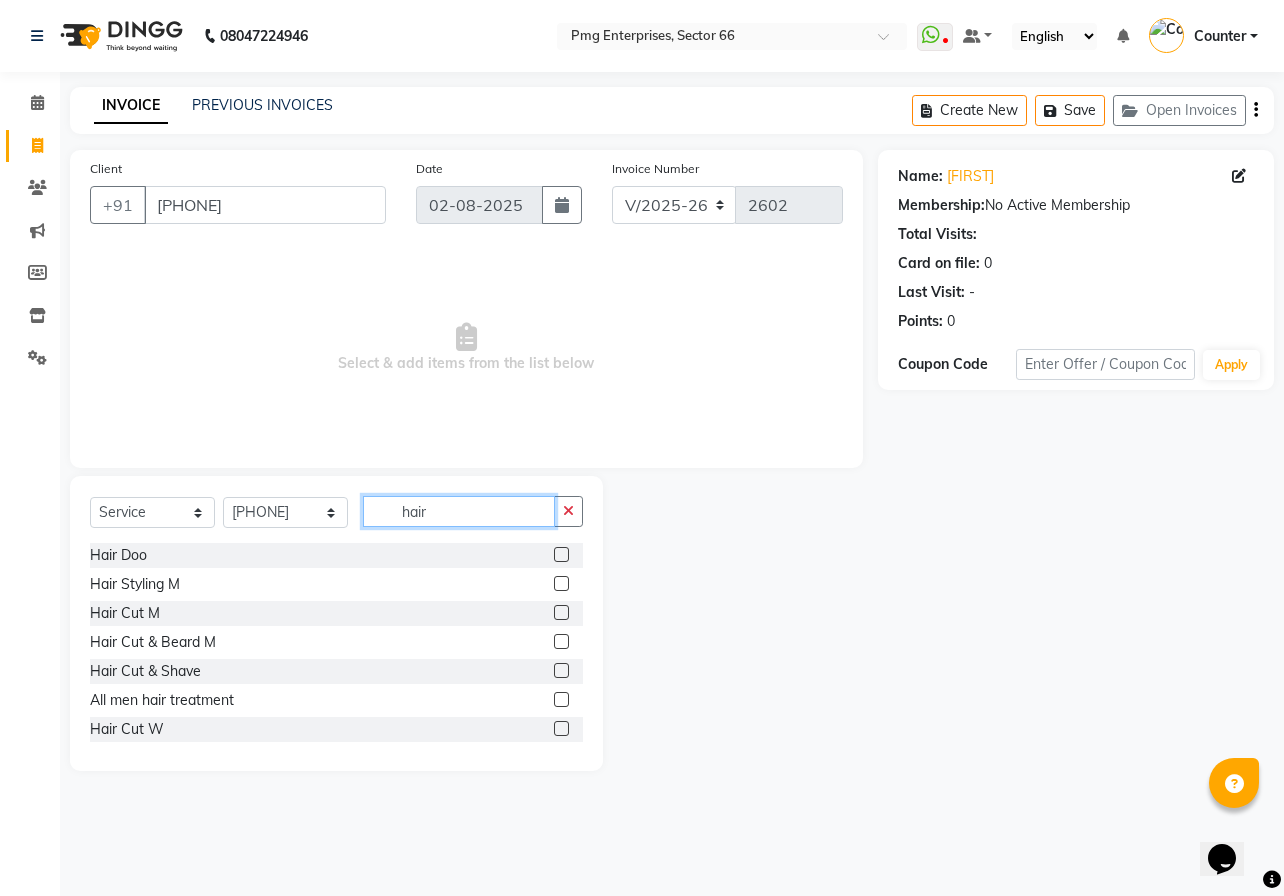 type on "hair" 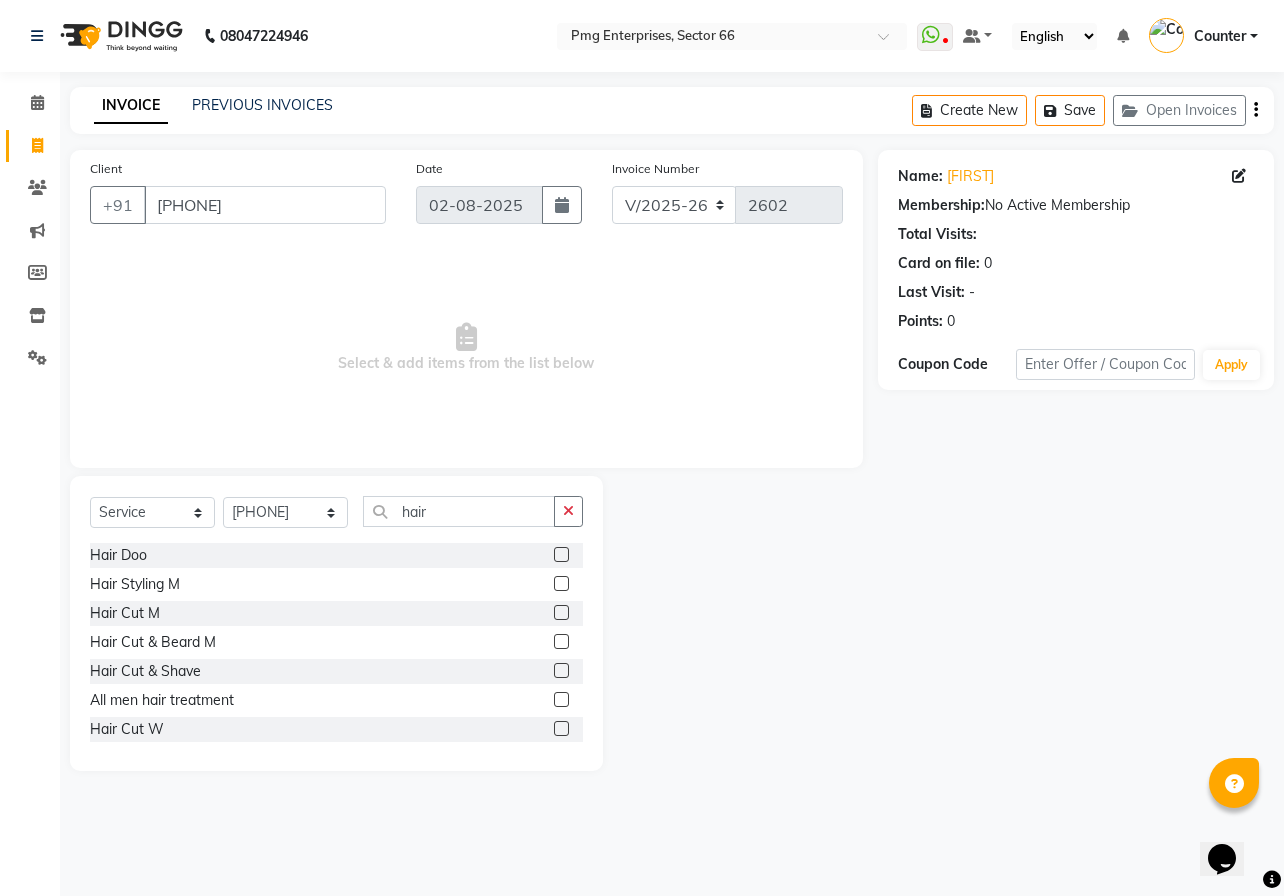 click 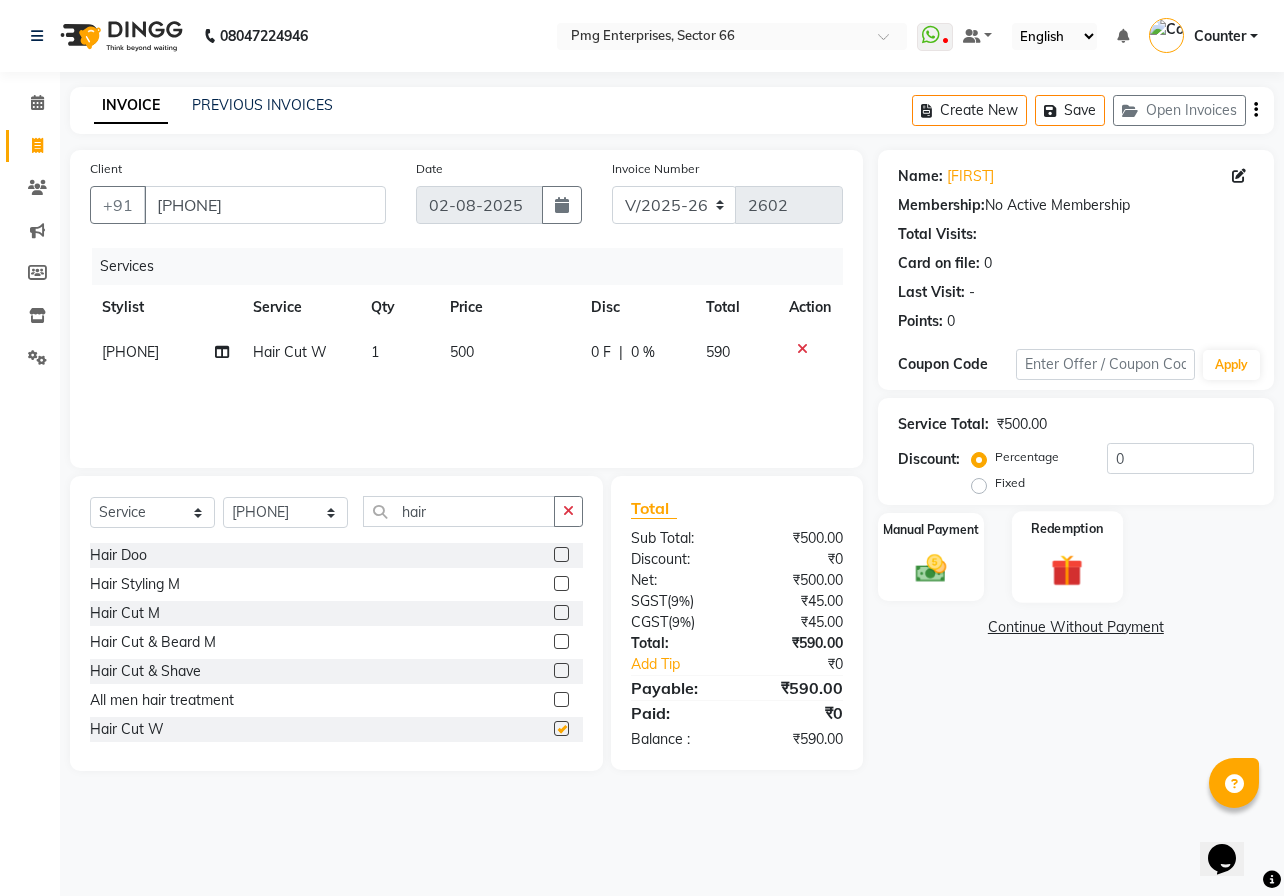 checkbox on "false" 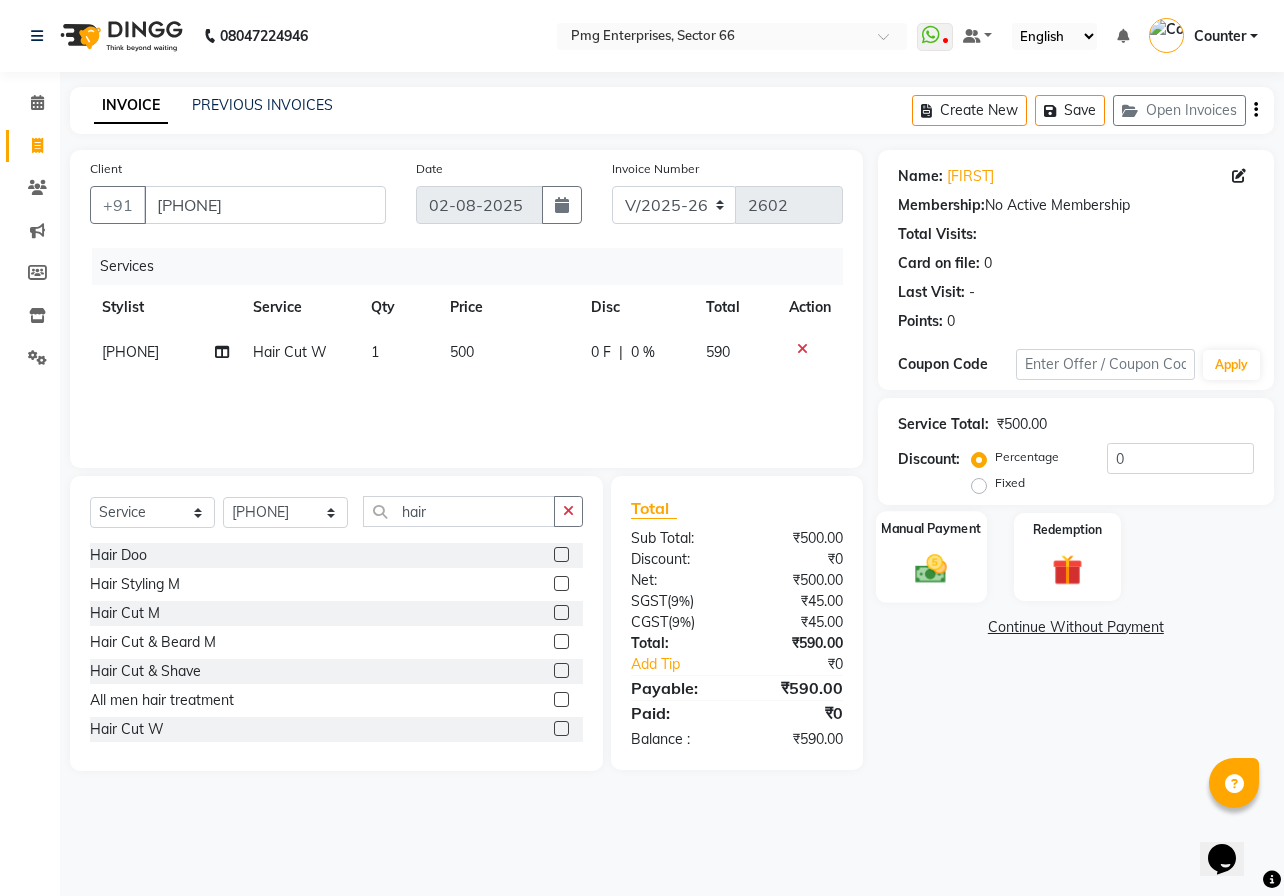 click 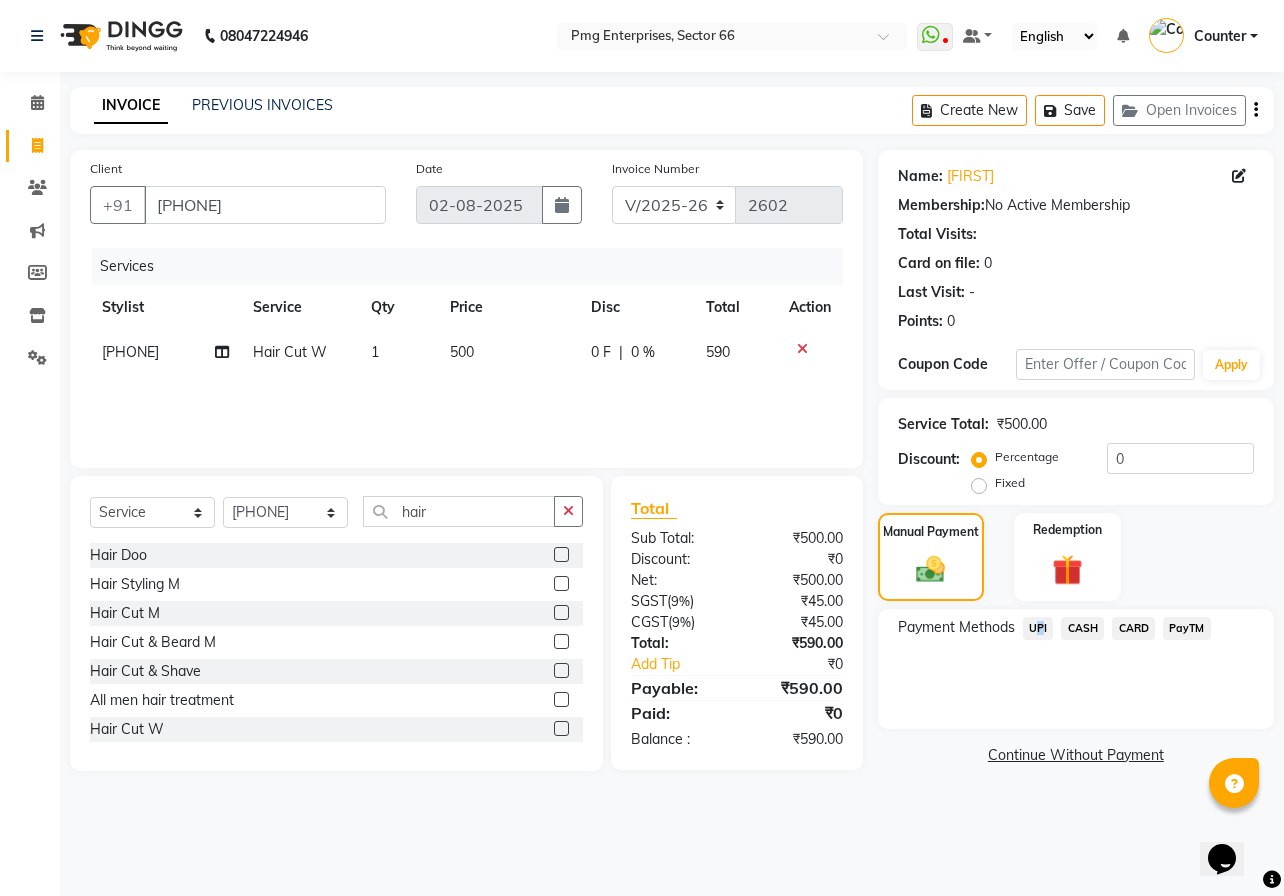 click on "UPI" 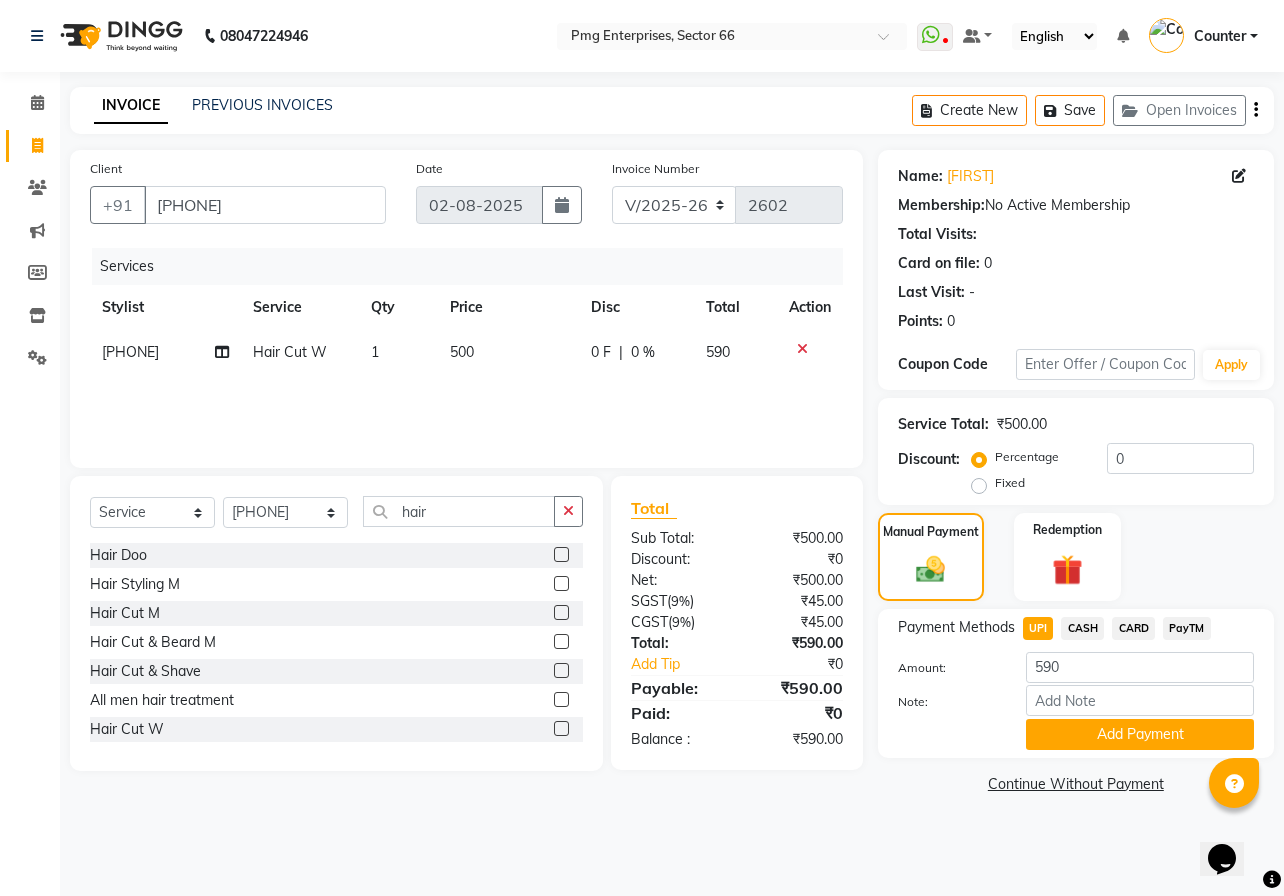 click on "CARD" 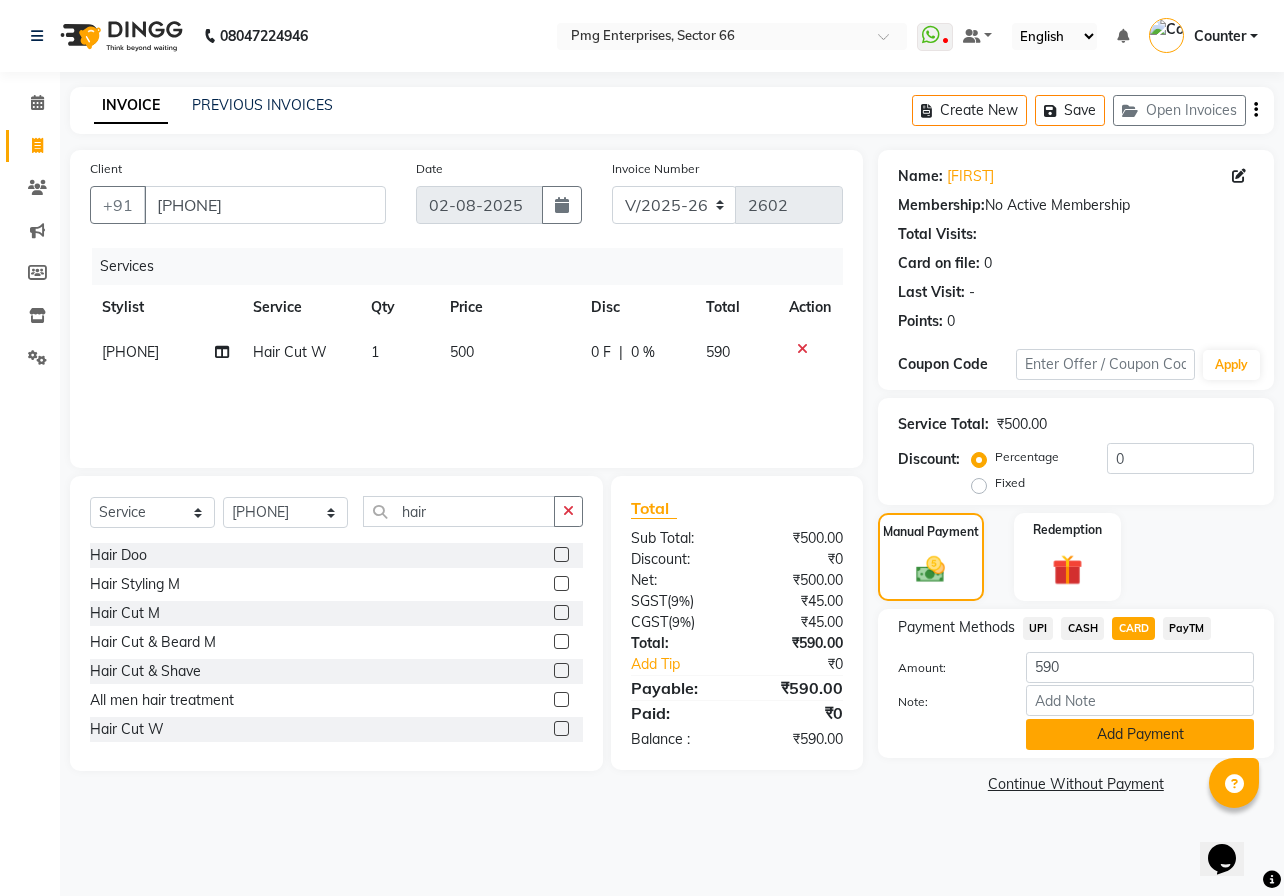 click on "Add Payment" 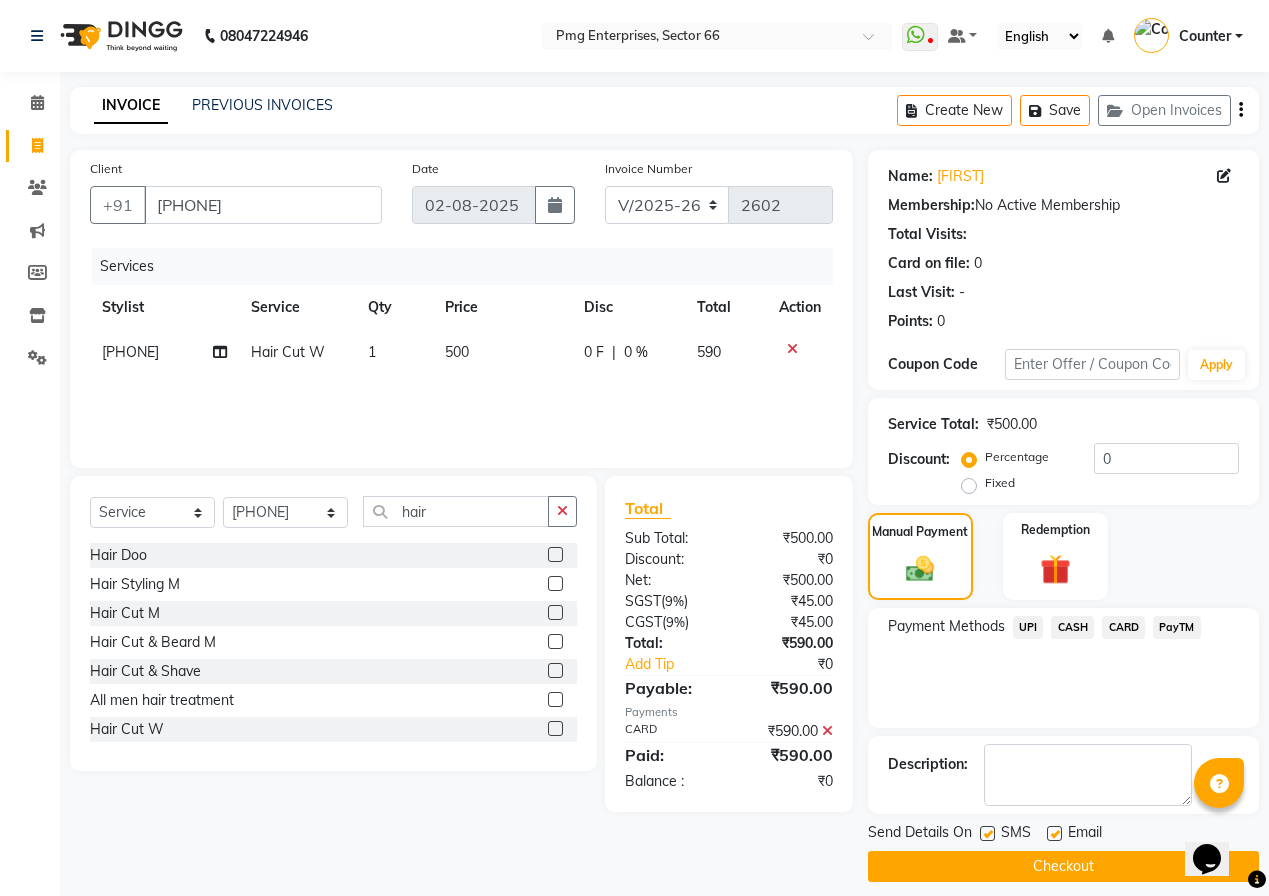 click on "Checkout" 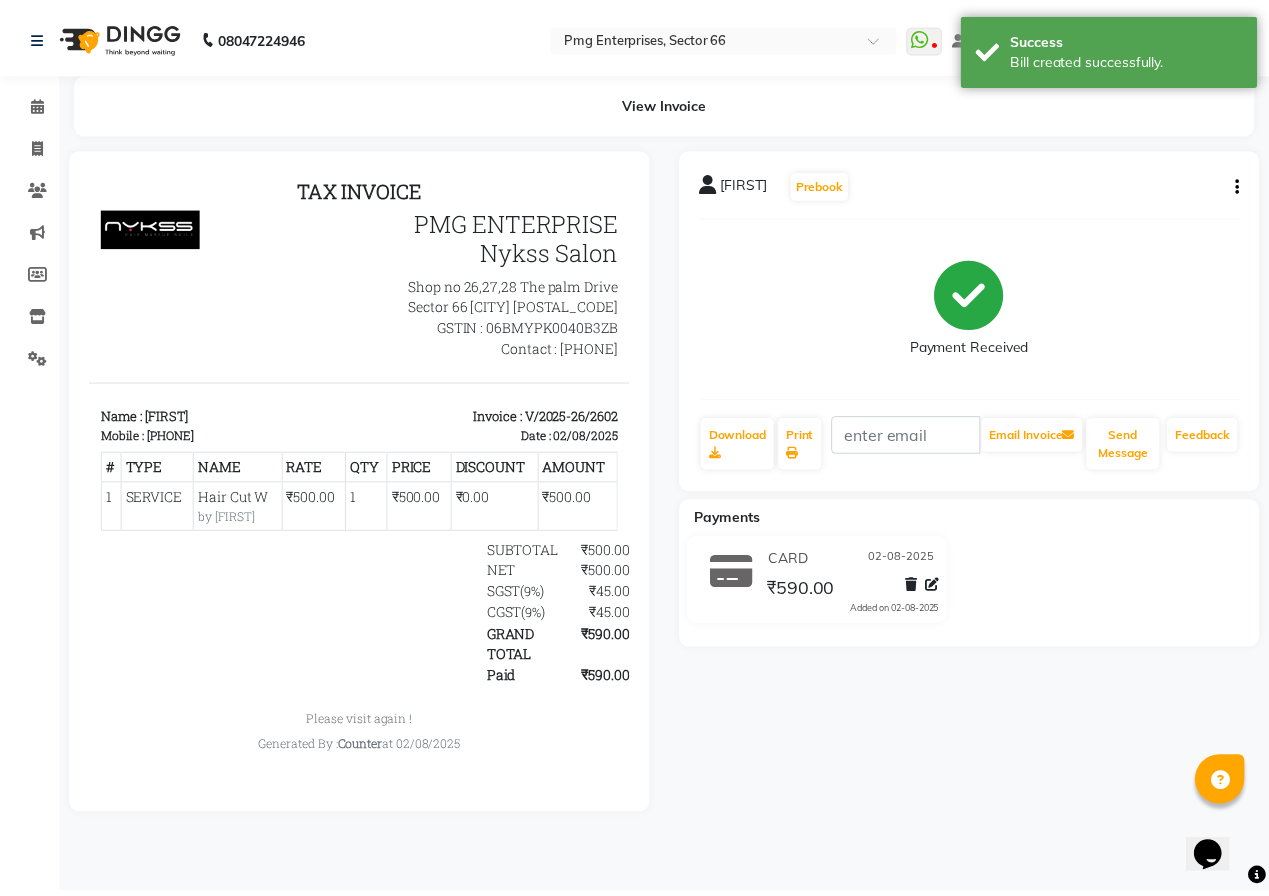 scroll, scrollTop: 0, scrollLeft: 0, axis: both 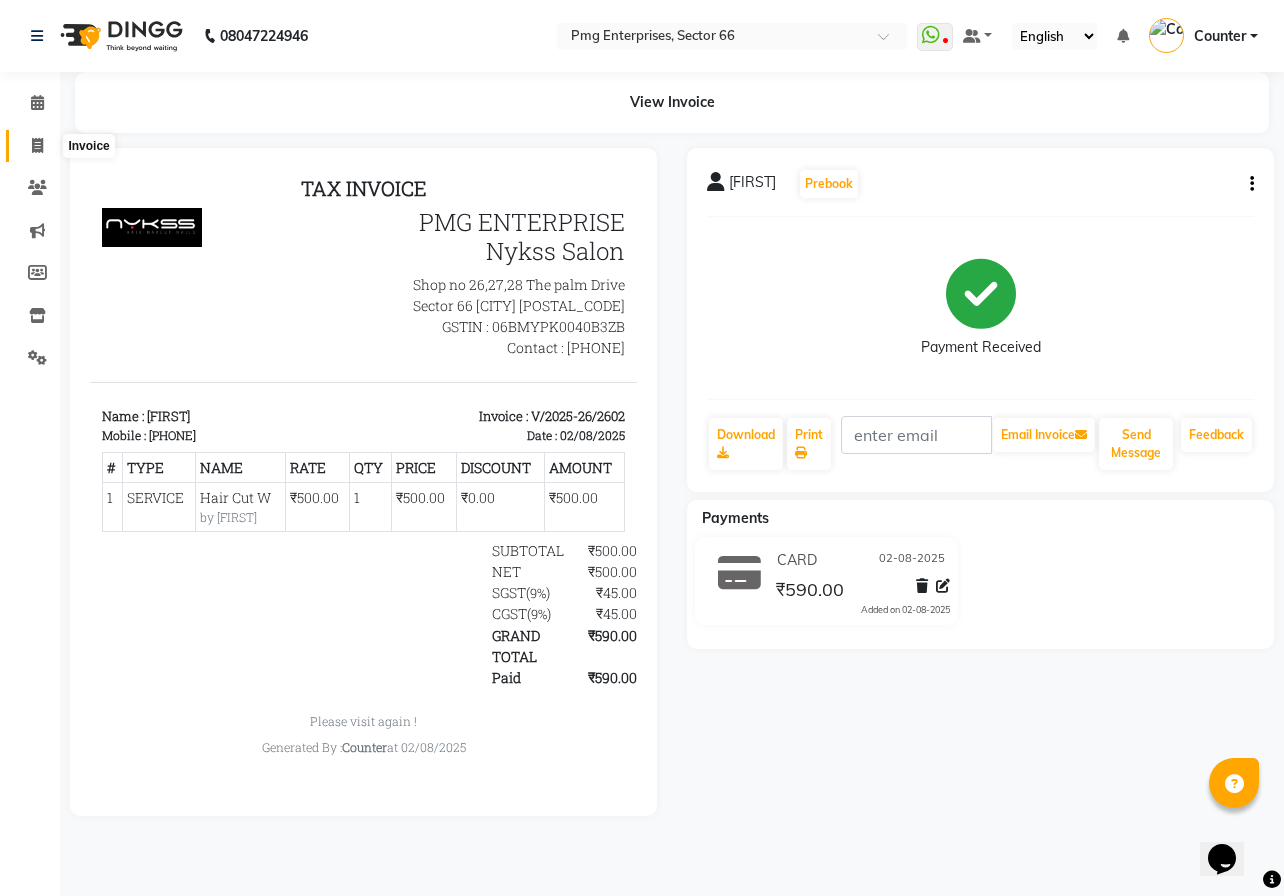click 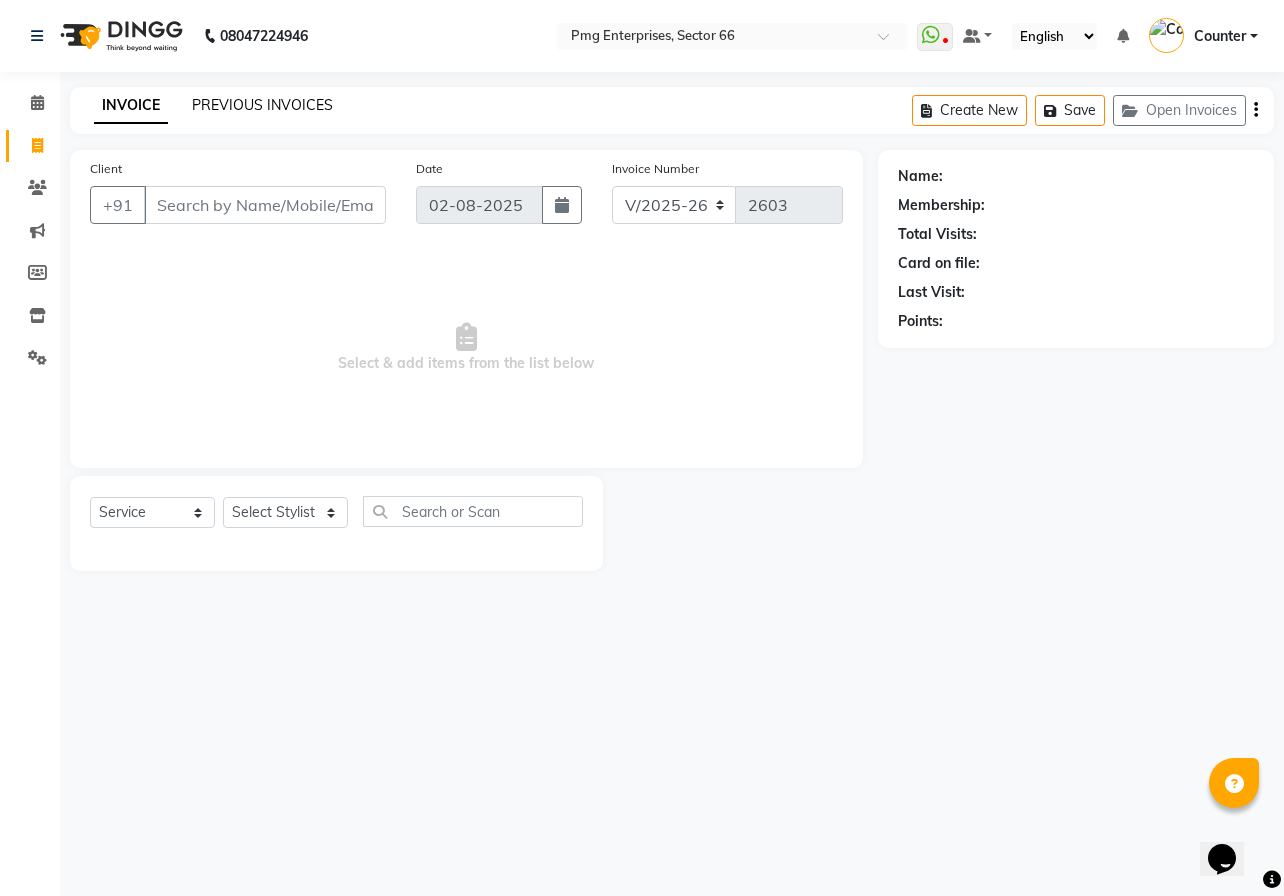 click on "PREVIOUS INVOICES" 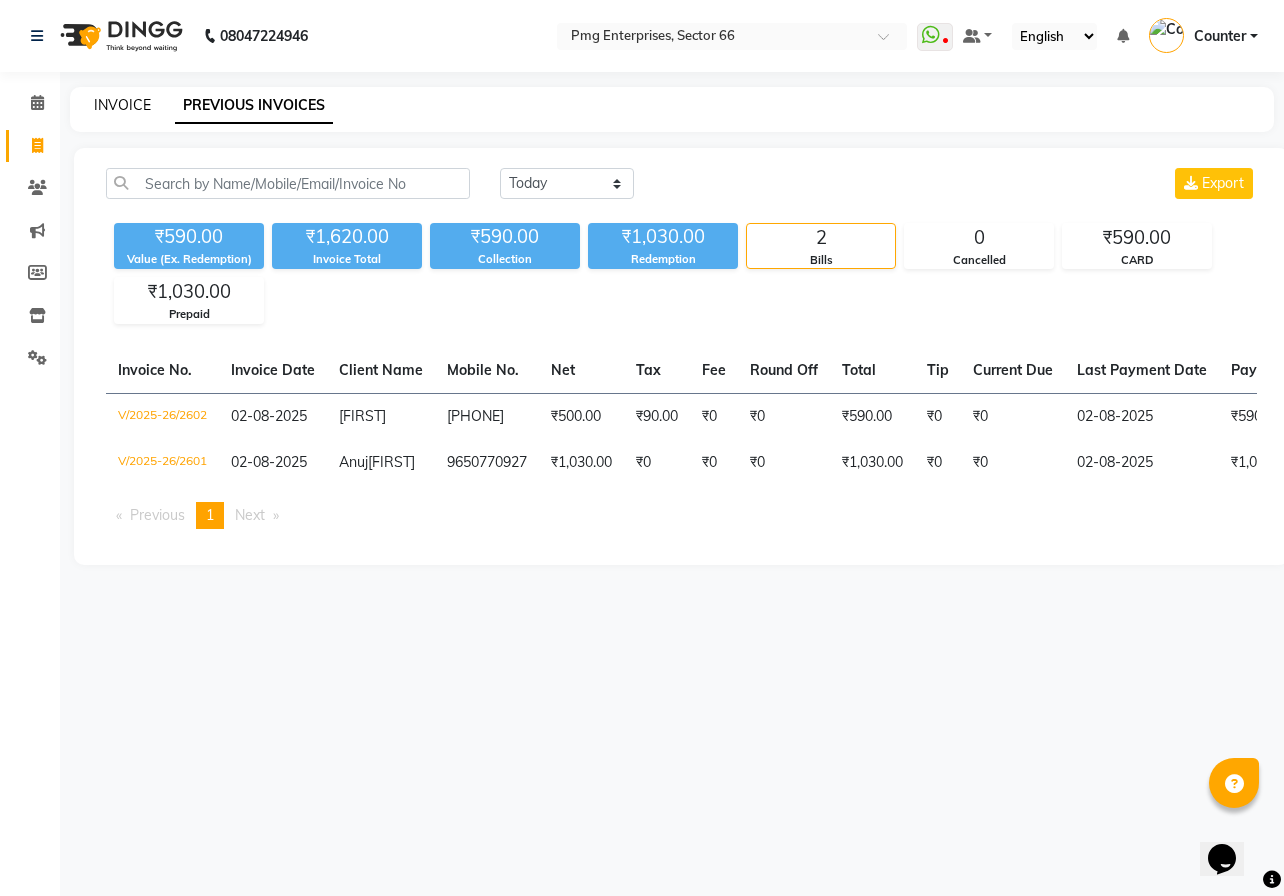 click on "INVOICE" 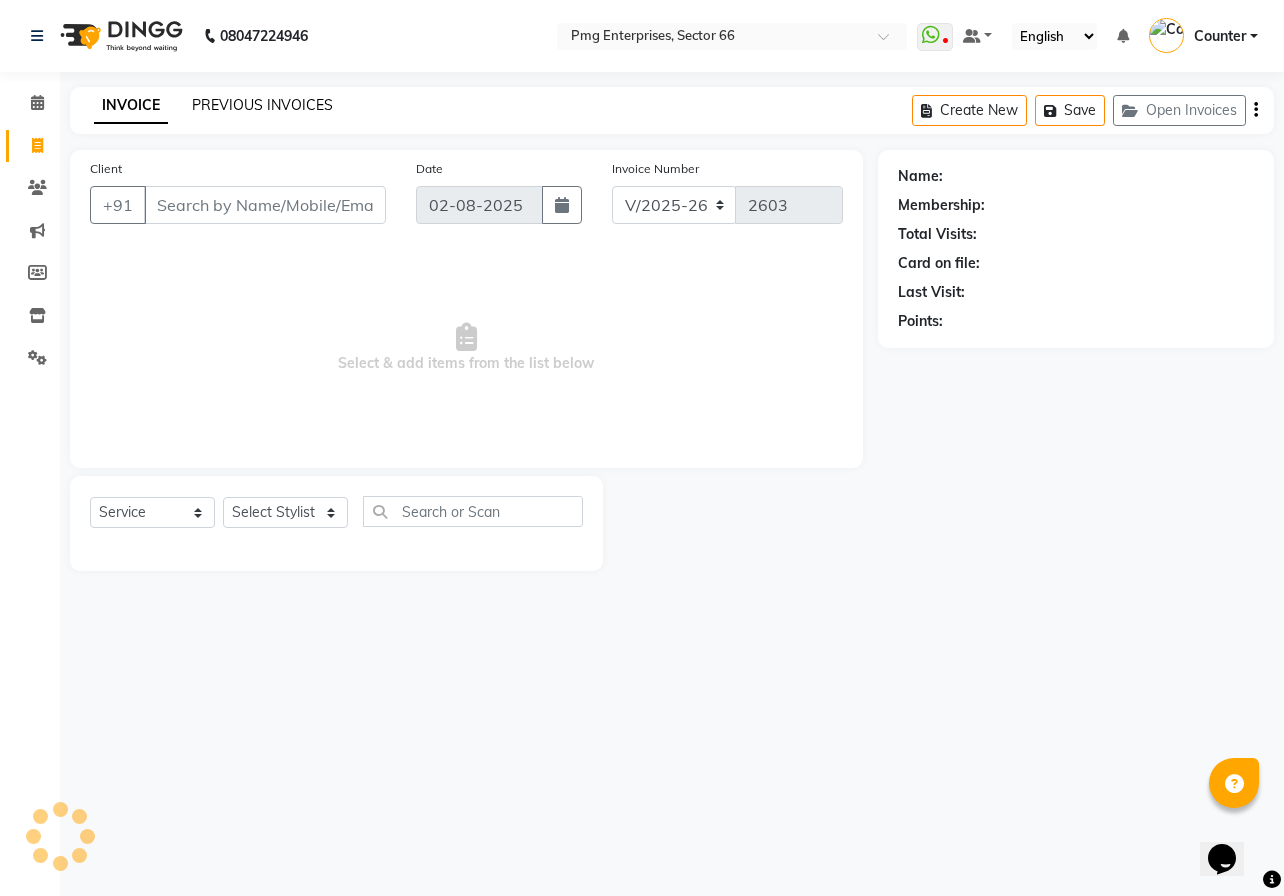 click on "PREVIOUS INVOICES" 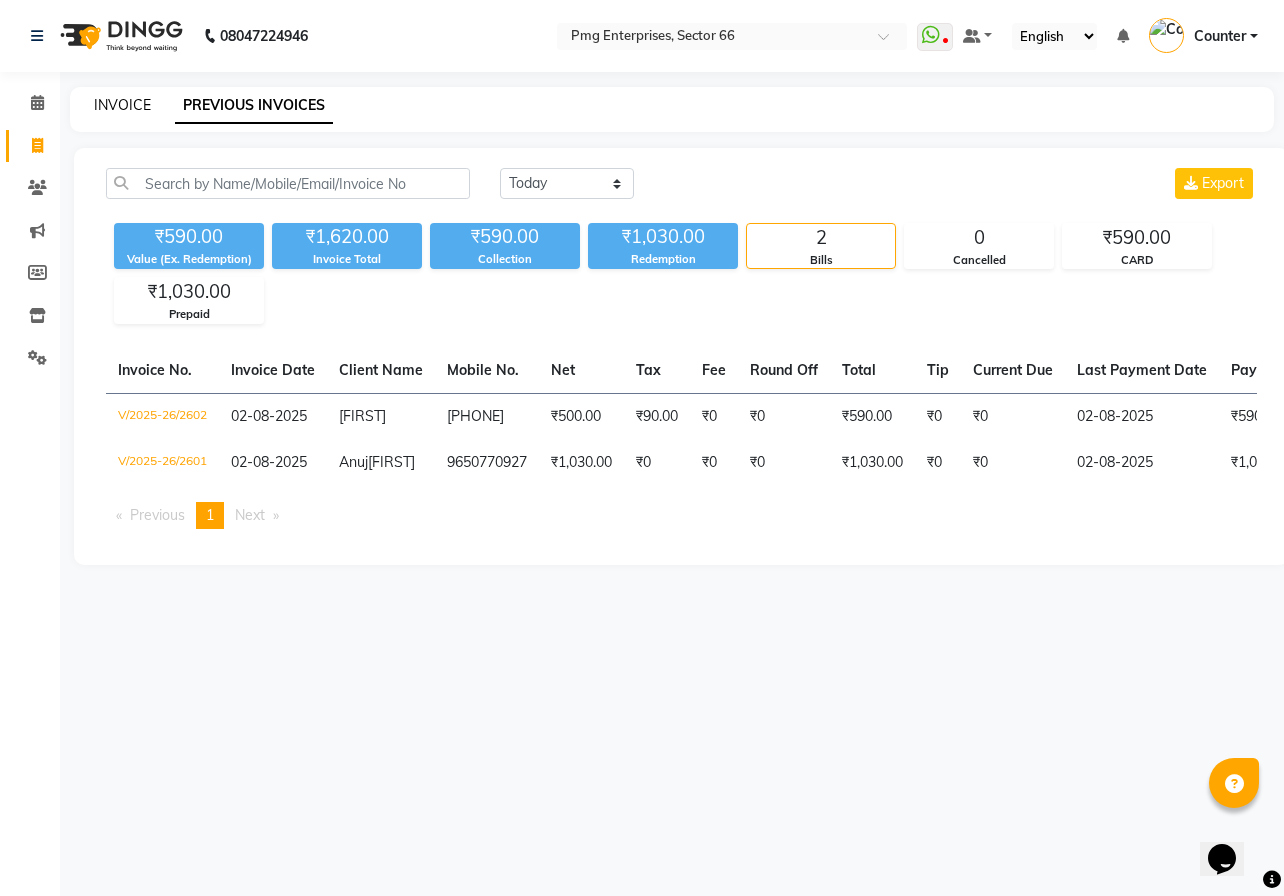 click on "INVOICE" 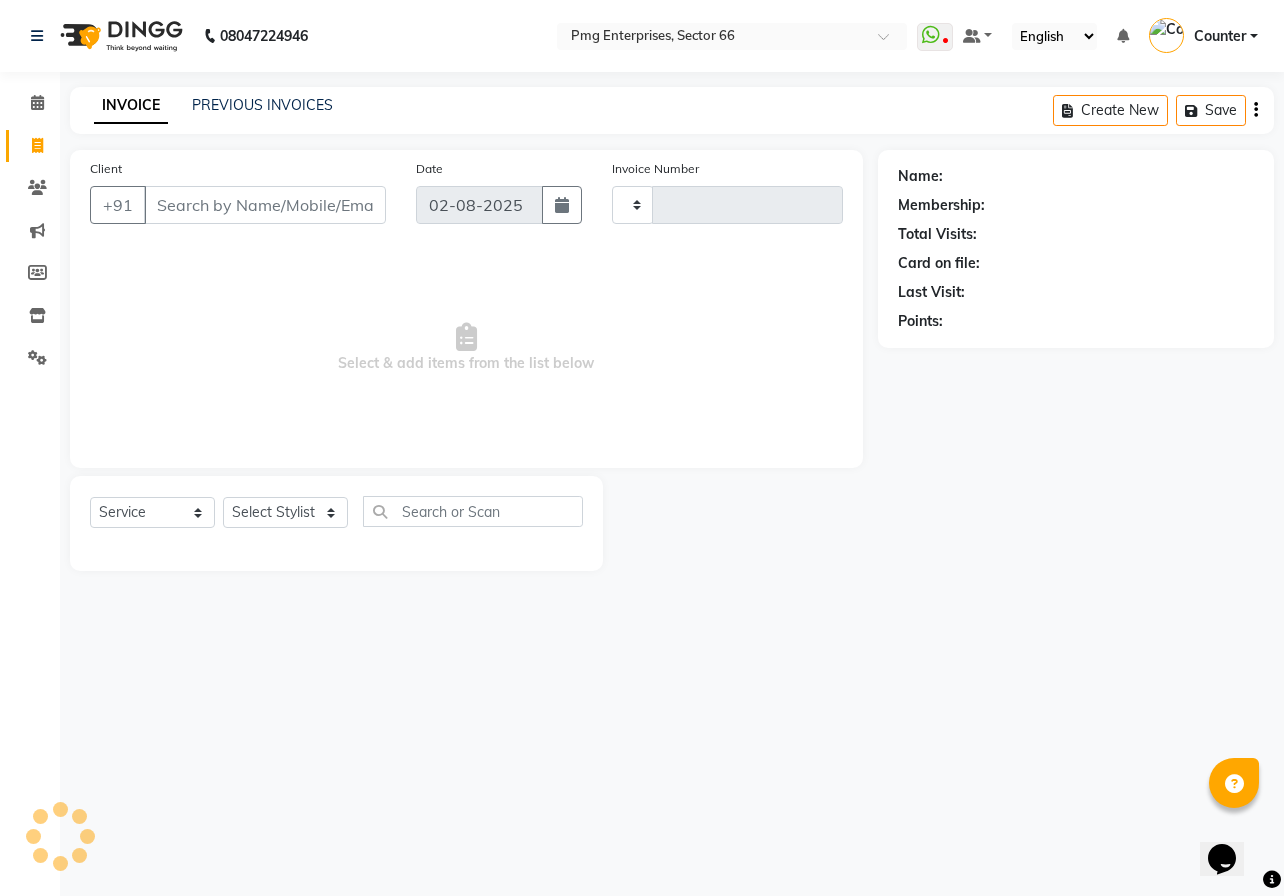 type on "2603" 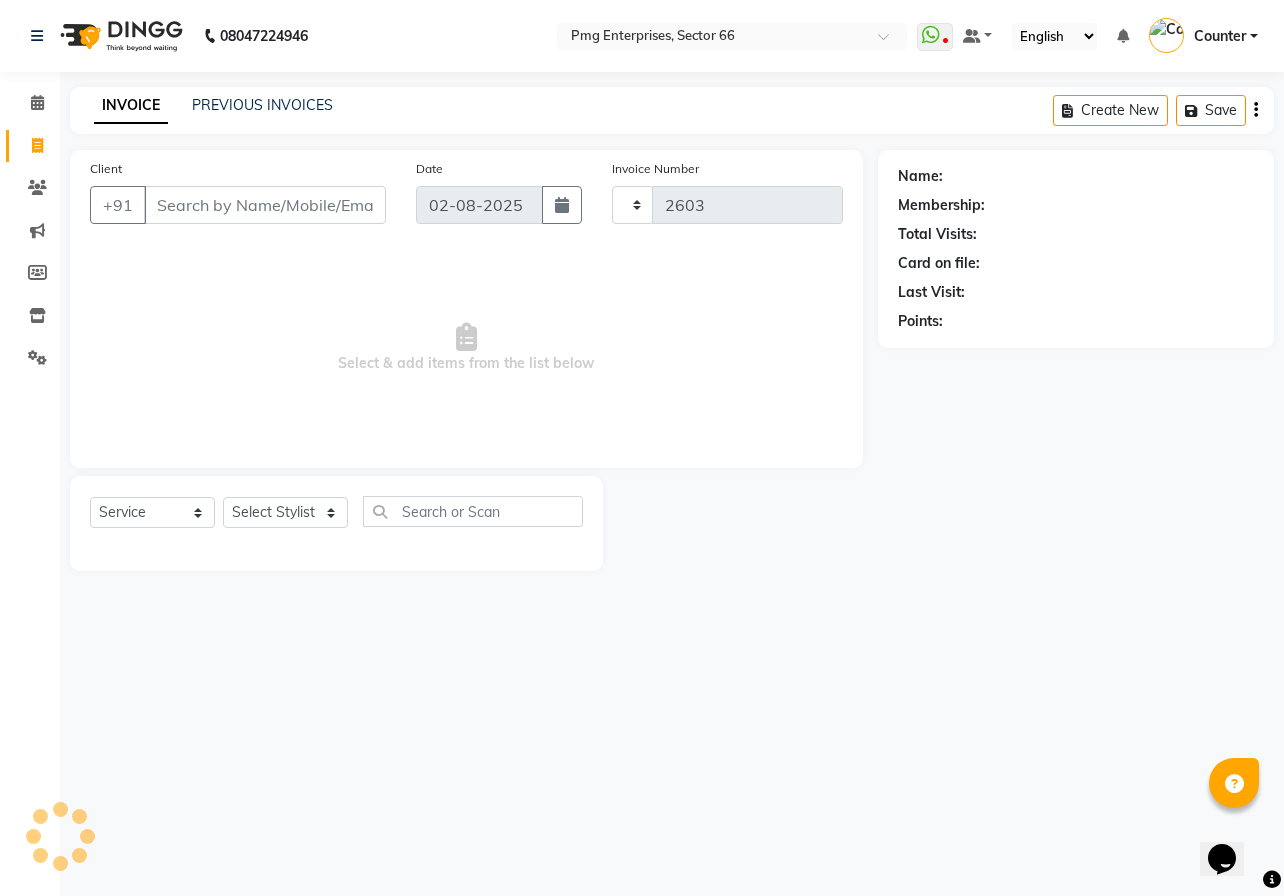 select on "889" 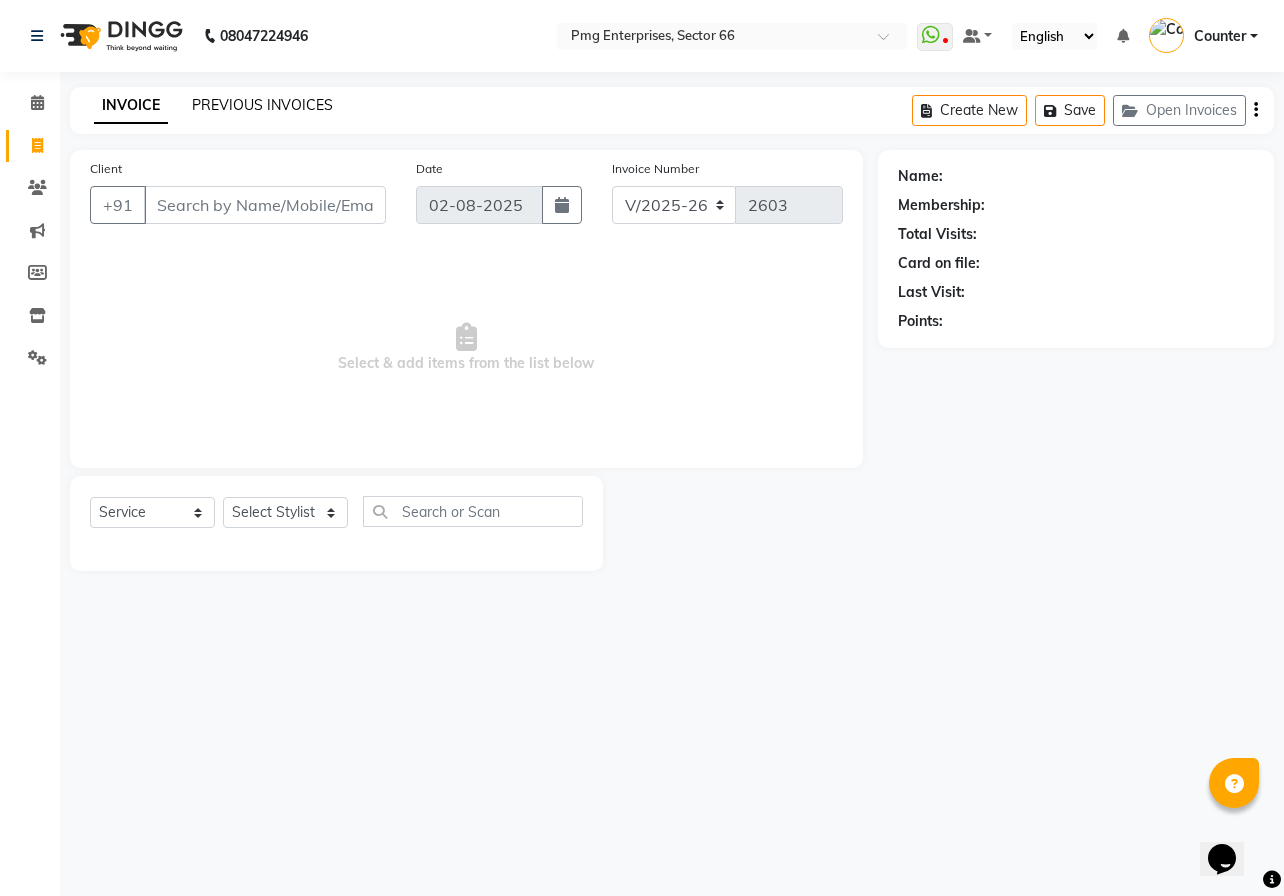 click on "PREVIOUS INVOICES" 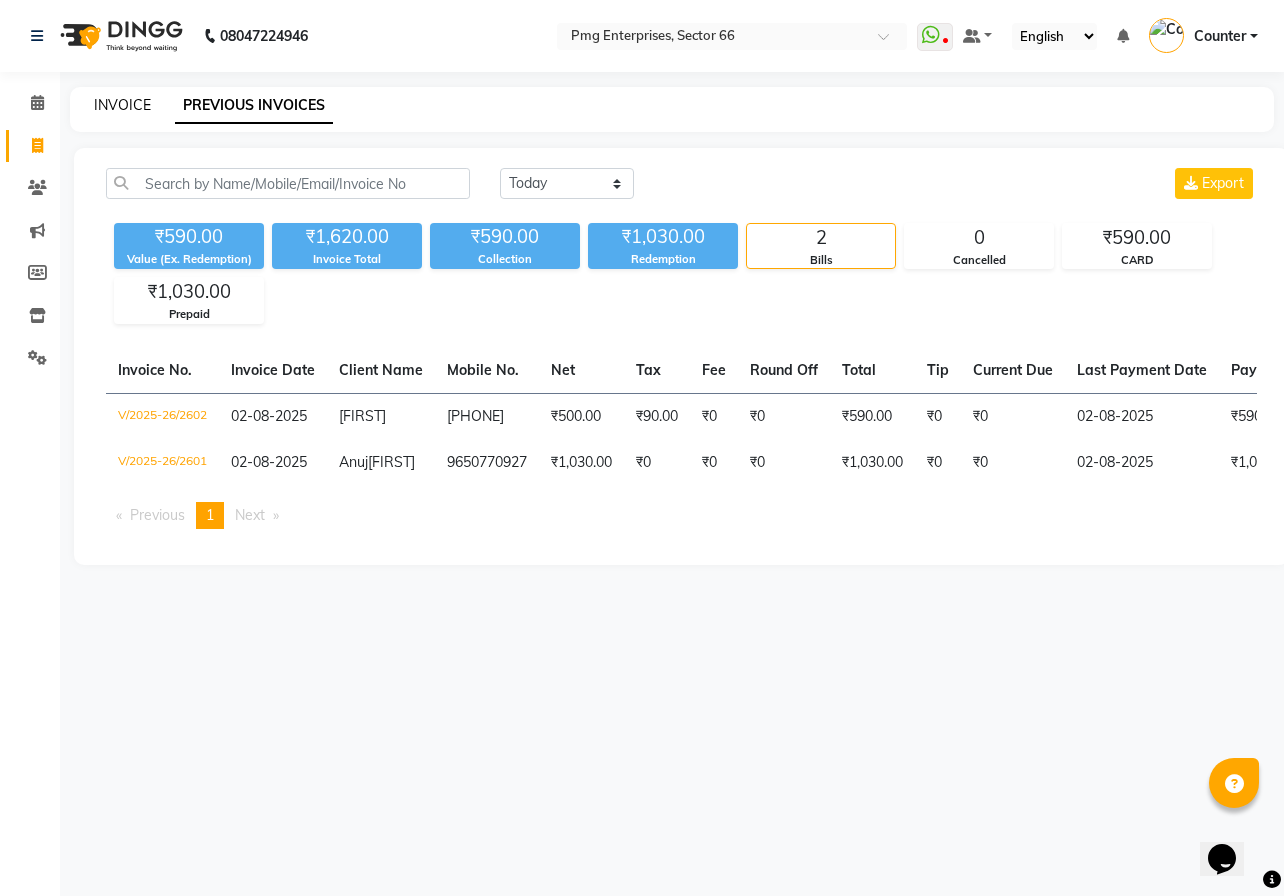 click on "INVOICE" 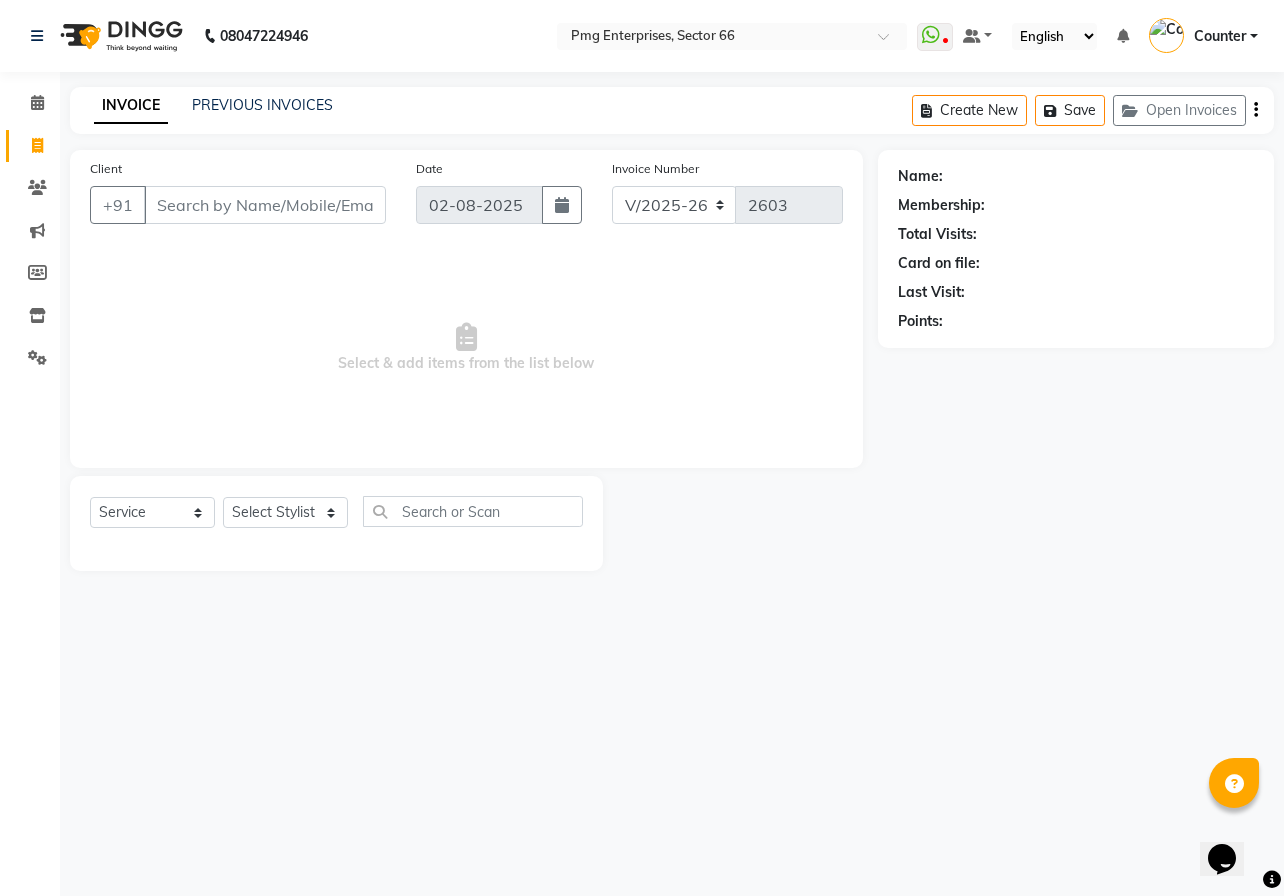 click on "INVOICE PREVIOUS INVOICES Create New   Save   Open Invoices" 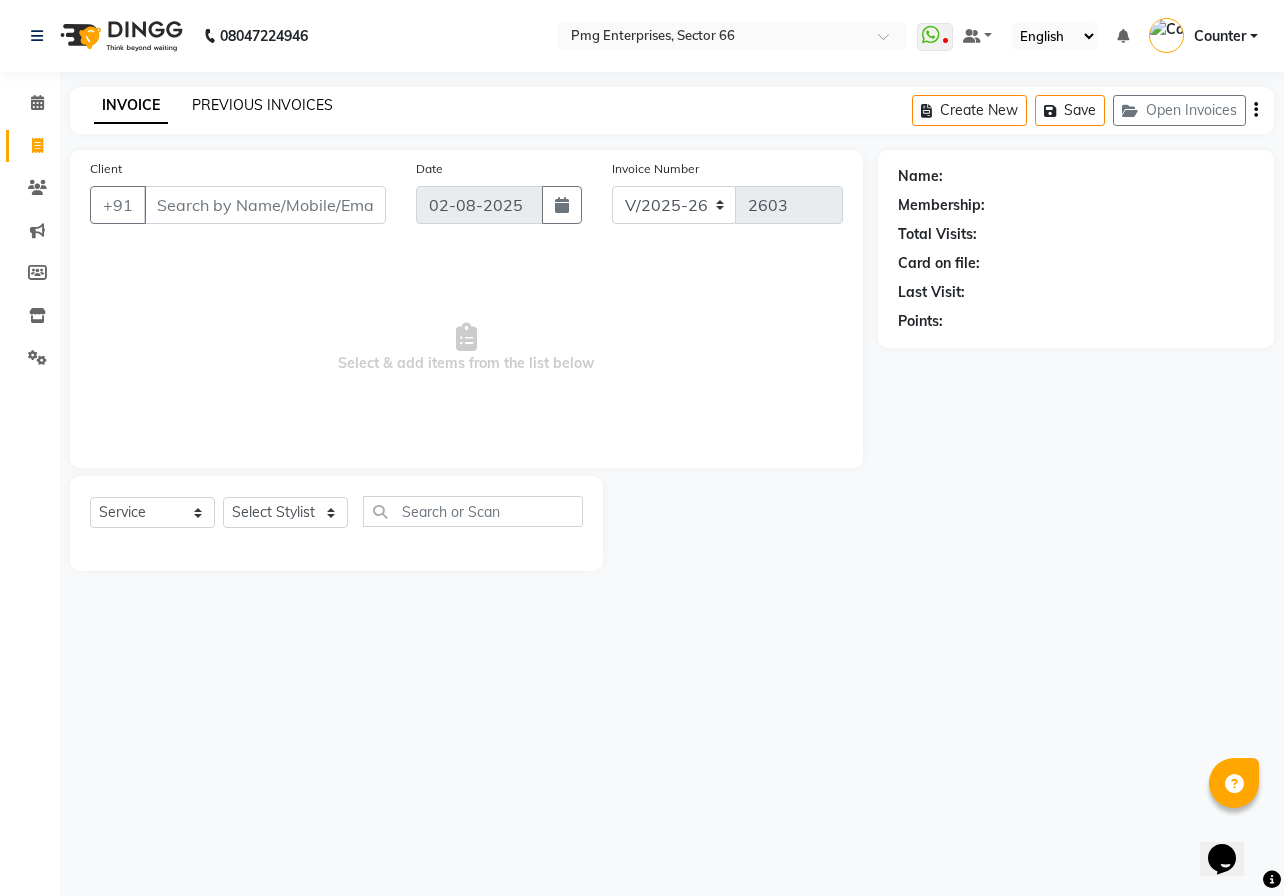 click on "PREVIOUS INVOICES" 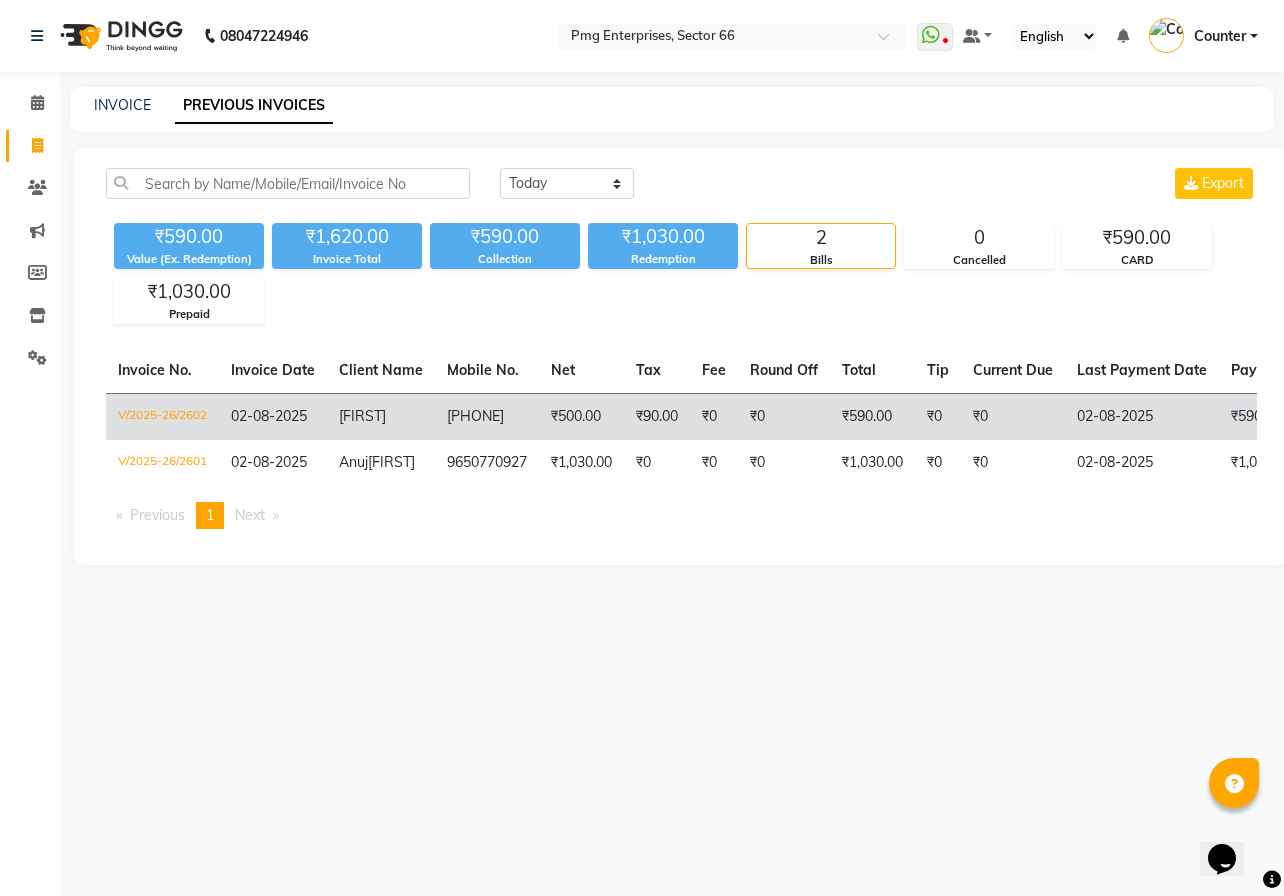 click on "[PHONE]" 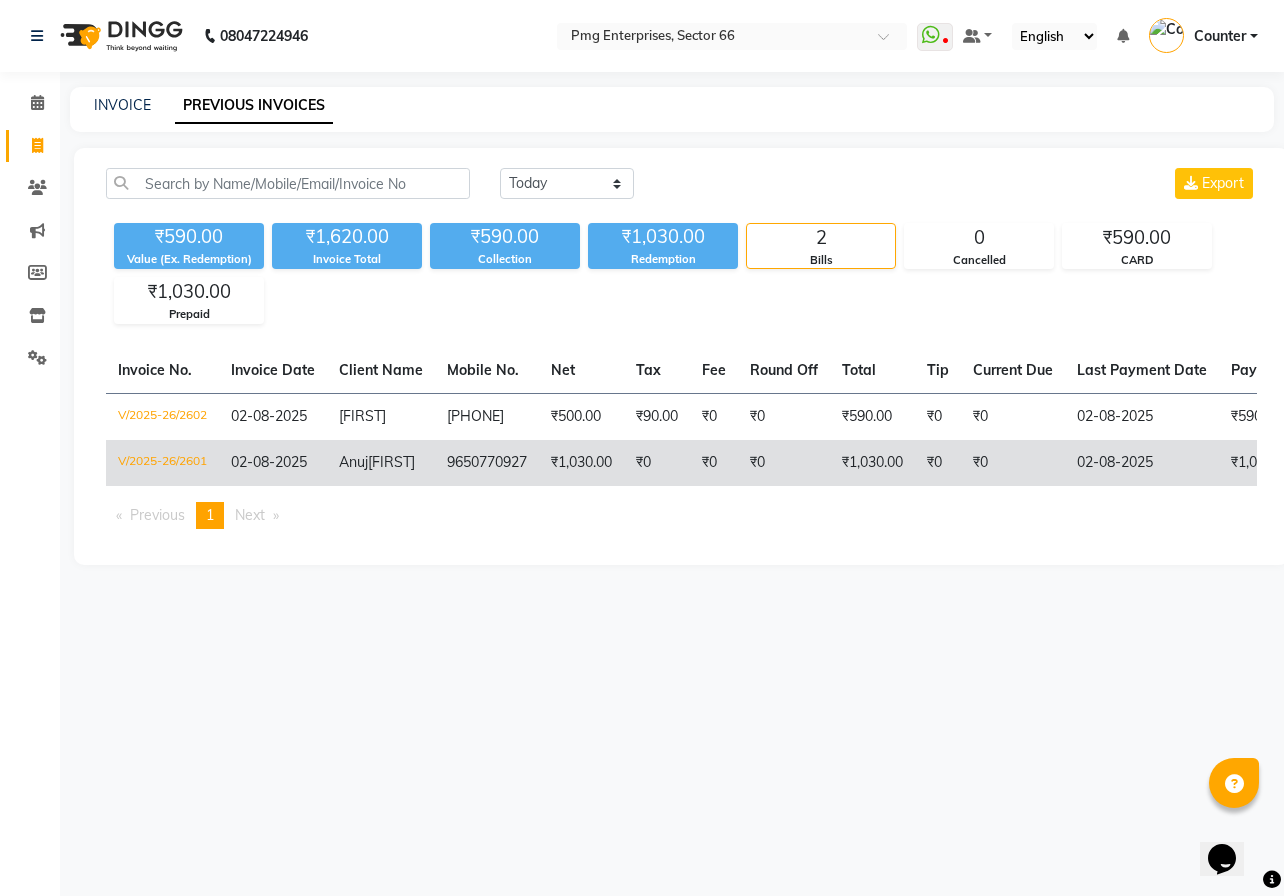 click on "9650770927" 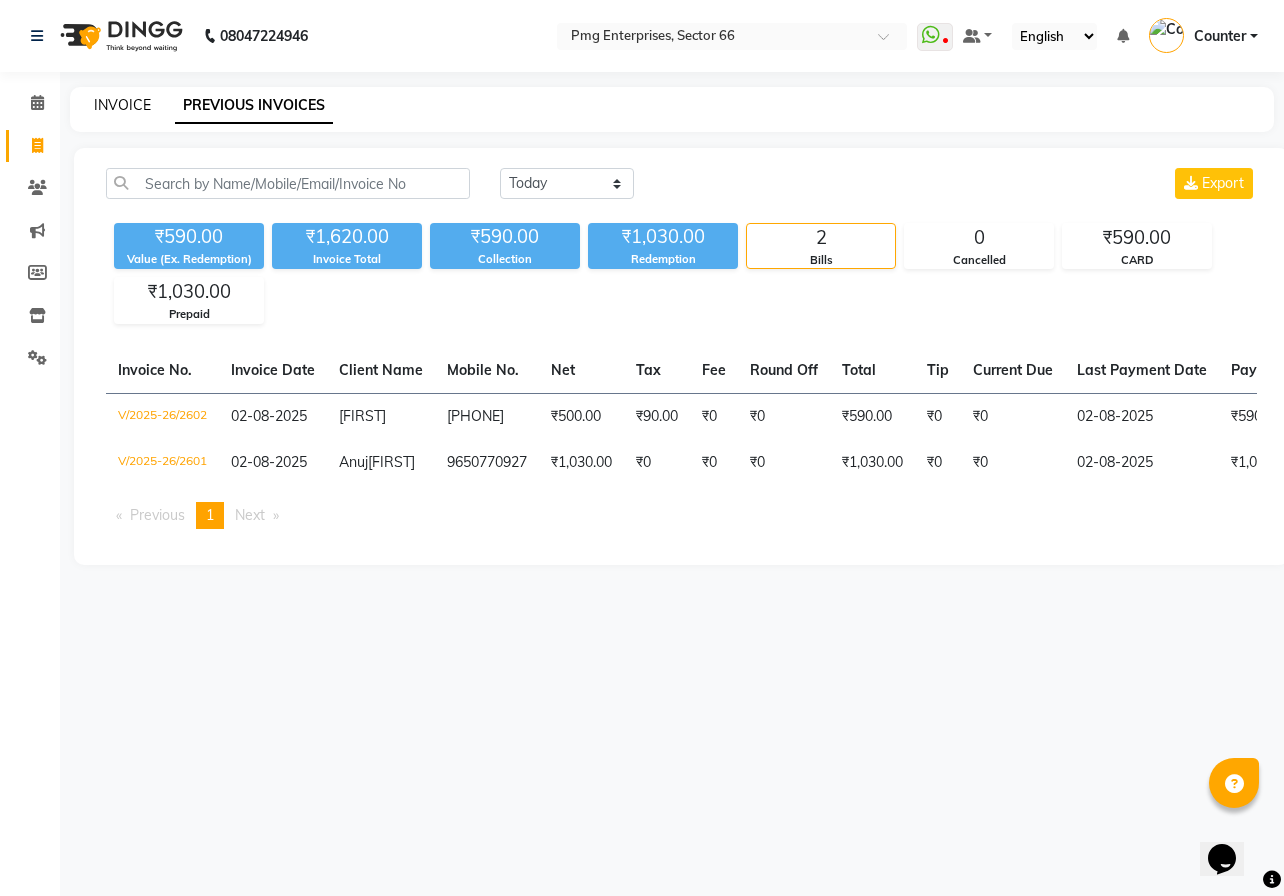 click on "INVOICE" 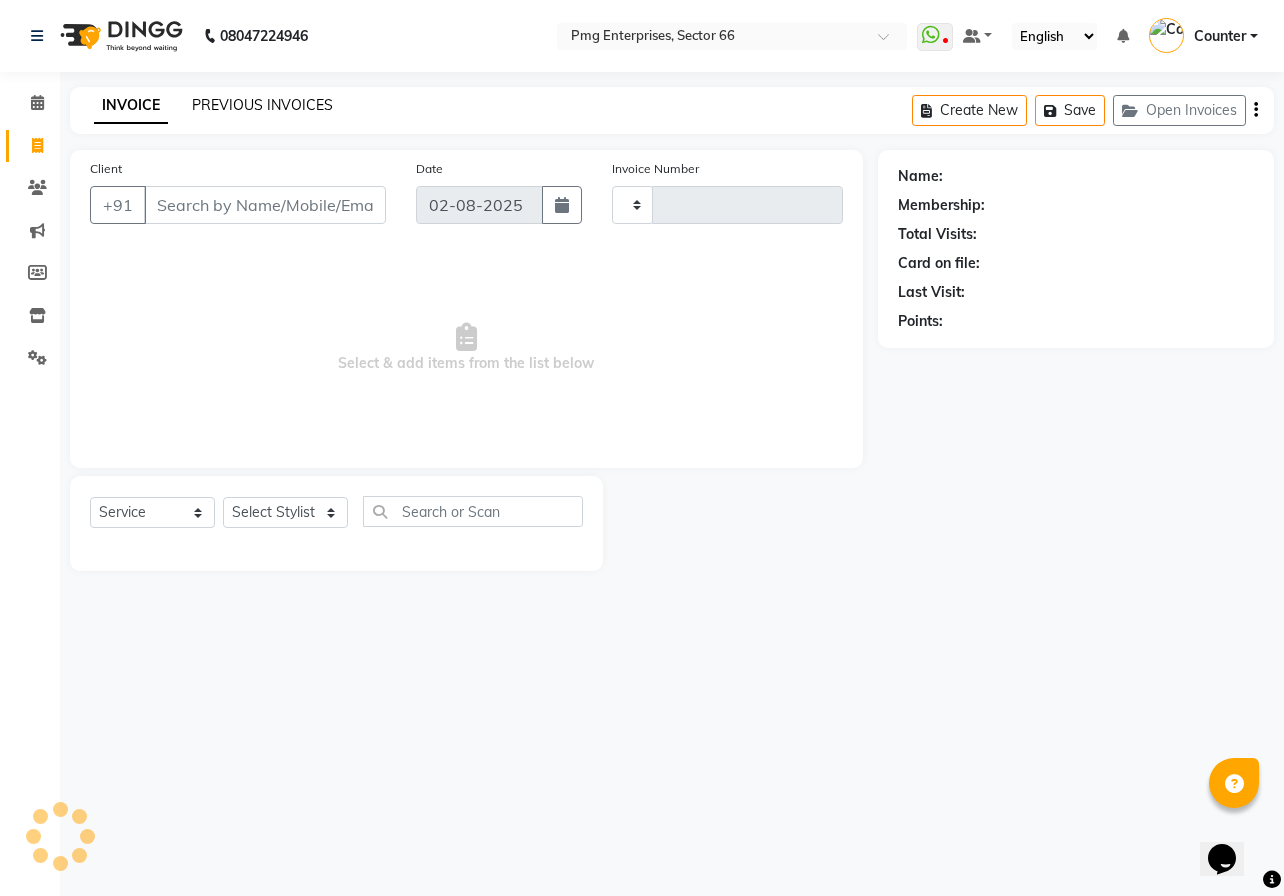 click on "PREVIOUS INVOICES" 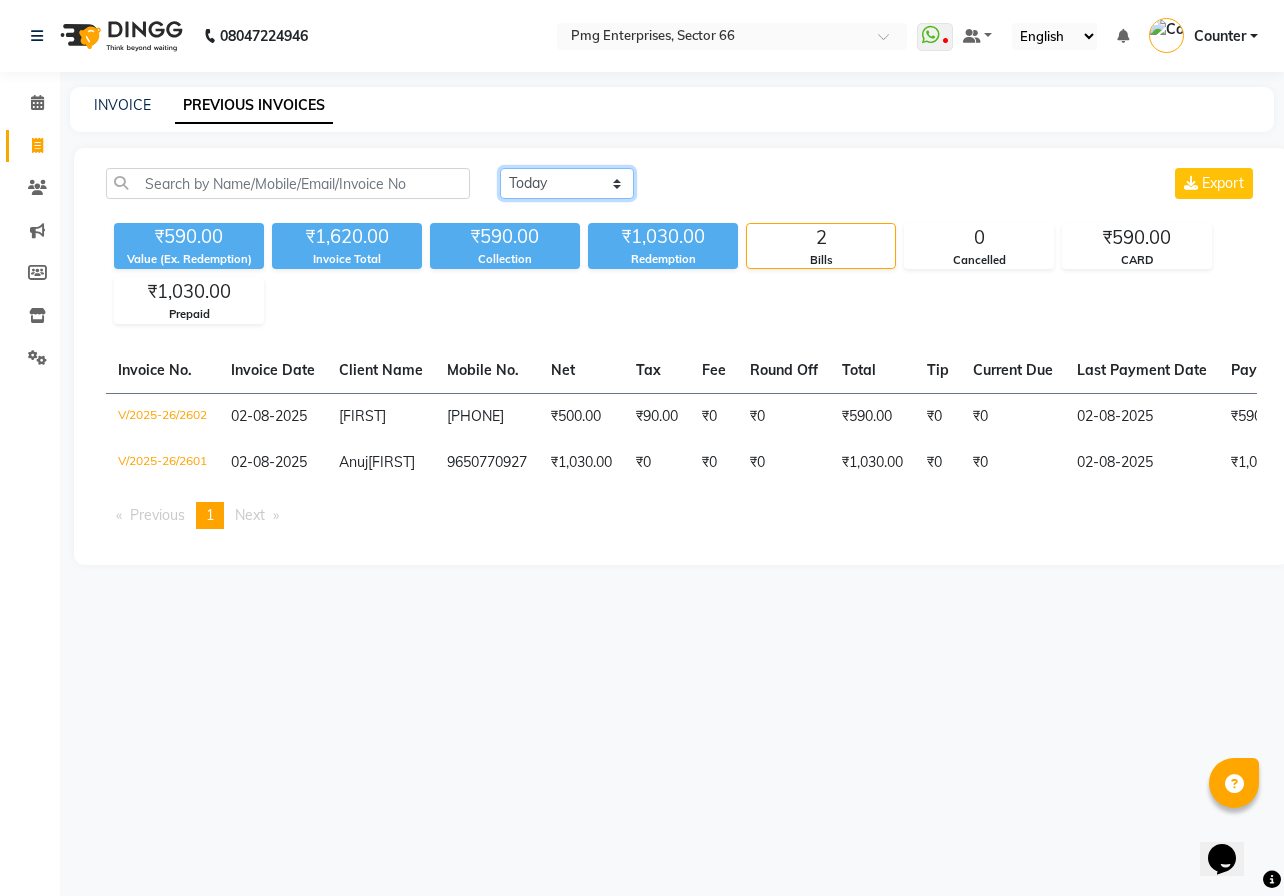 click on "Today Yesterday Custom Range" 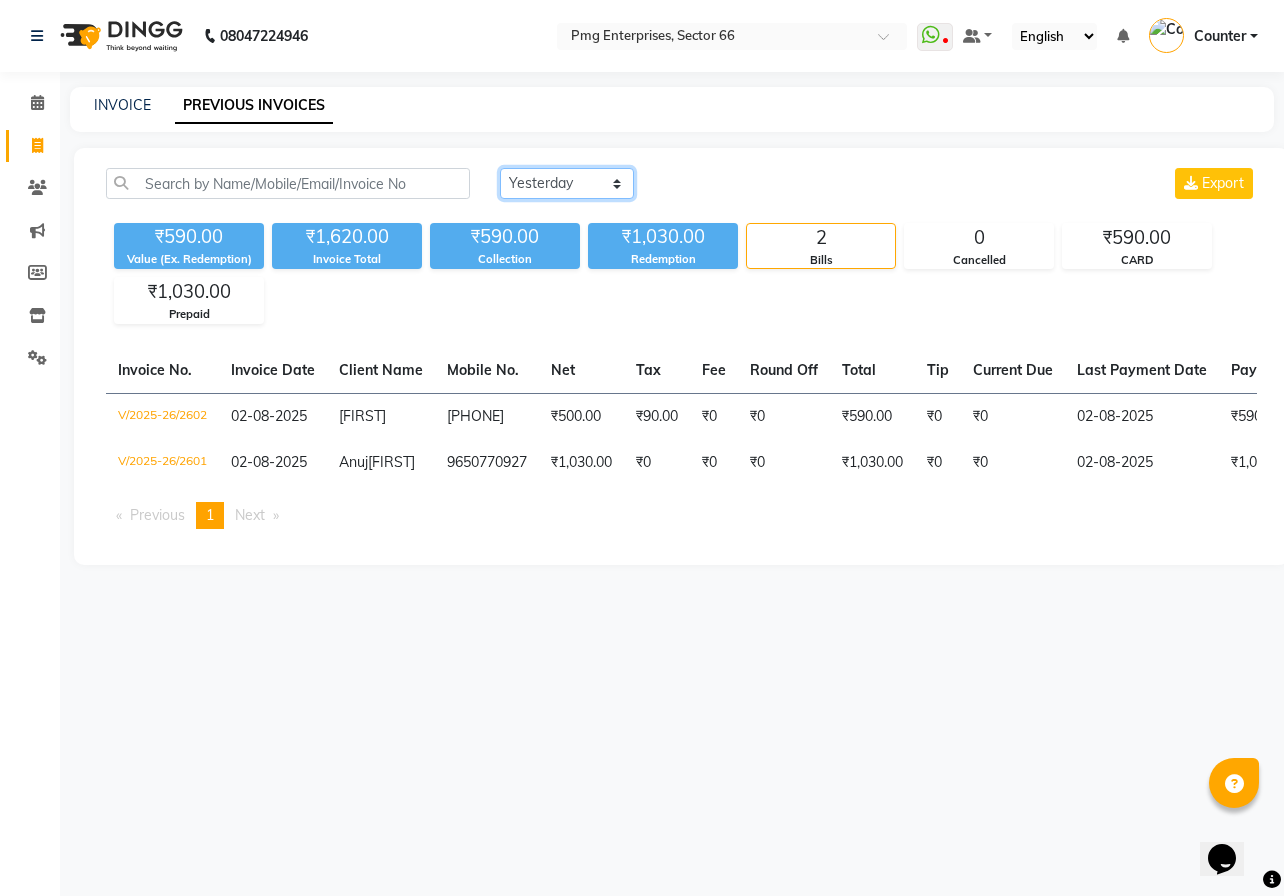 click on "Today Yesterday Custom Range" 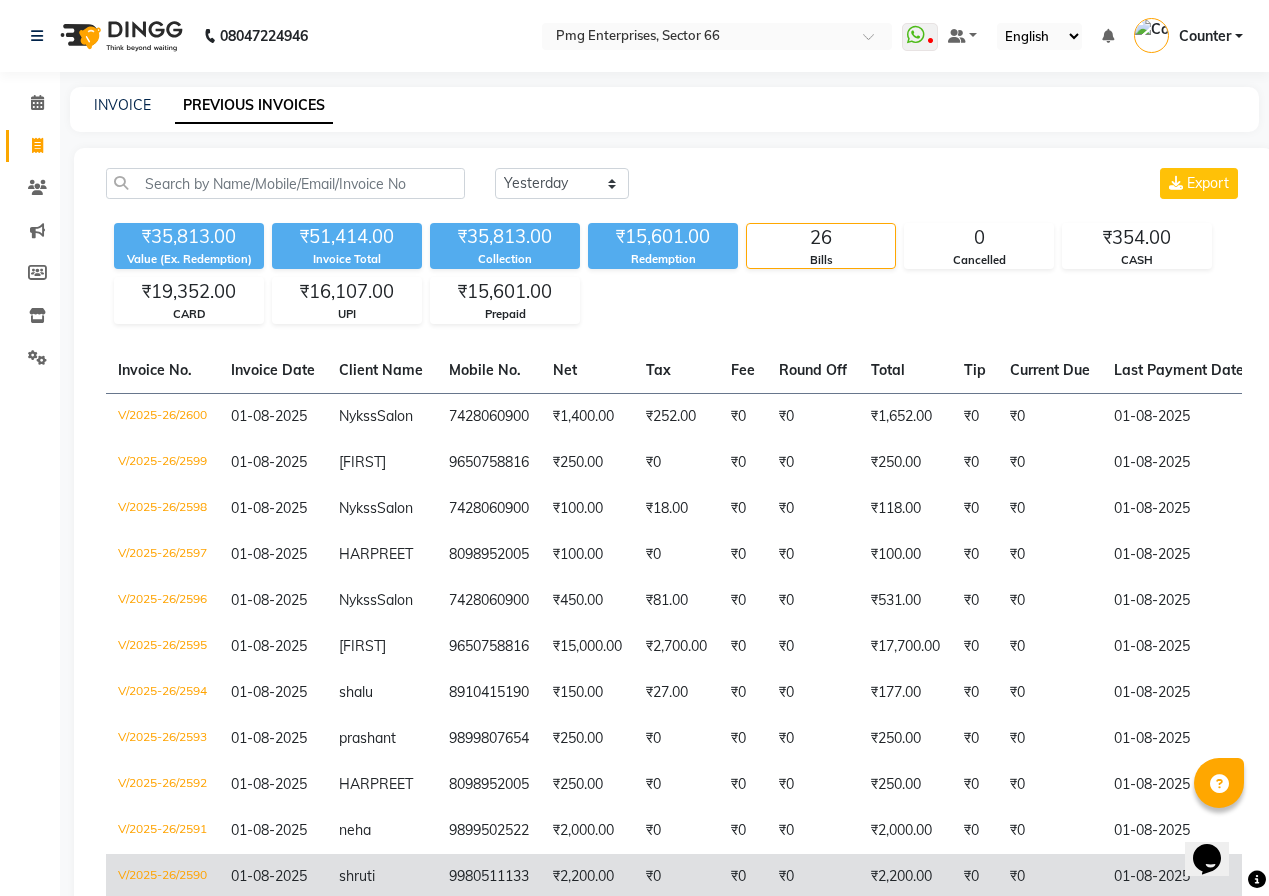 click on "₹2,200.00" 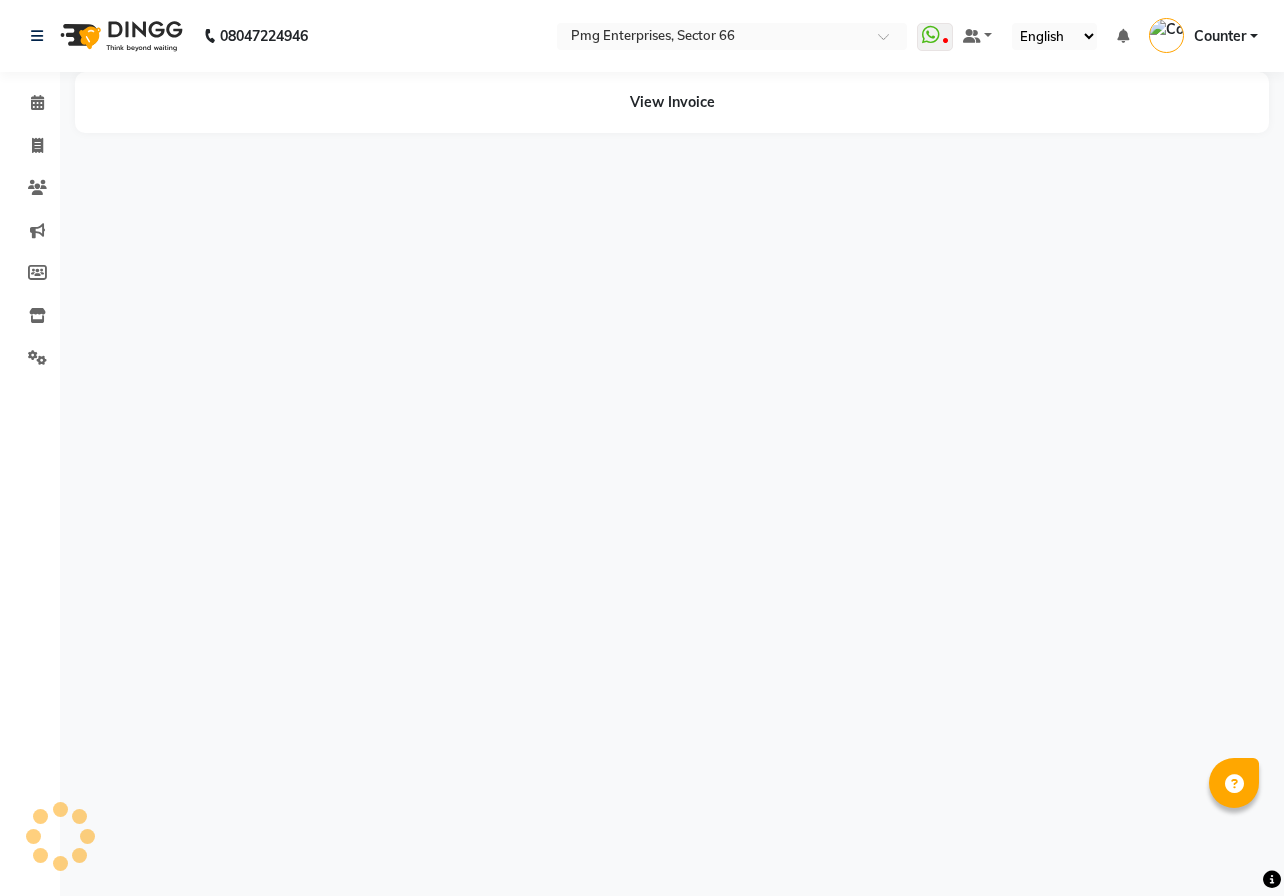 scroll, scrollTop: 0, scrollLeft: 0, axis: both 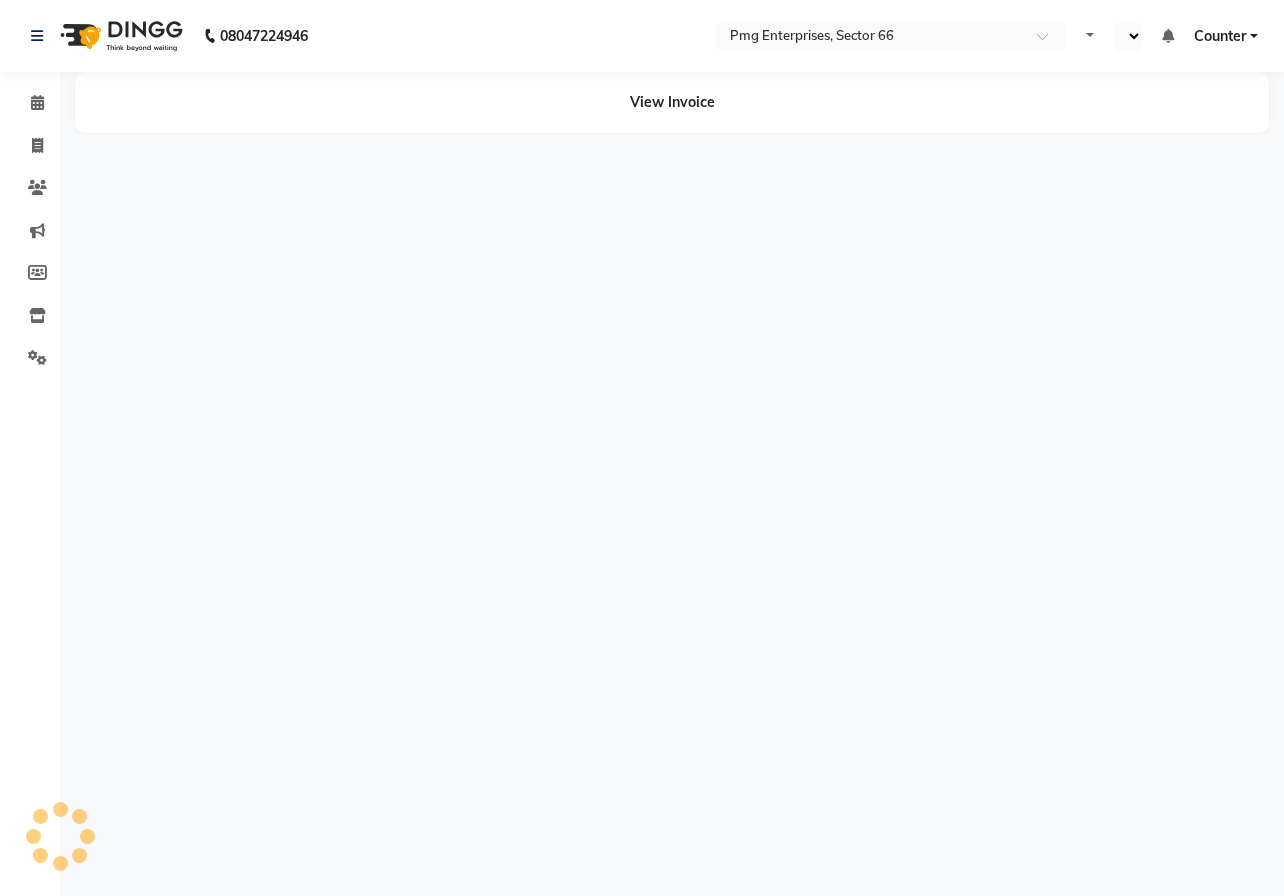 select on "en" 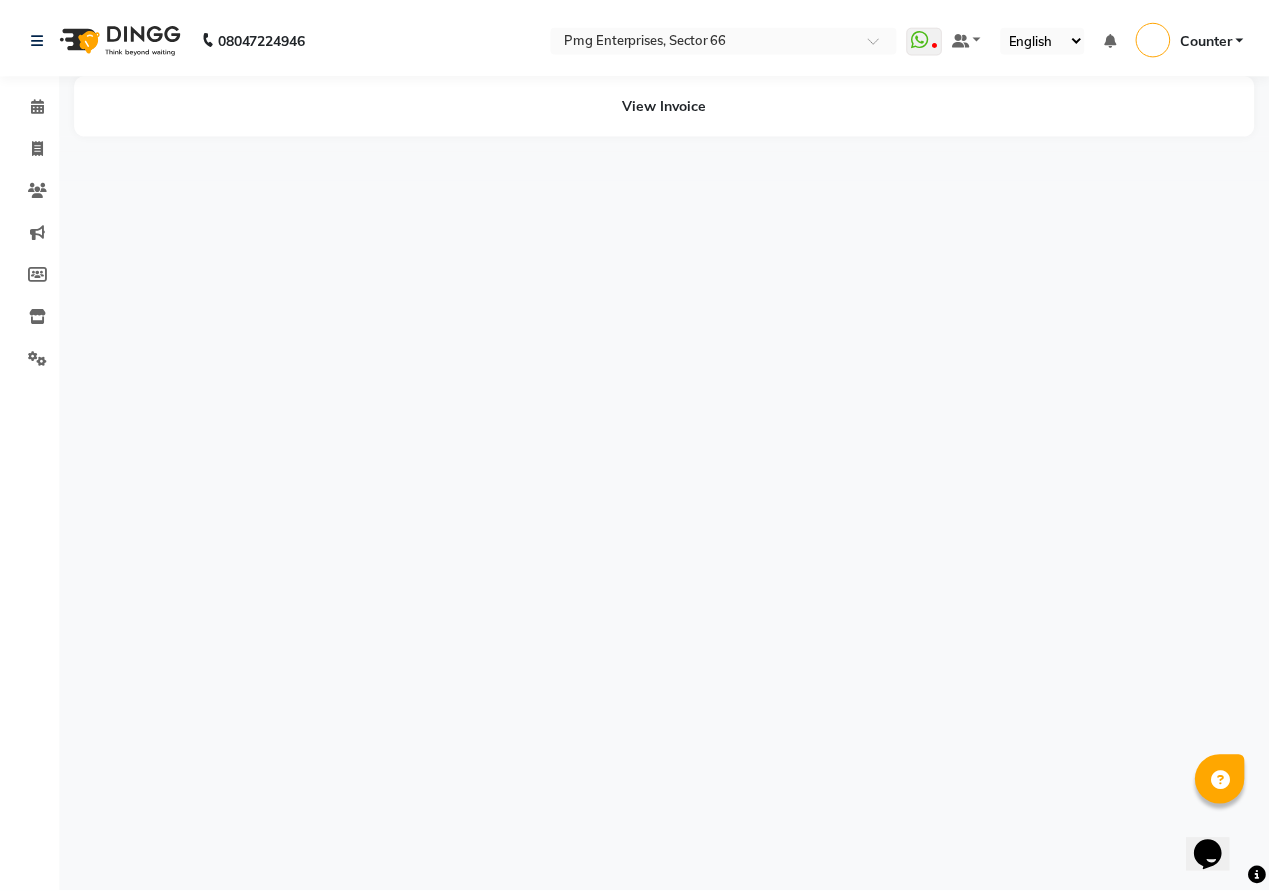 scroll, scrollTop: 0, scrollLeft: 0, axis: both 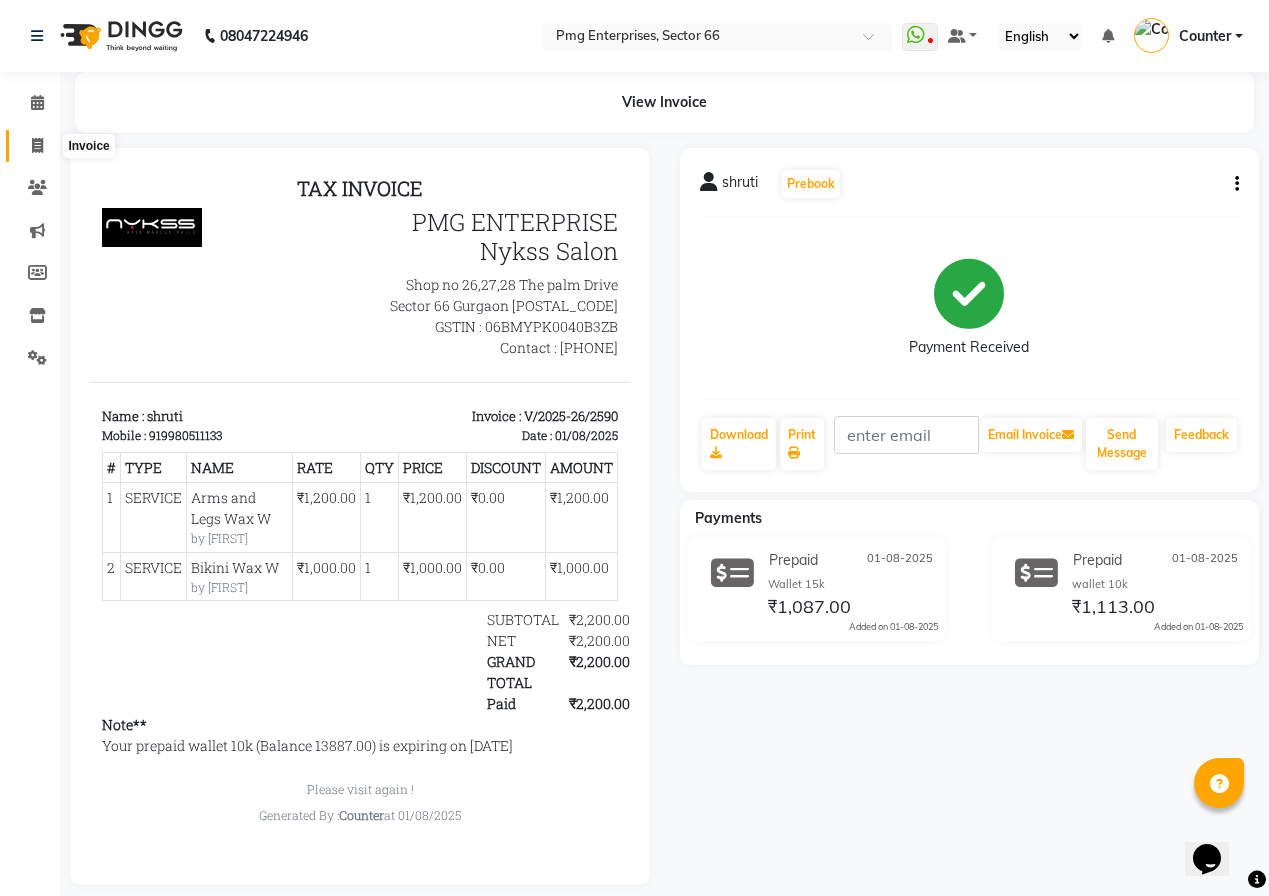click 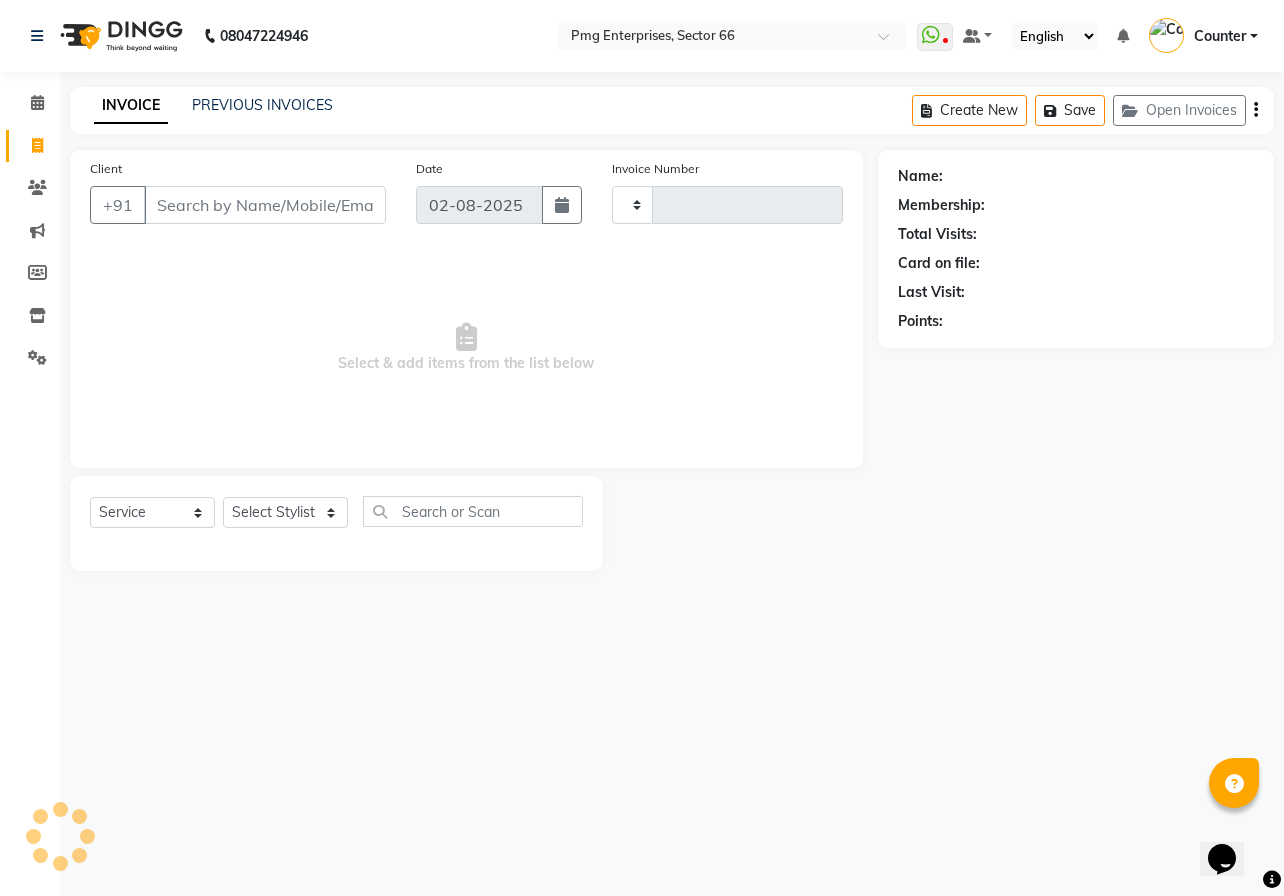 type on "2603" 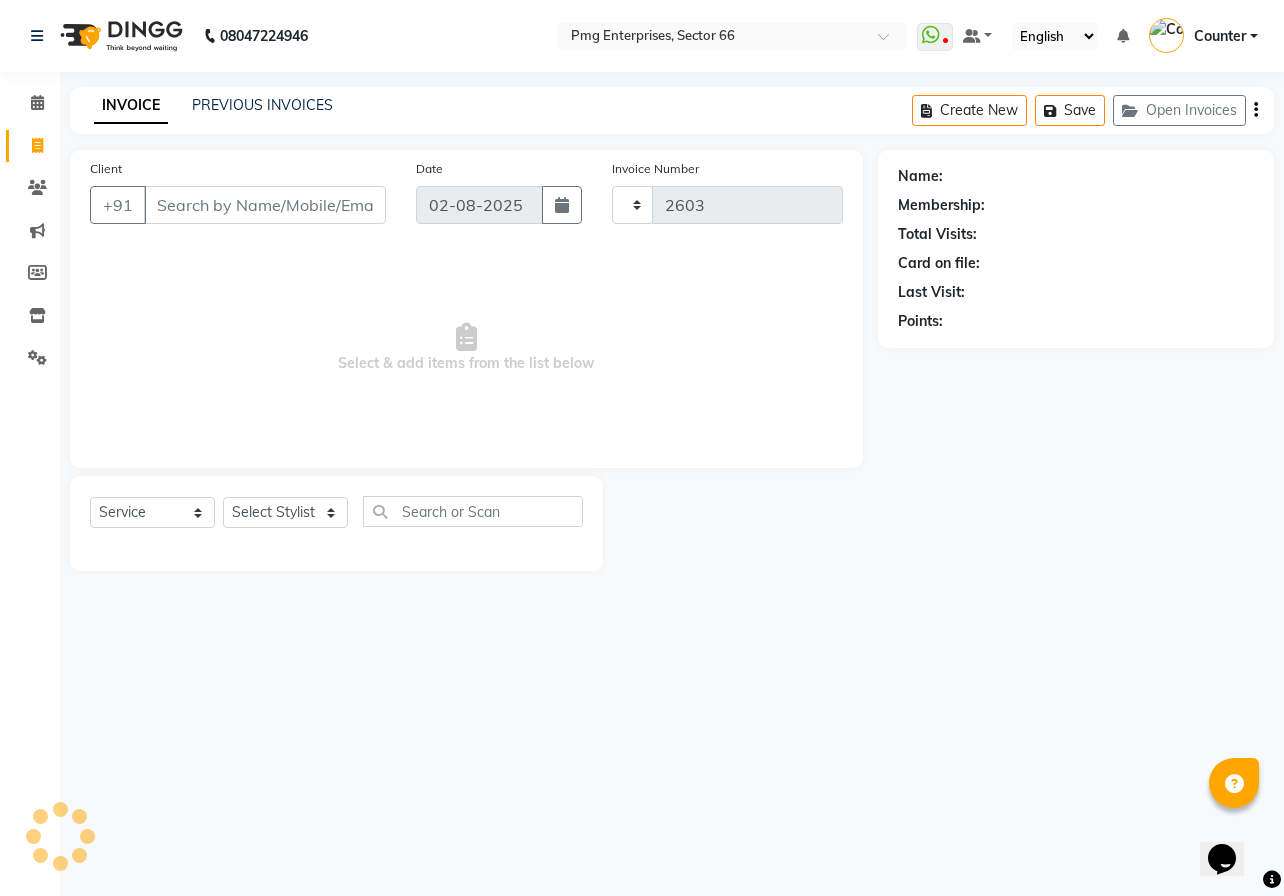 select on "889" 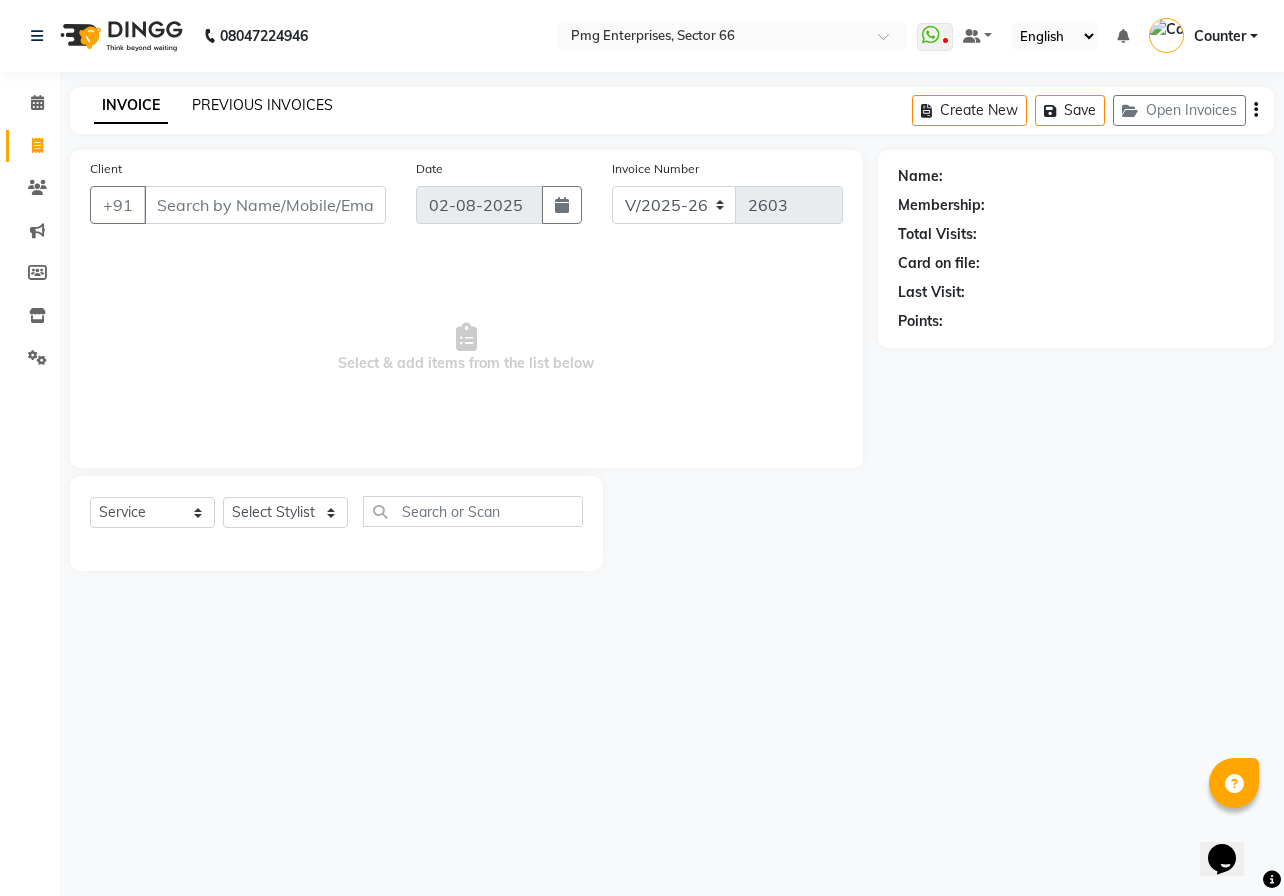 click on "PREVIOUS INVOICES" 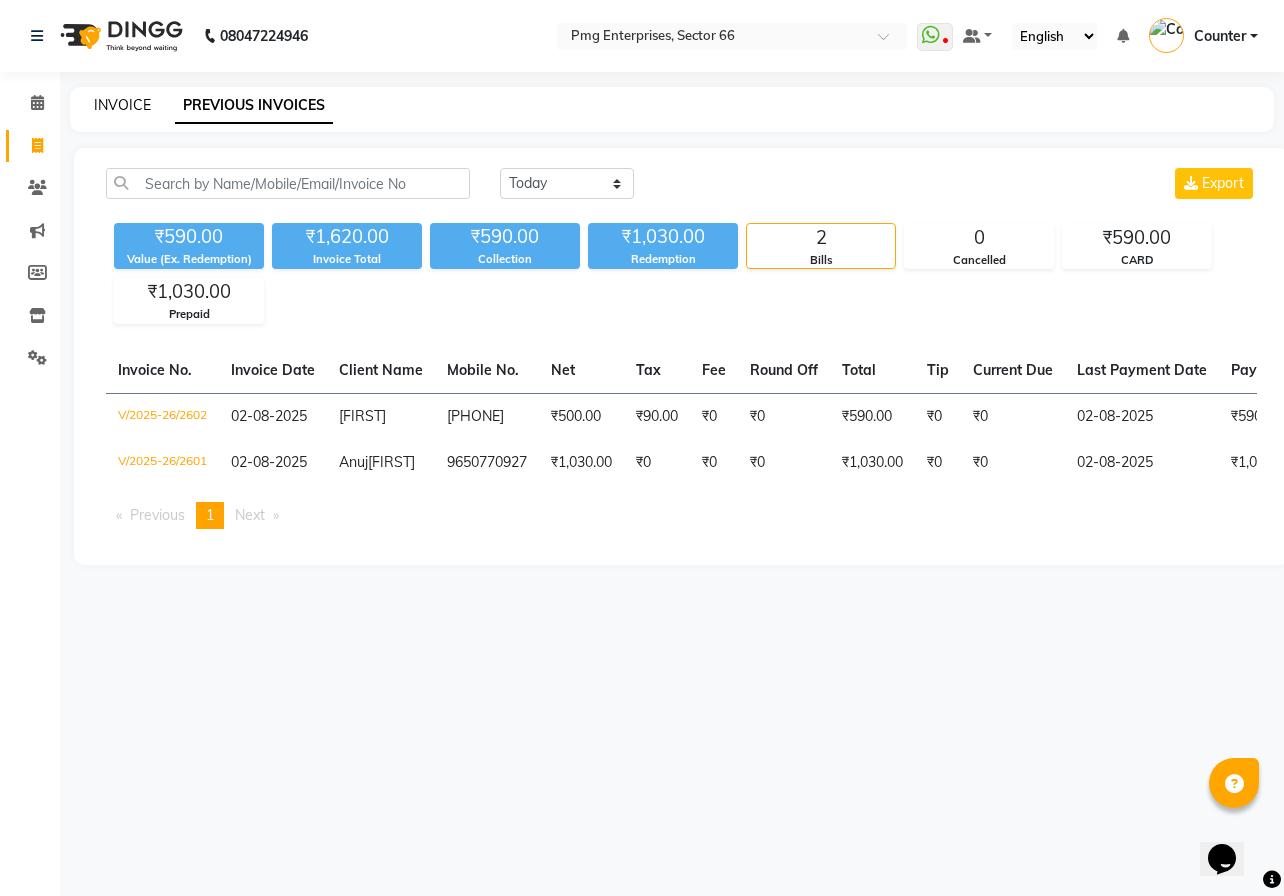 click on "INVOICE" 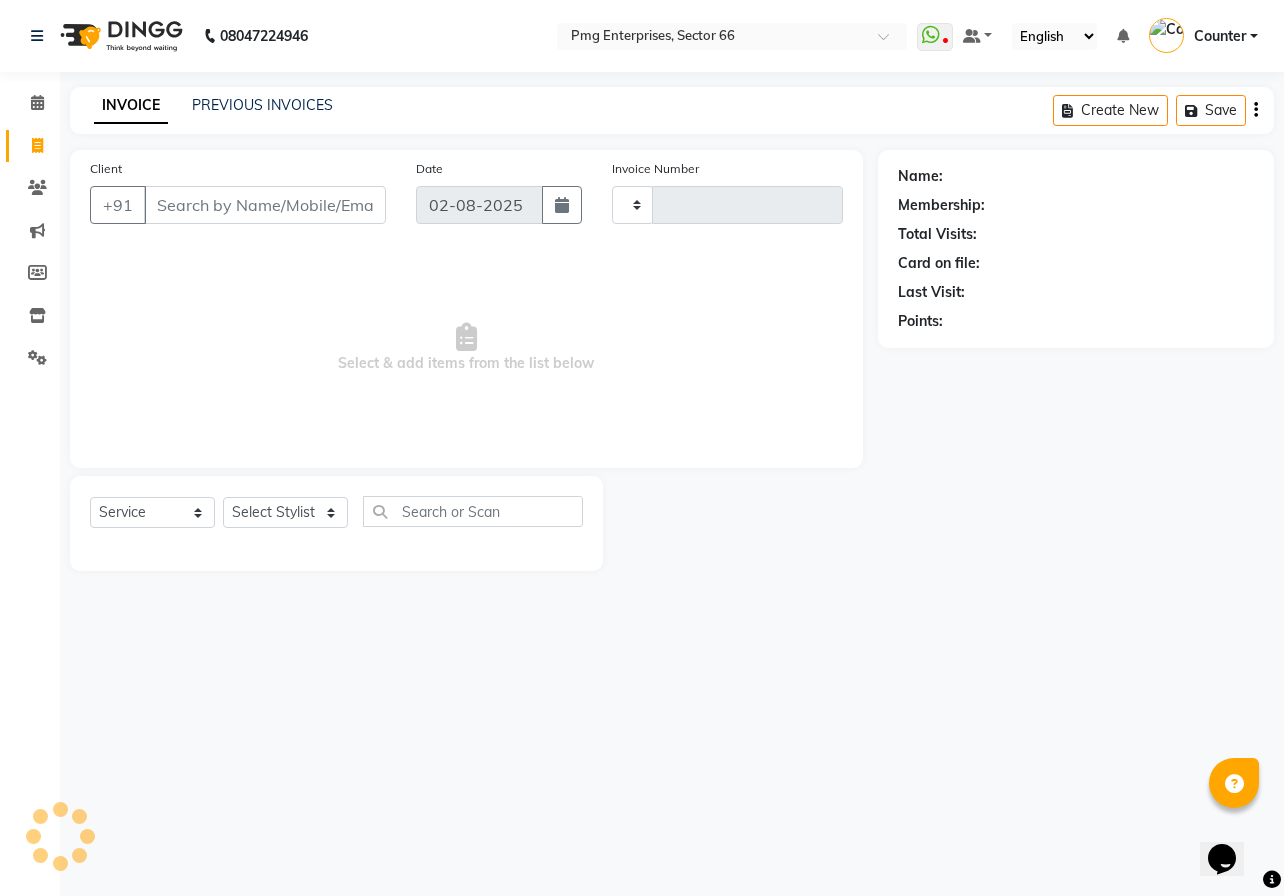 type on "2603" 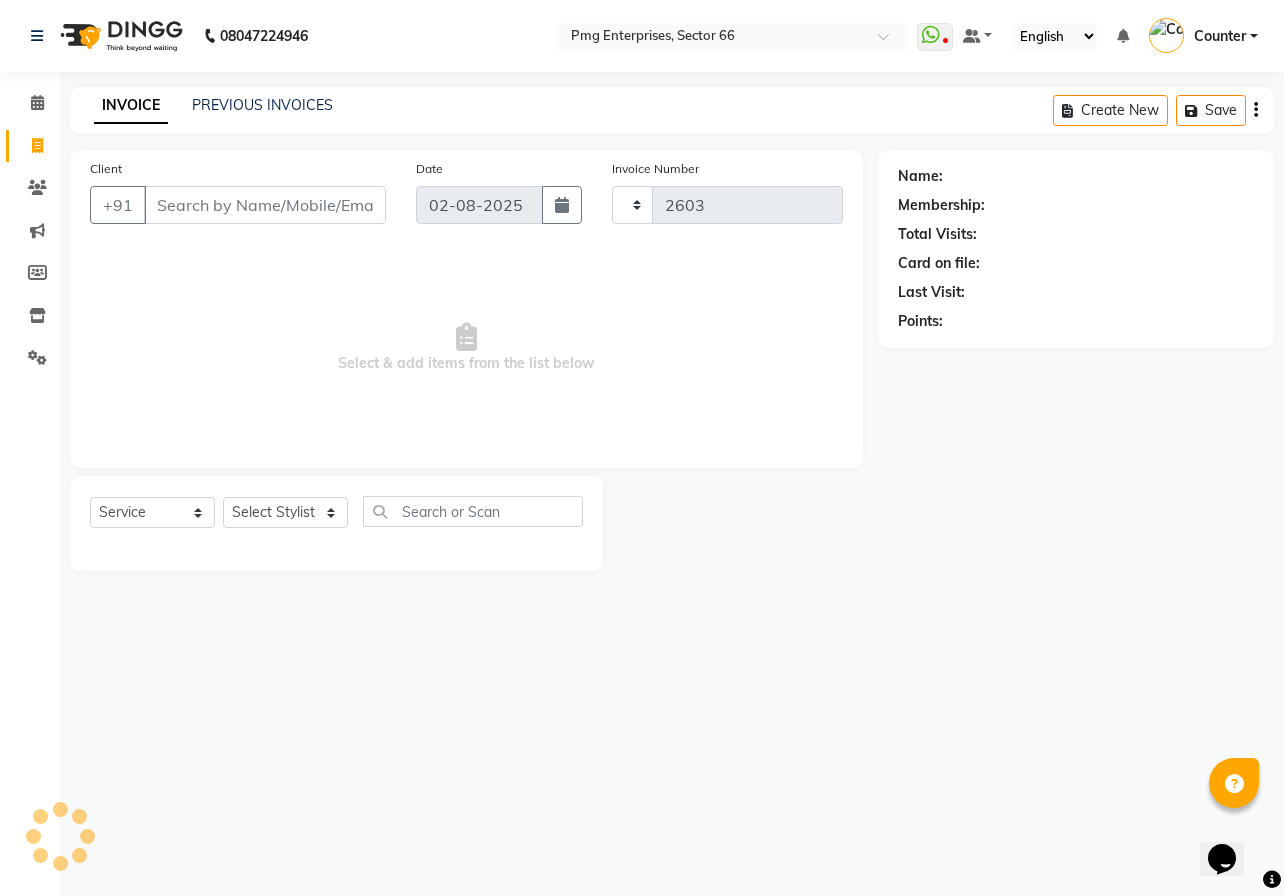 select on "889" 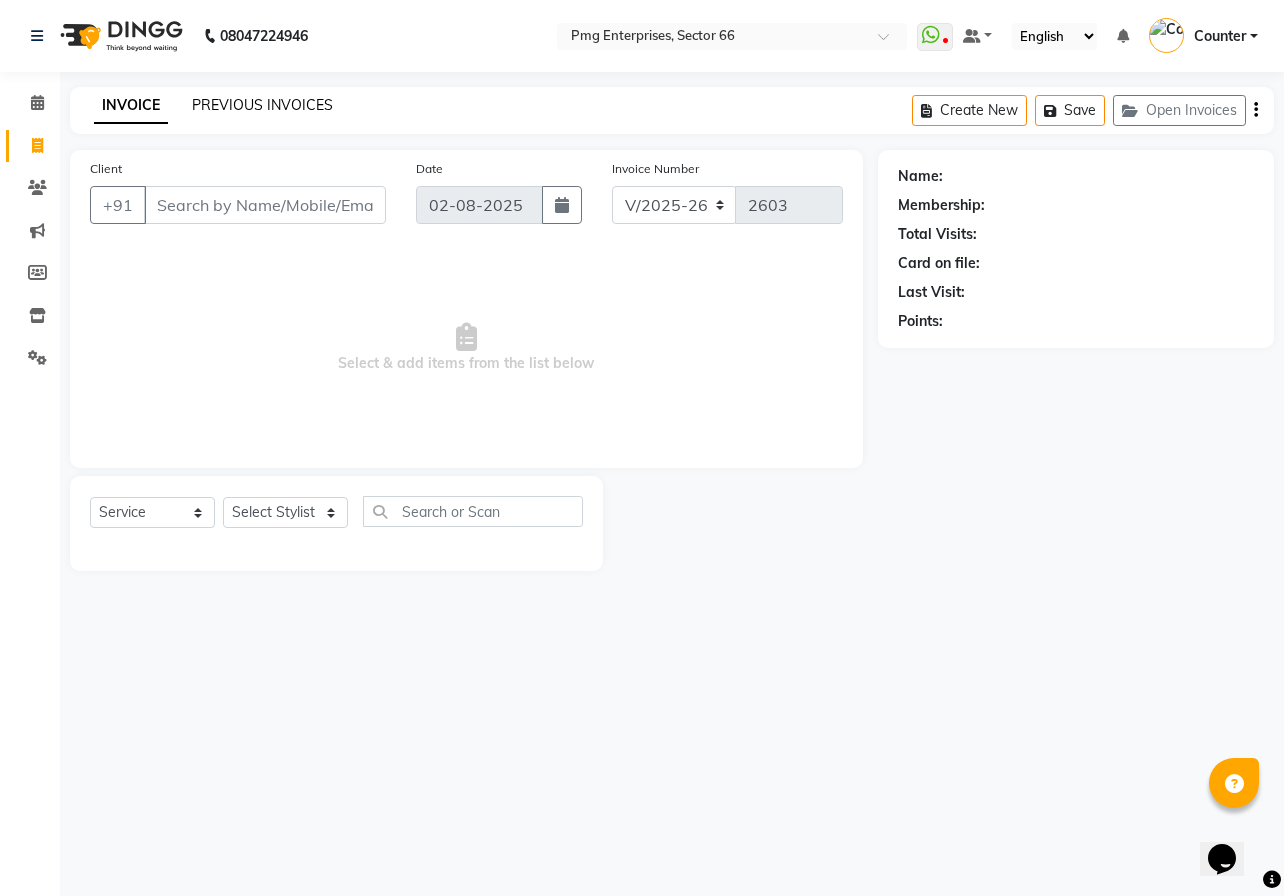 click on "PREVIOUS INVOICES" 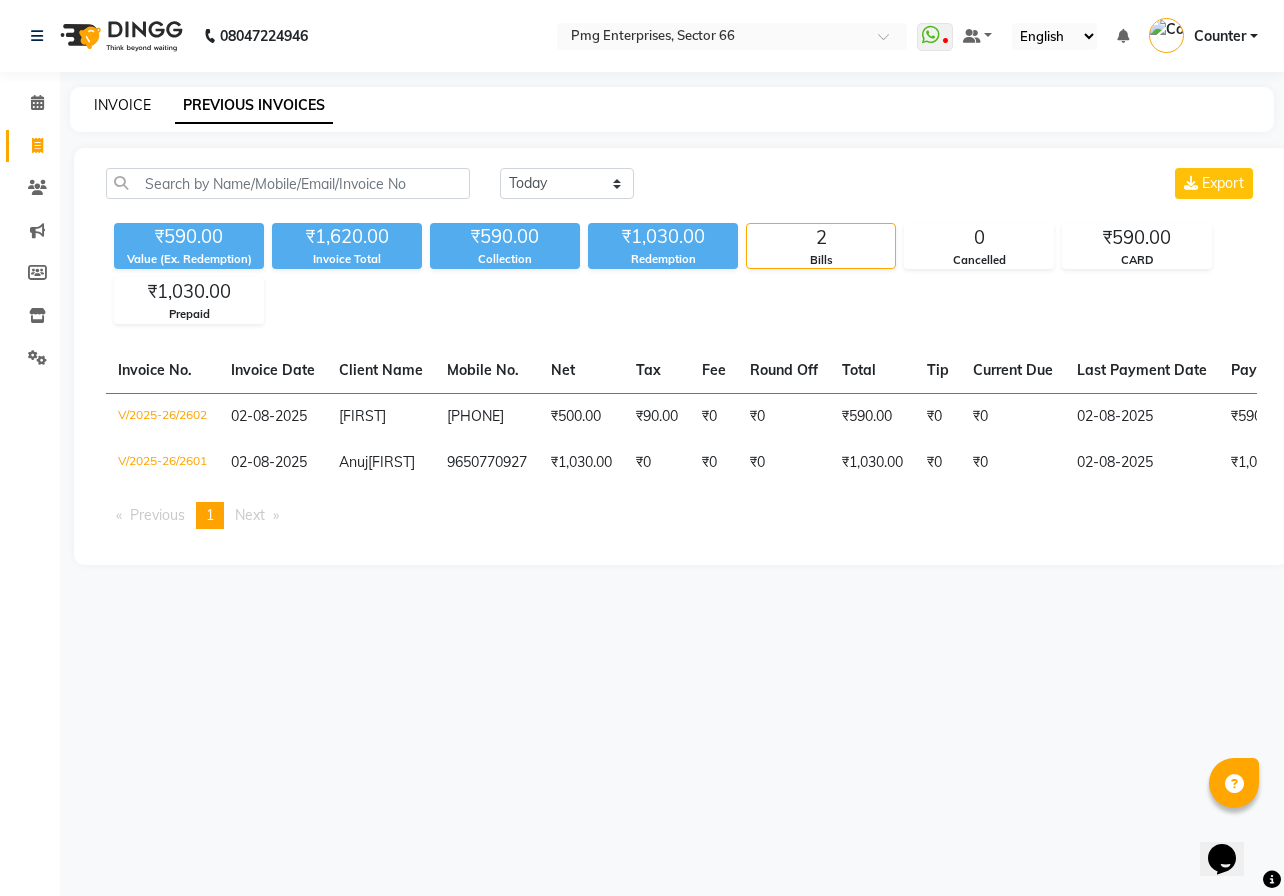 click on "INVOICE" 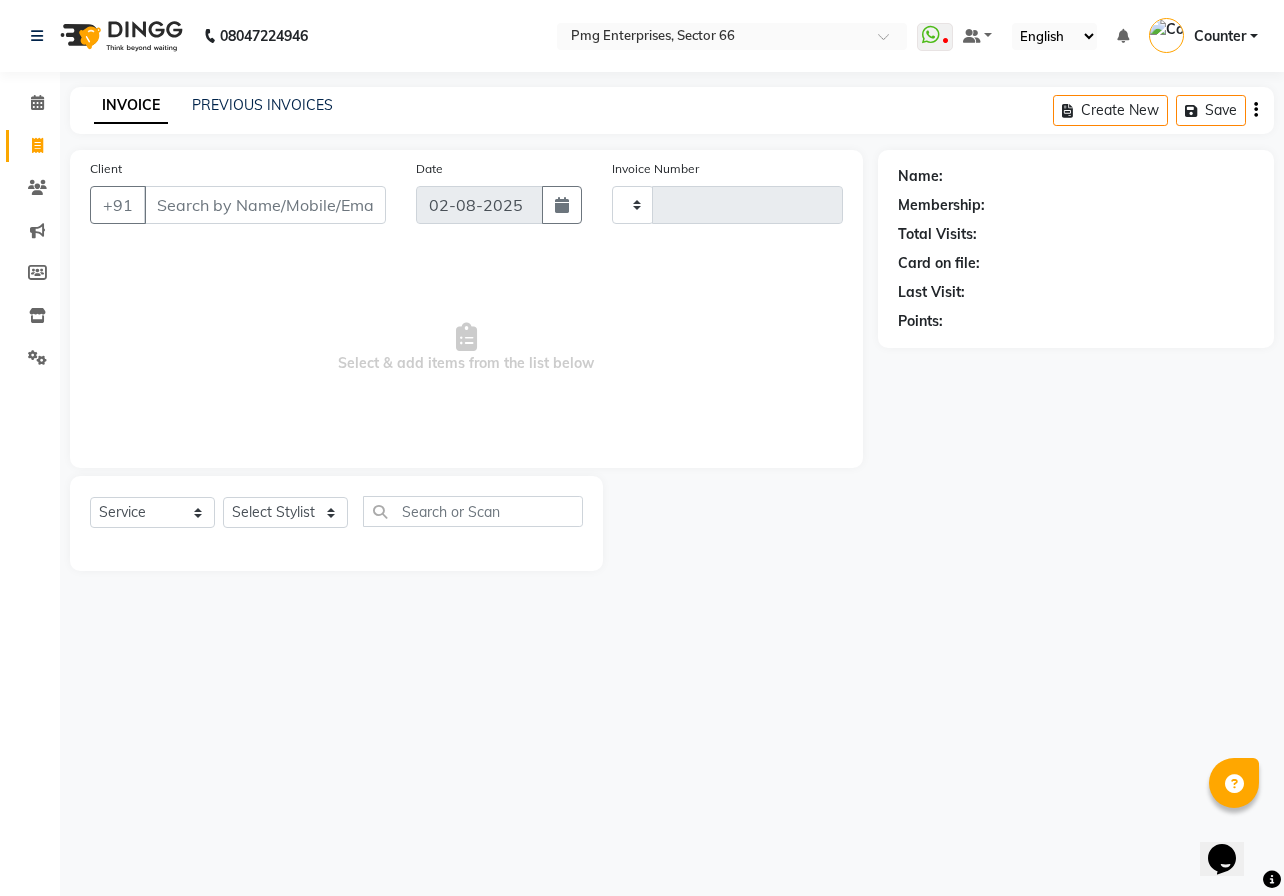 type on "2603" 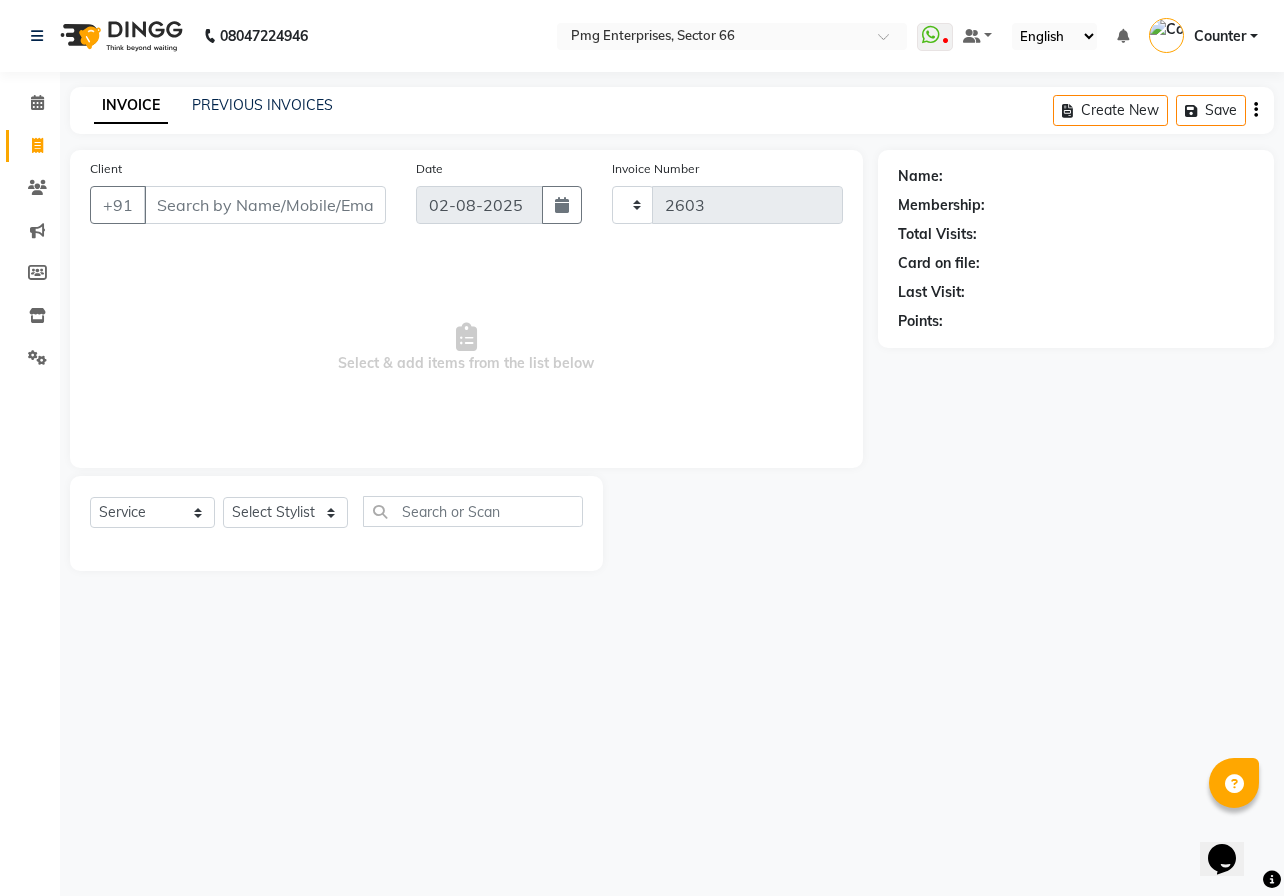 select on "889" 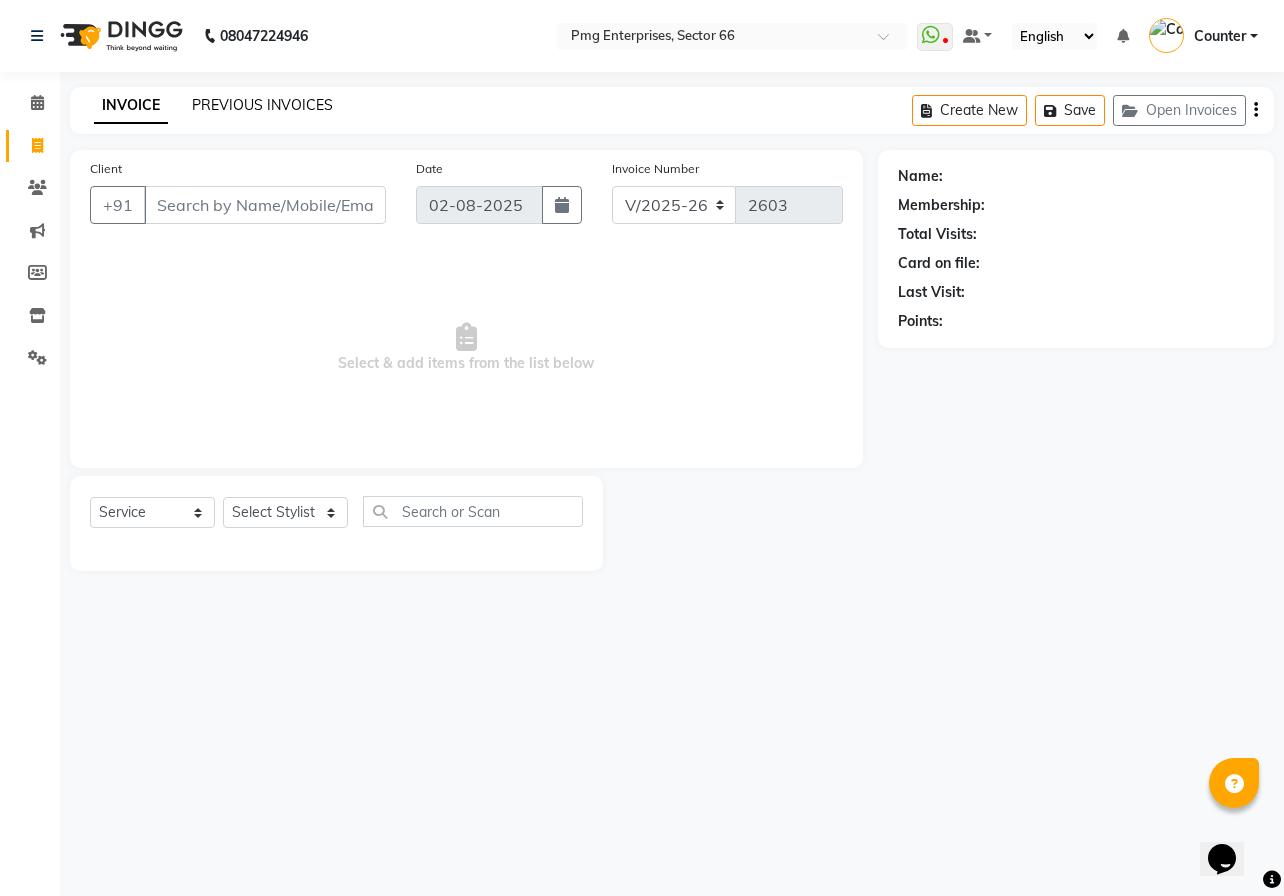 click on "PREVIOUS INVOICES" 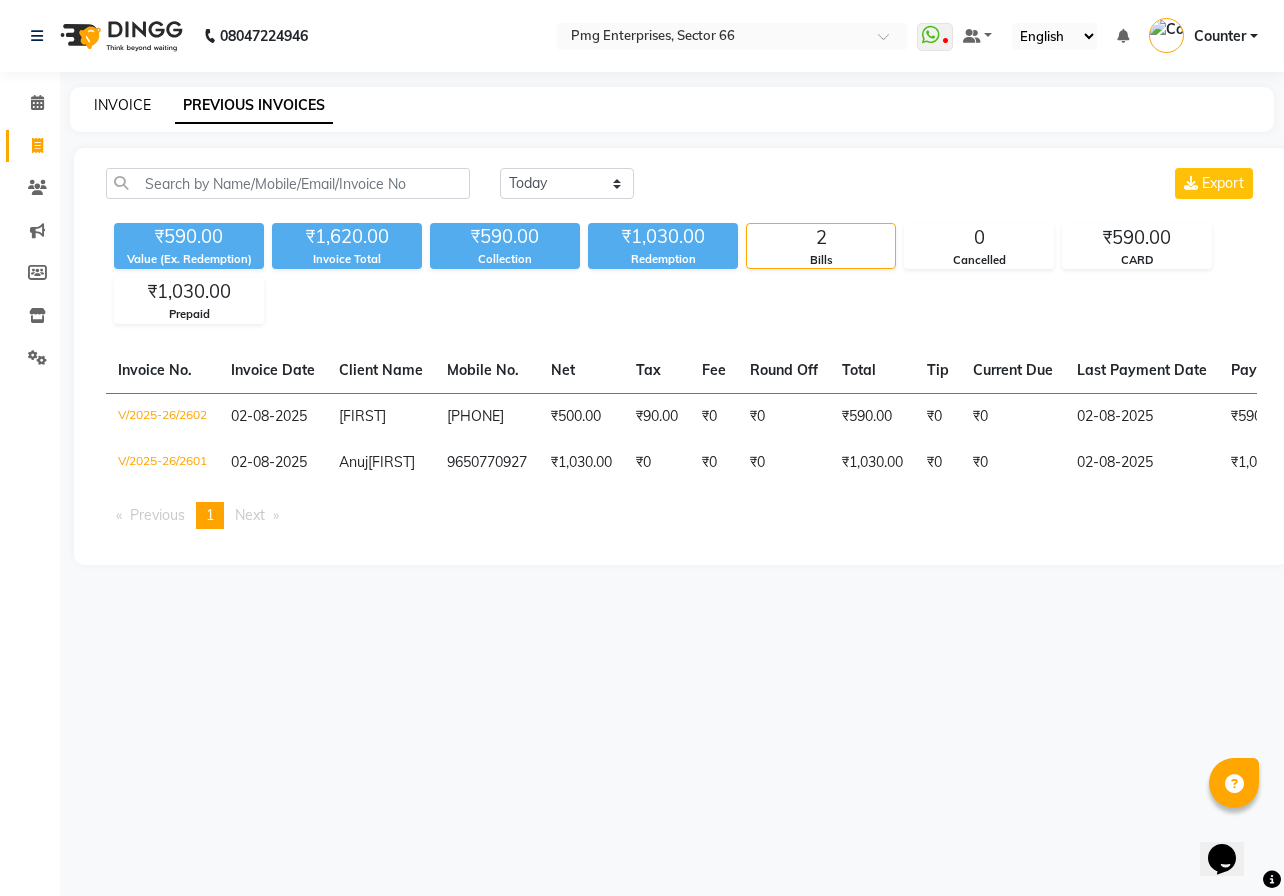 click on "INVOICE" 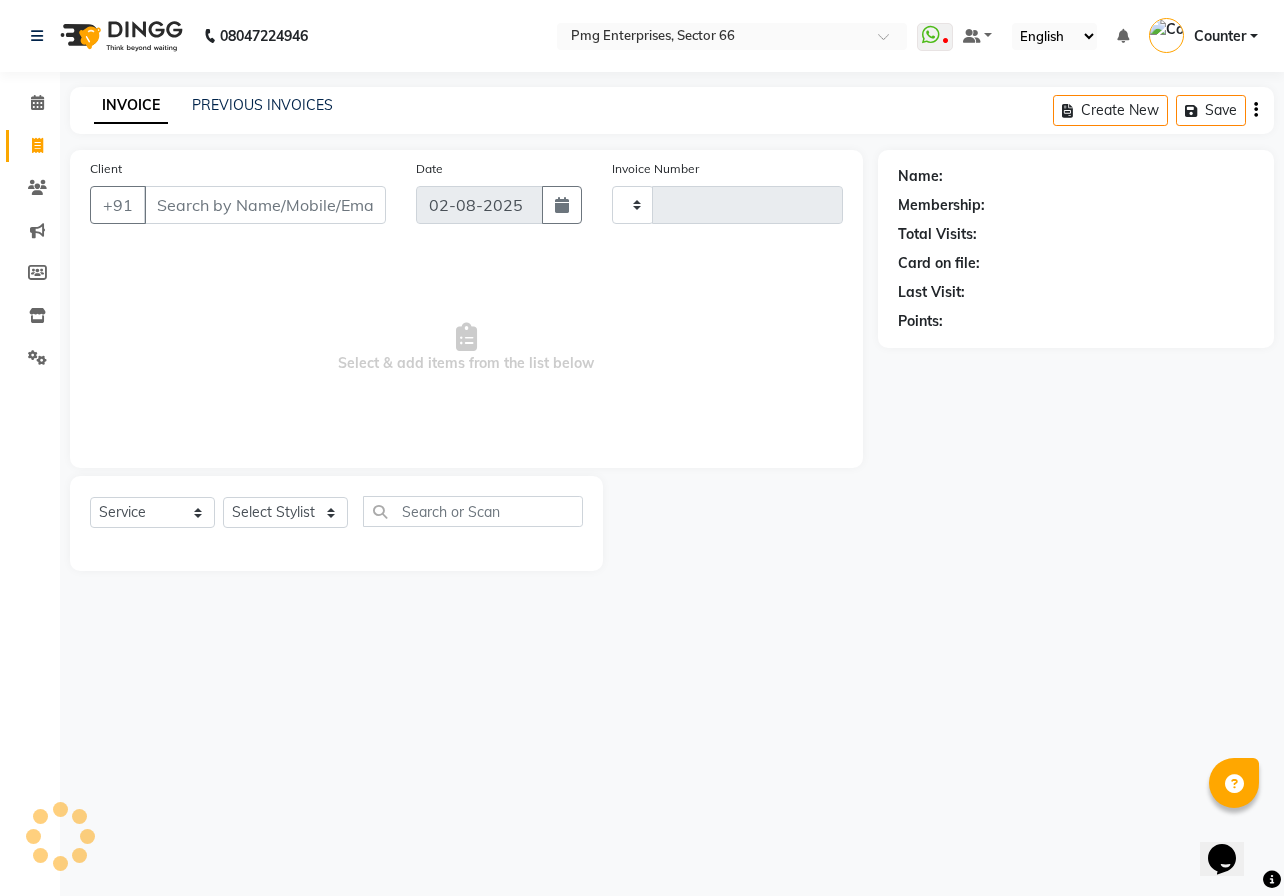 type on "2603" 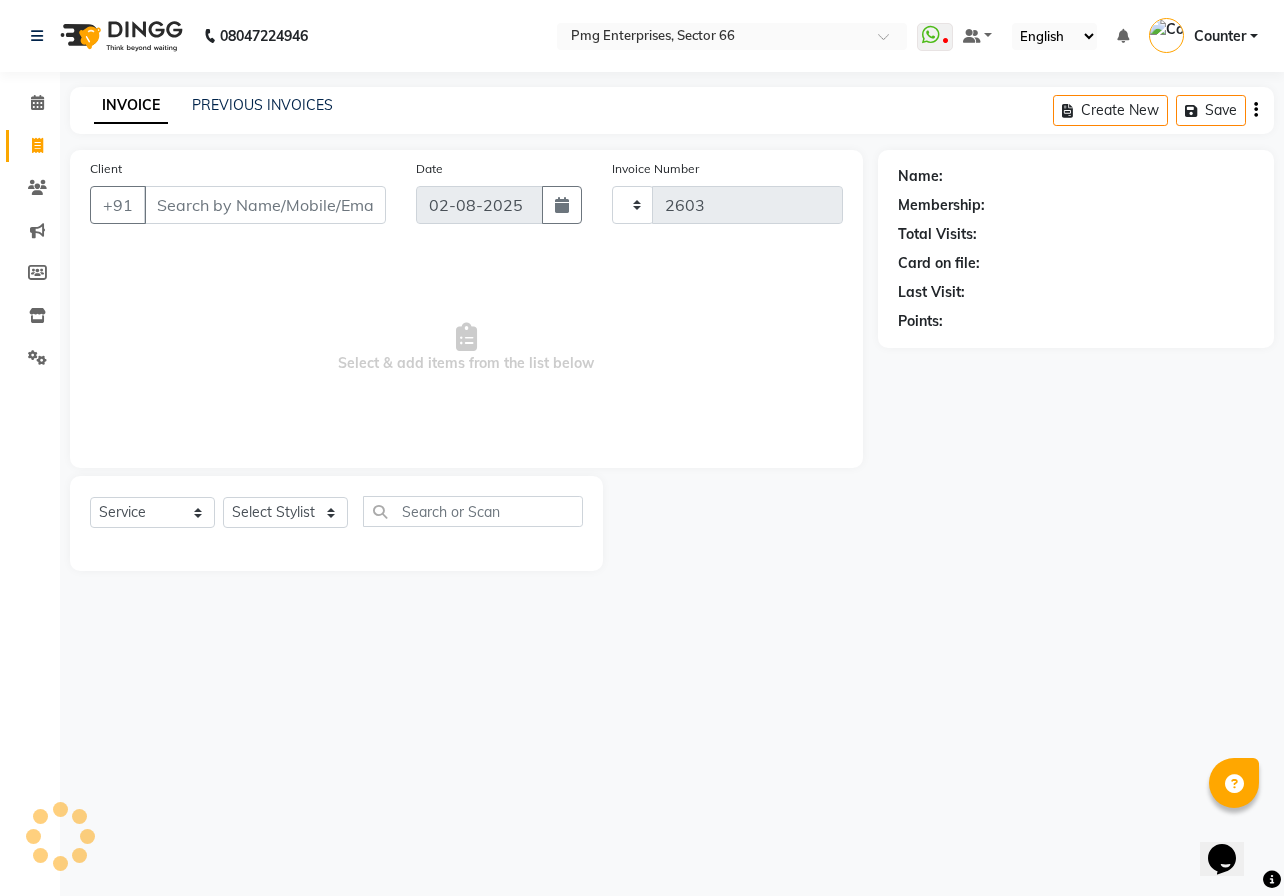 select on "889" 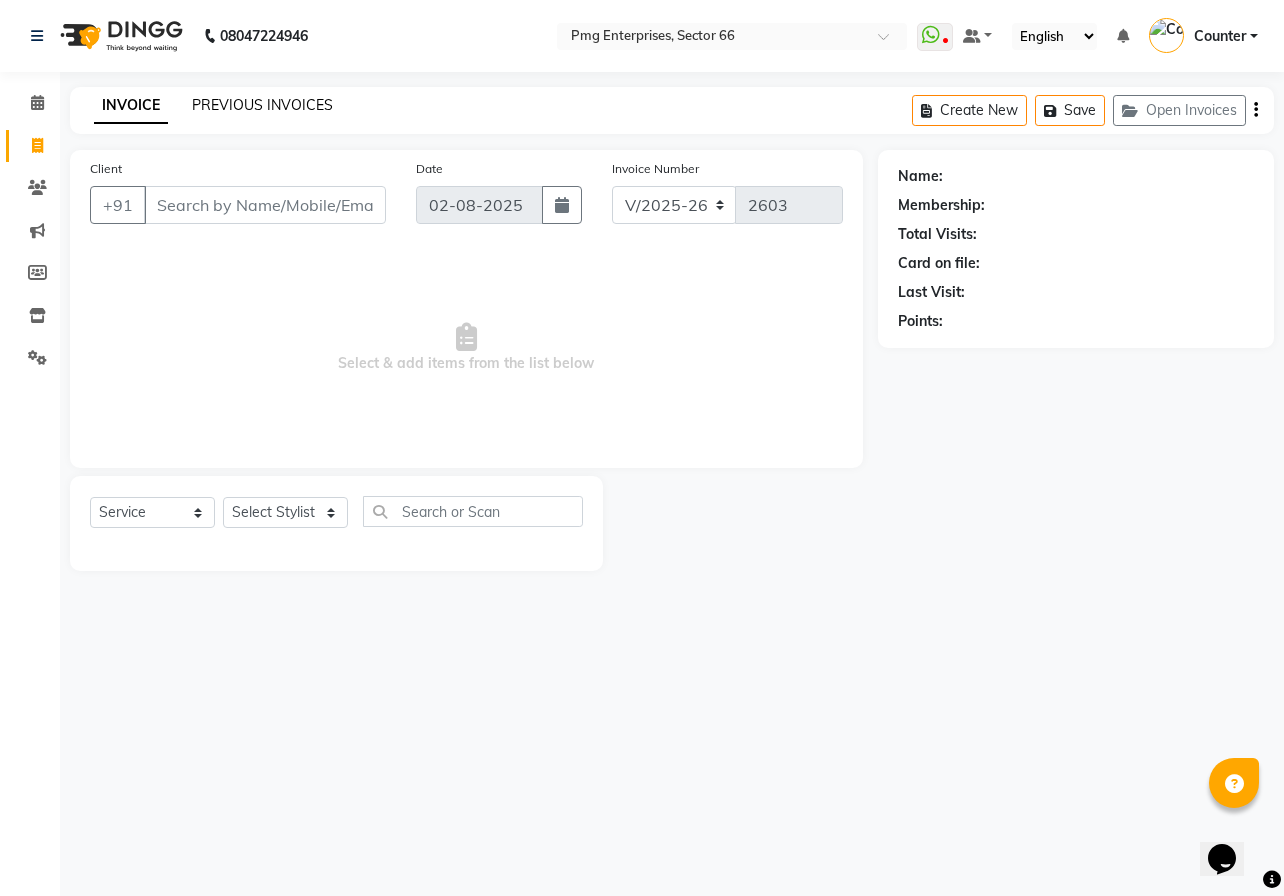 click on "PREVIOUS INVOICES" 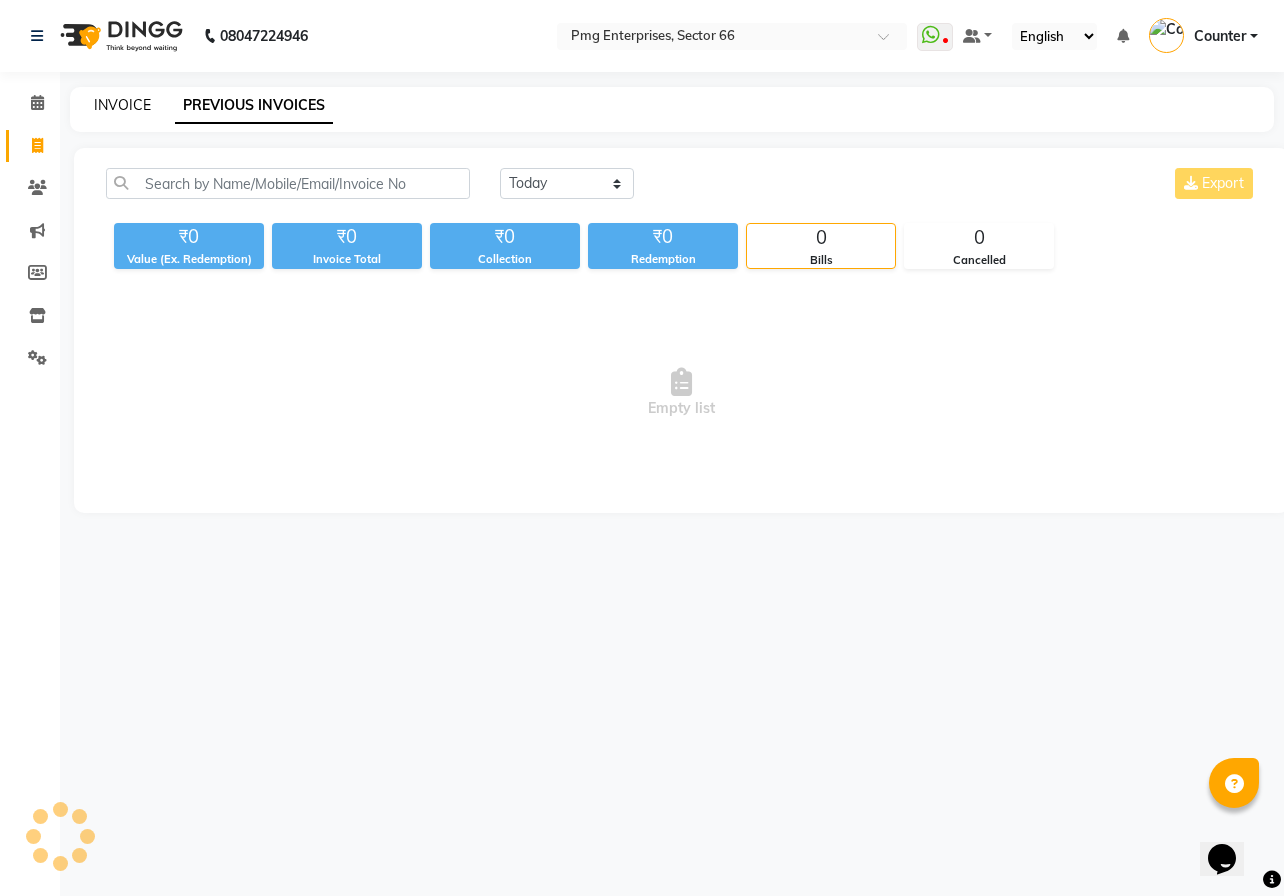 click on "INVOICE" 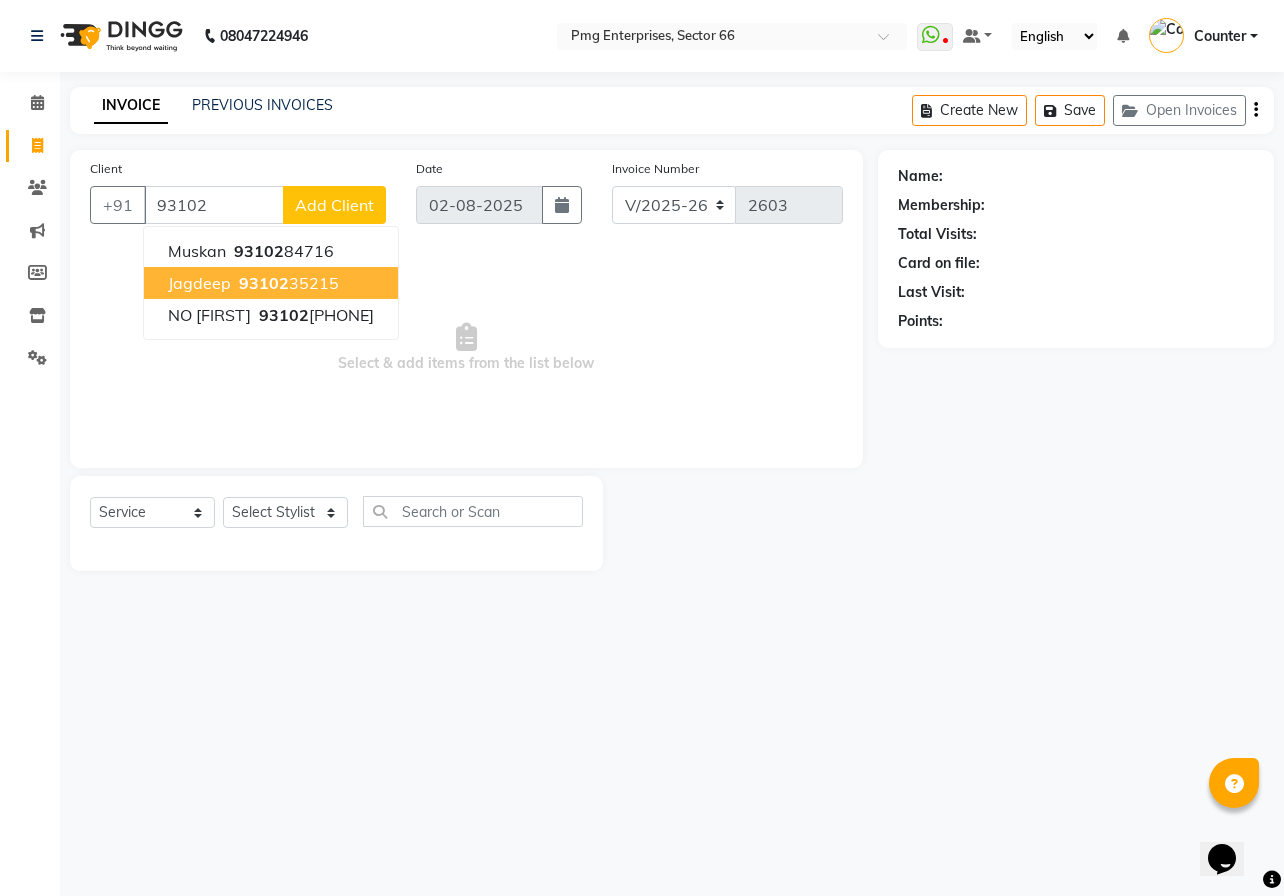 click on "jagdeep" at bounding box center [199, 283] 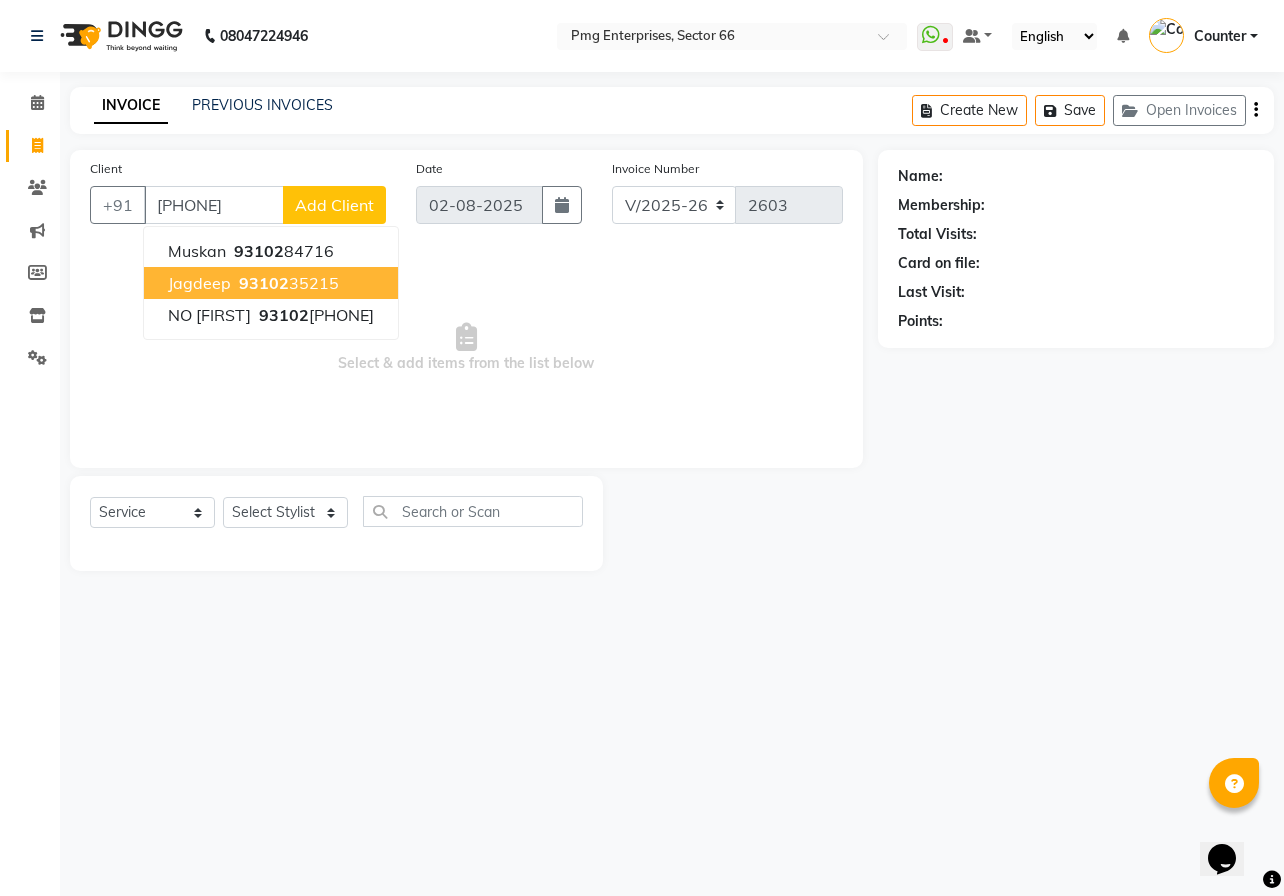 type on "9310235215" 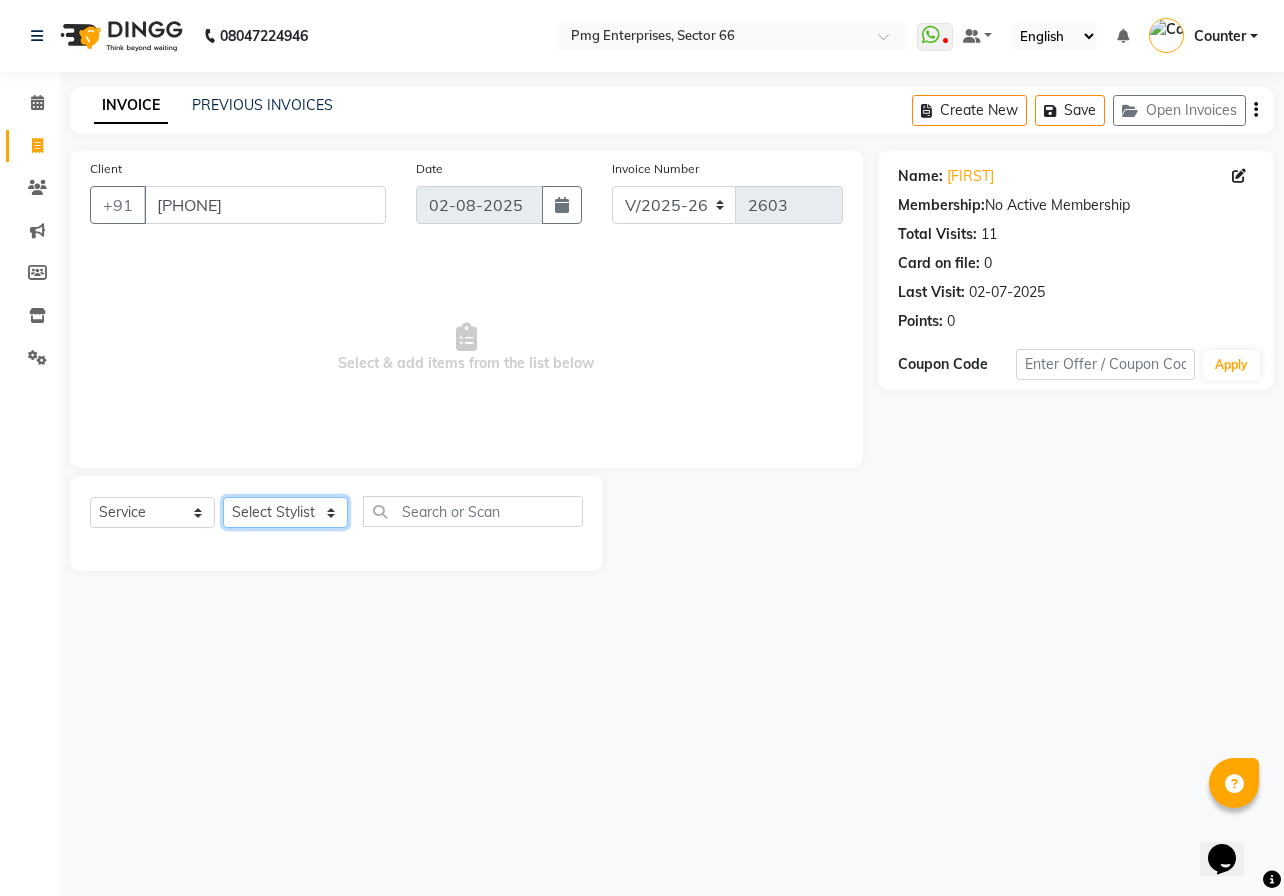 click on "Select Stylist [FIRST] [LAST] Counter [FIRST] [LAST] [FIRST] [LAST] [FIRST] [LAST] [FIRST] [LAST]" 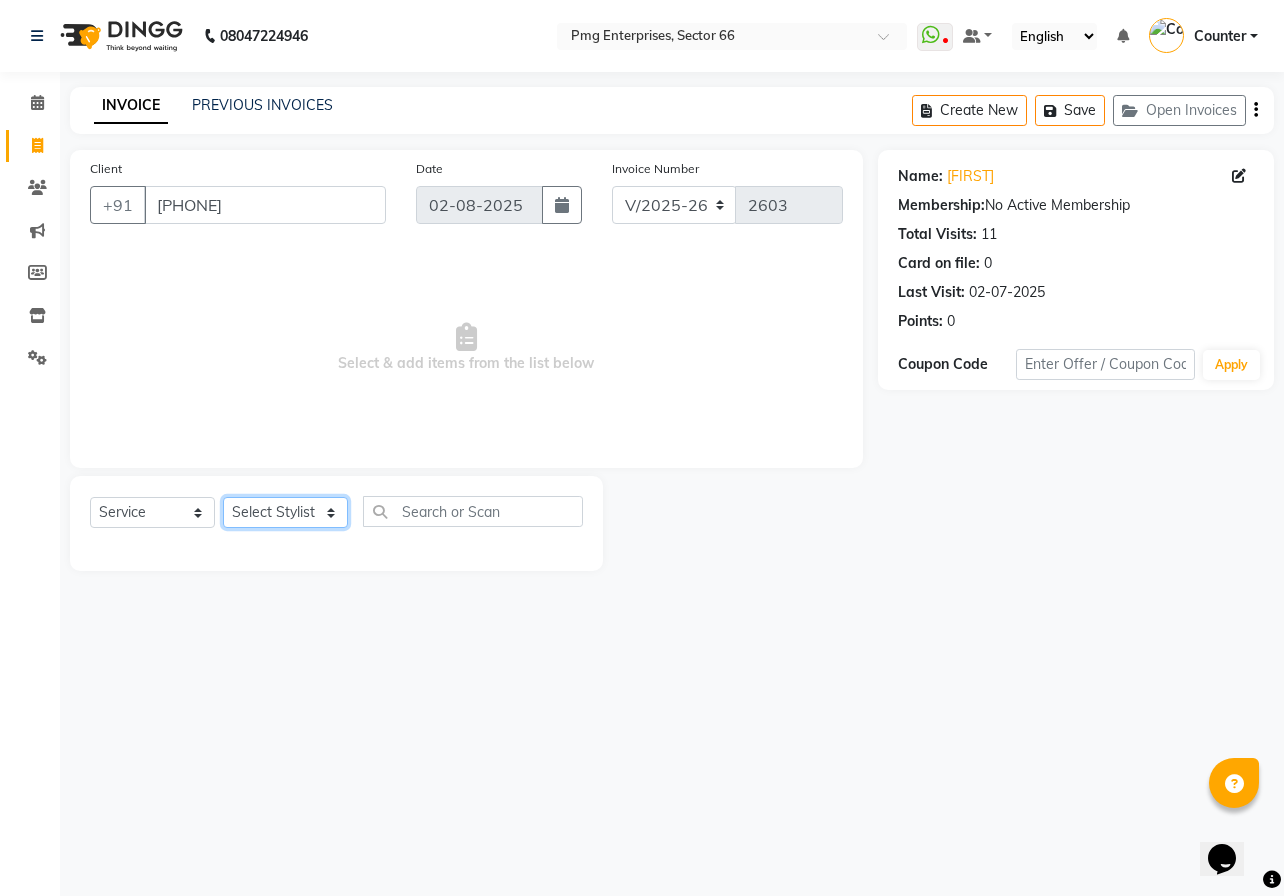 select on "49466" 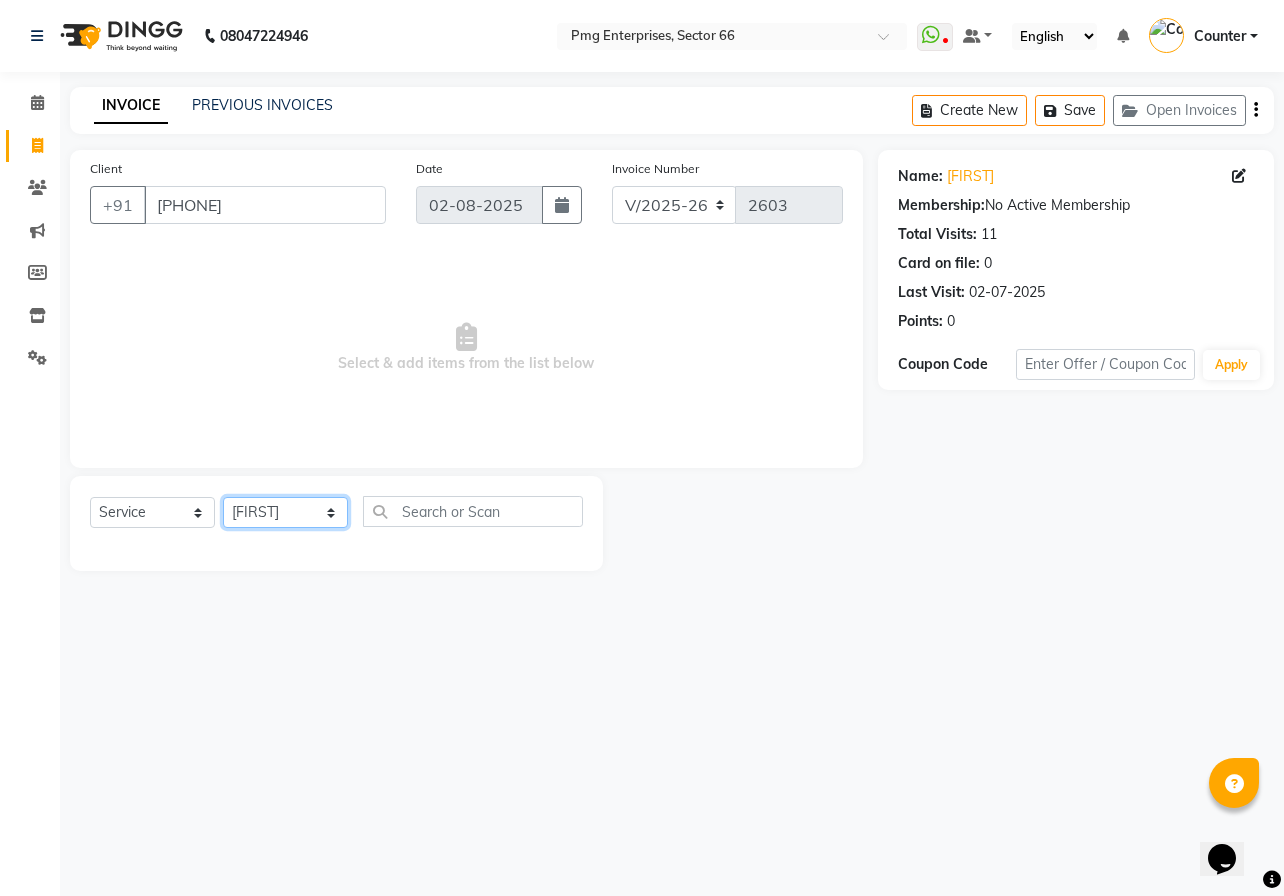 click on "Select Stylist [FIRST] [LAST] Counter [FIRST] [LAST] [FIRST] [LAST] [FIRST] [LAST] [FIRST] [LAST]" 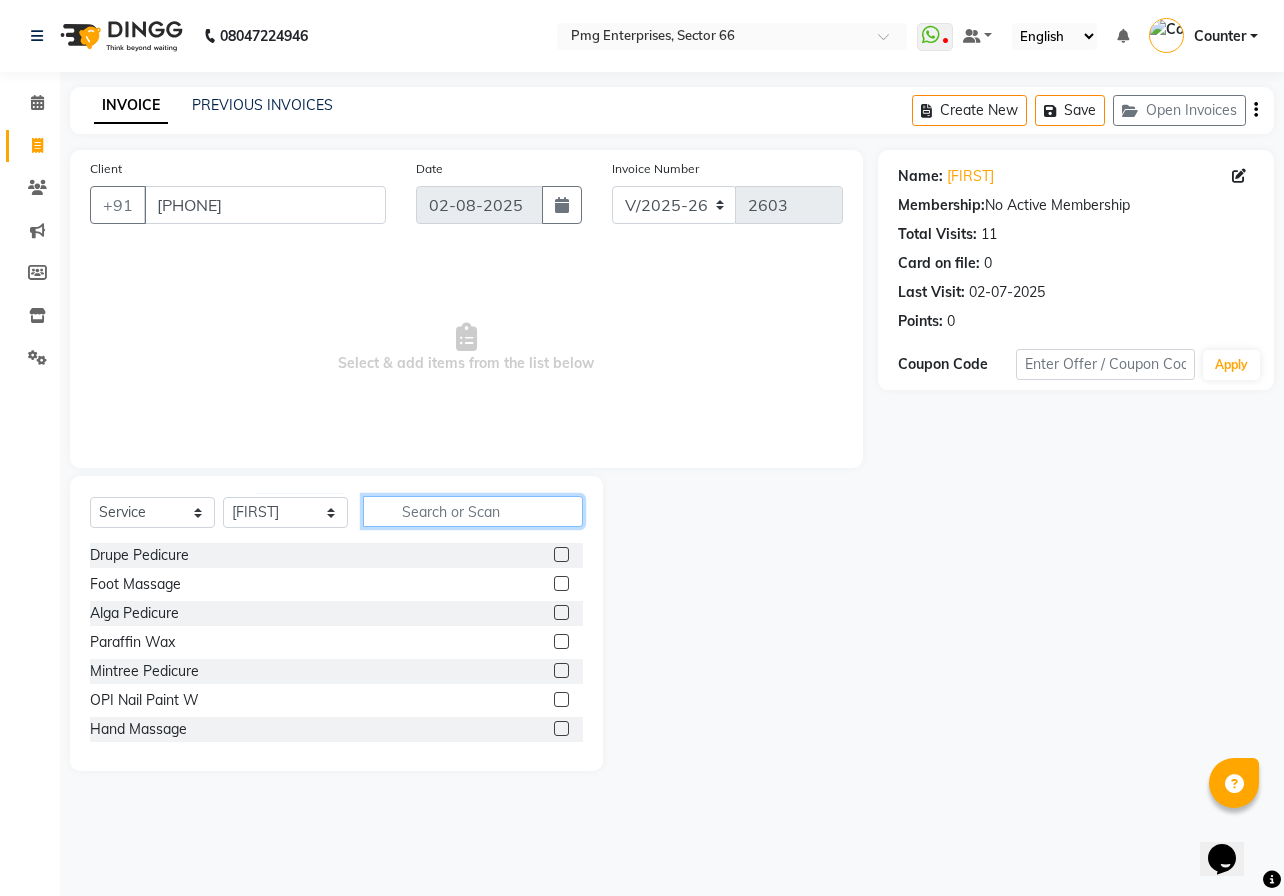 click 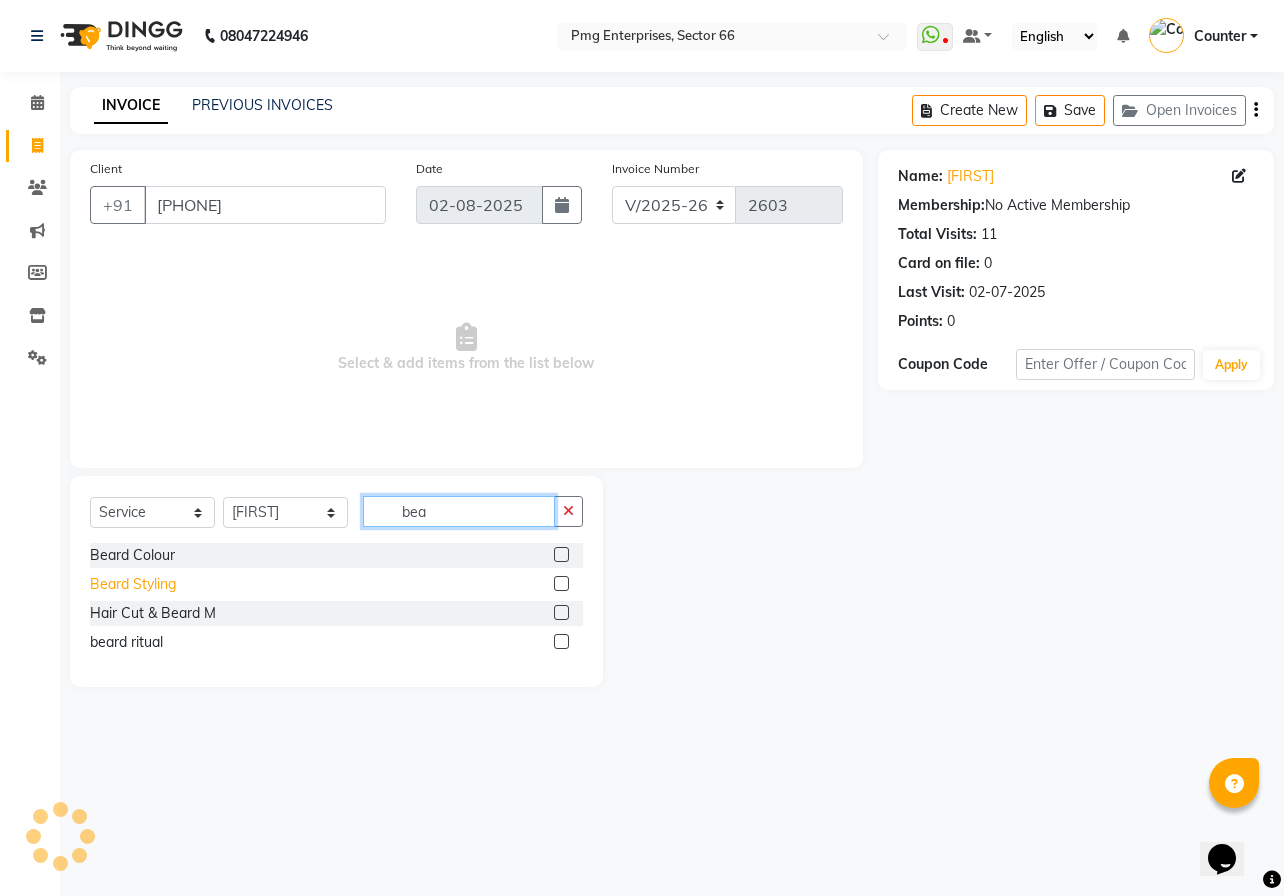 type on "bea" 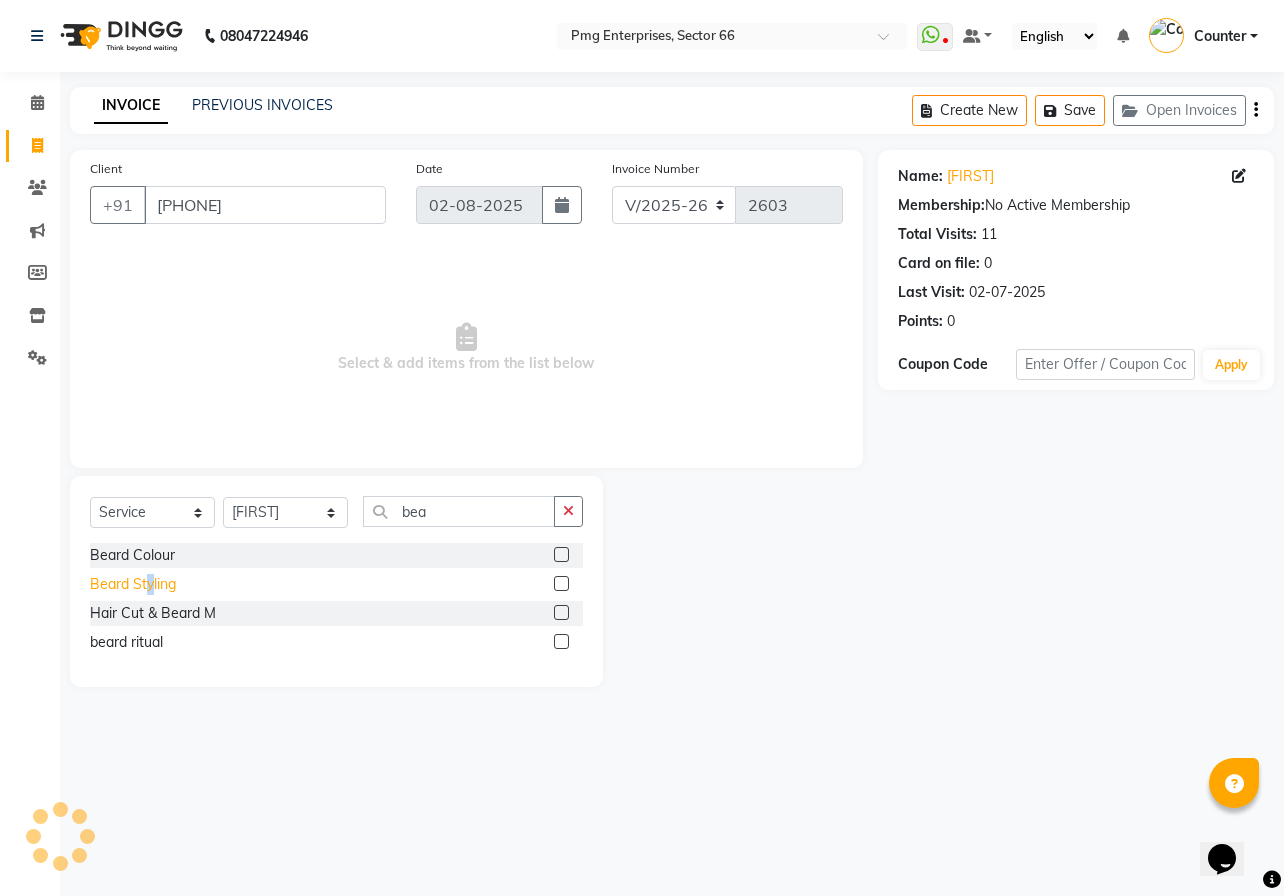 click on "Beard Styling" 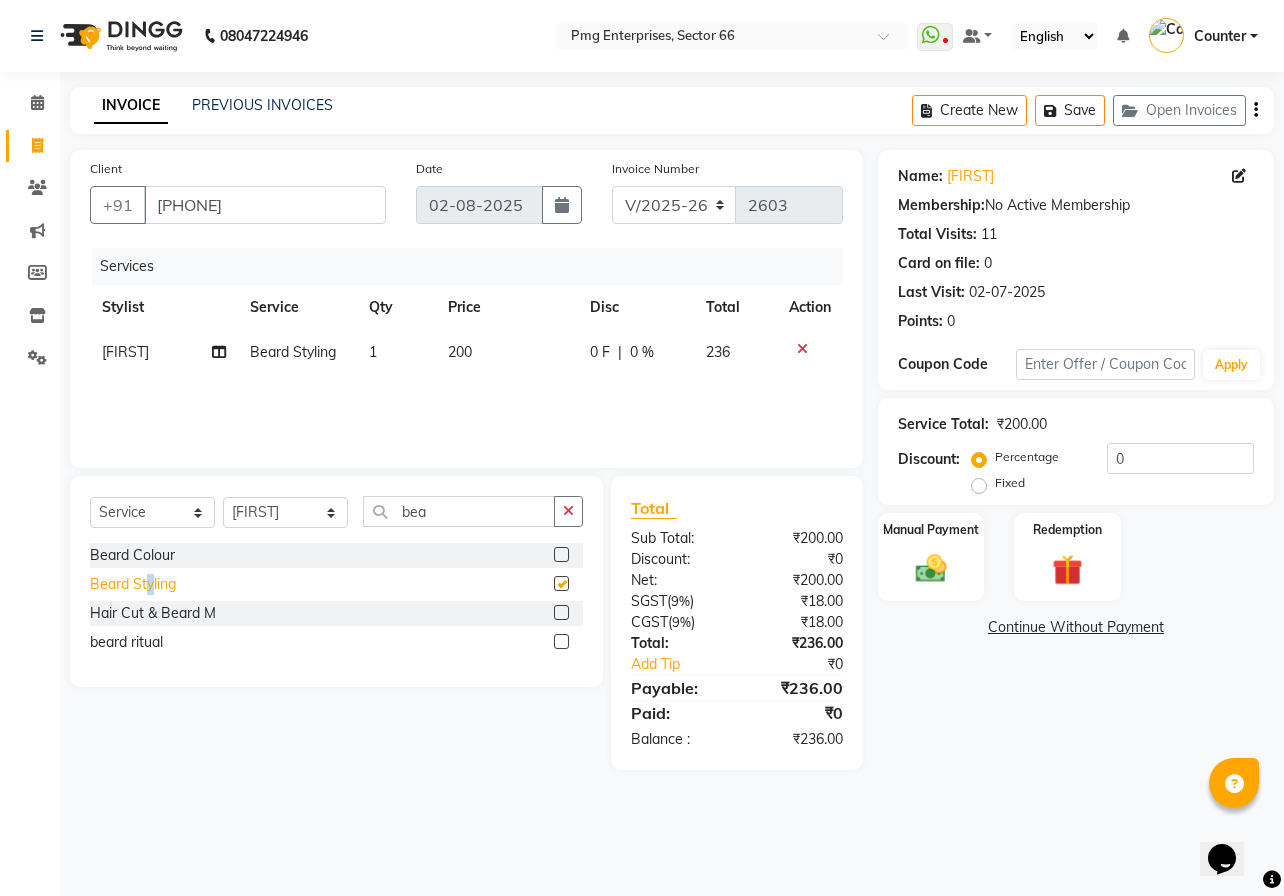 checkbox on "false" 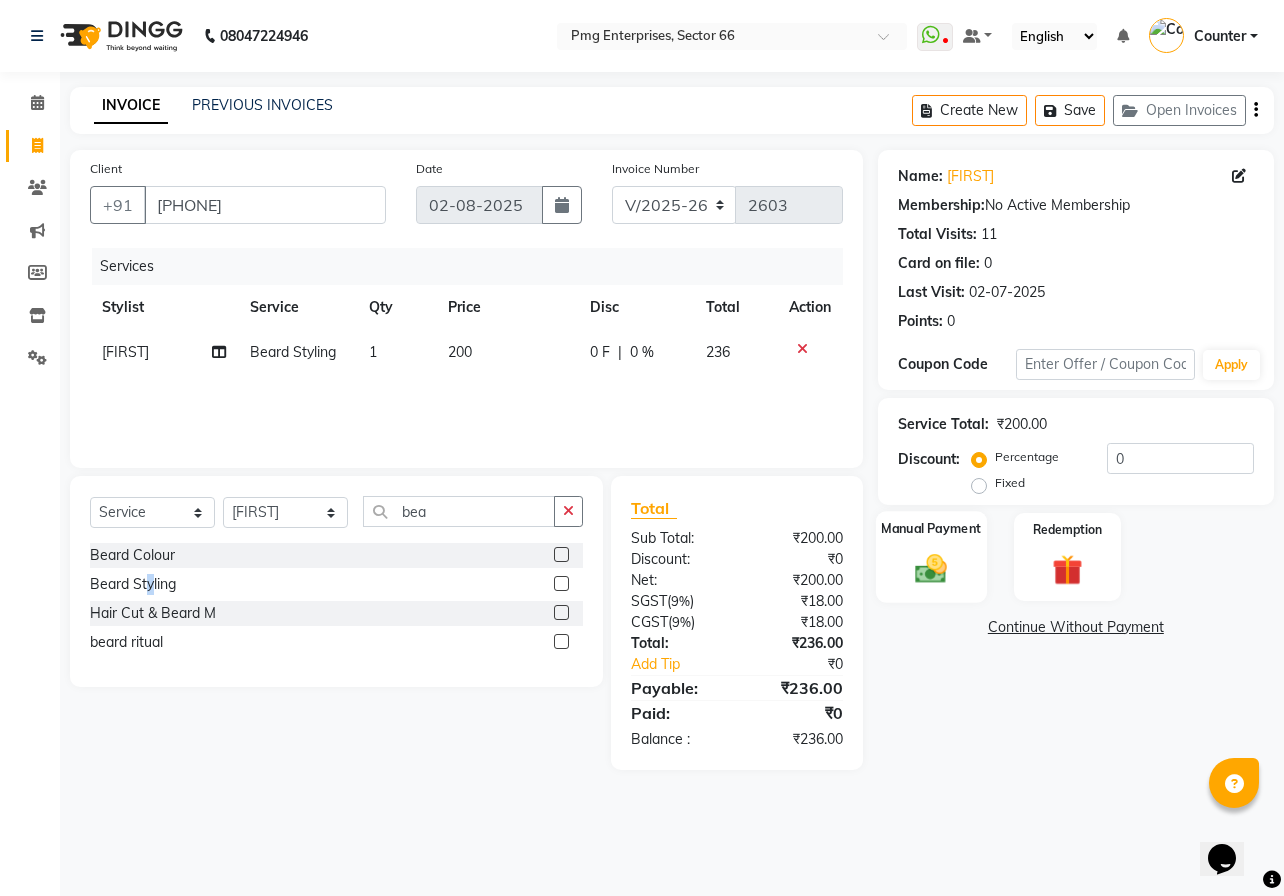 click 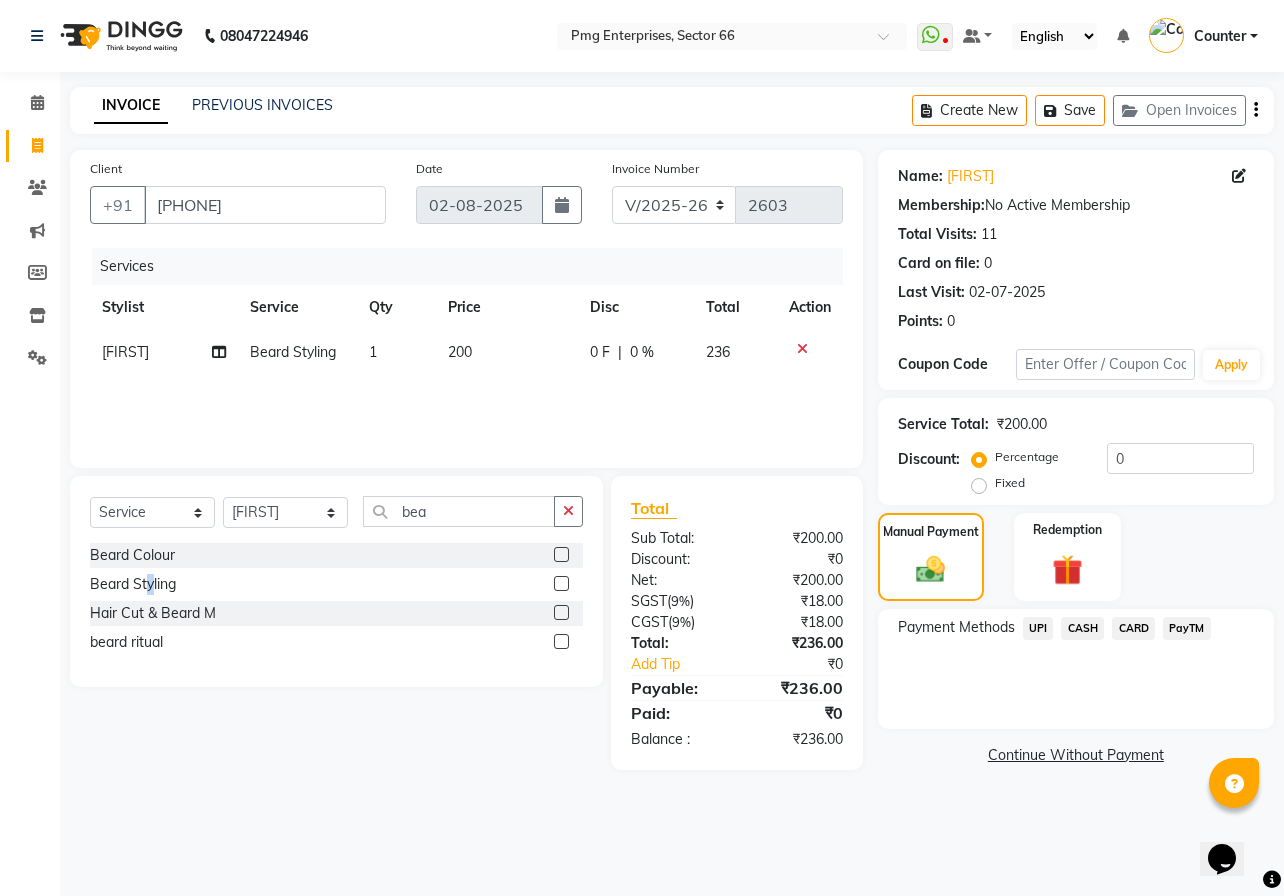 click on "Payment Methods  UPI   CASH   CARD   PayTM" 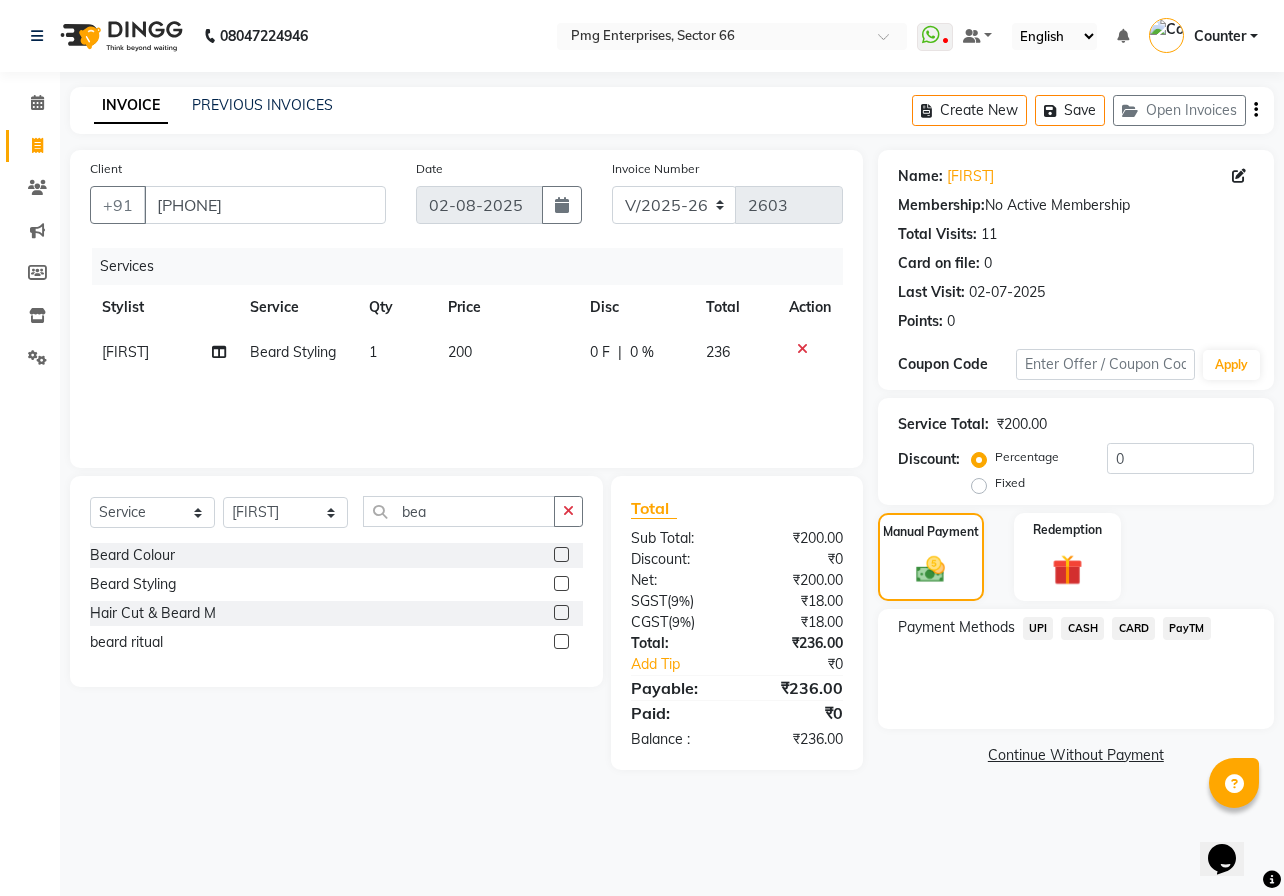 click on "UPI" 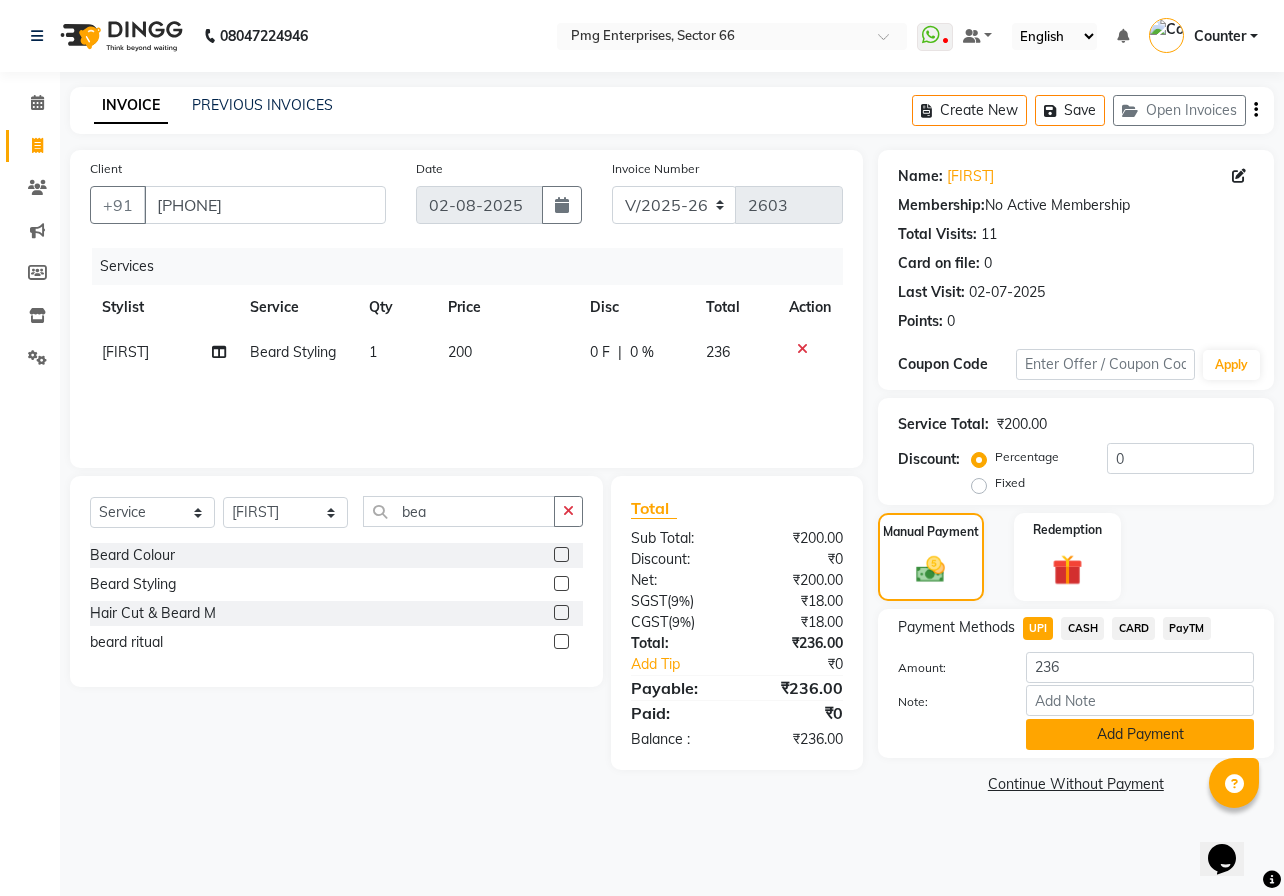 click on "Add Payment" 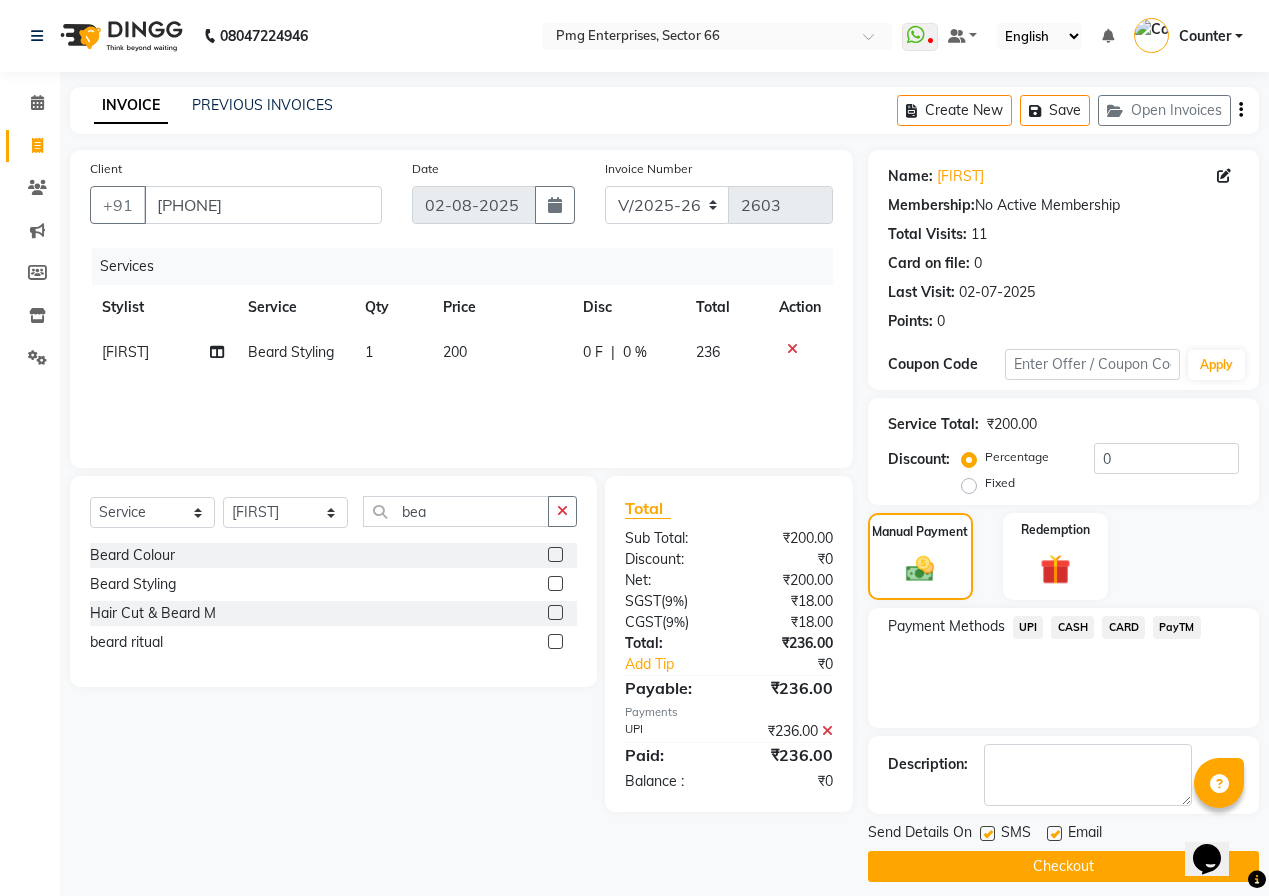 click on "Checkout" 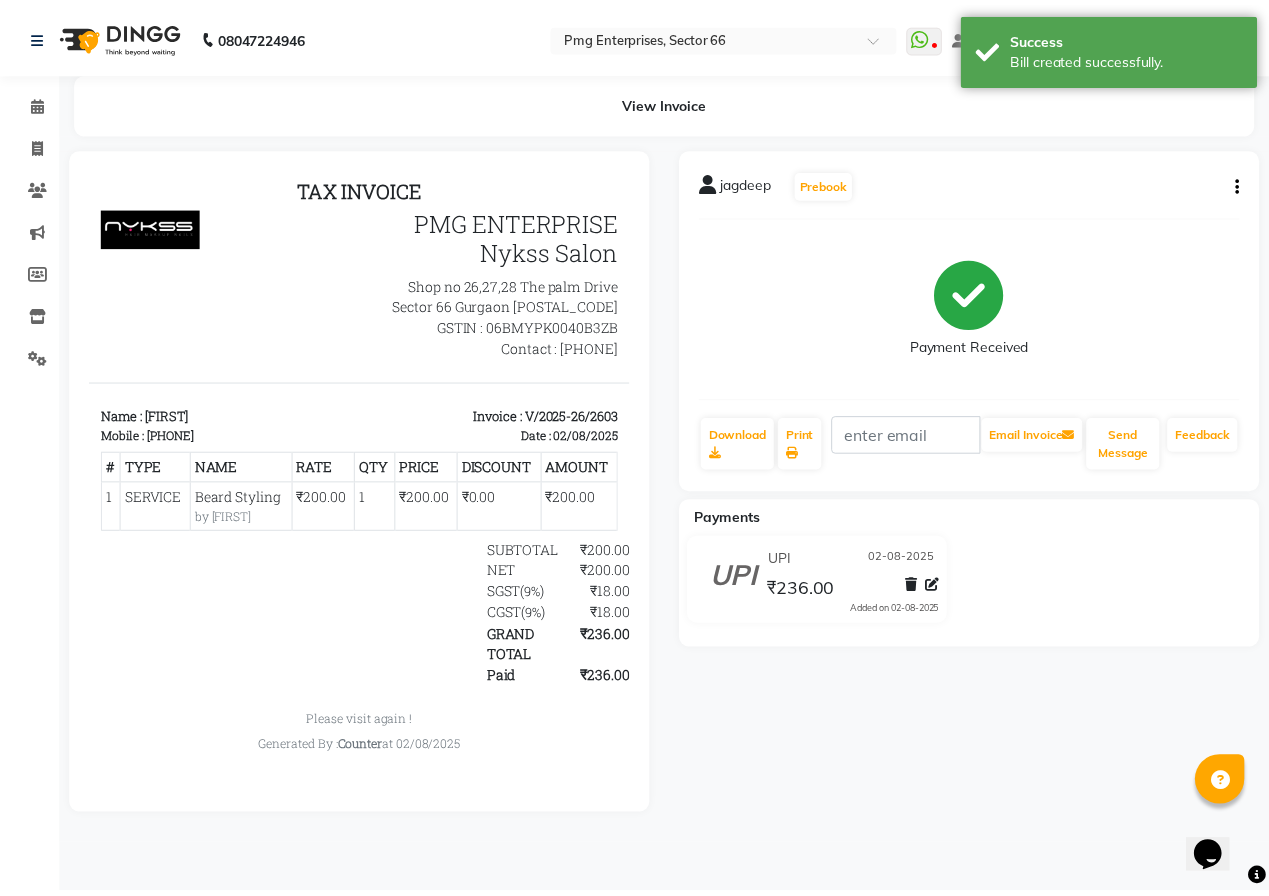scroll, scrollTop: 0, scrollLeft: 0, axis: both 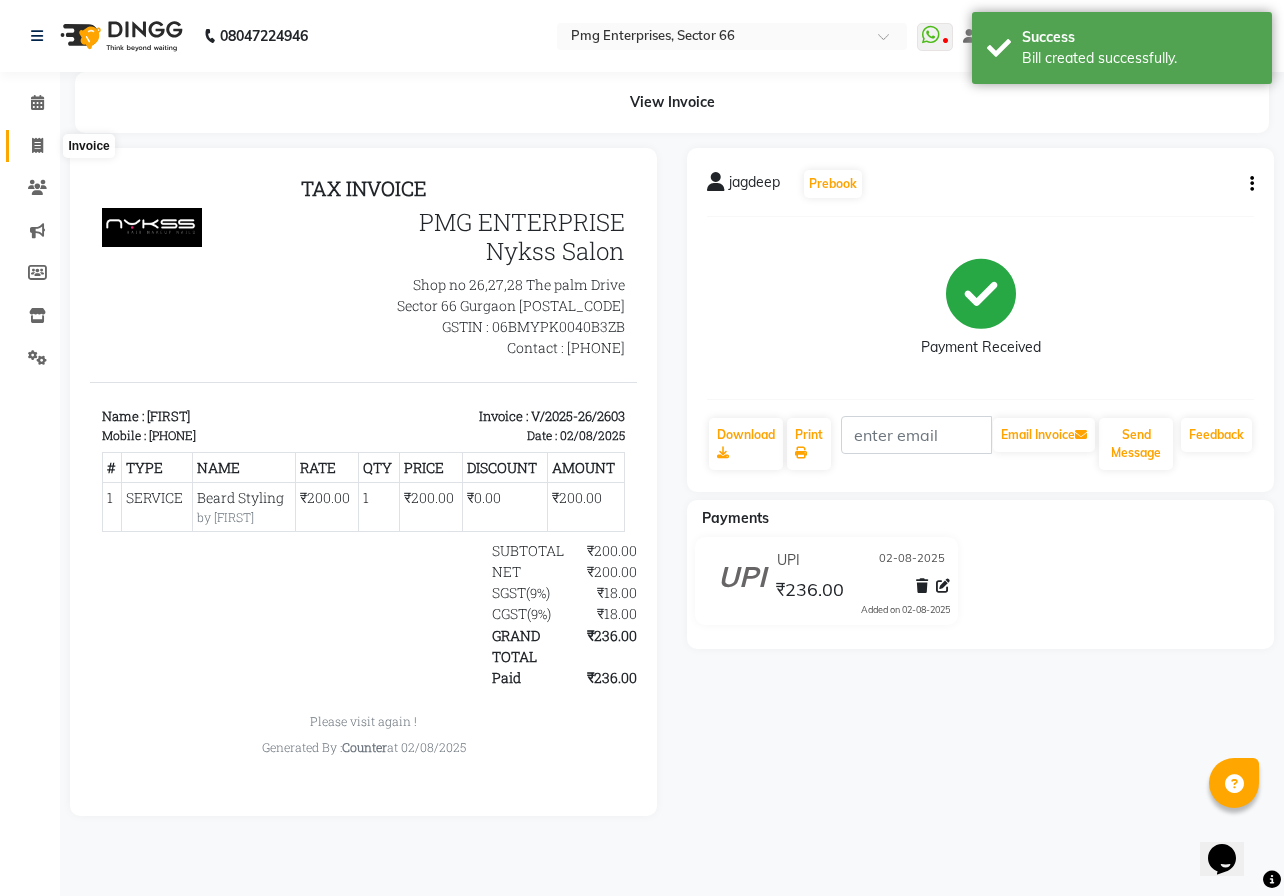 click 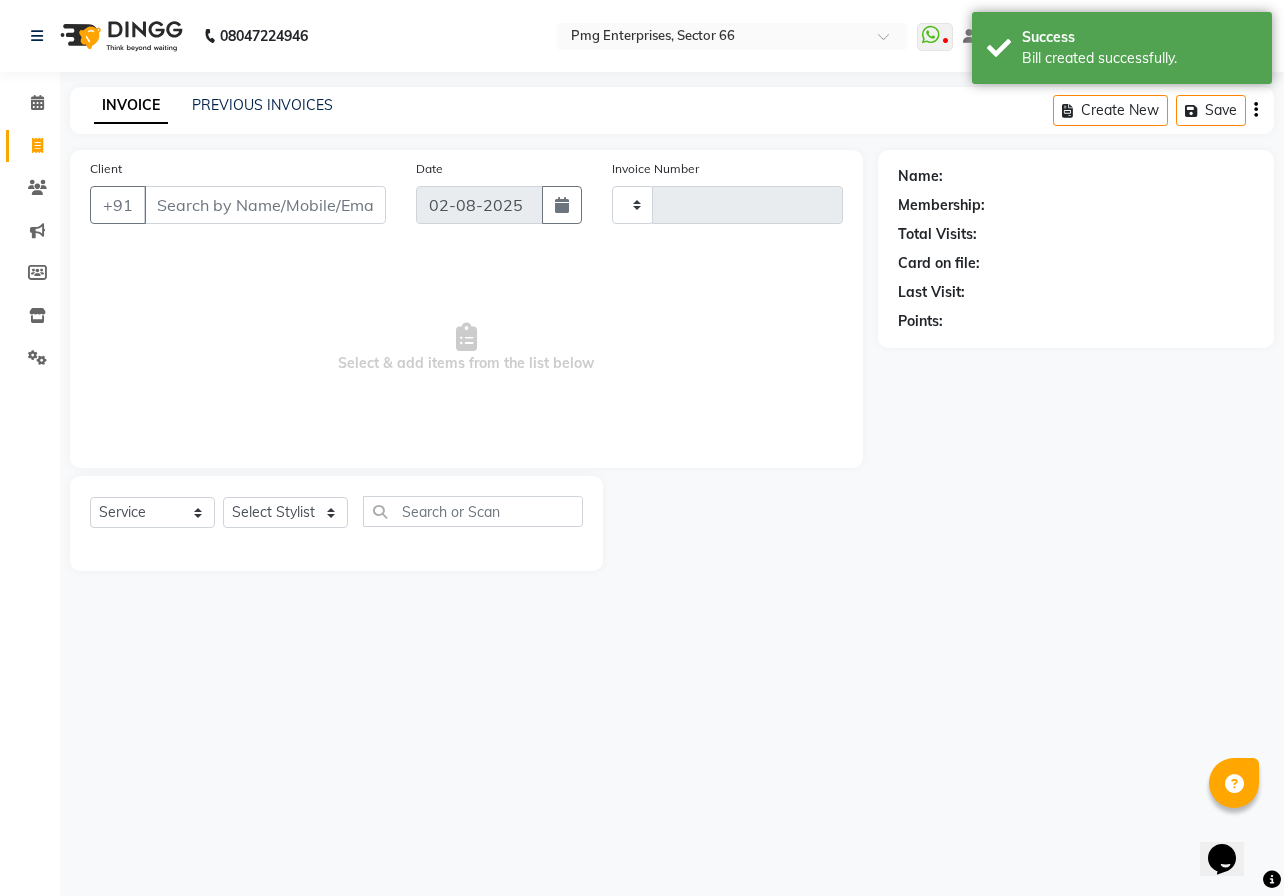 type on "2604" 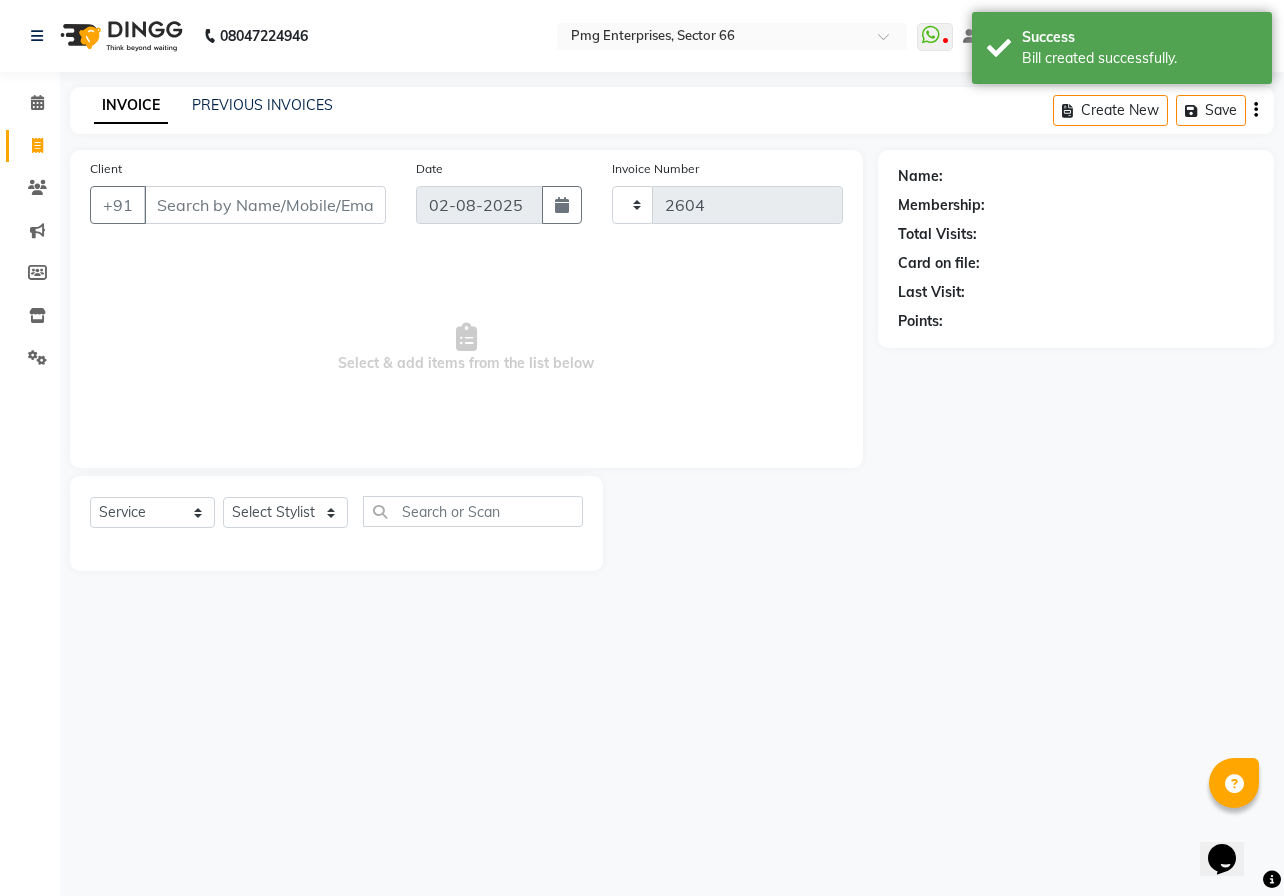 select on "889" 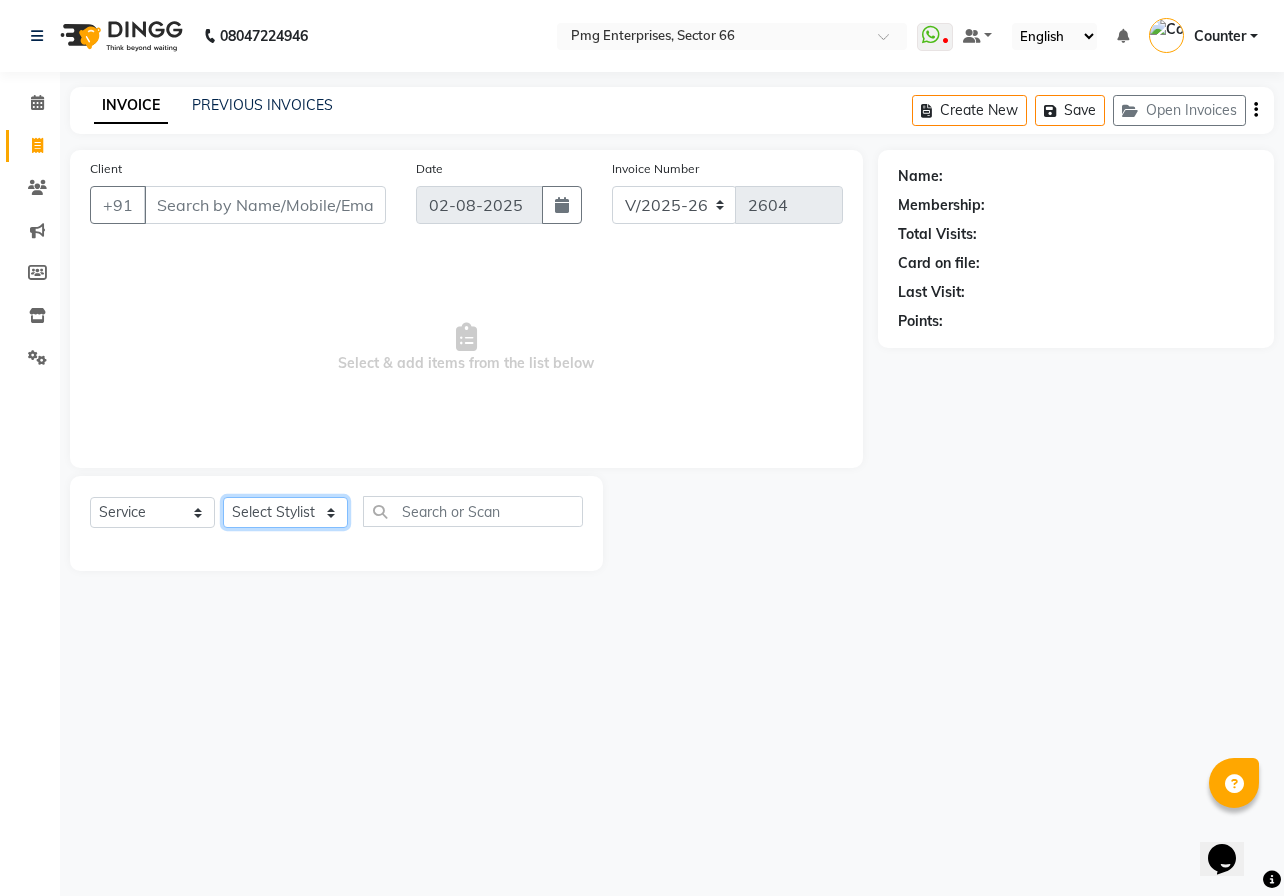 click on "Select Stylist [FIRST] [LAST] Counter [FIRST] [LAST] [FIRST] [LAST] [FIRST] [LAST] [FIRST] [LAST]" 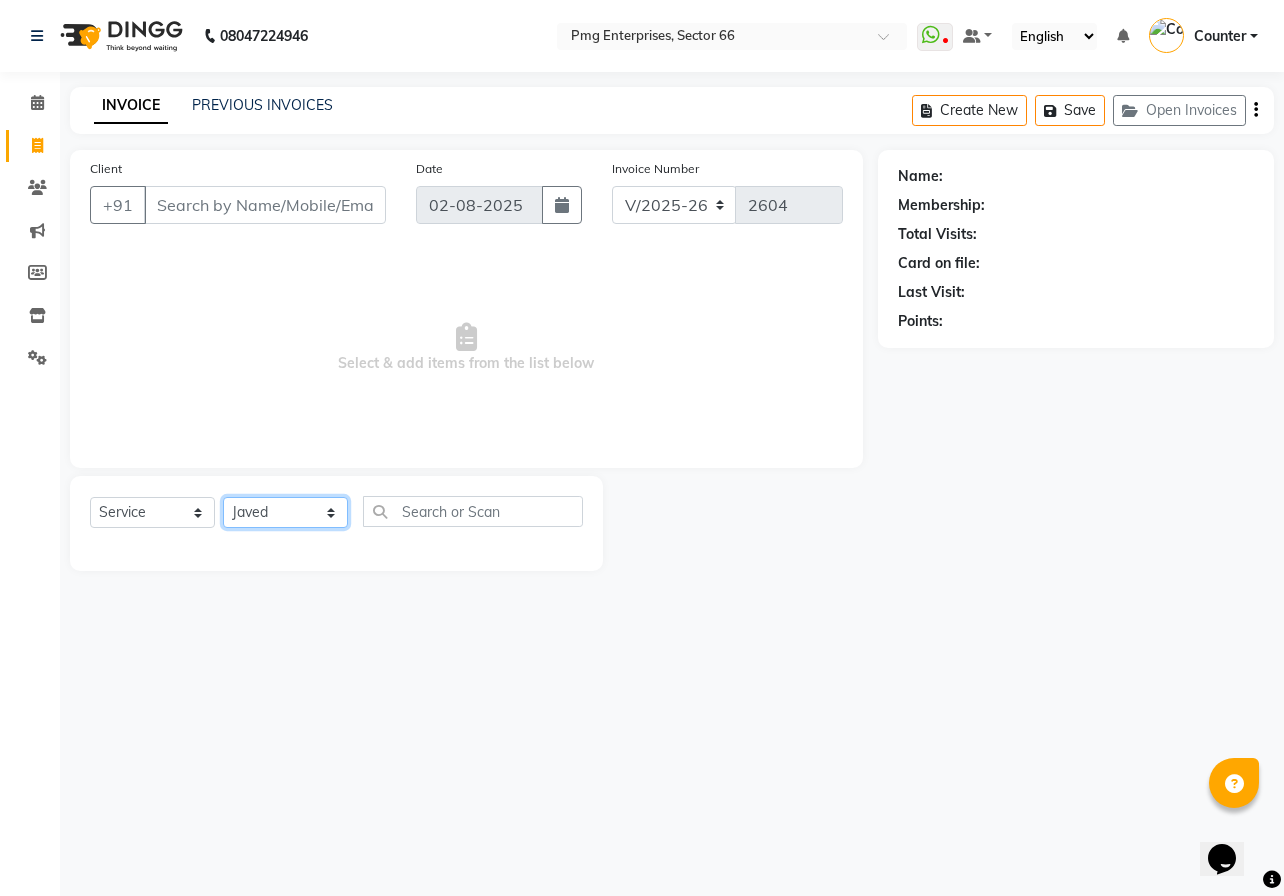 click on "Select Stylist [FIRST] [LAST] Counter [FIRST] [LAST] [FIRST] [LAST] [FIRST] [LAST] [FIRST] [LAST]" 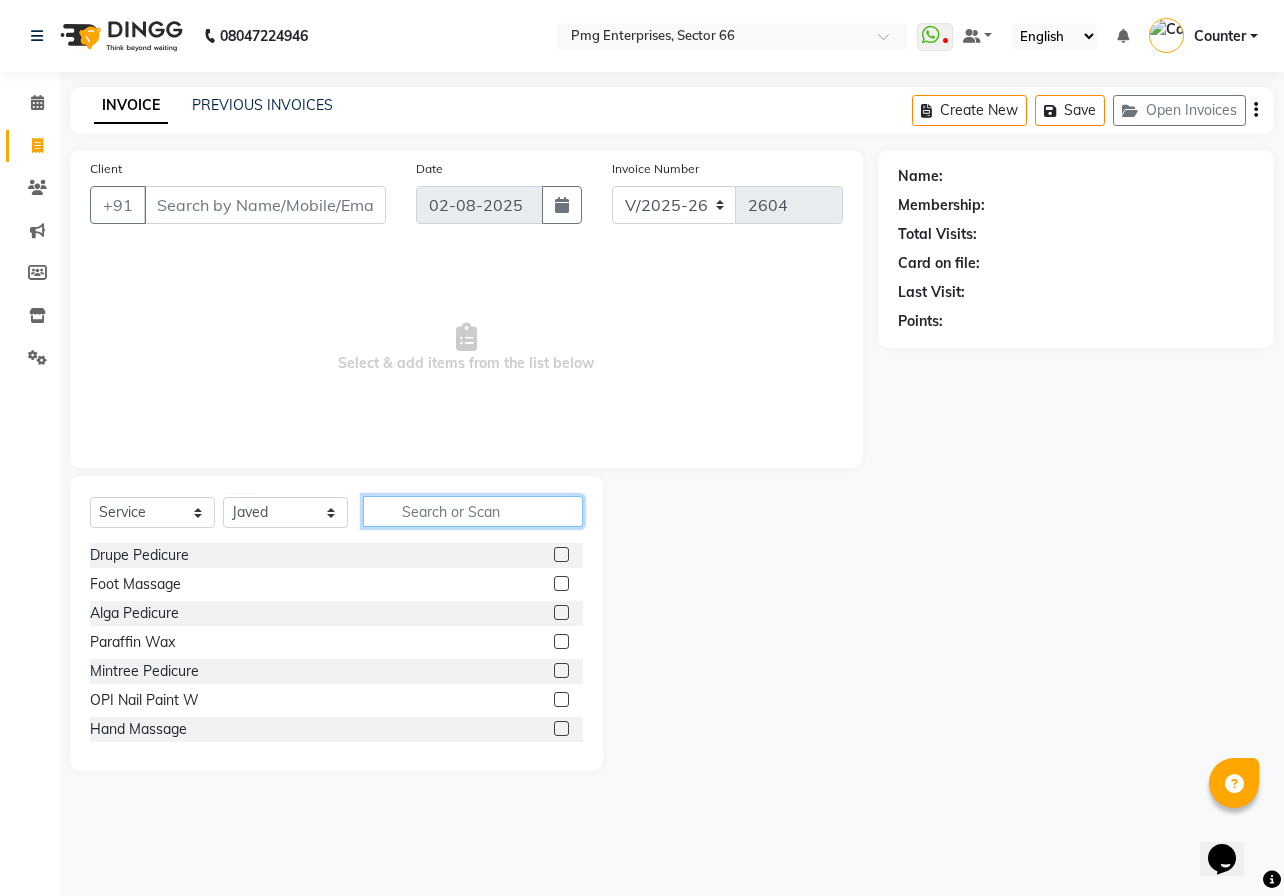 click 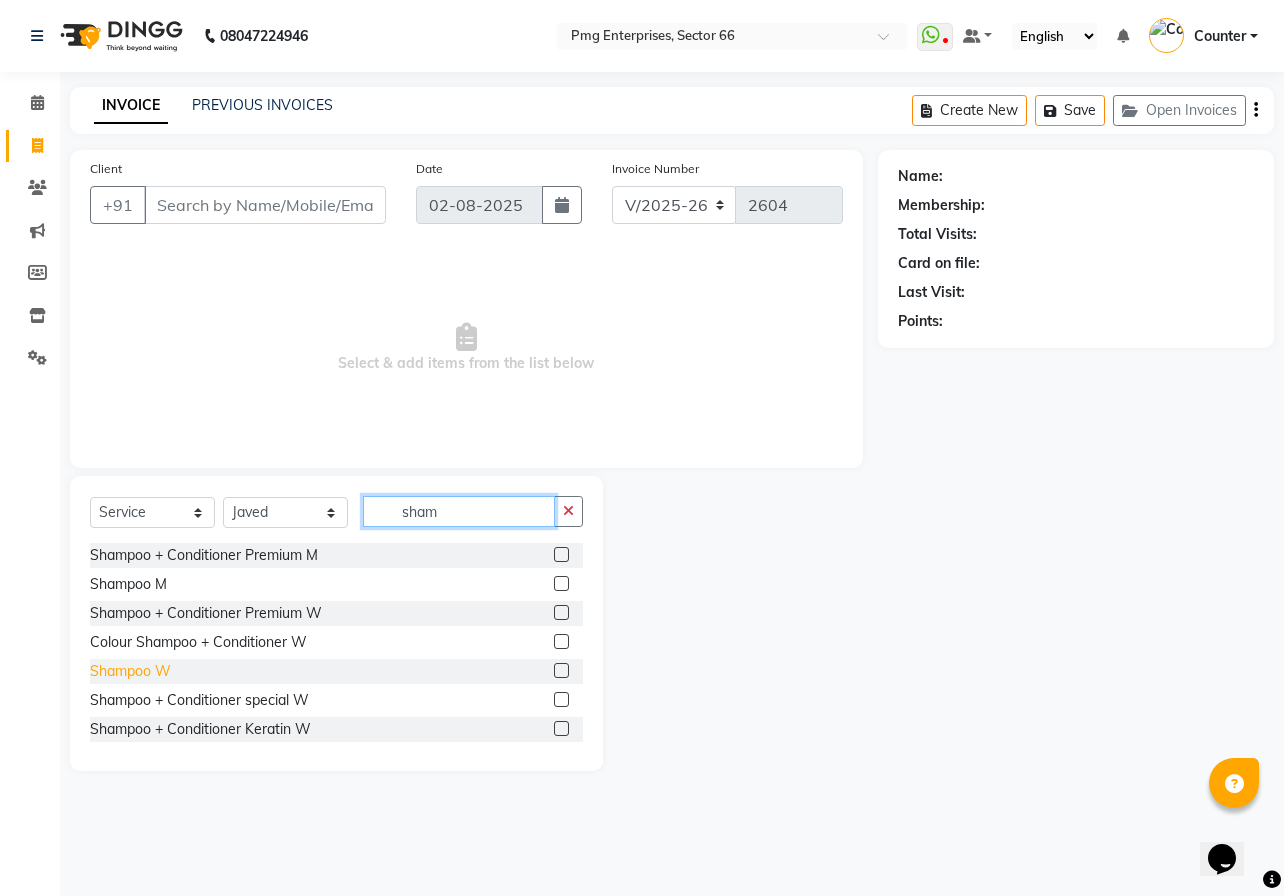 type on "sham" 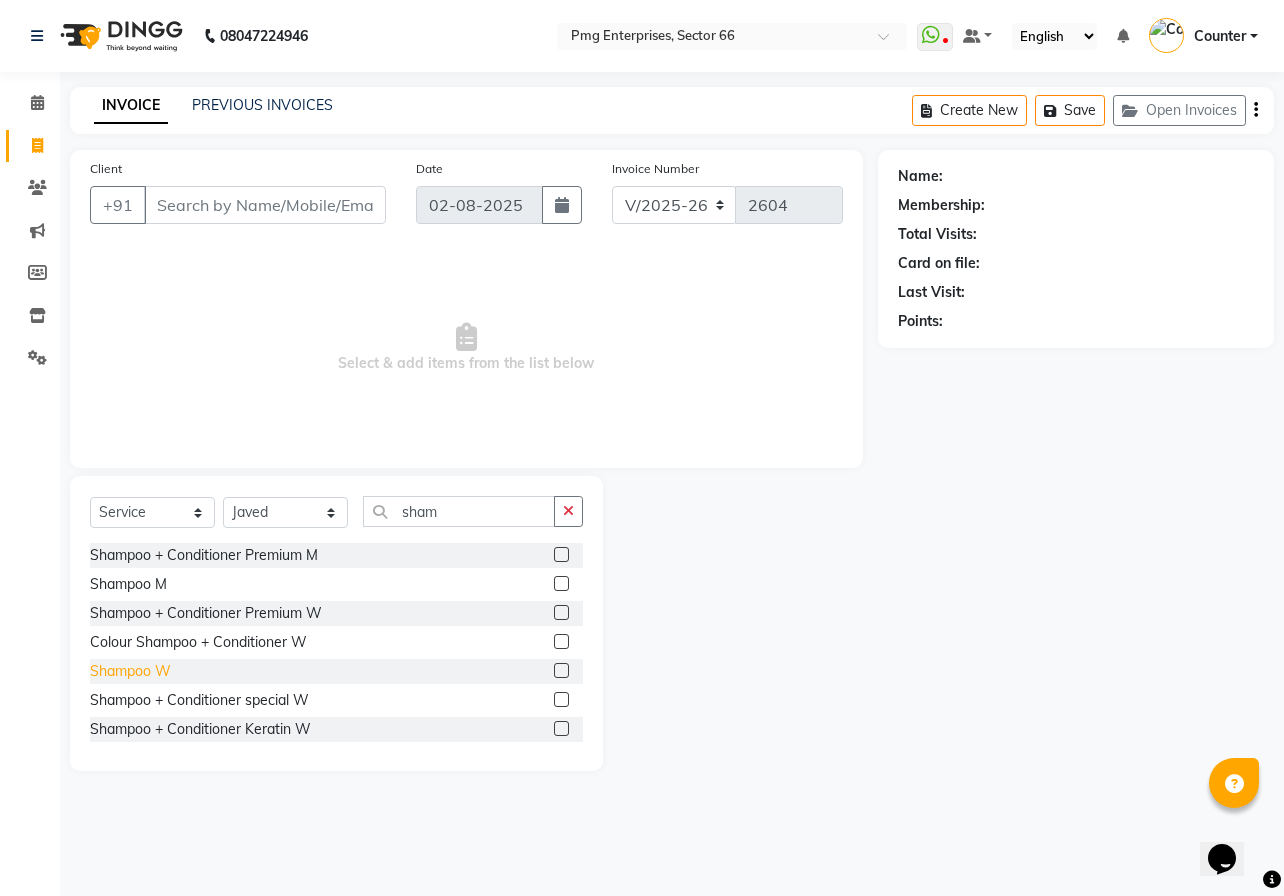 click on "Shampoo W" 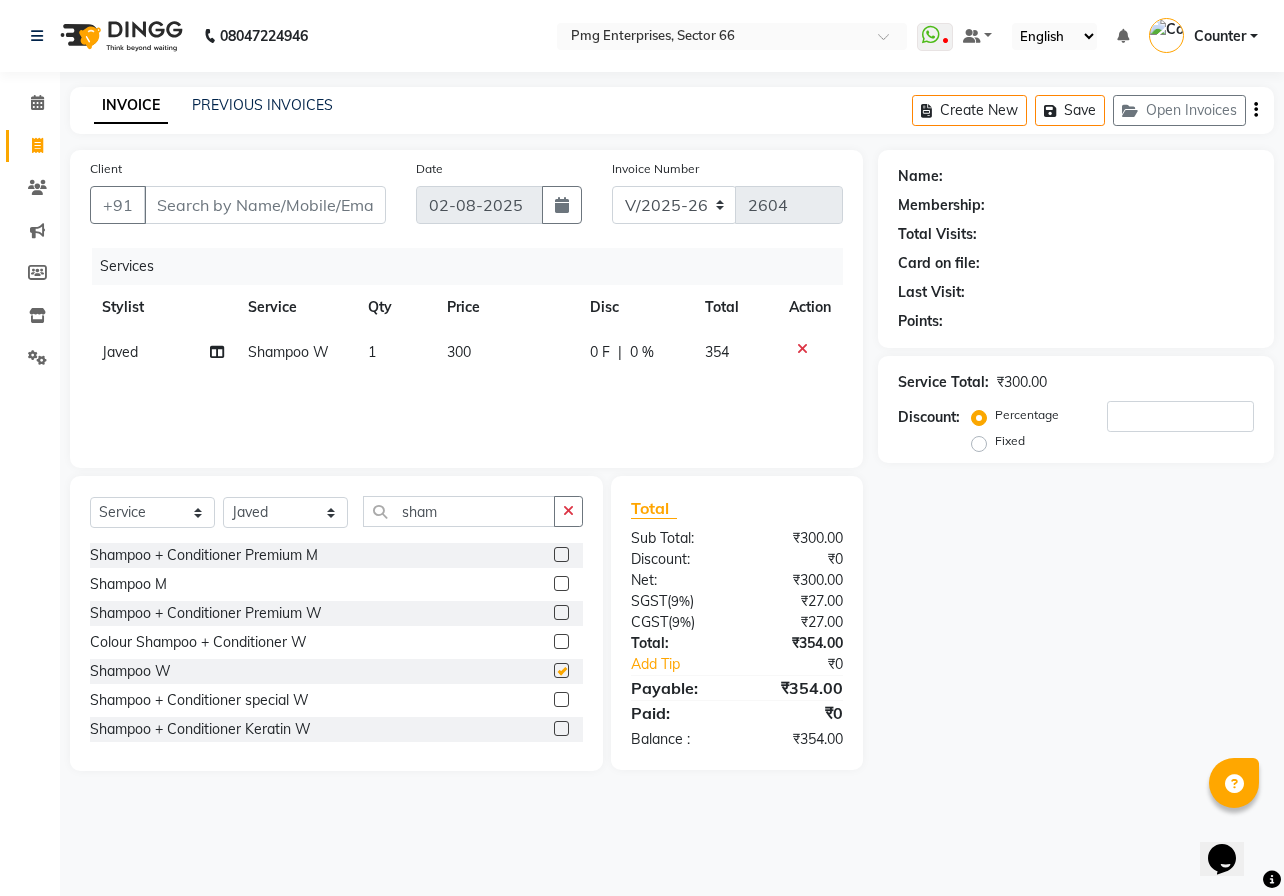 checkbox on "false" 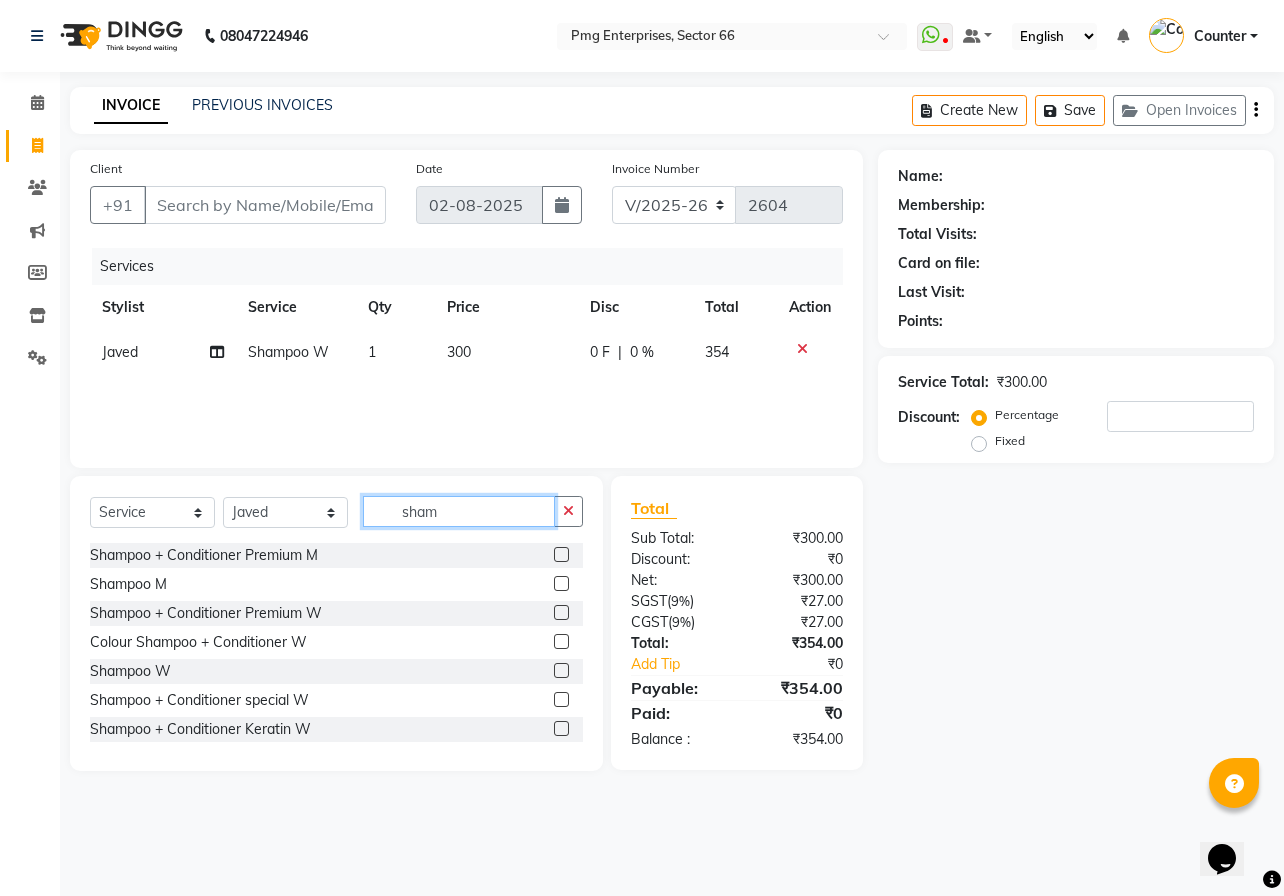 click on "sham" 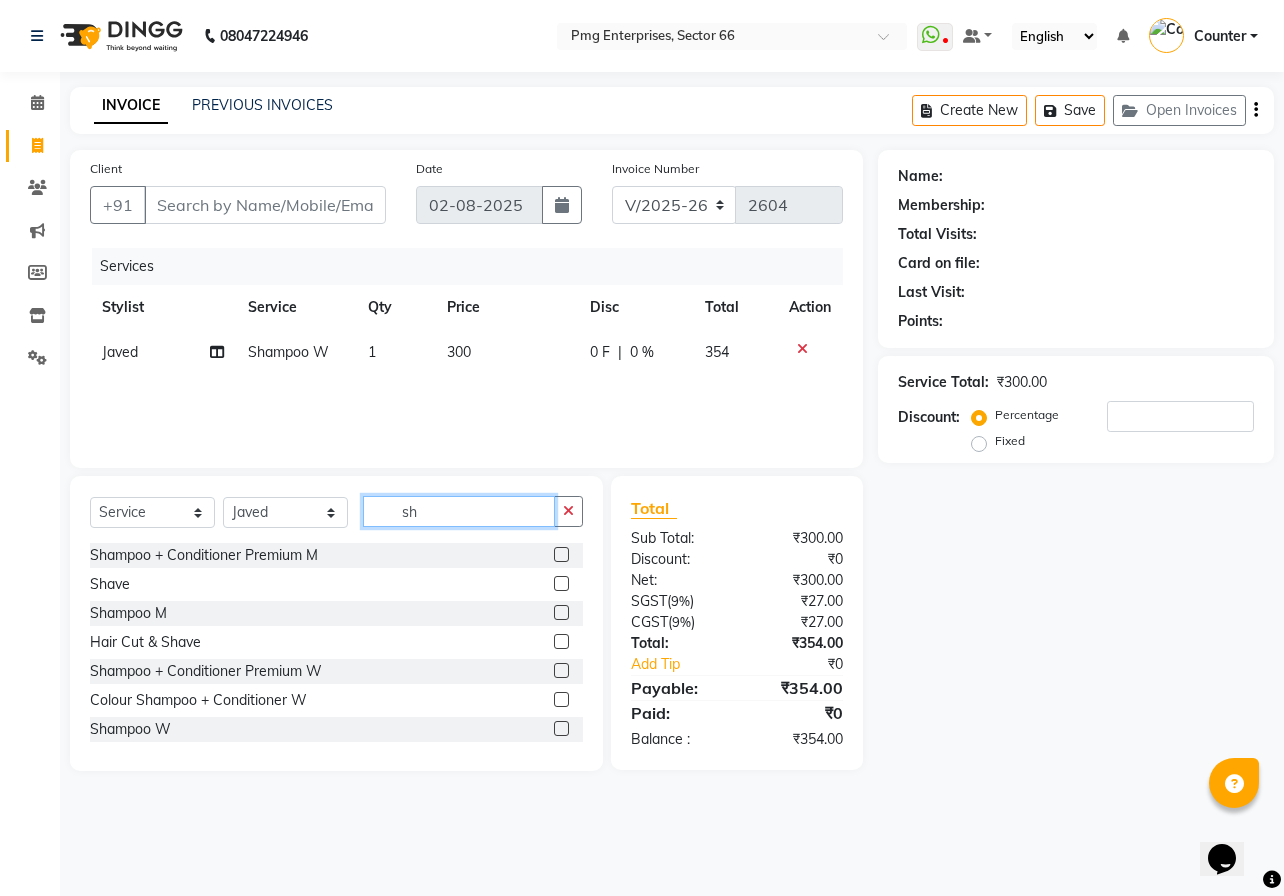 type on "s" 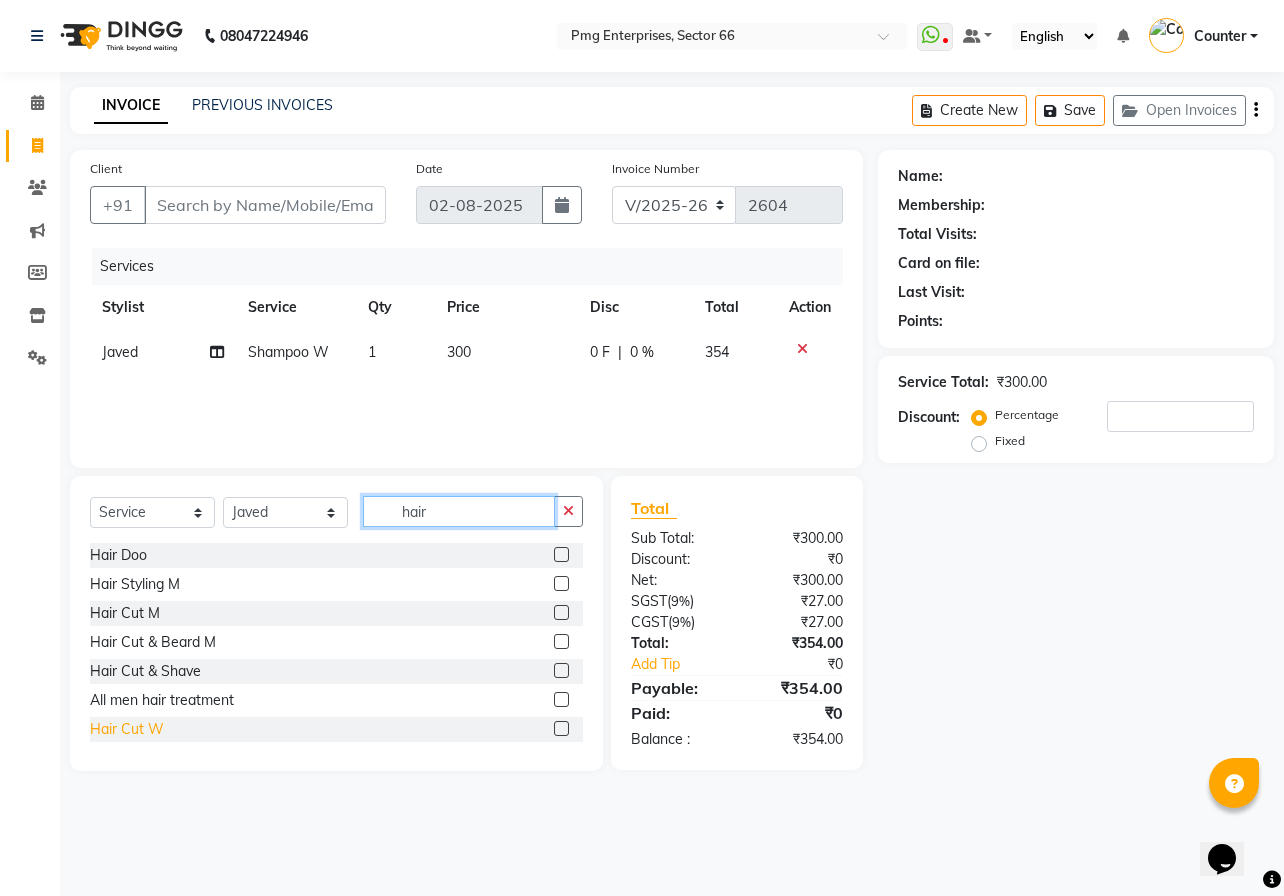 type on "hair" 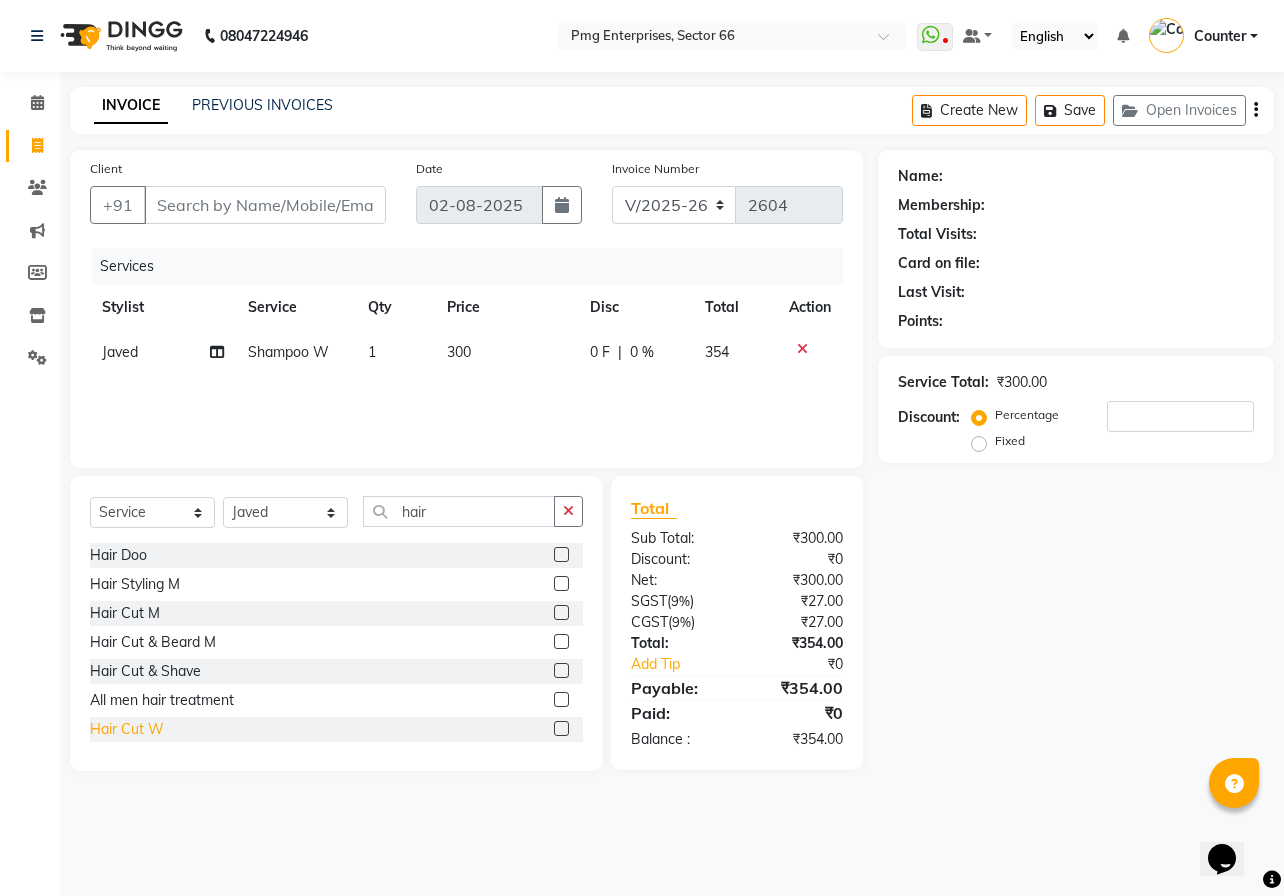 click on "Hair Cut W" 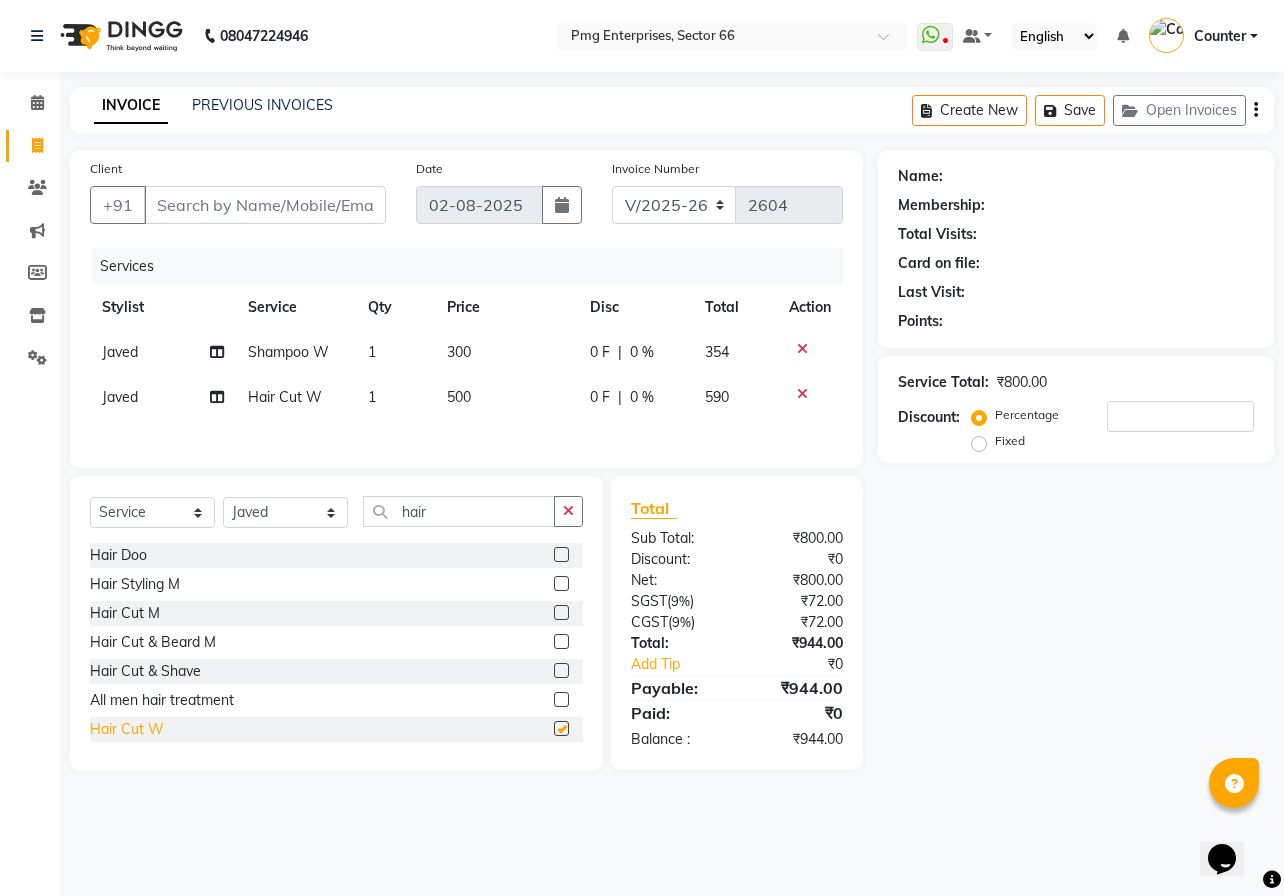 checkbox on "false" 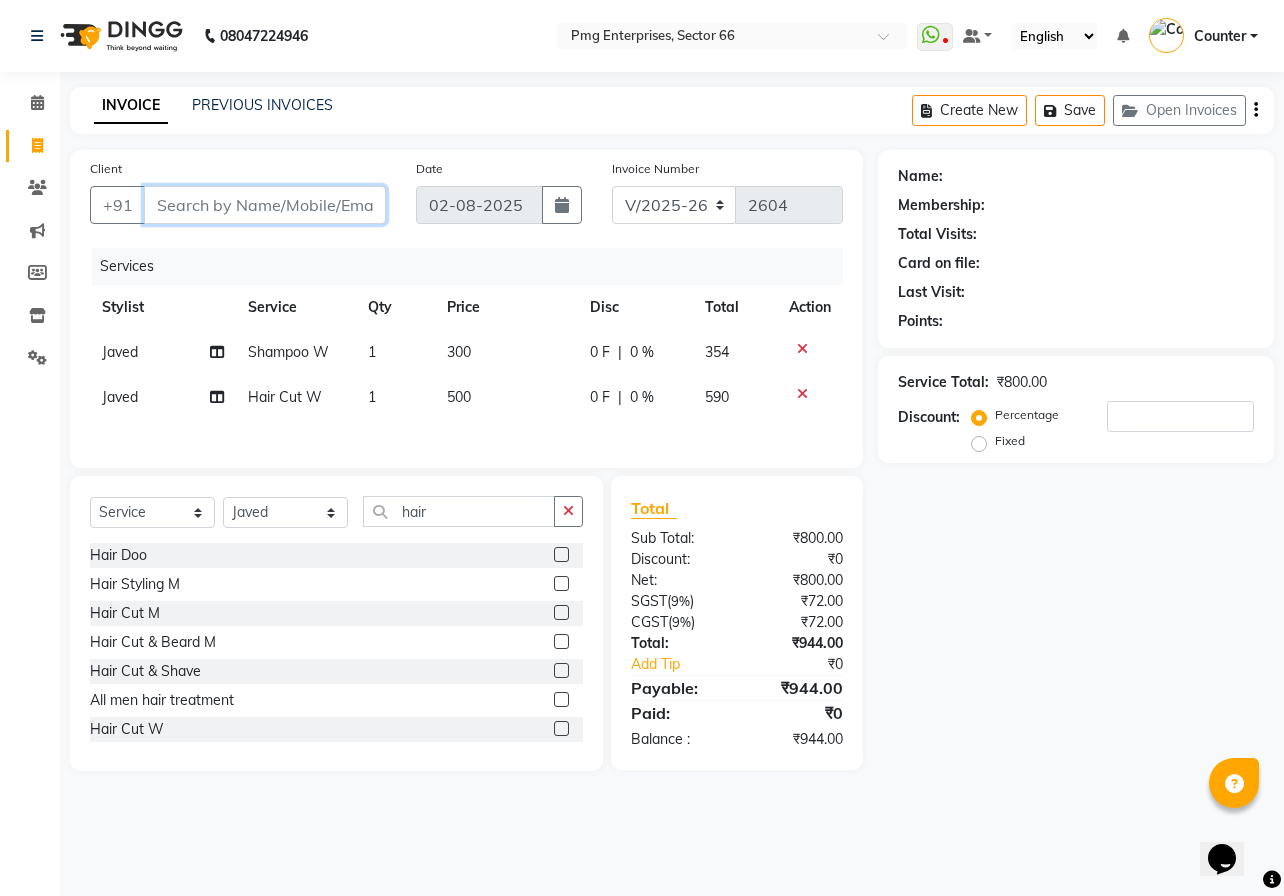 click on "Client" at bounding box center [265, 205] 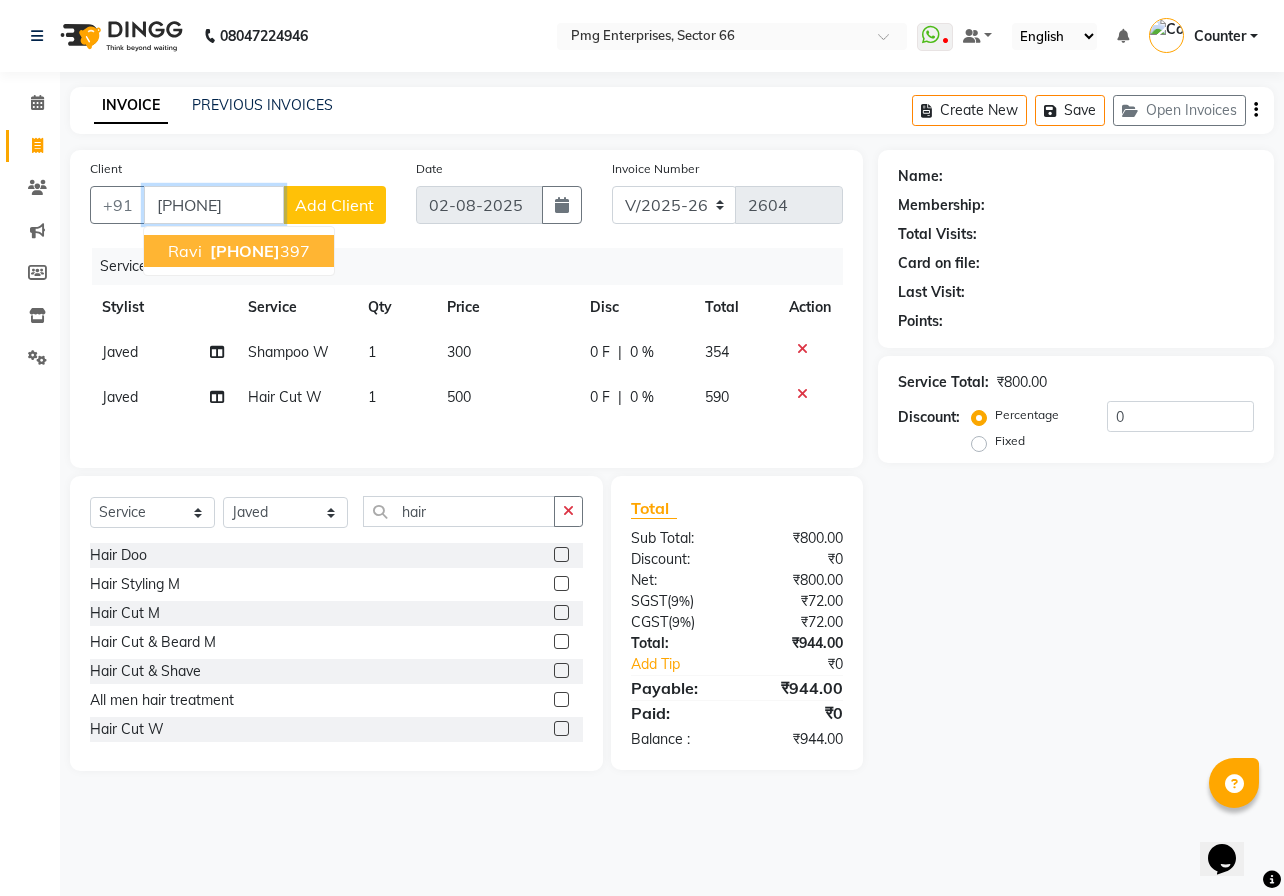 click on "8882216" at bounding box center [245, 251] 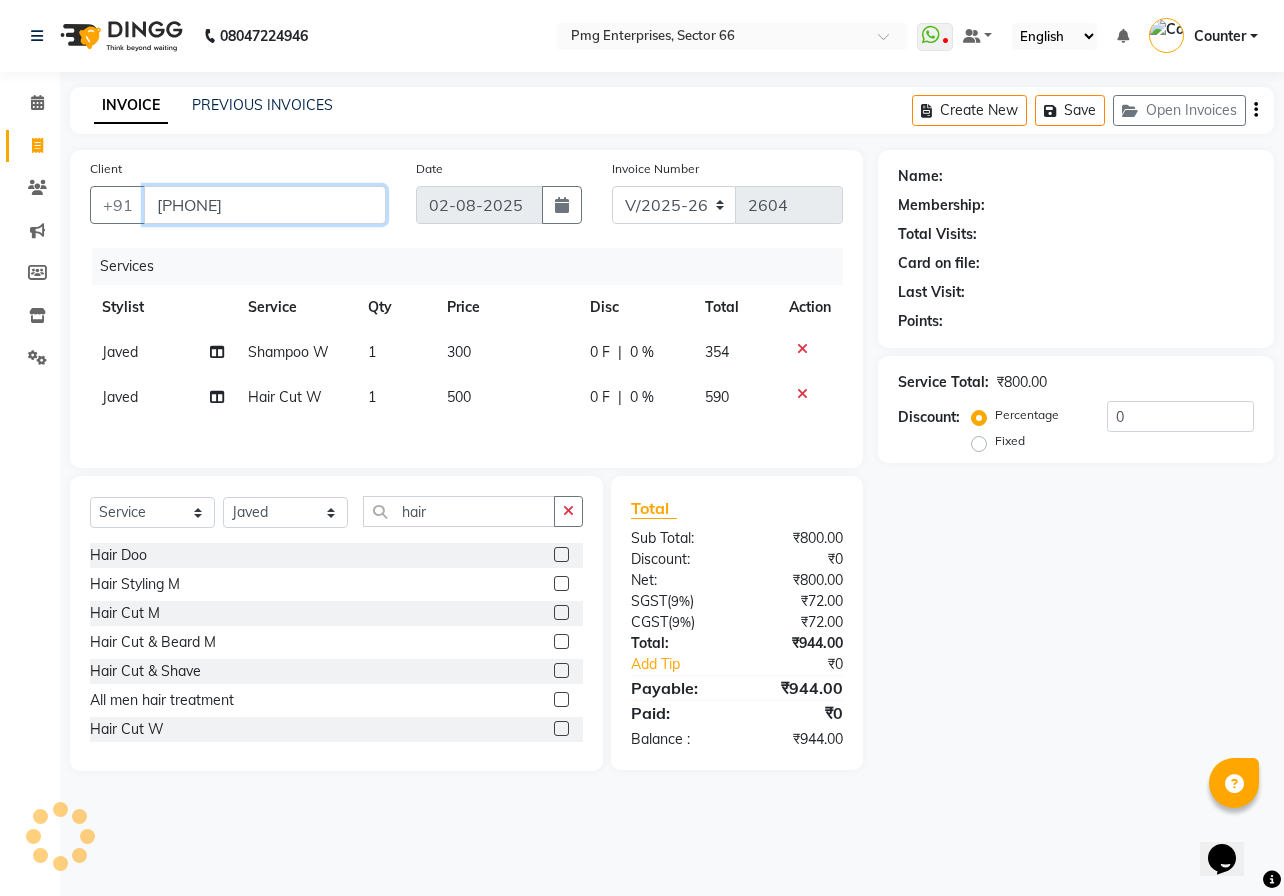 type on "8882216397" 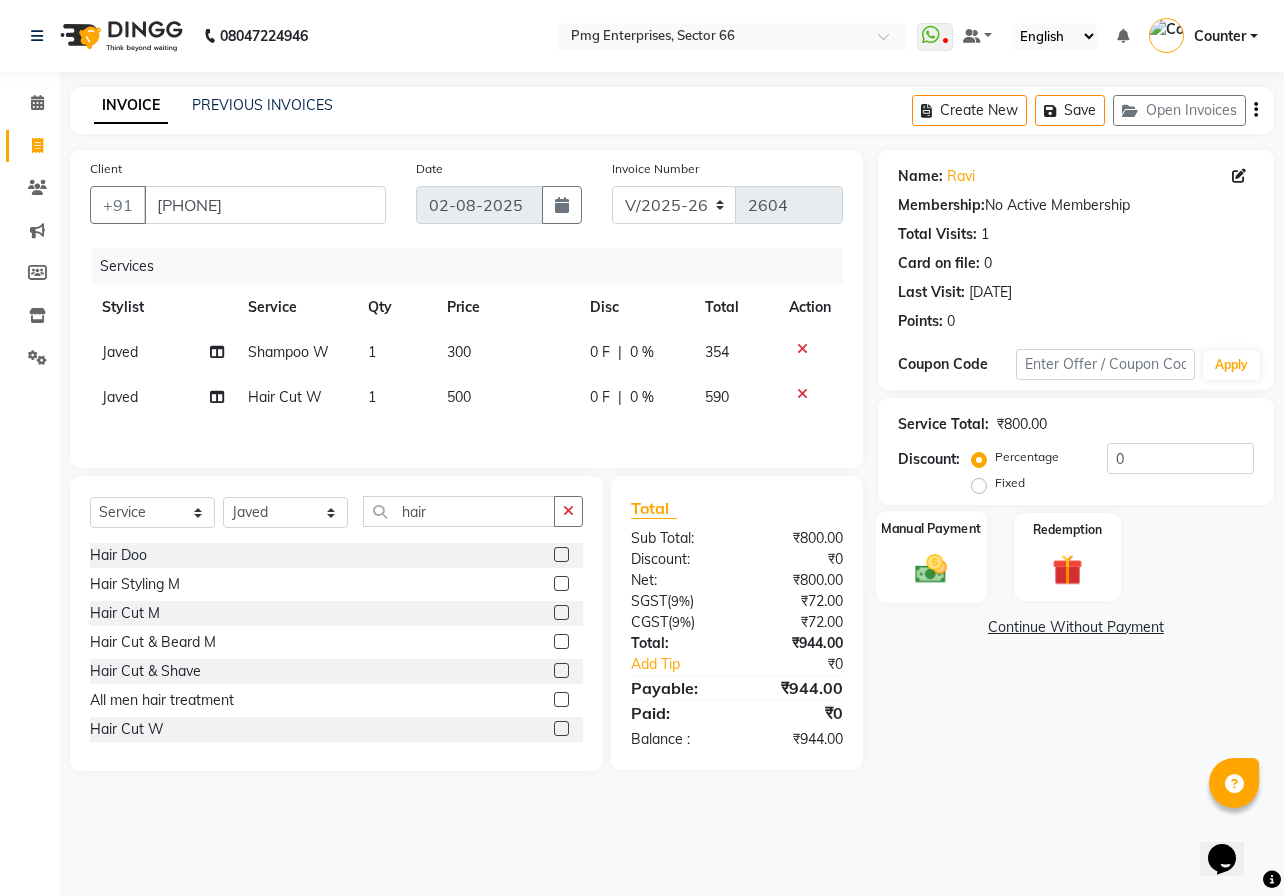 click 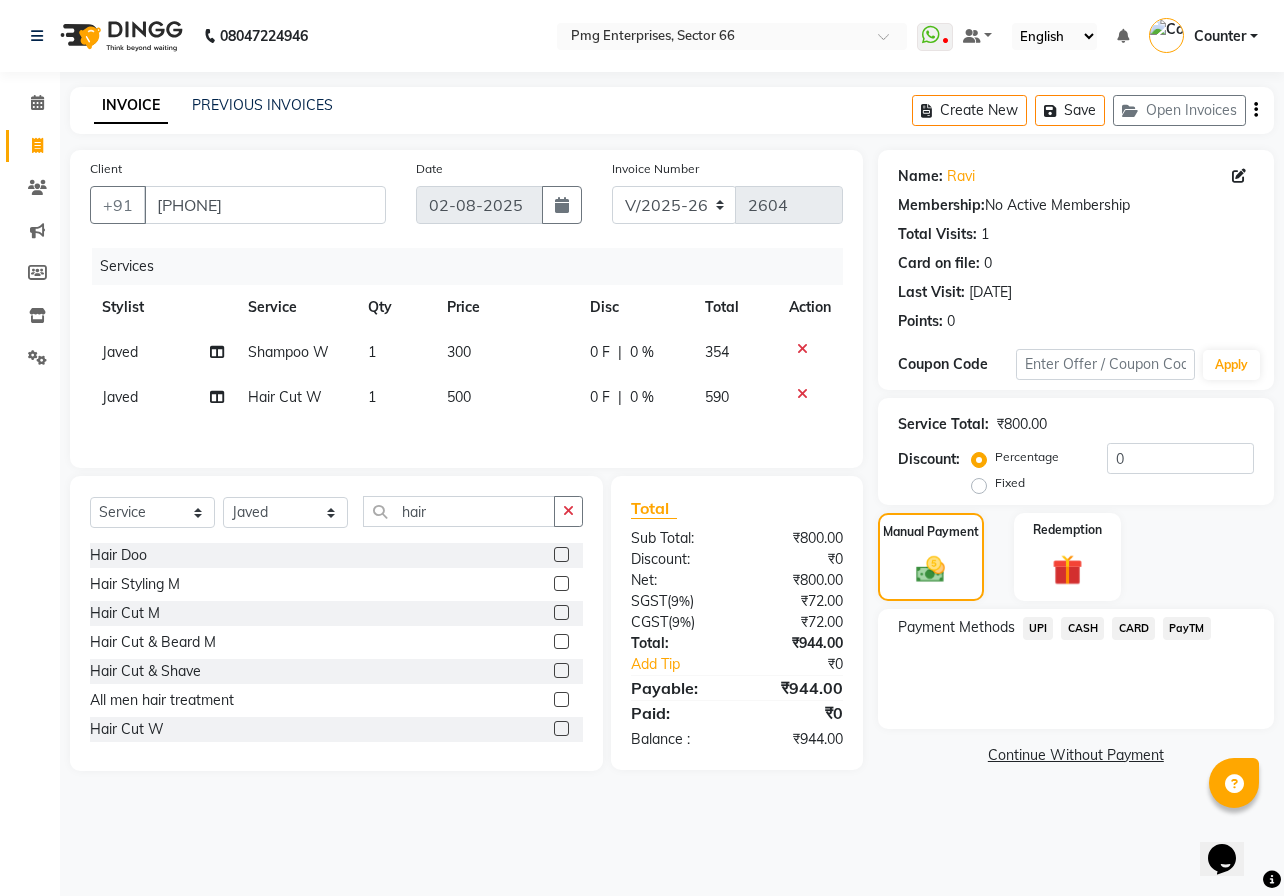 click on "UPI" 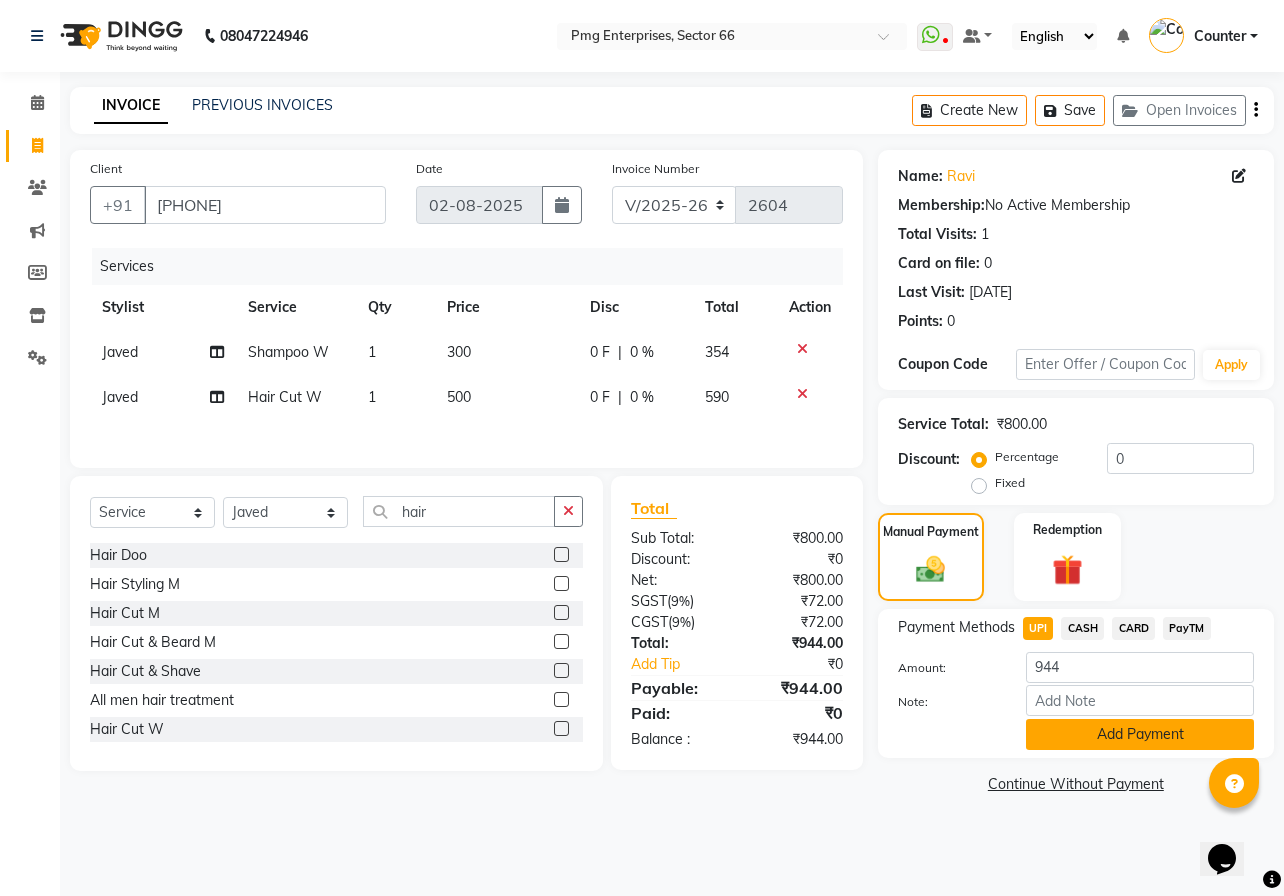 click on "Add Payment" 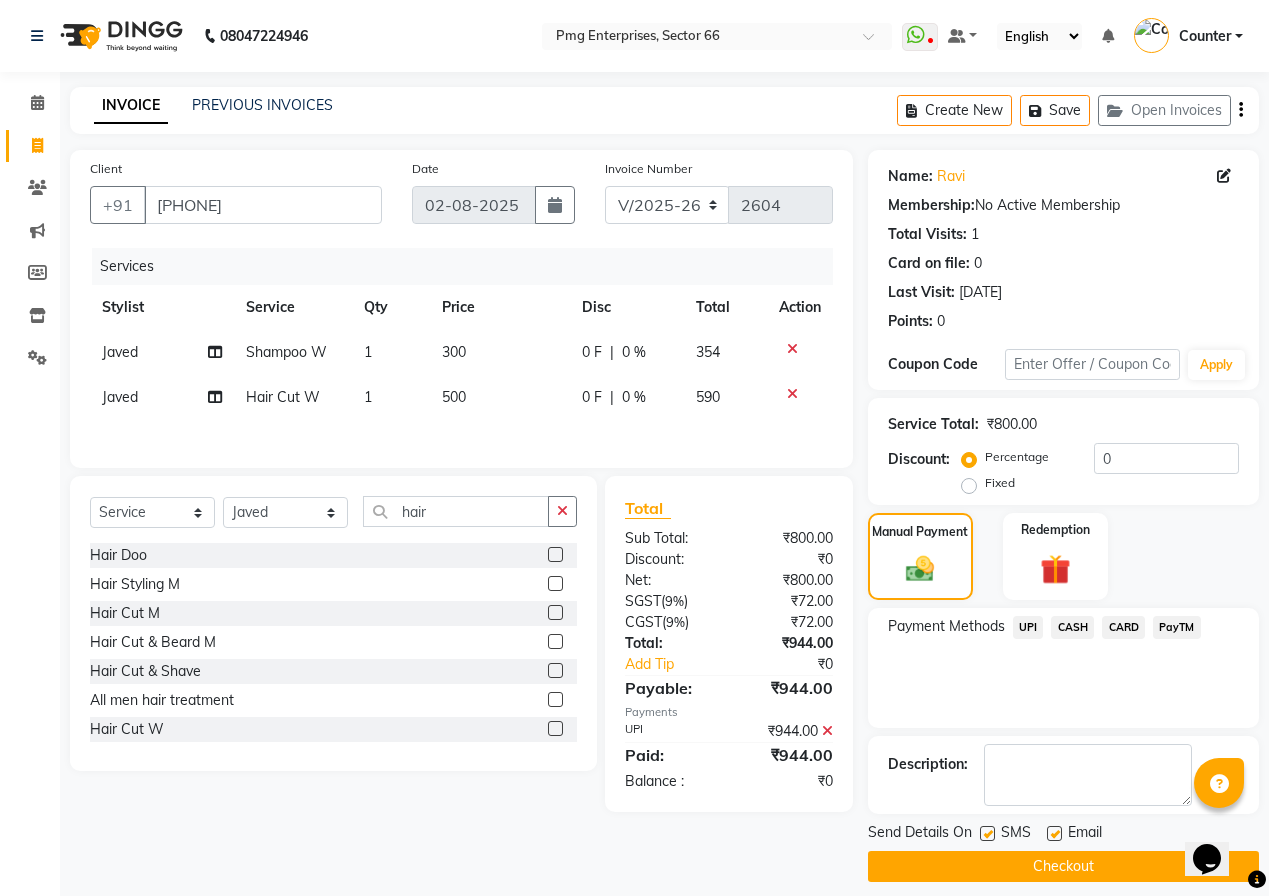 click on "Checkout" 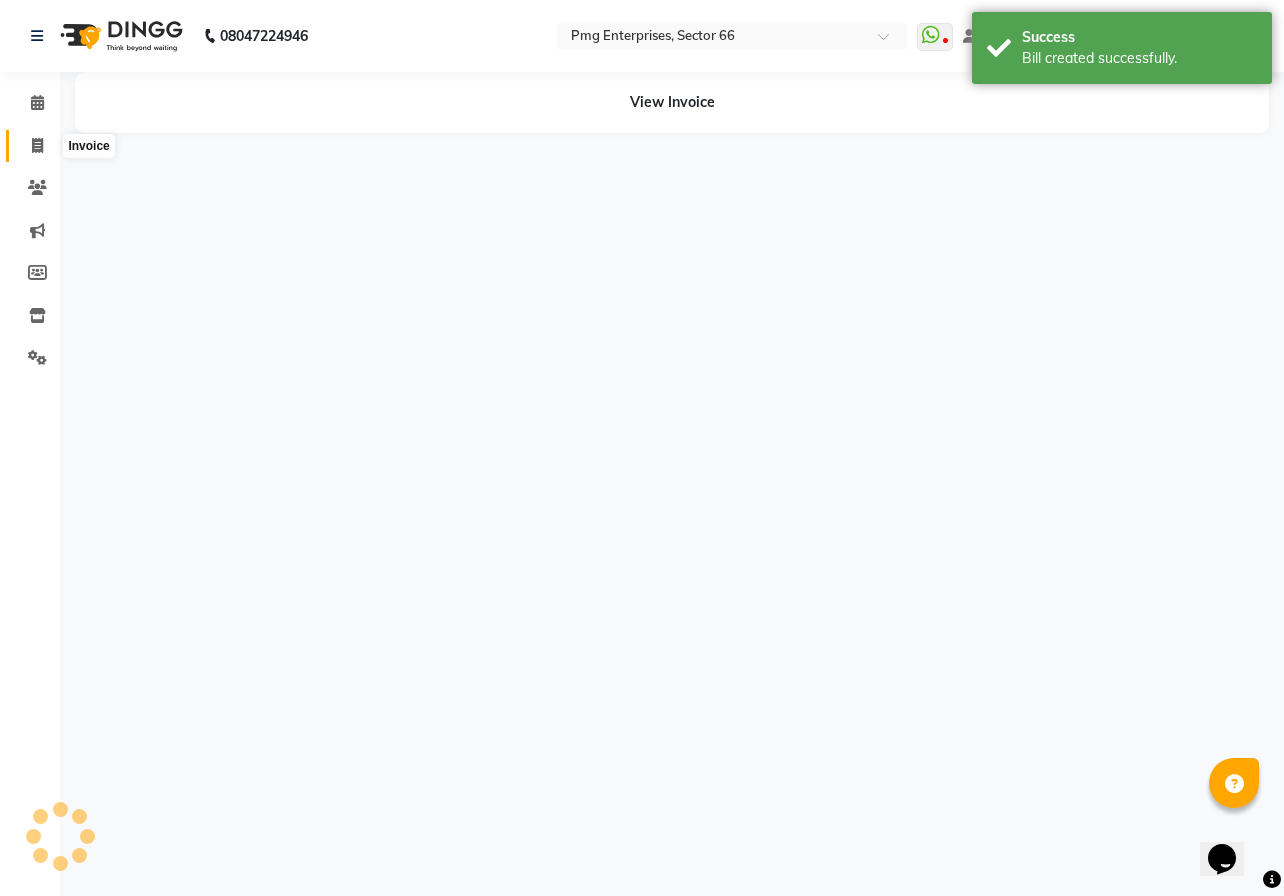 click 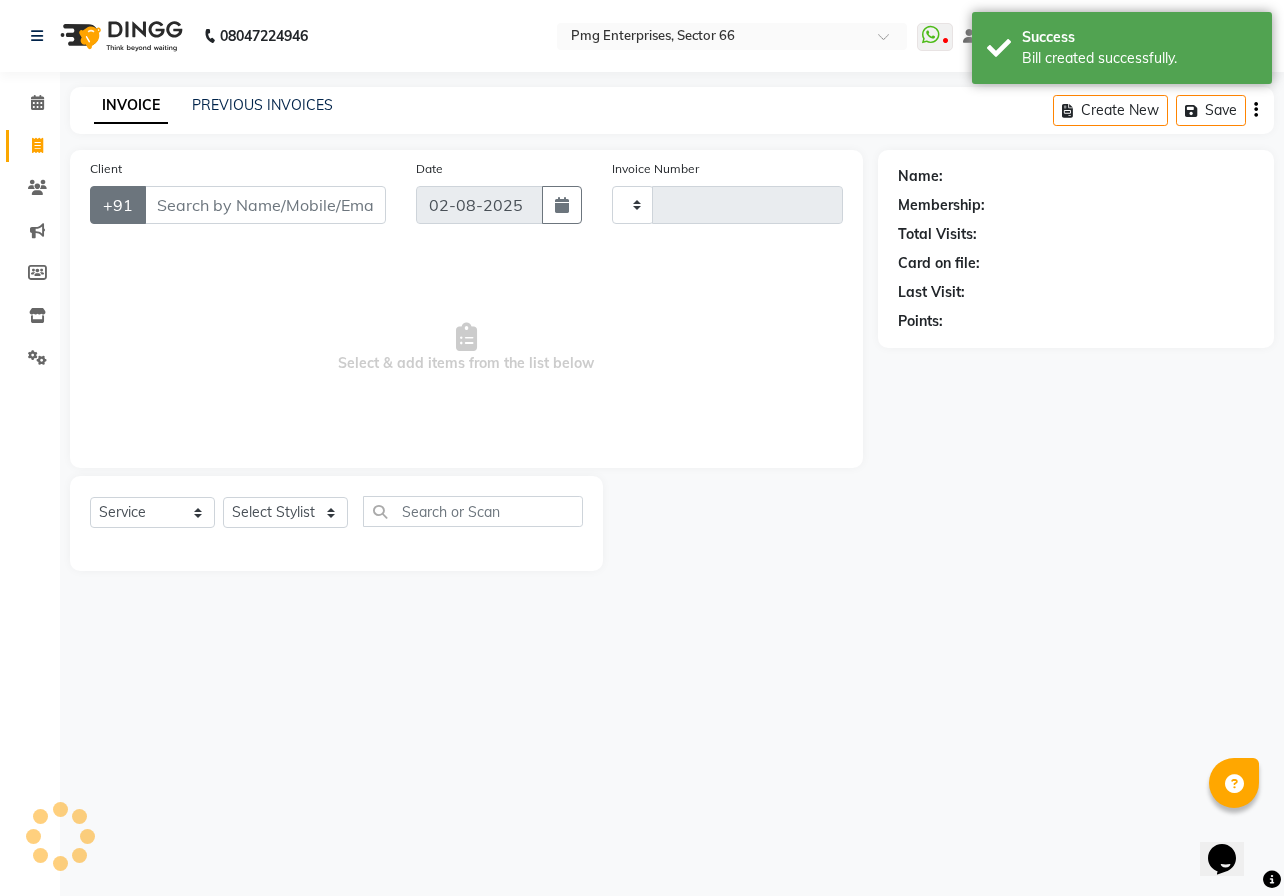 type on "2605" 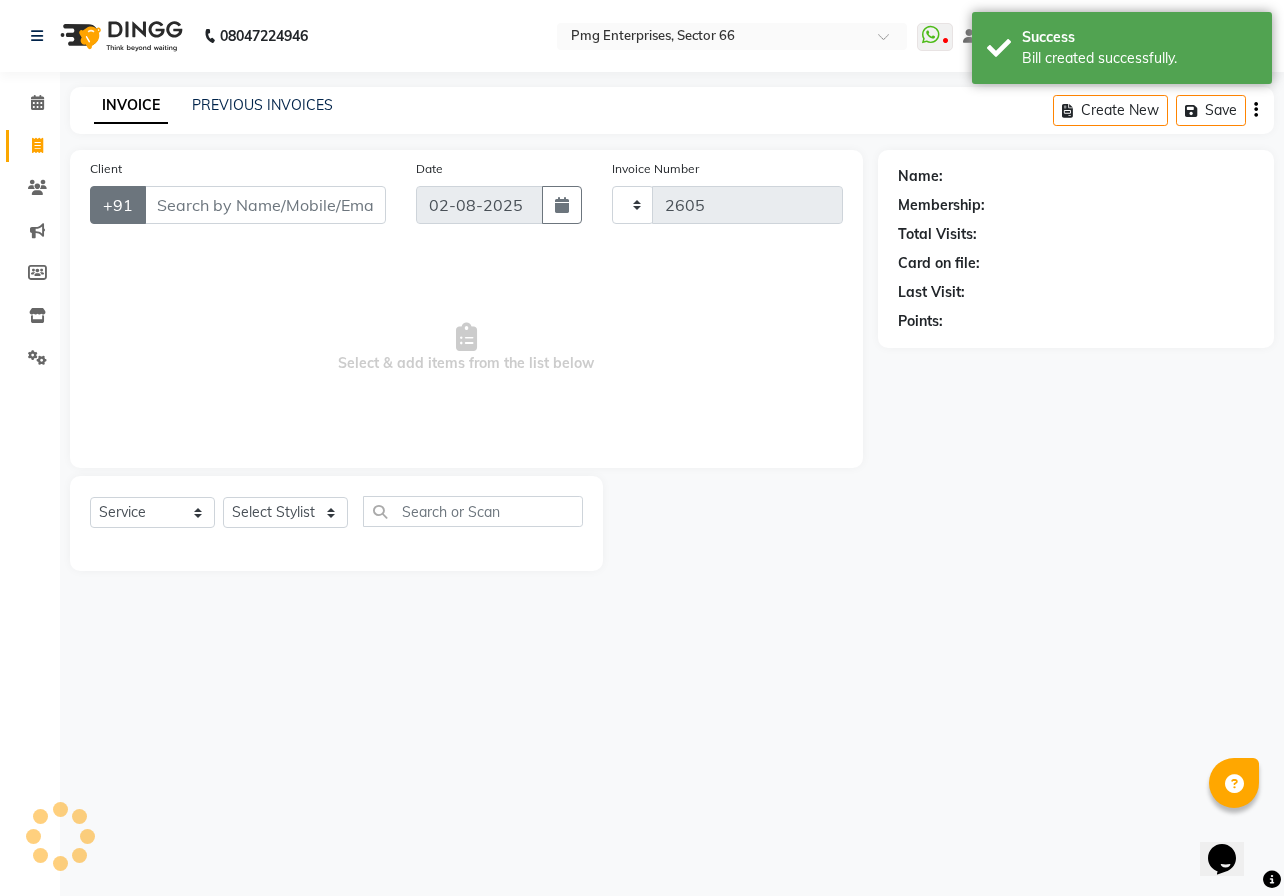 select on "889" 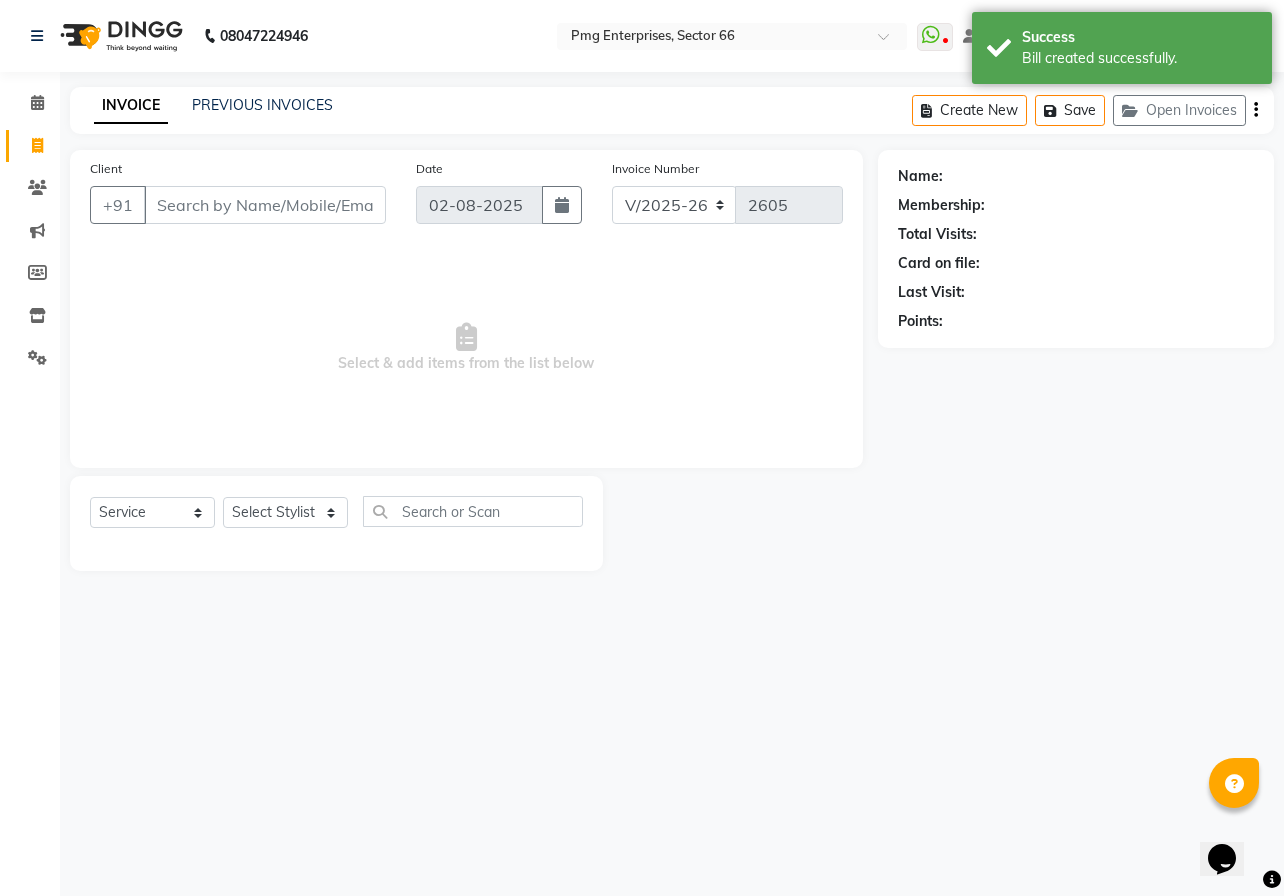 click on "Client" at bounding box center (265, 205) 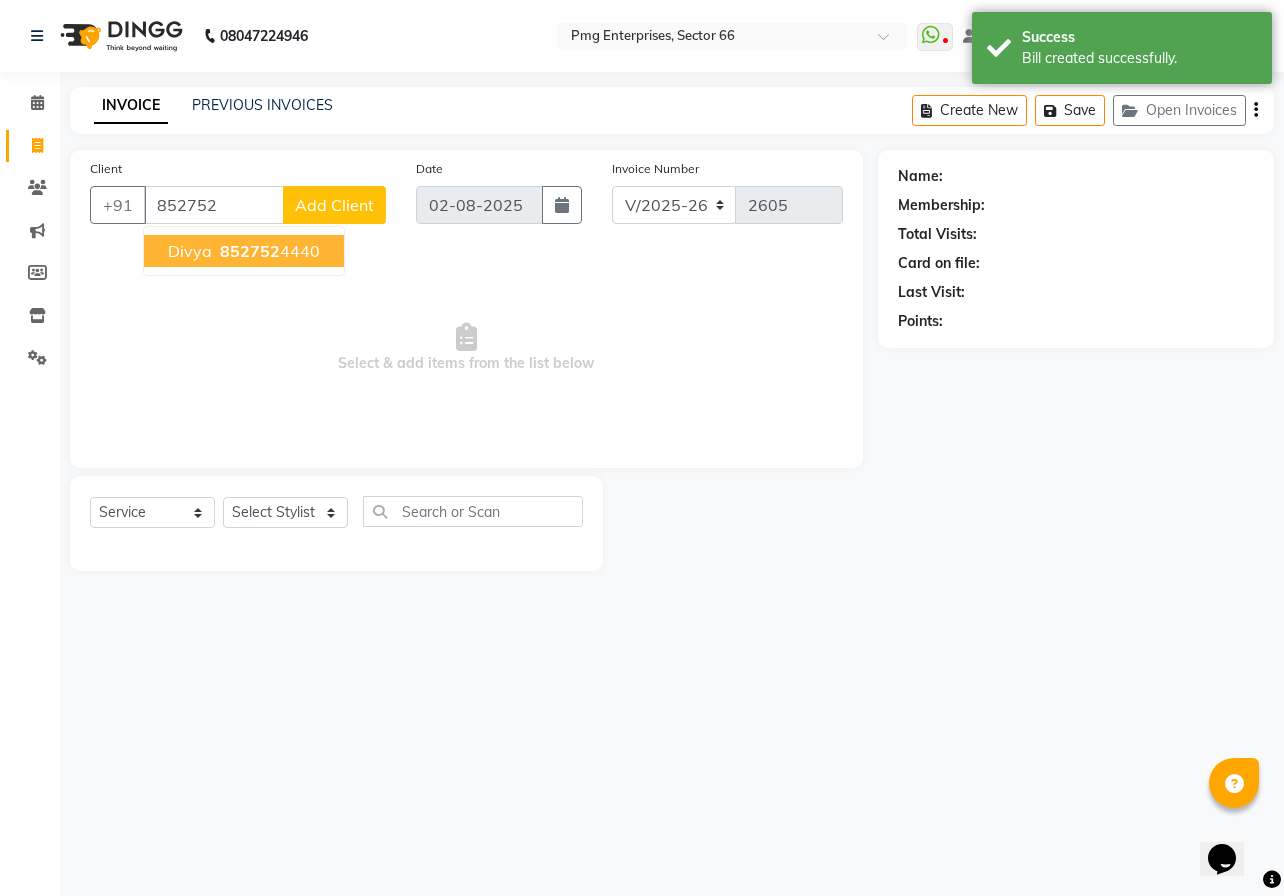 click on "852752 4440" at bounding box center (268, 251) 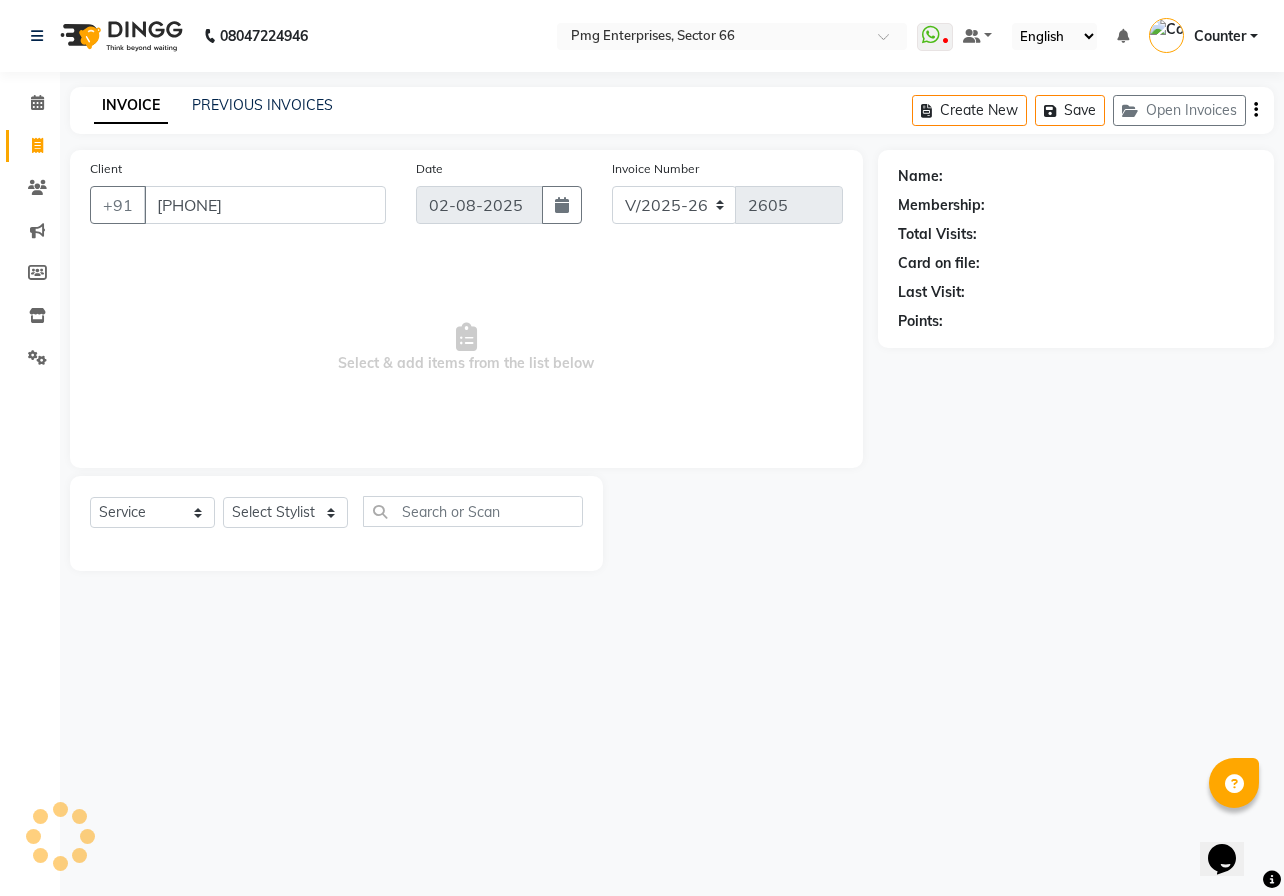 type on "8527524440" 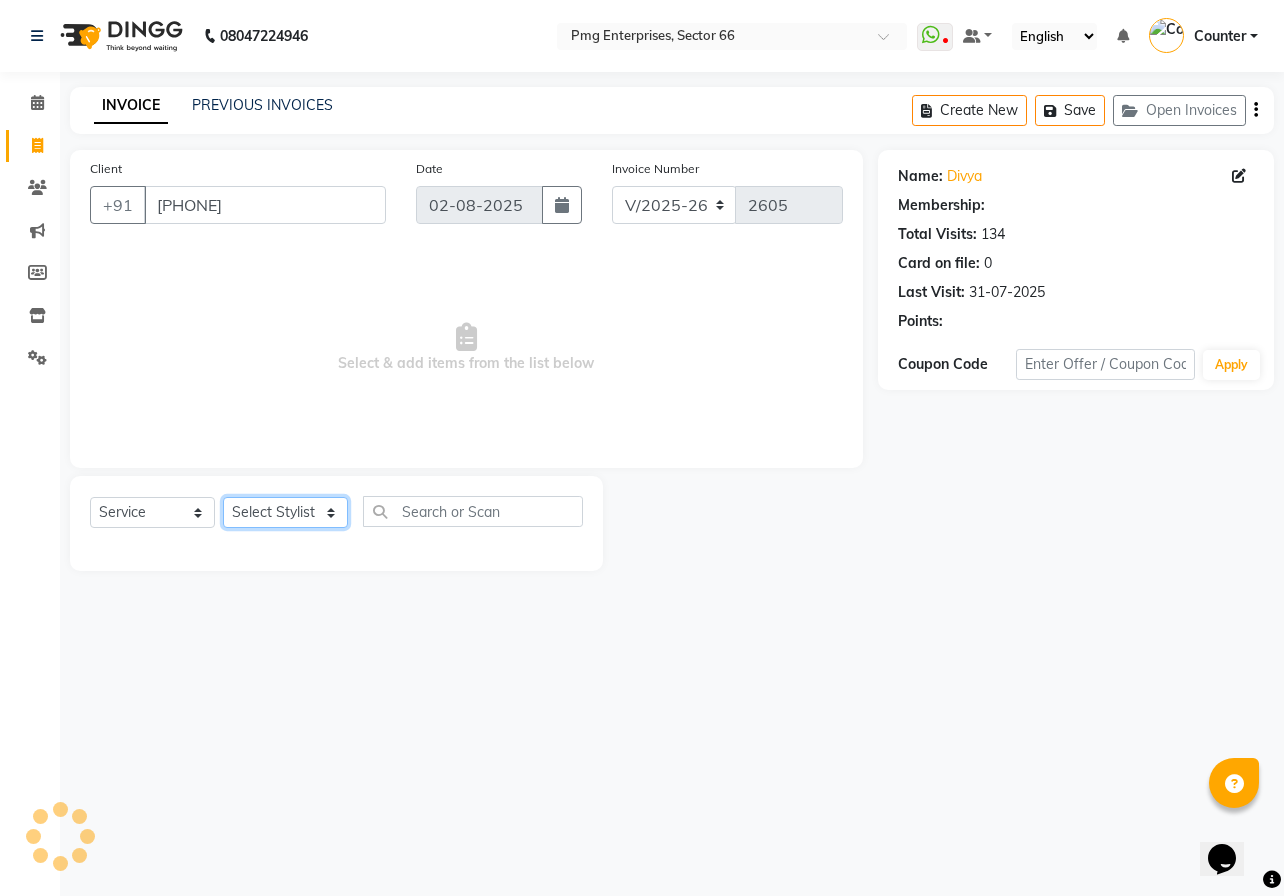 click on "Select Stylist [FIRST] [LAST] Counter [FIRST] [LAST] [FIRST] [LAST] [FIRST] [LAST] [FIRST] [LAST]" 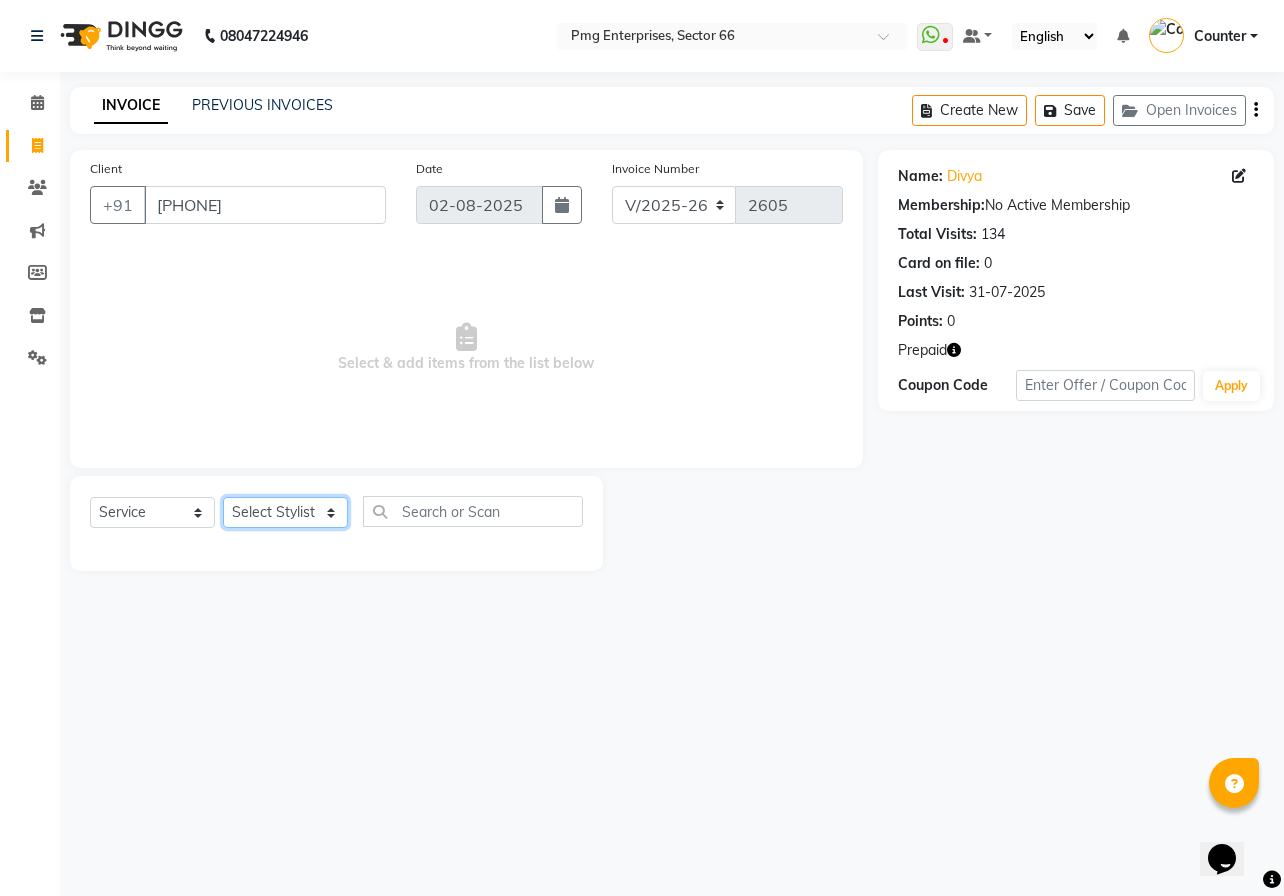 select on "70413" 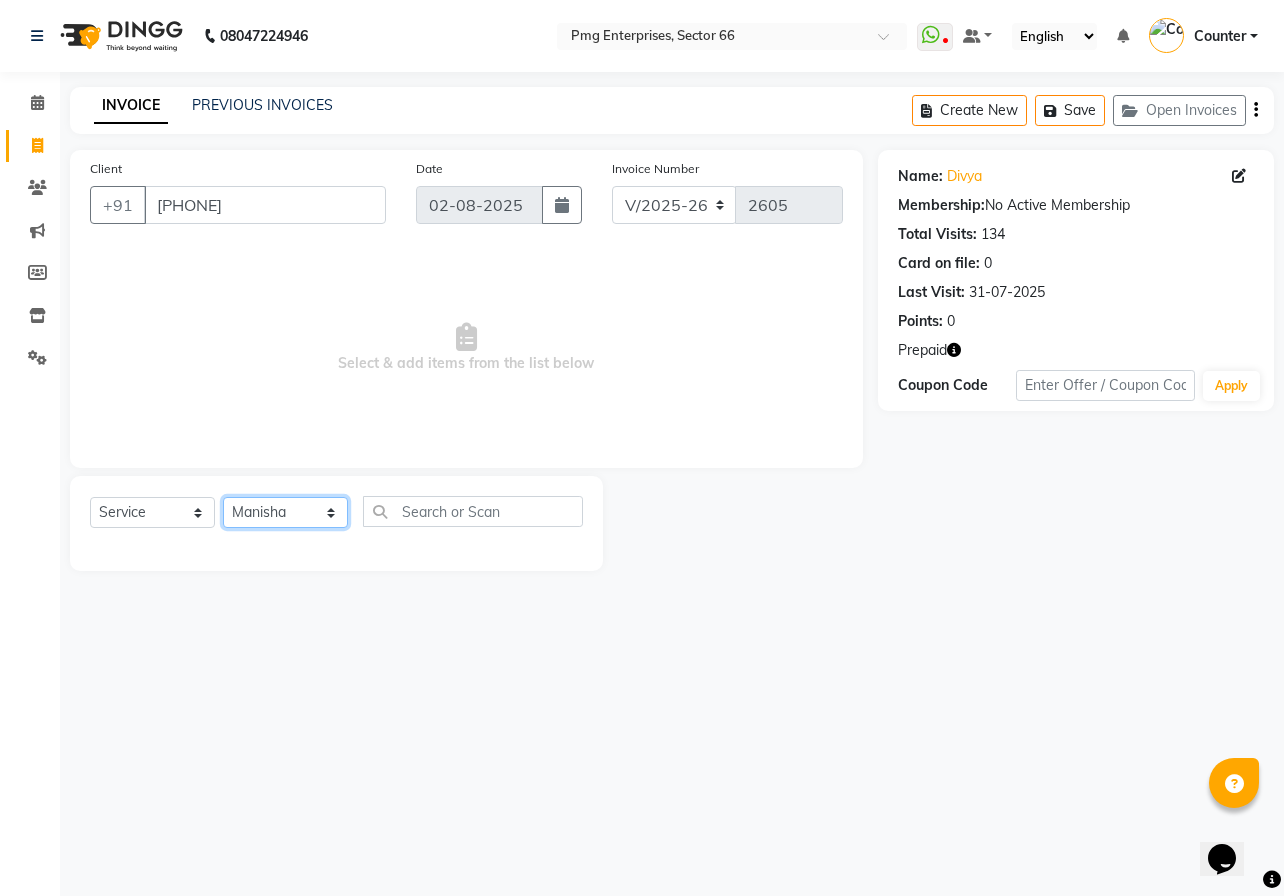 click on "Select Stylist [FIRST] [LAST] Counter [FIRST] [LAST] [FIRST] [LAST] [FIRST] [LAST] [FIRST] [LAST]" 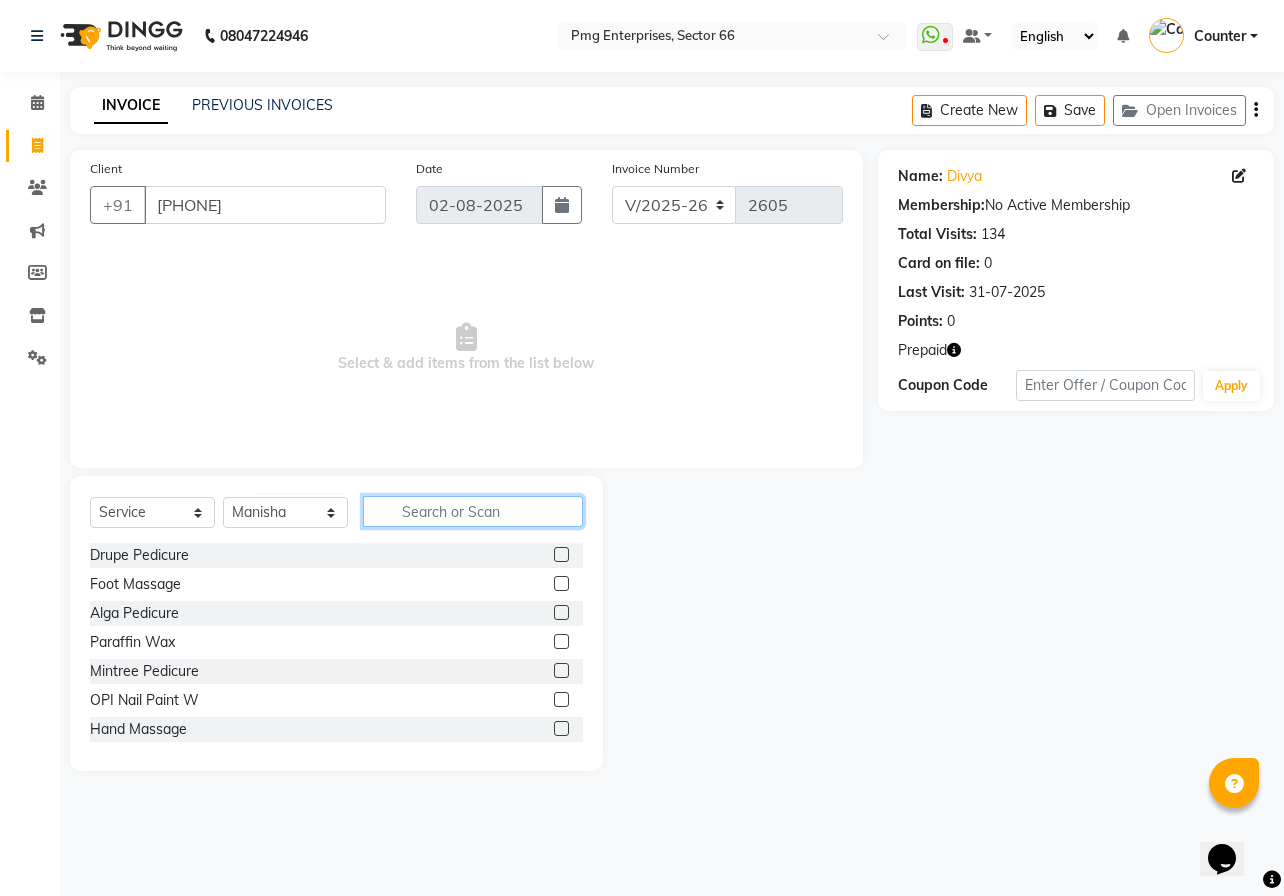 click 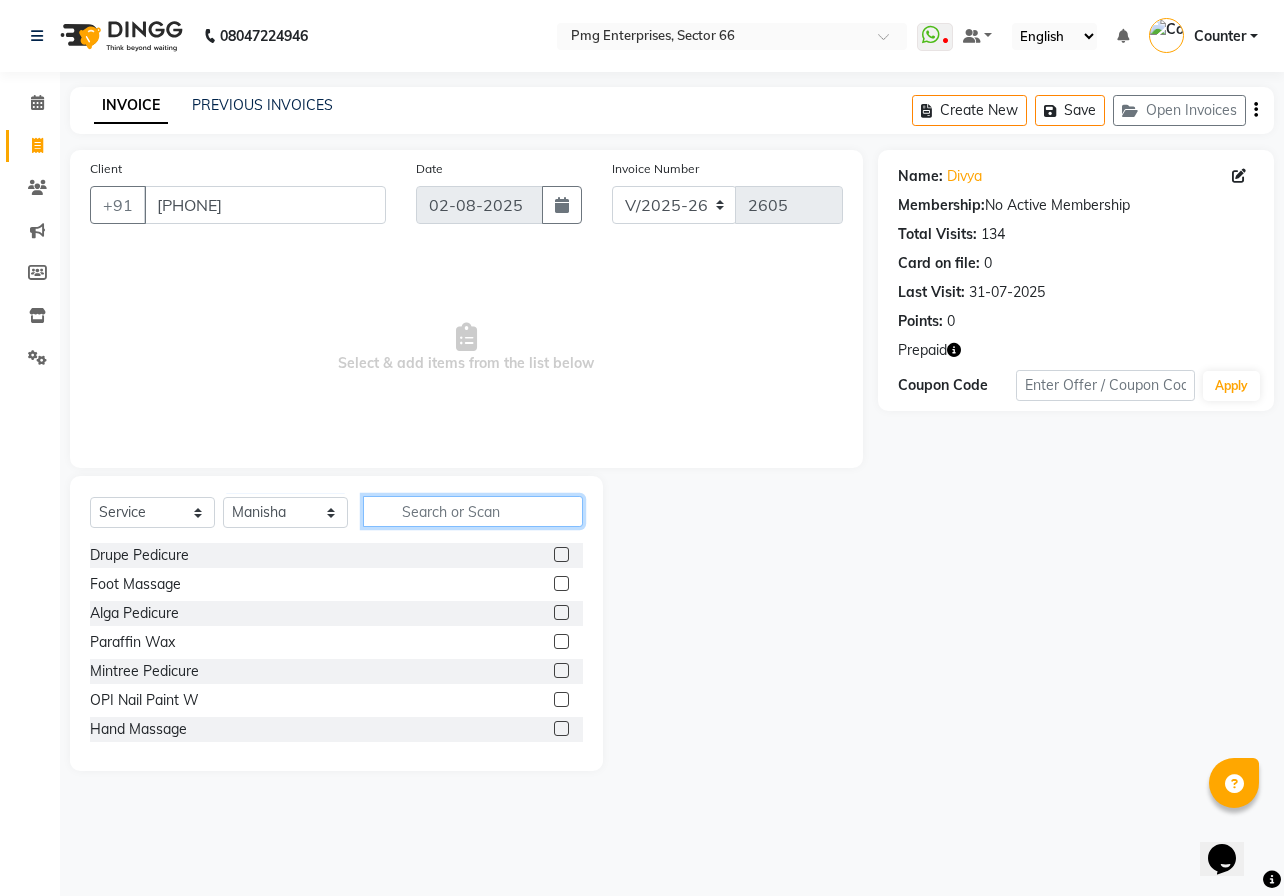 type on "r" 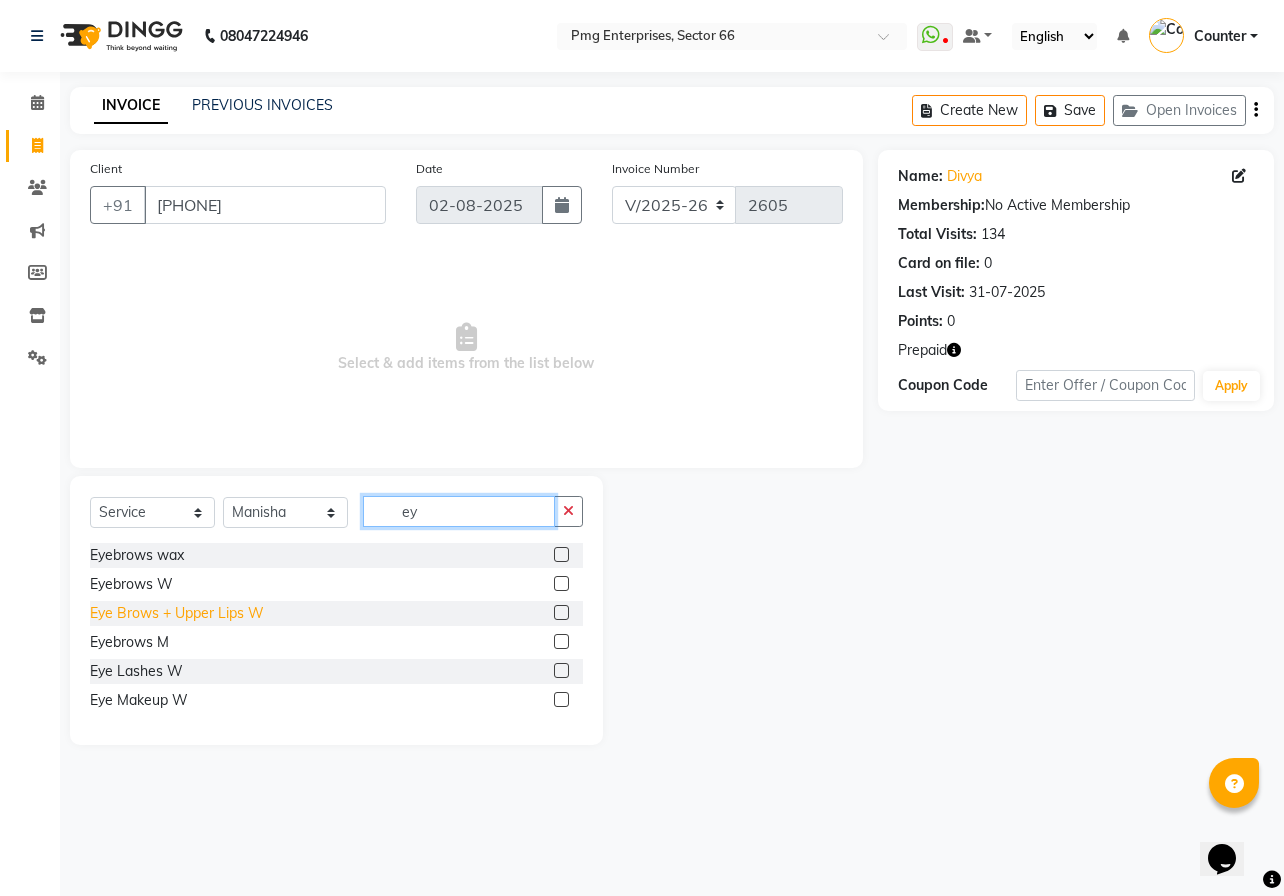 type on "ey" 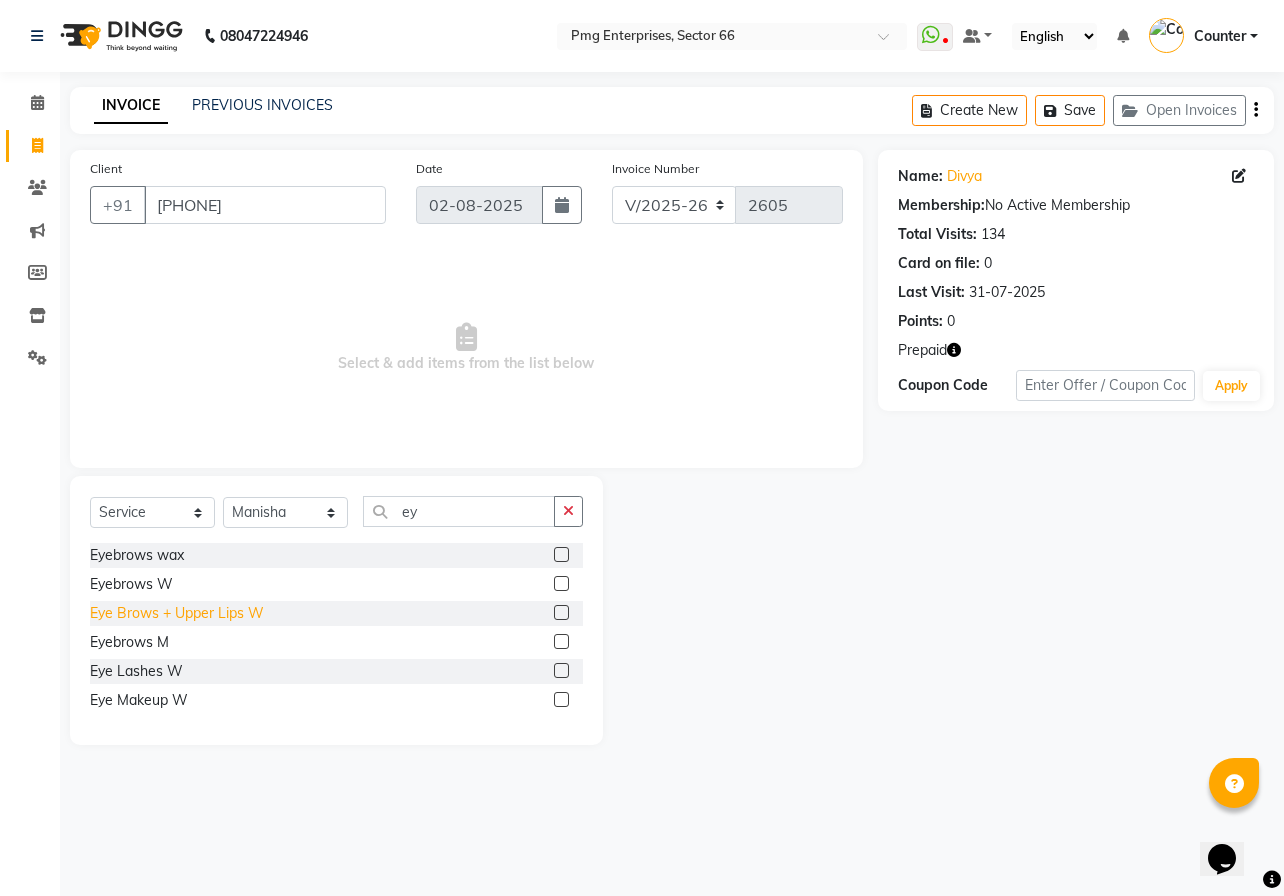 click on "Eye Brows + Upper Lips W" 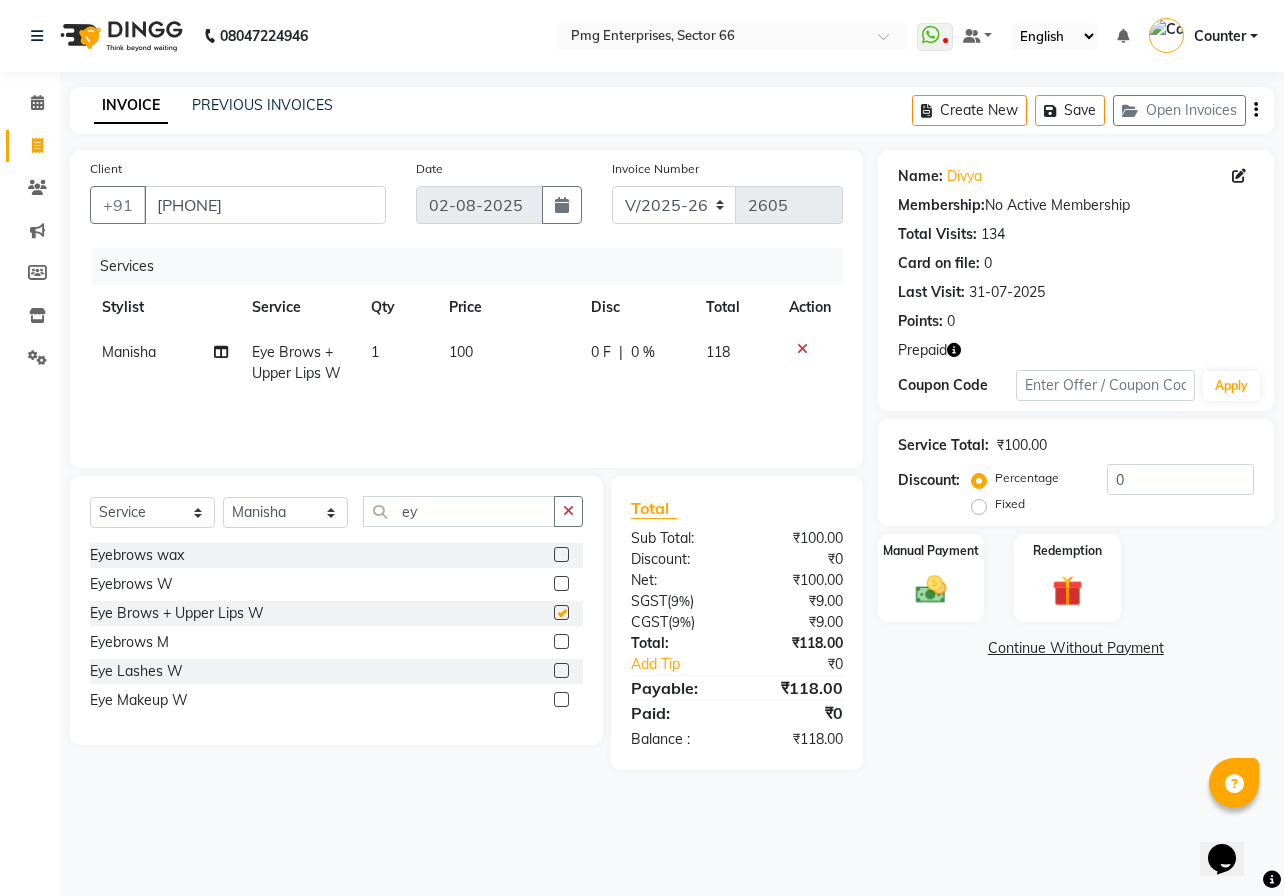 checkbox on "false" 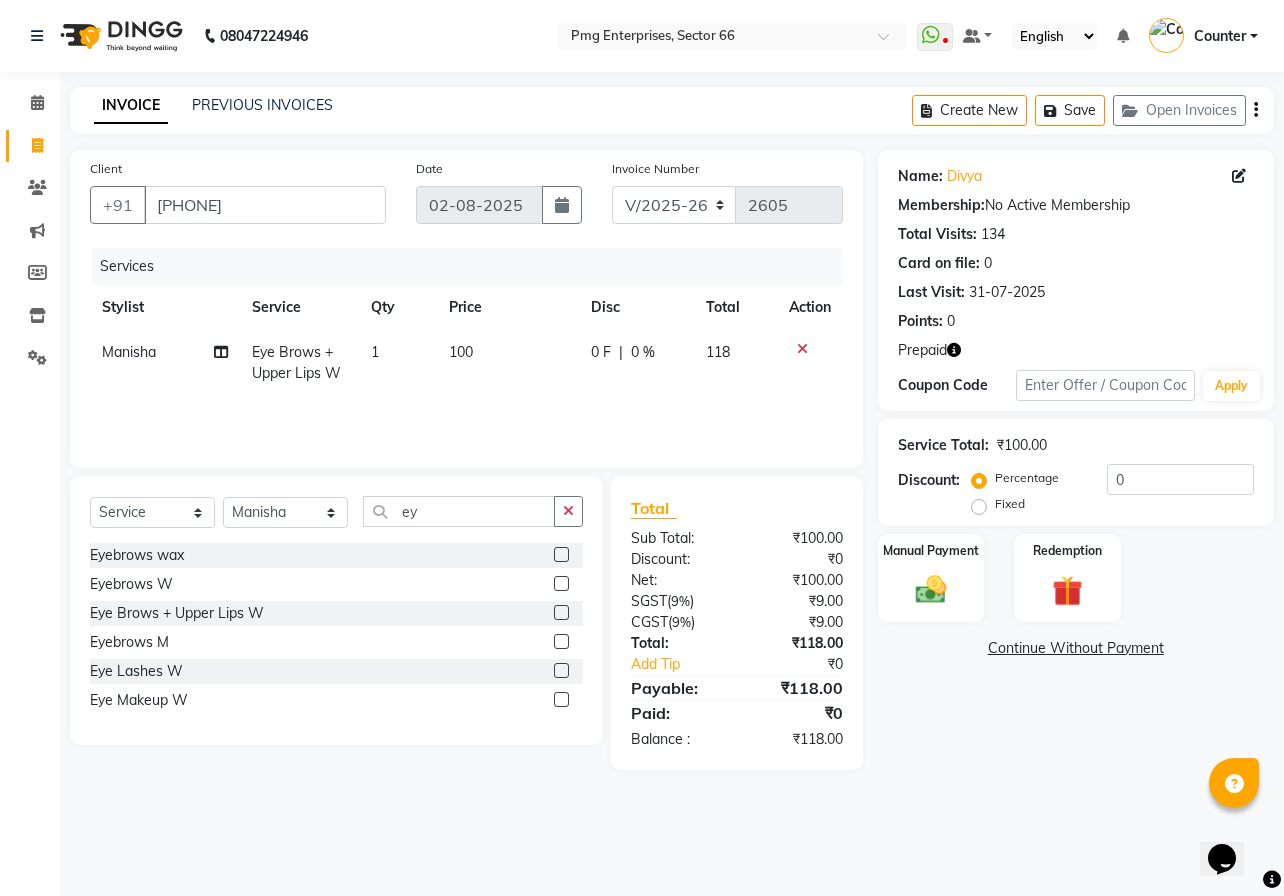 click on "100" 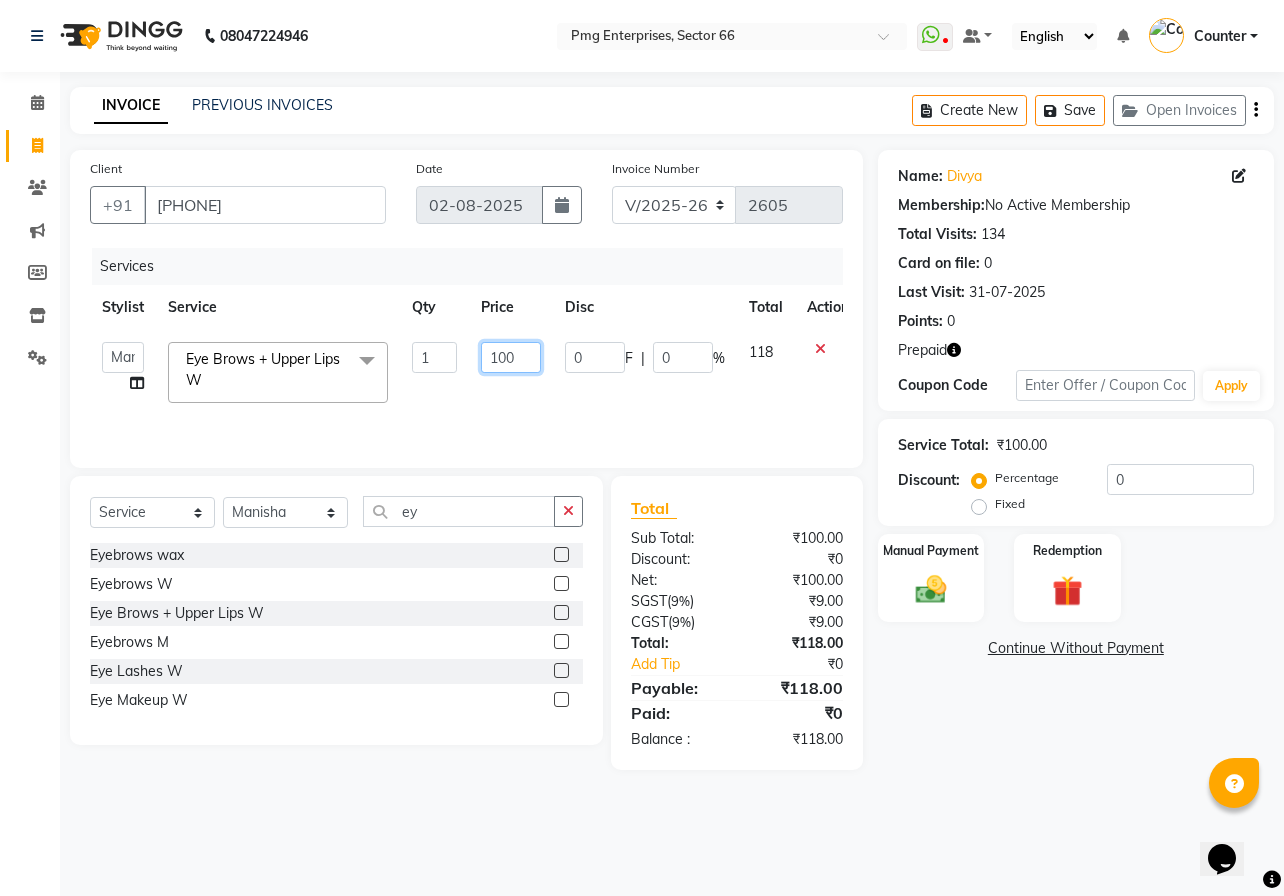 click on "100" 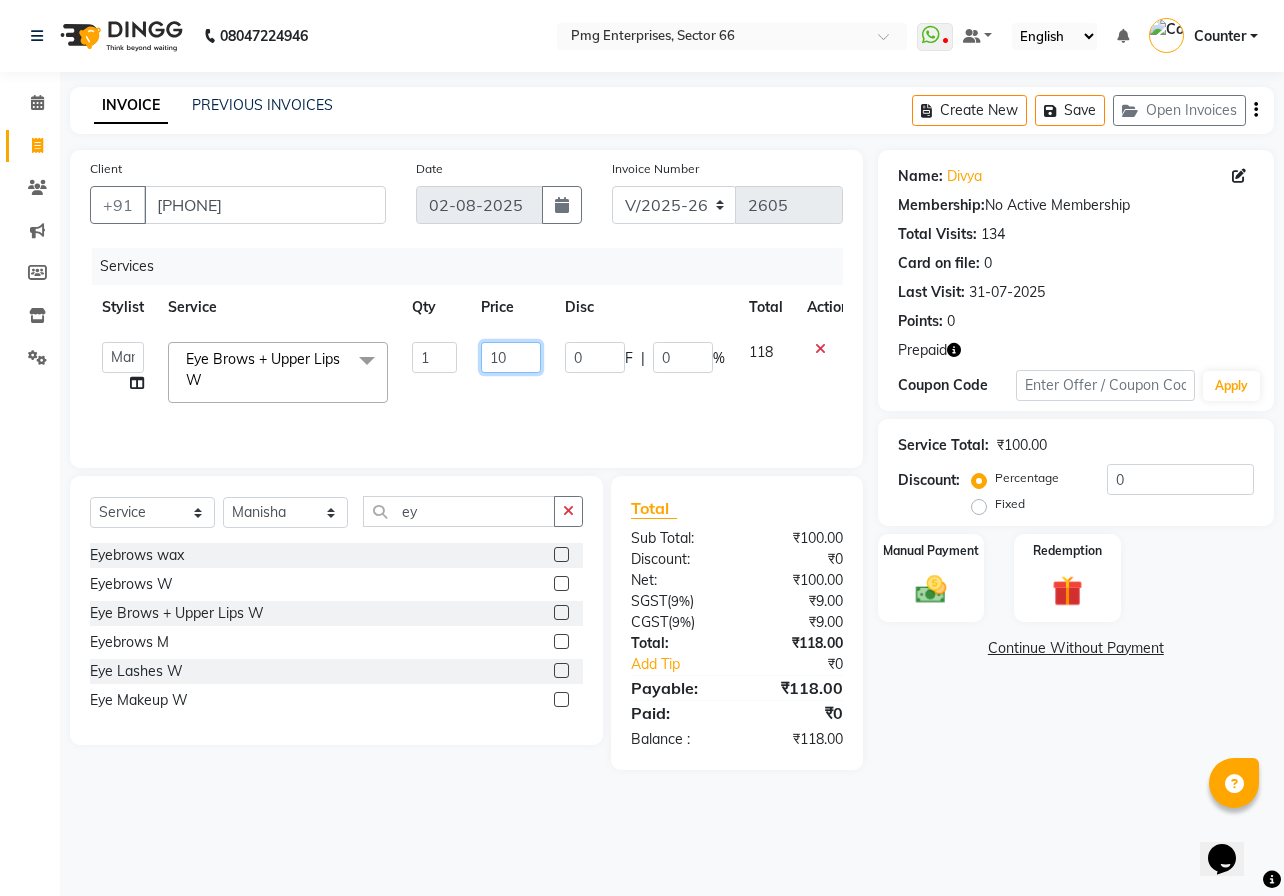 type on "1" 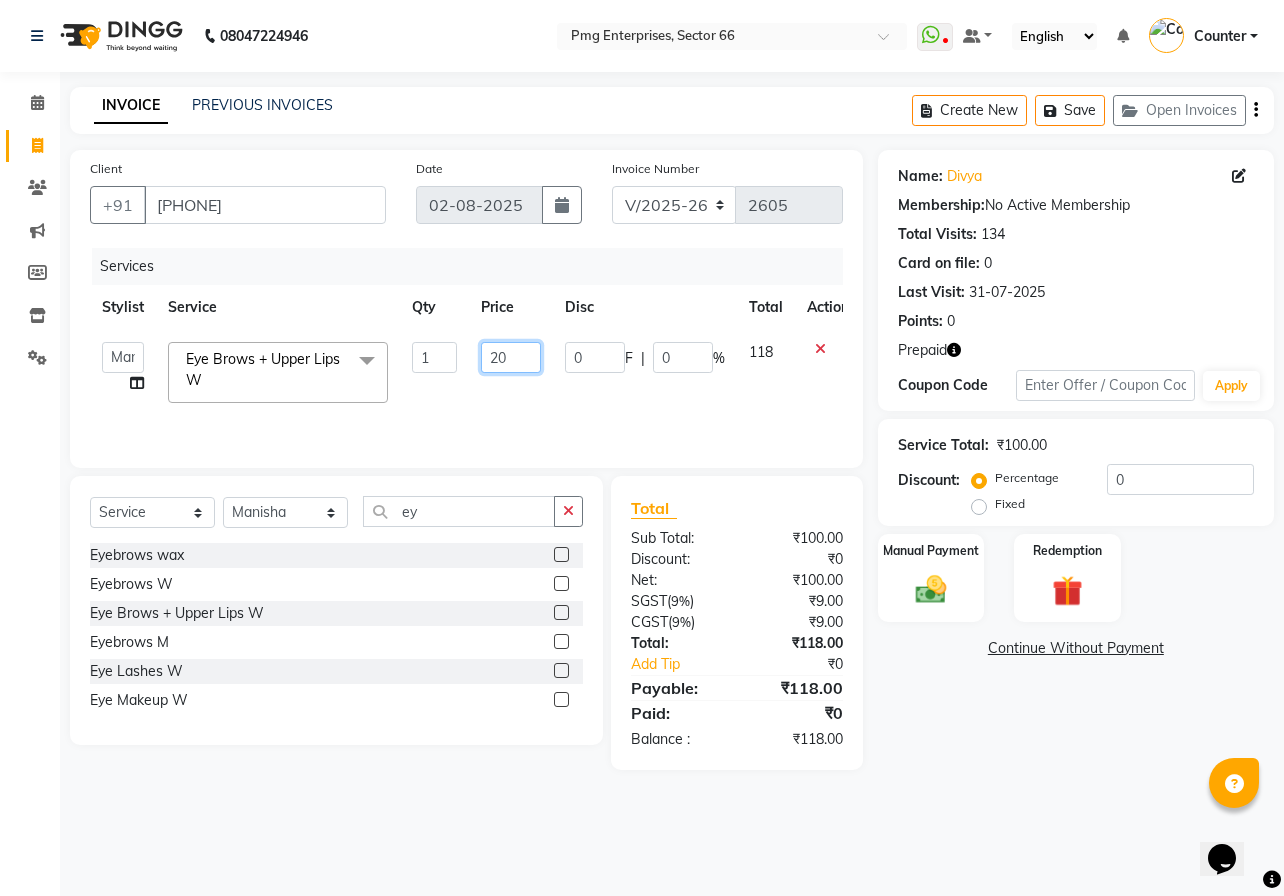 type on "200" 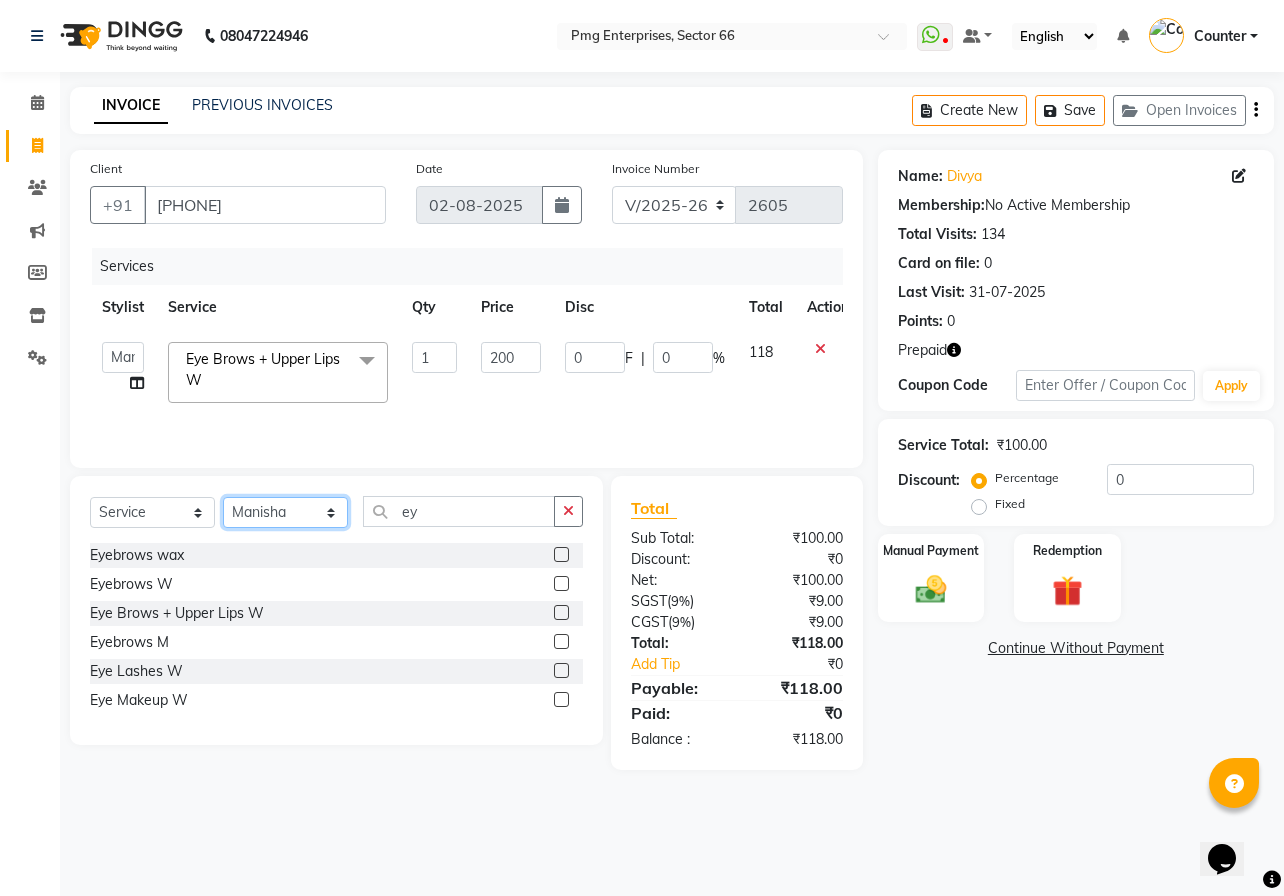 click on "Select Stylist [FIRST] [LAST] Counter [FIRST] [LAST] [FIRST] [LAST] [FIRST] [LAST] [FIRST] [LAST]" 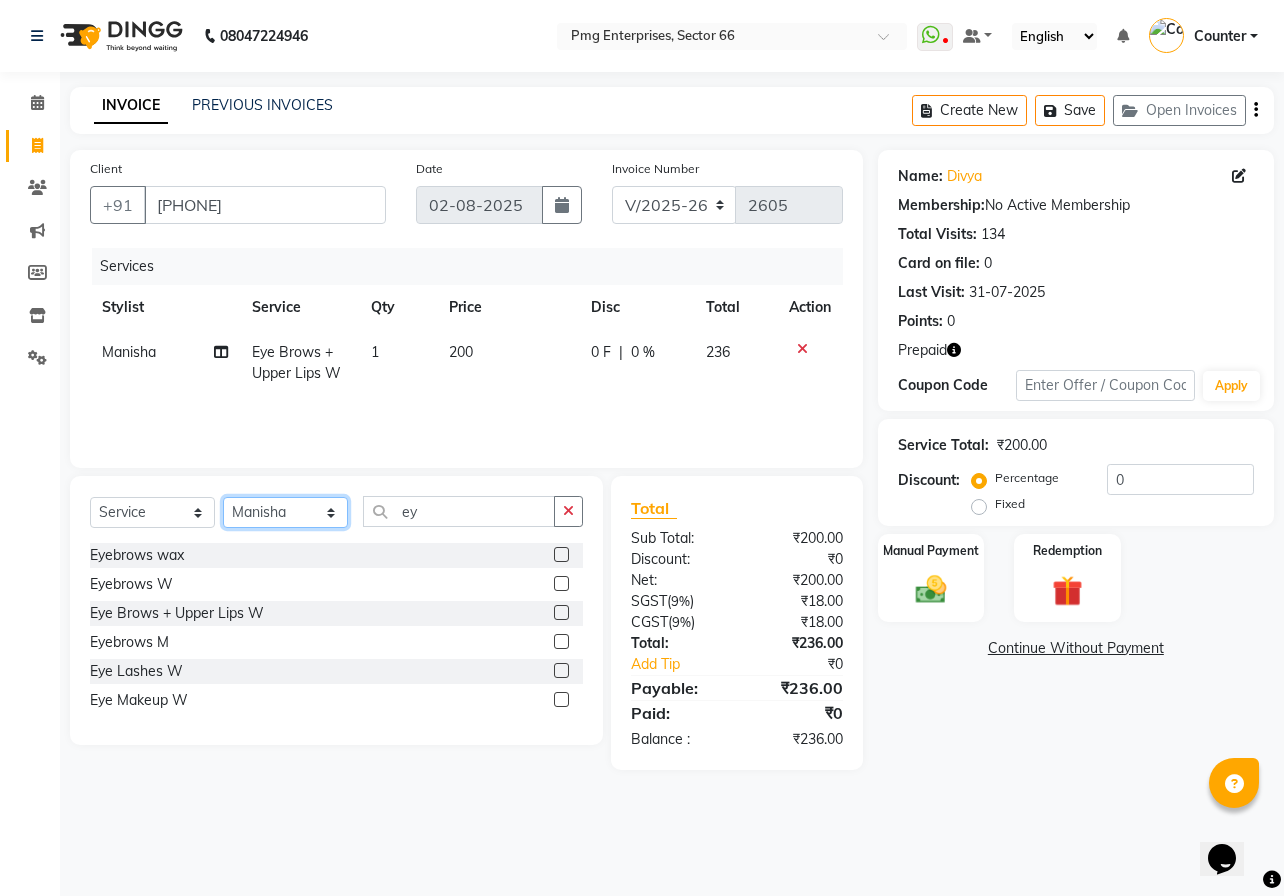 select on "78814" 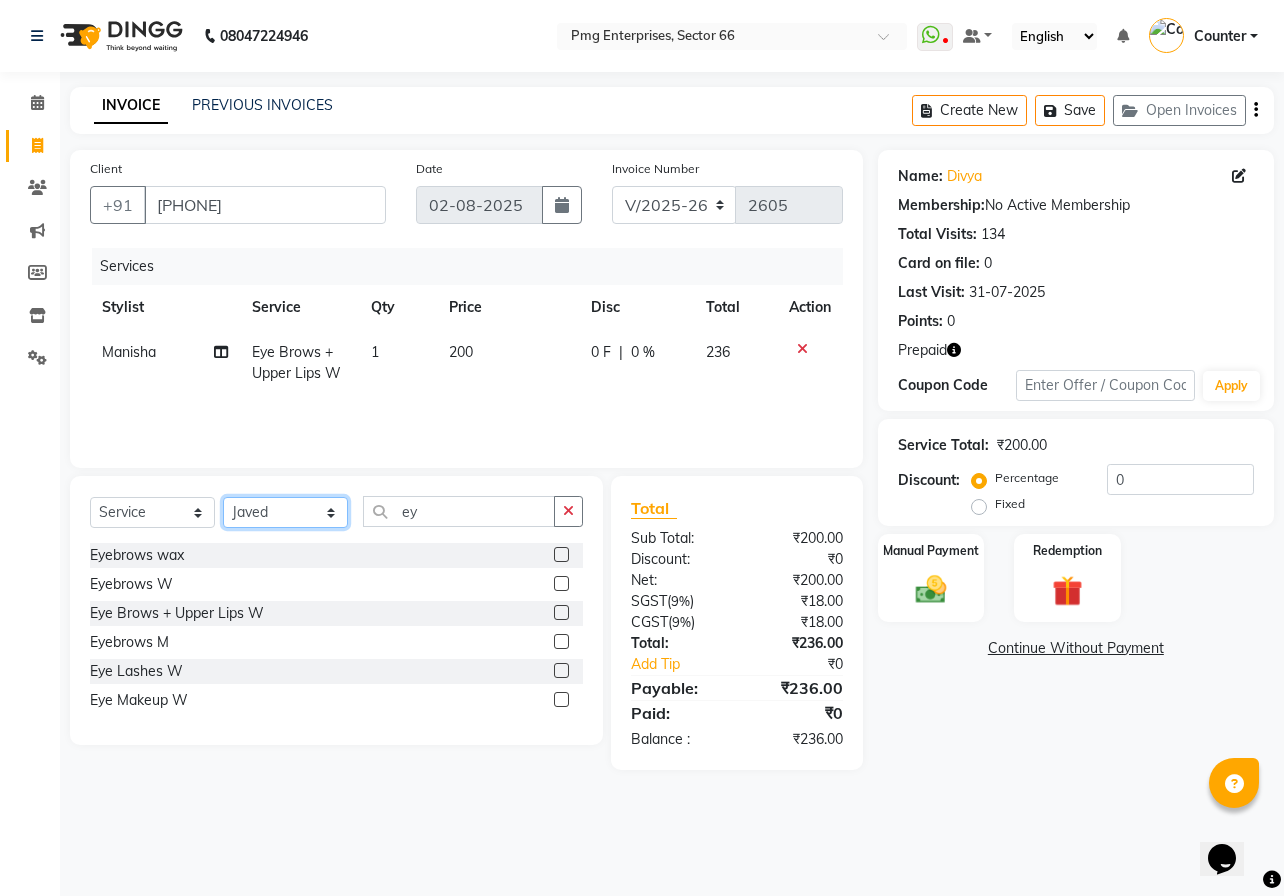 click on "Select Stylist [FIRST] [LAST] Counter [FIRST] [LAST] [FIRST] [LAST] [FIRST] [LAST] [FIRST] [LAST]" 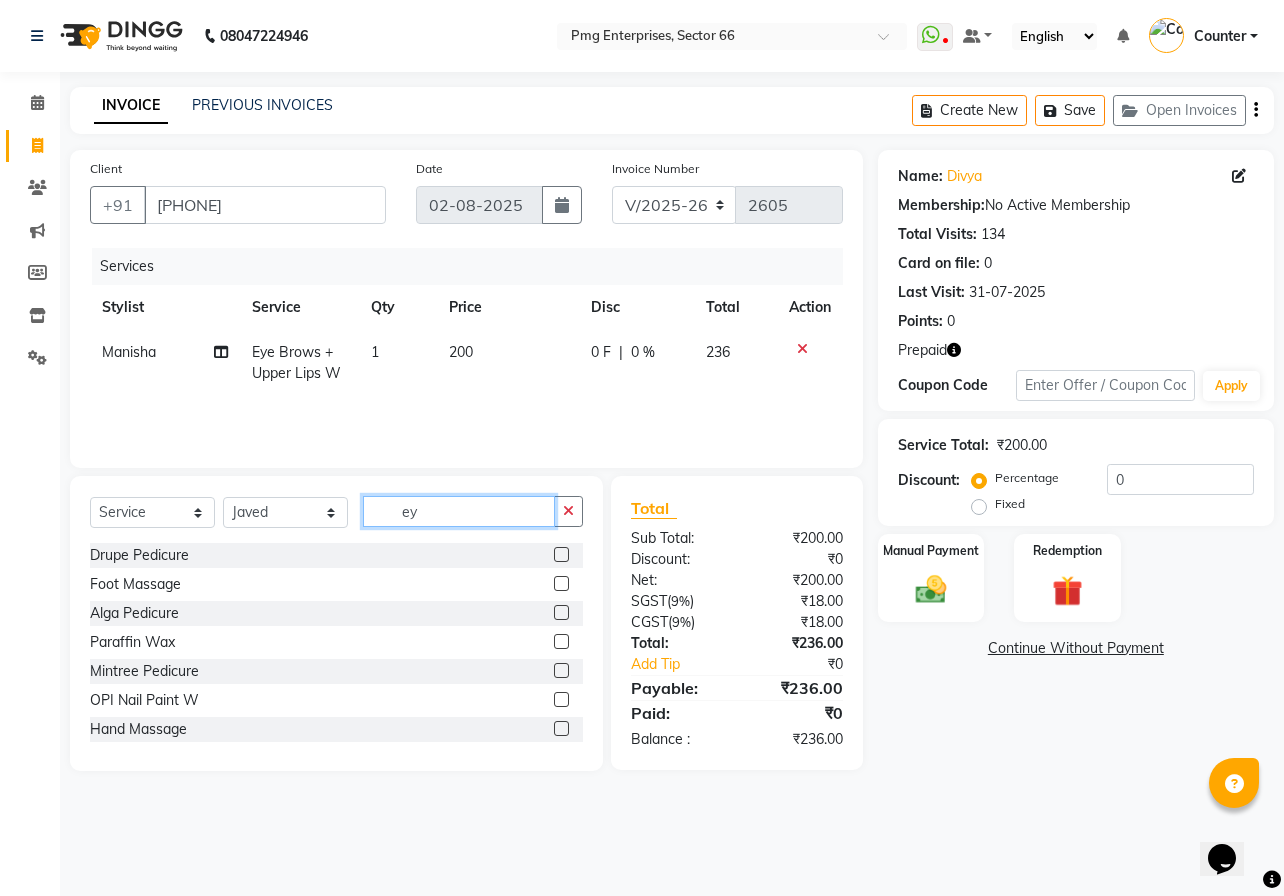 click on "ey" 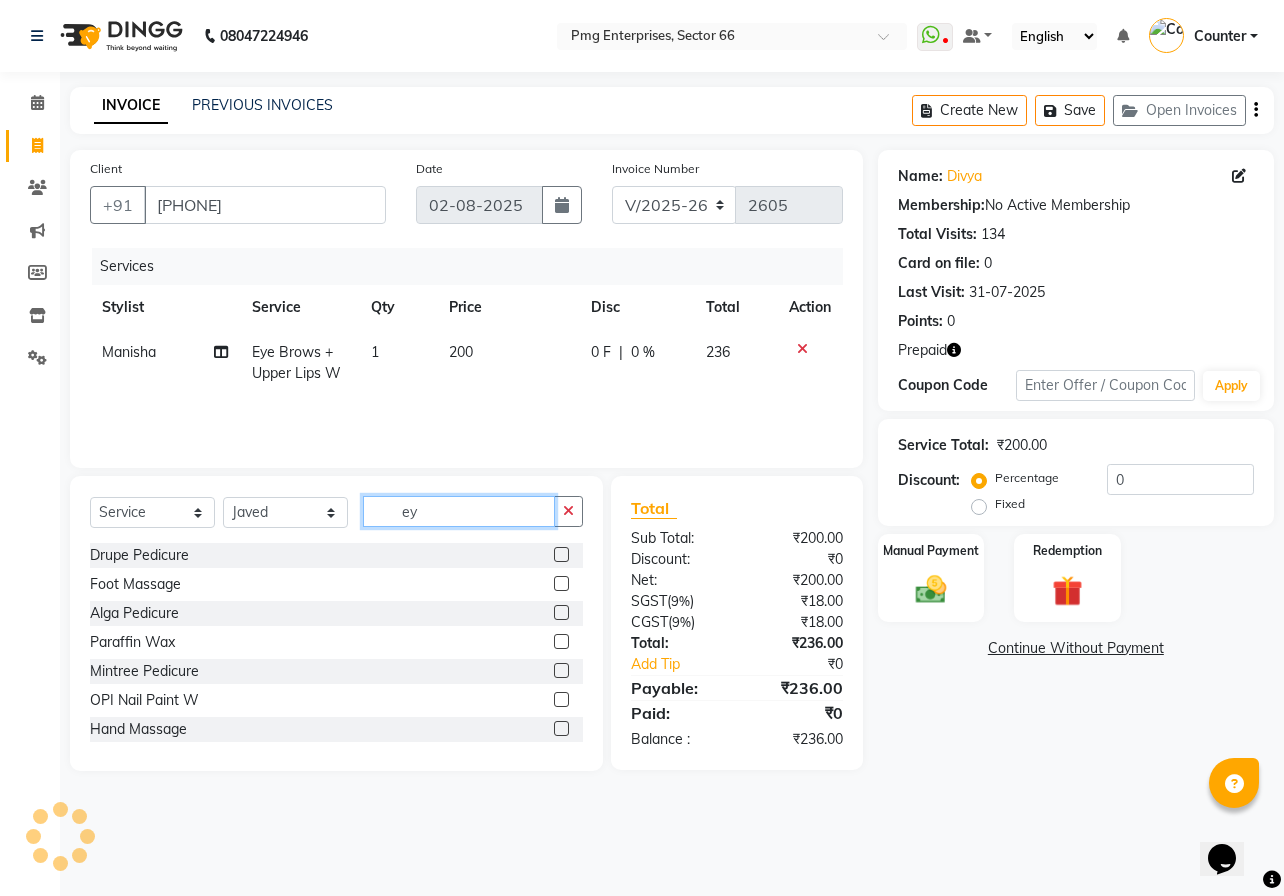 type on "e" 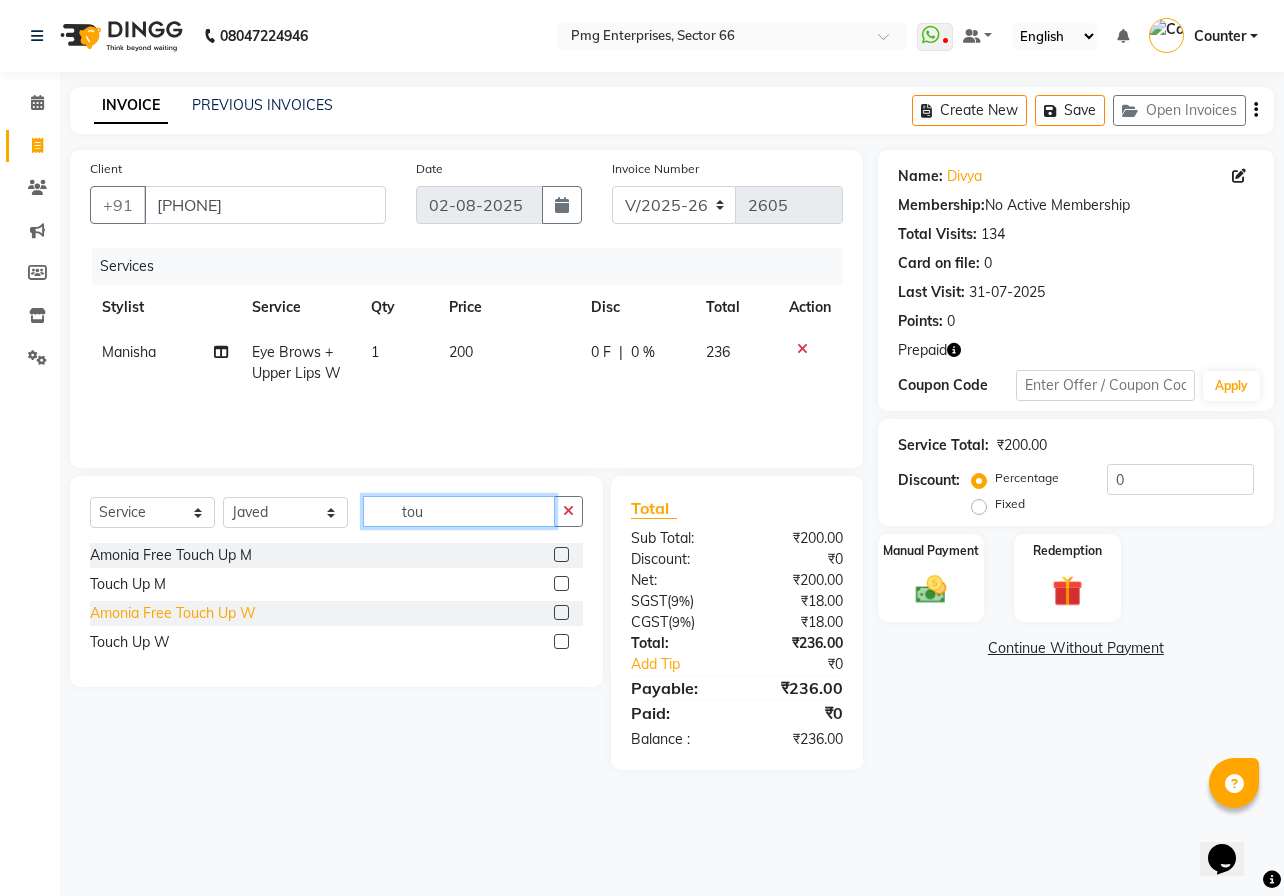 type on "tou" 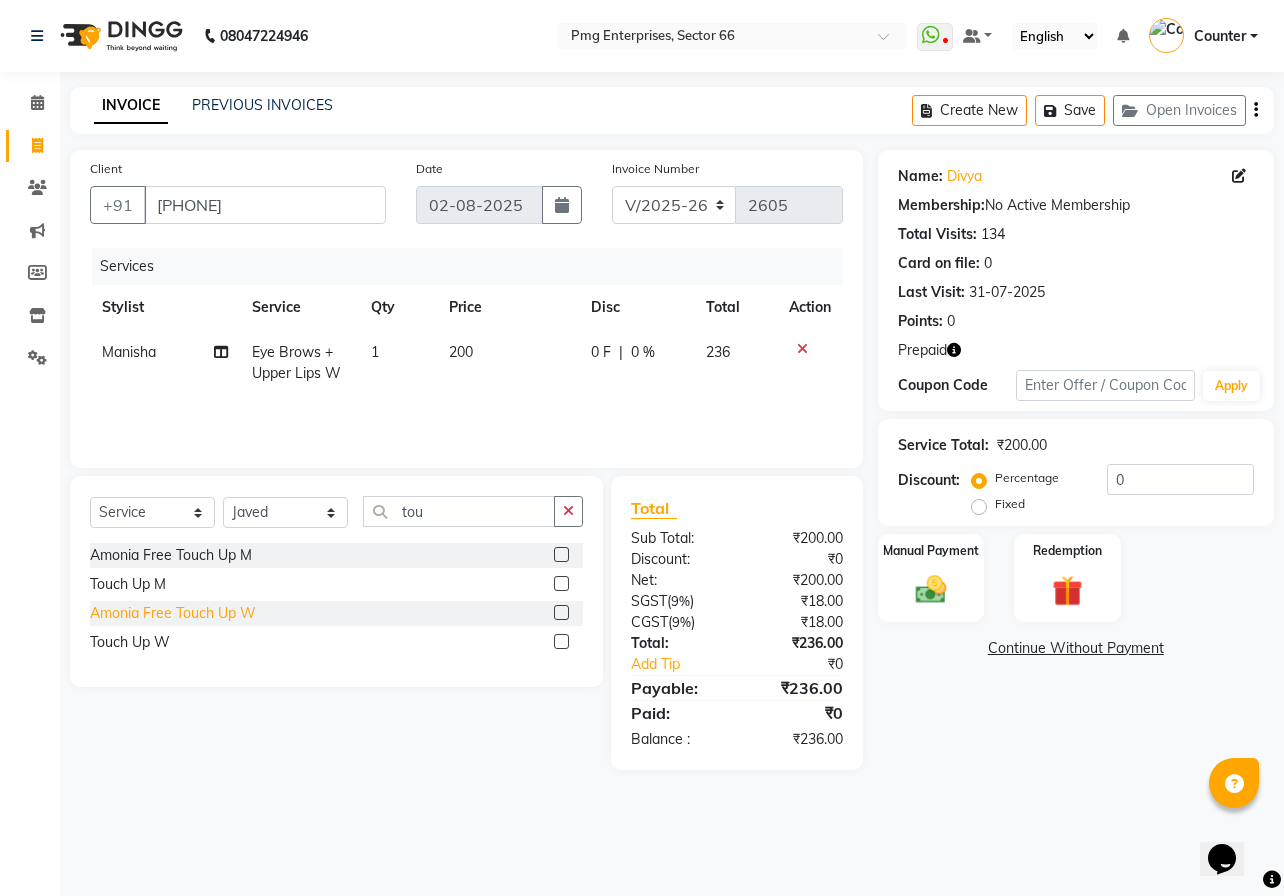 click on "Amonia Free Touch Up W" 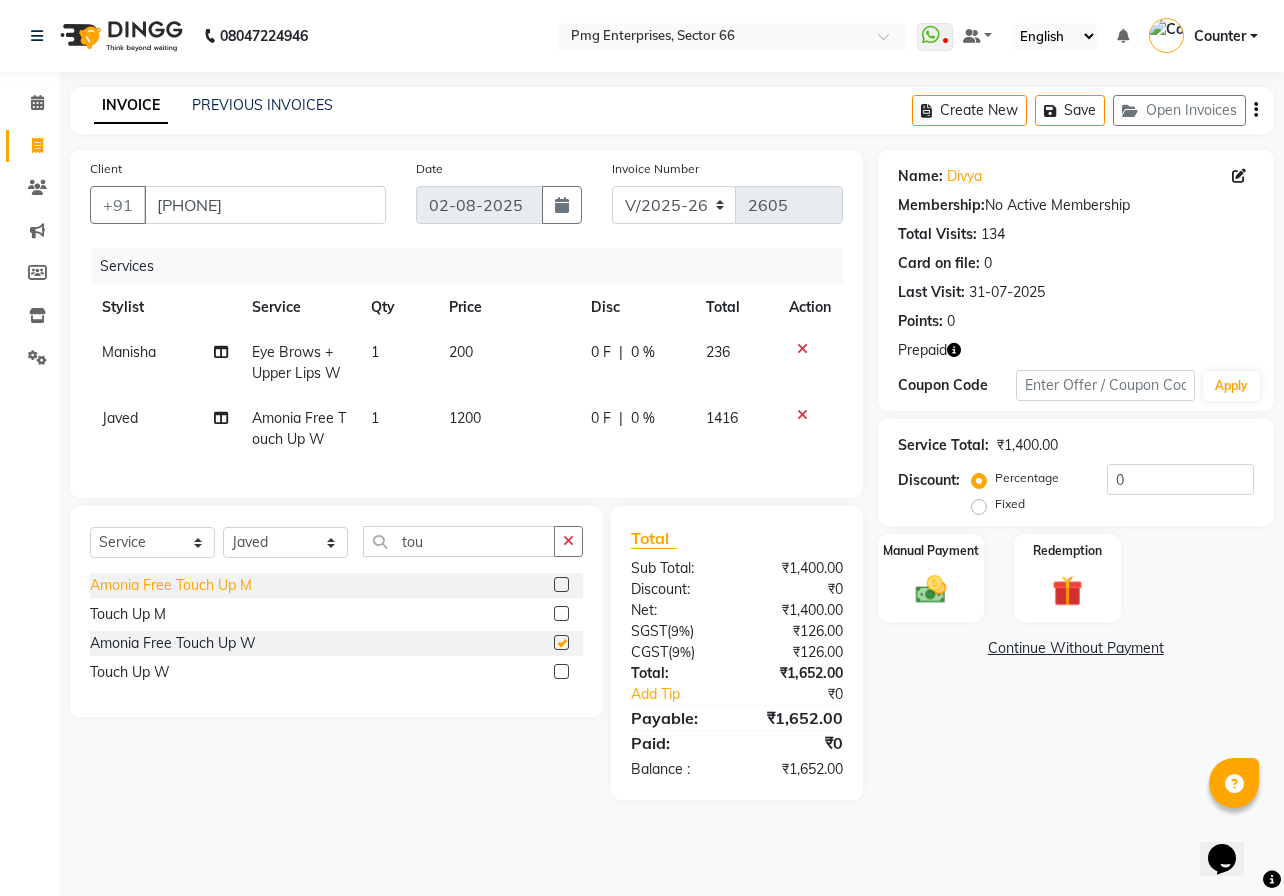 checkbox on "false" 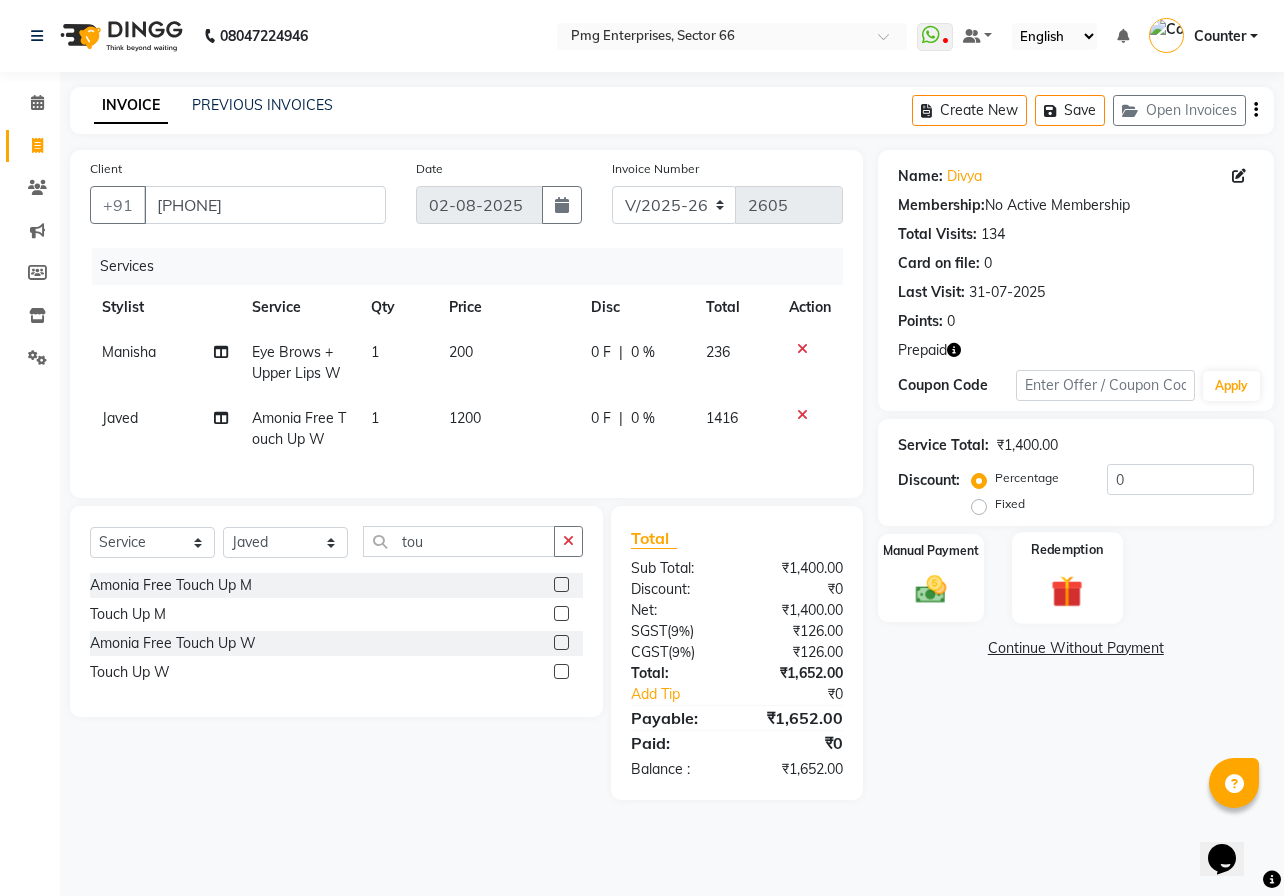 click on "Redemption" 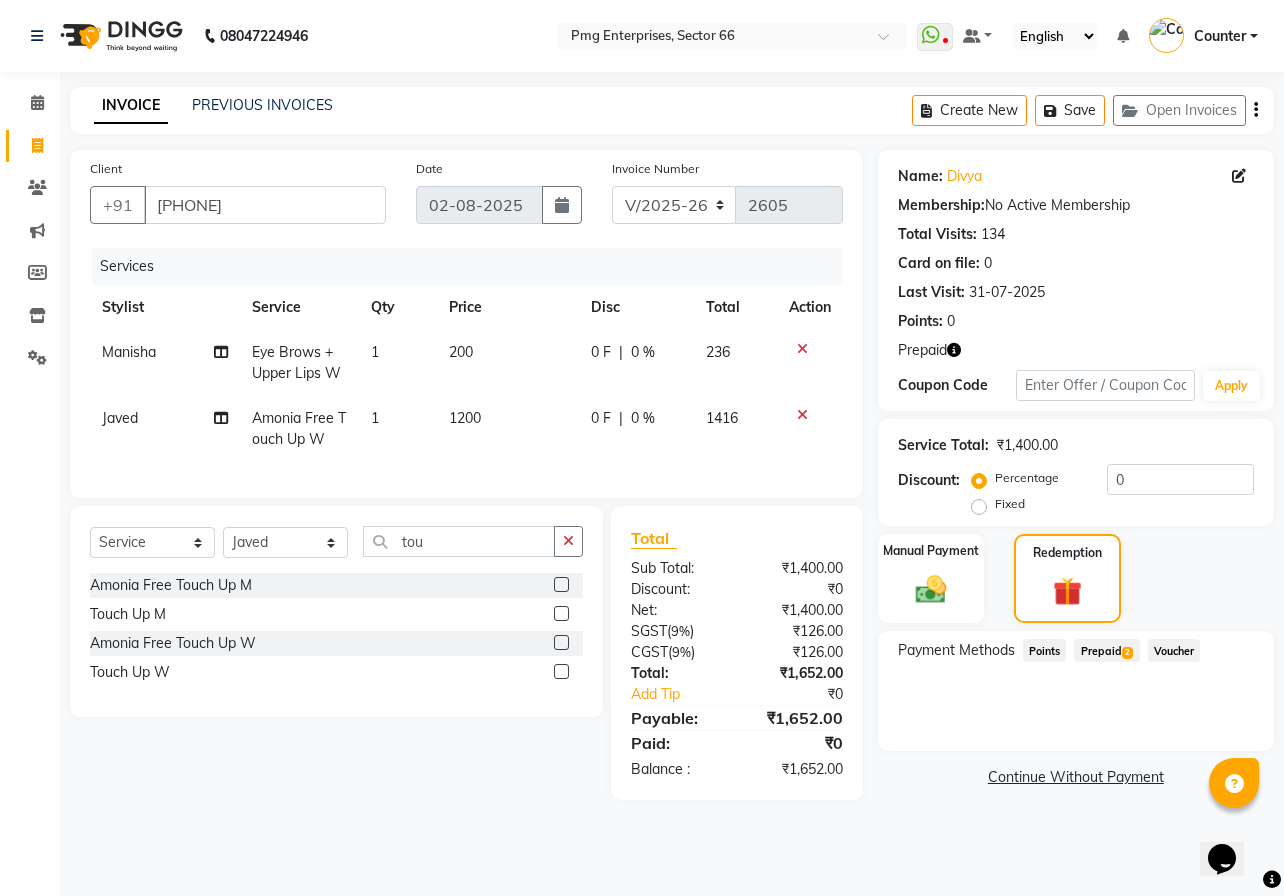 click on "Prepaid  2" 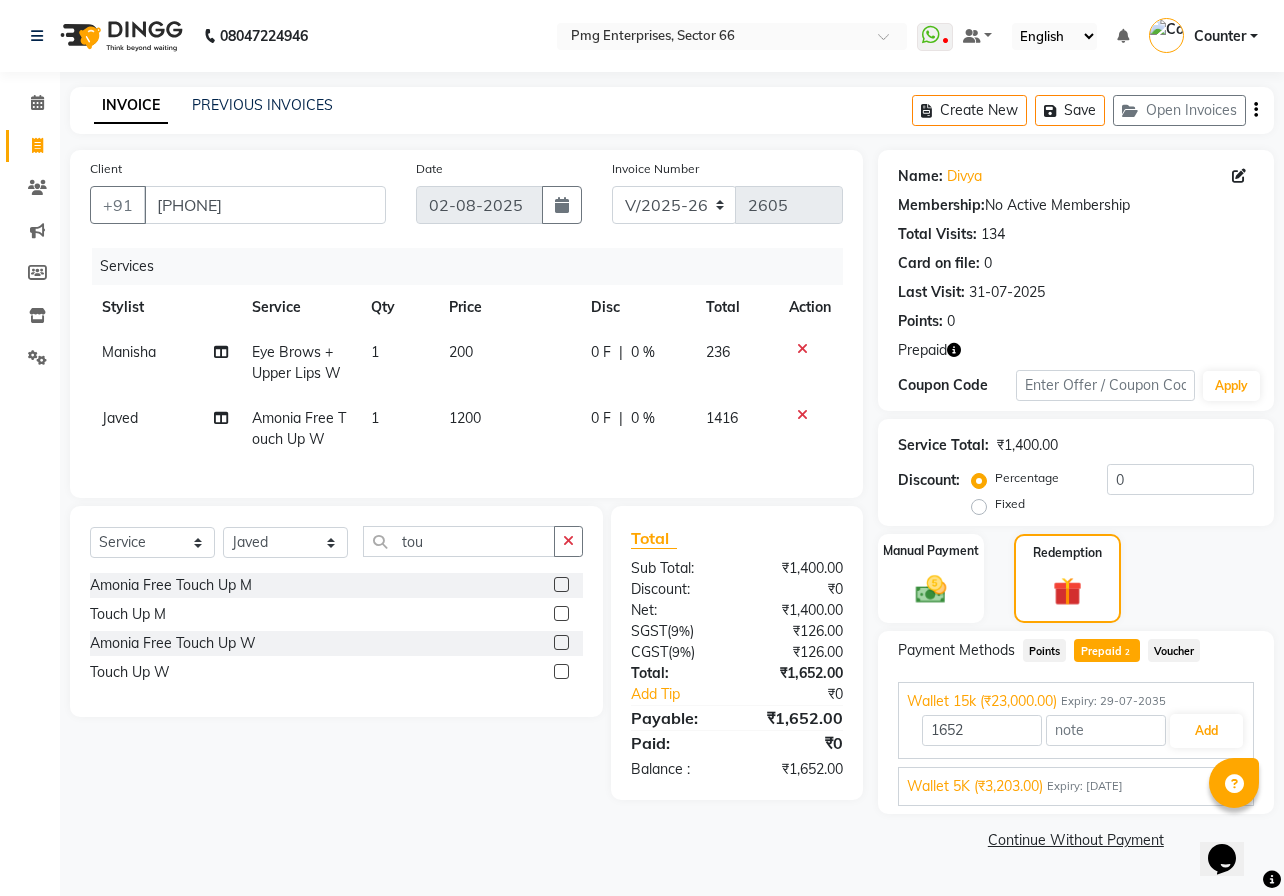 click on "Expiry: 09-06-2035" at bounding box center [1085, 786] 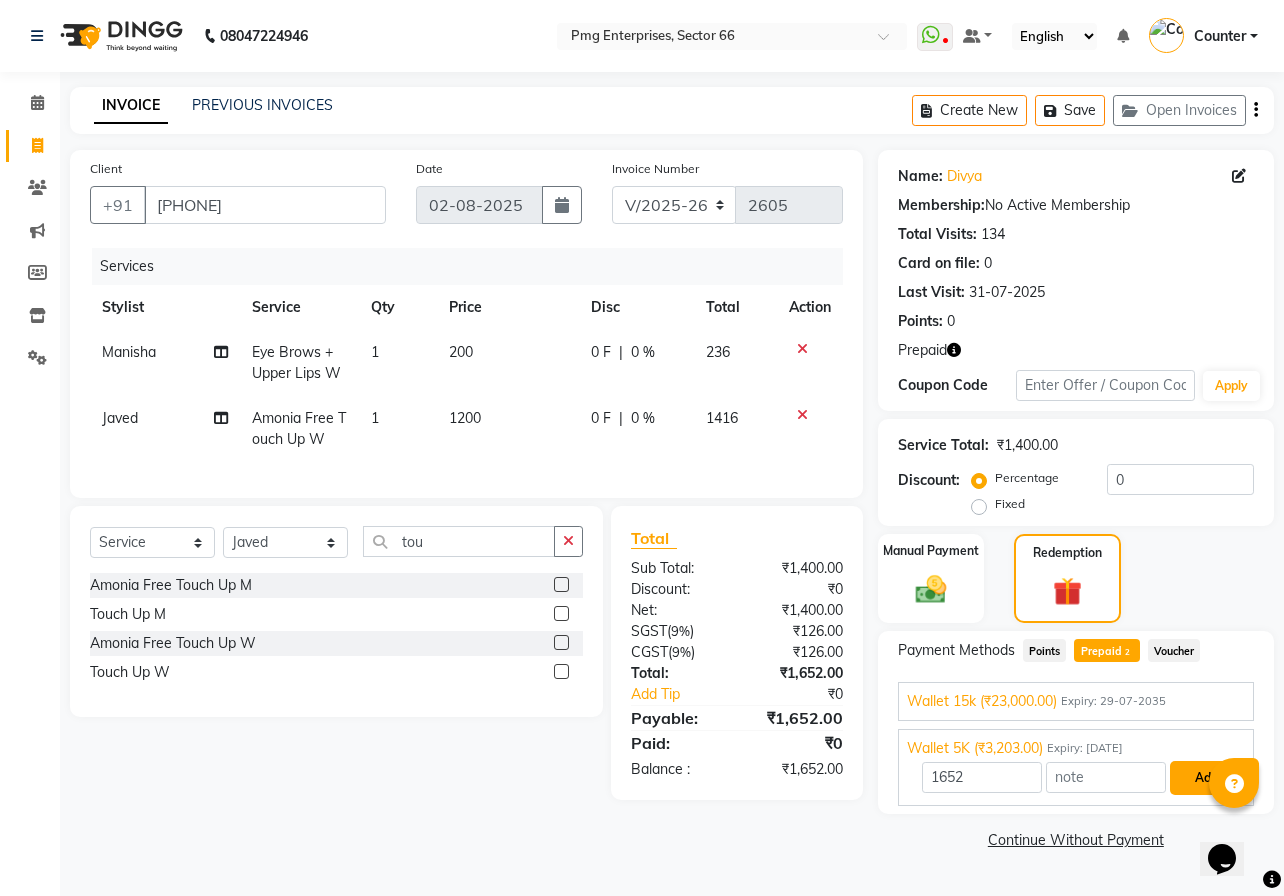 click on "Add" at bounding box center [1206, 778] 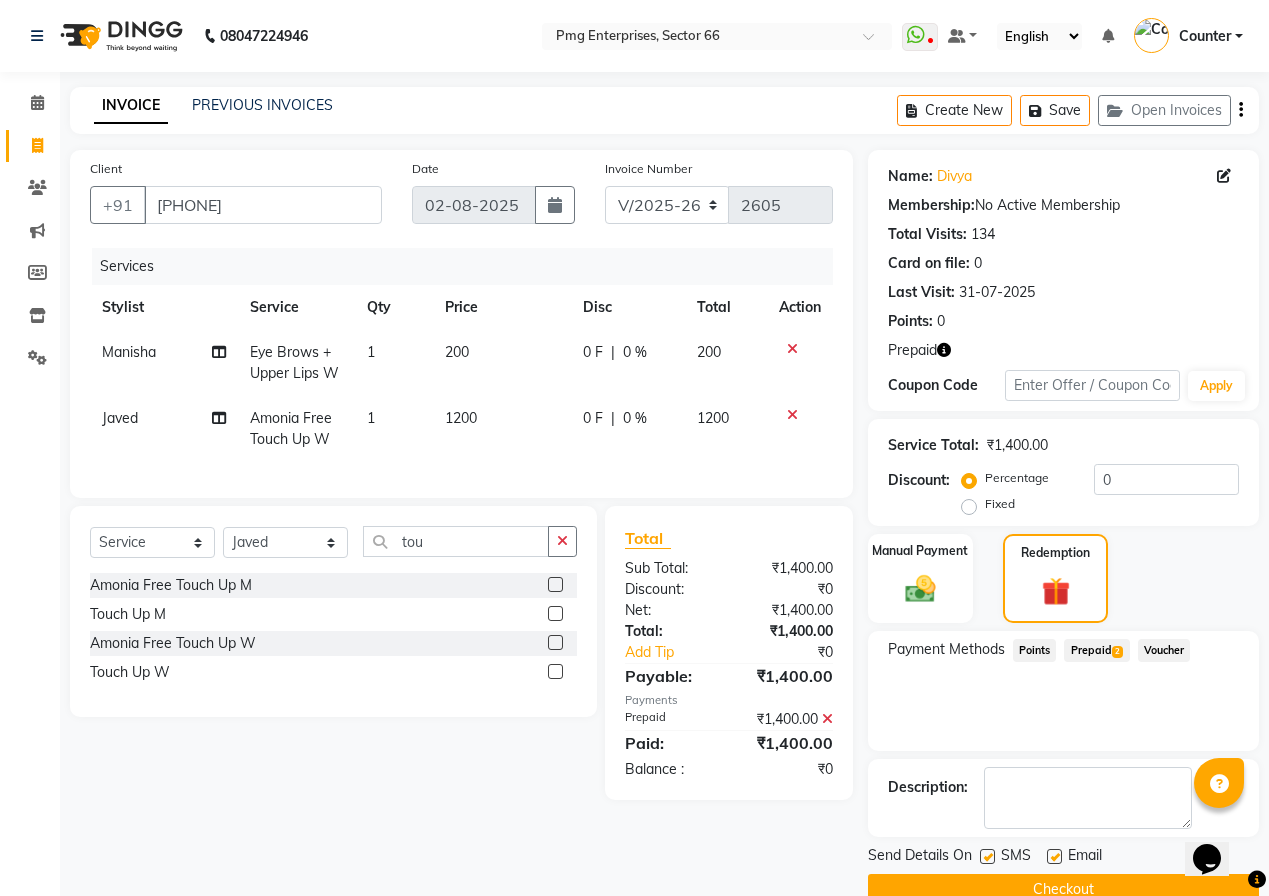 click on "Checkout" 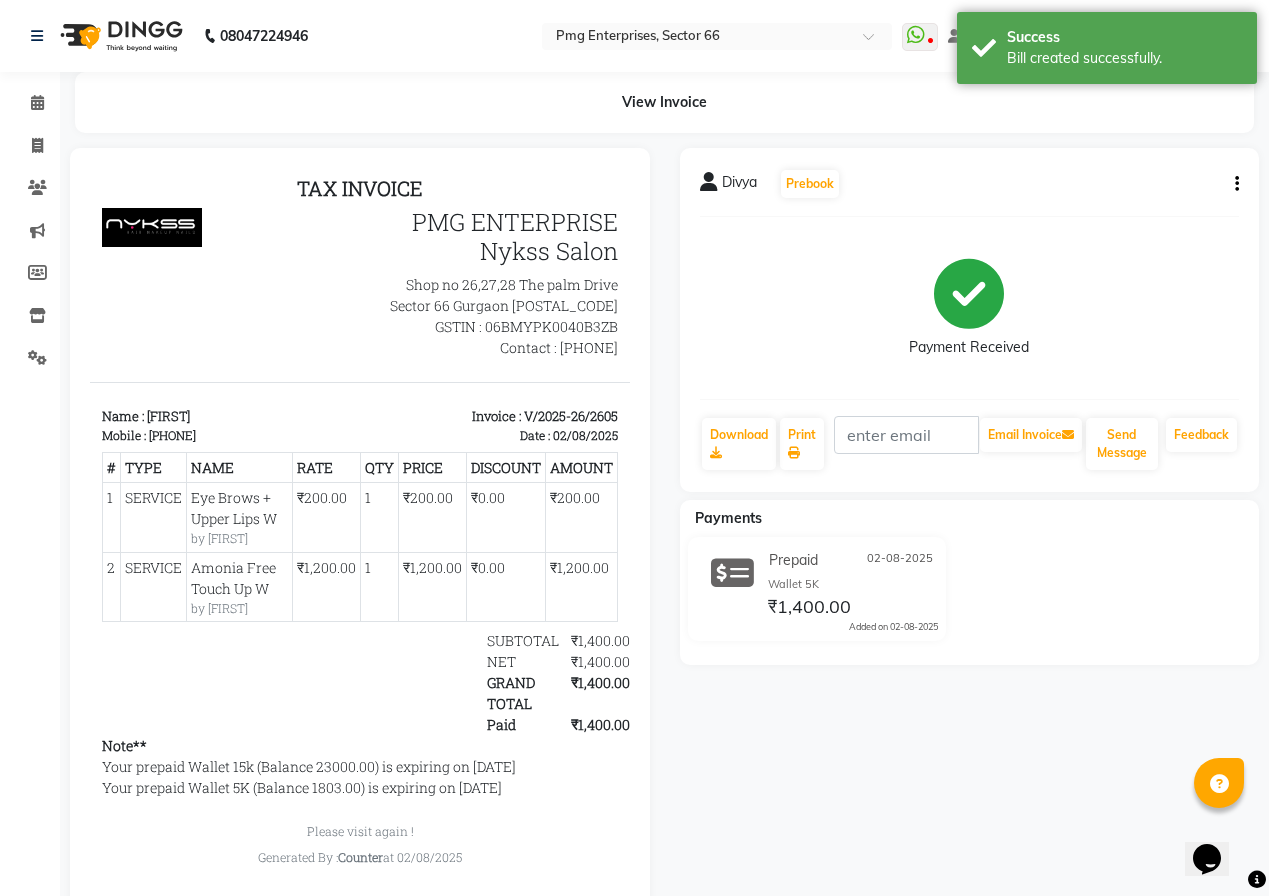 scroll, scrollTop: 0, scrollLeft: 0, axis: both 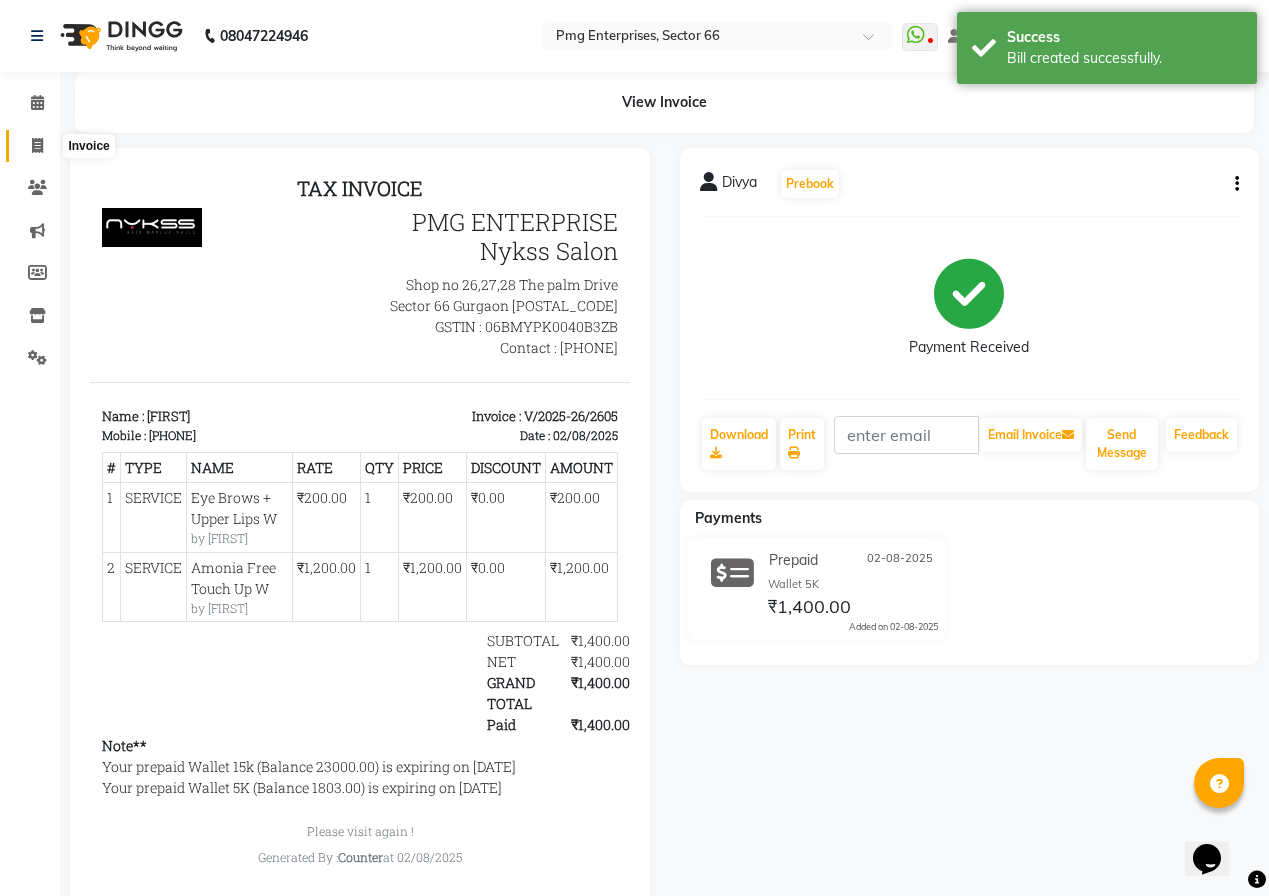 click 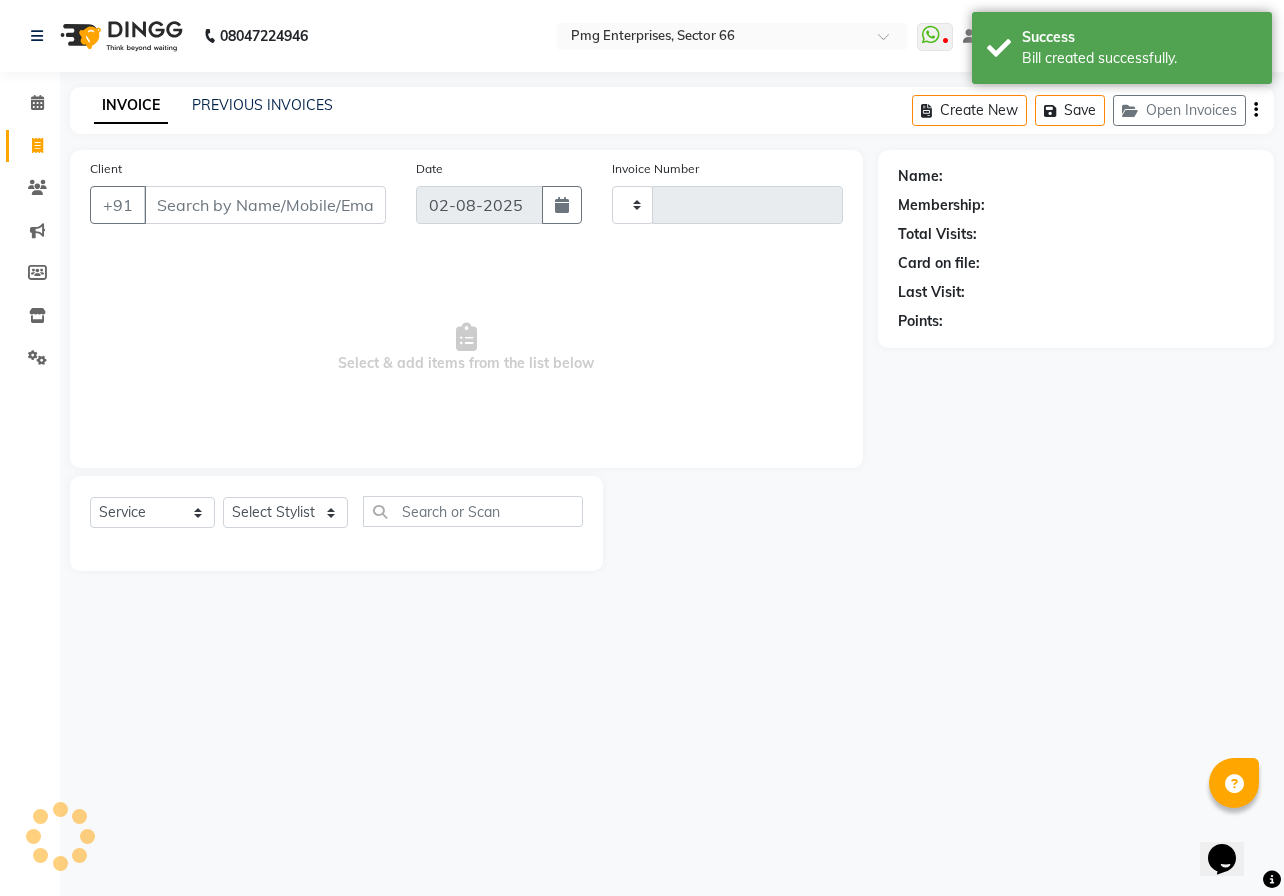type on "2606" 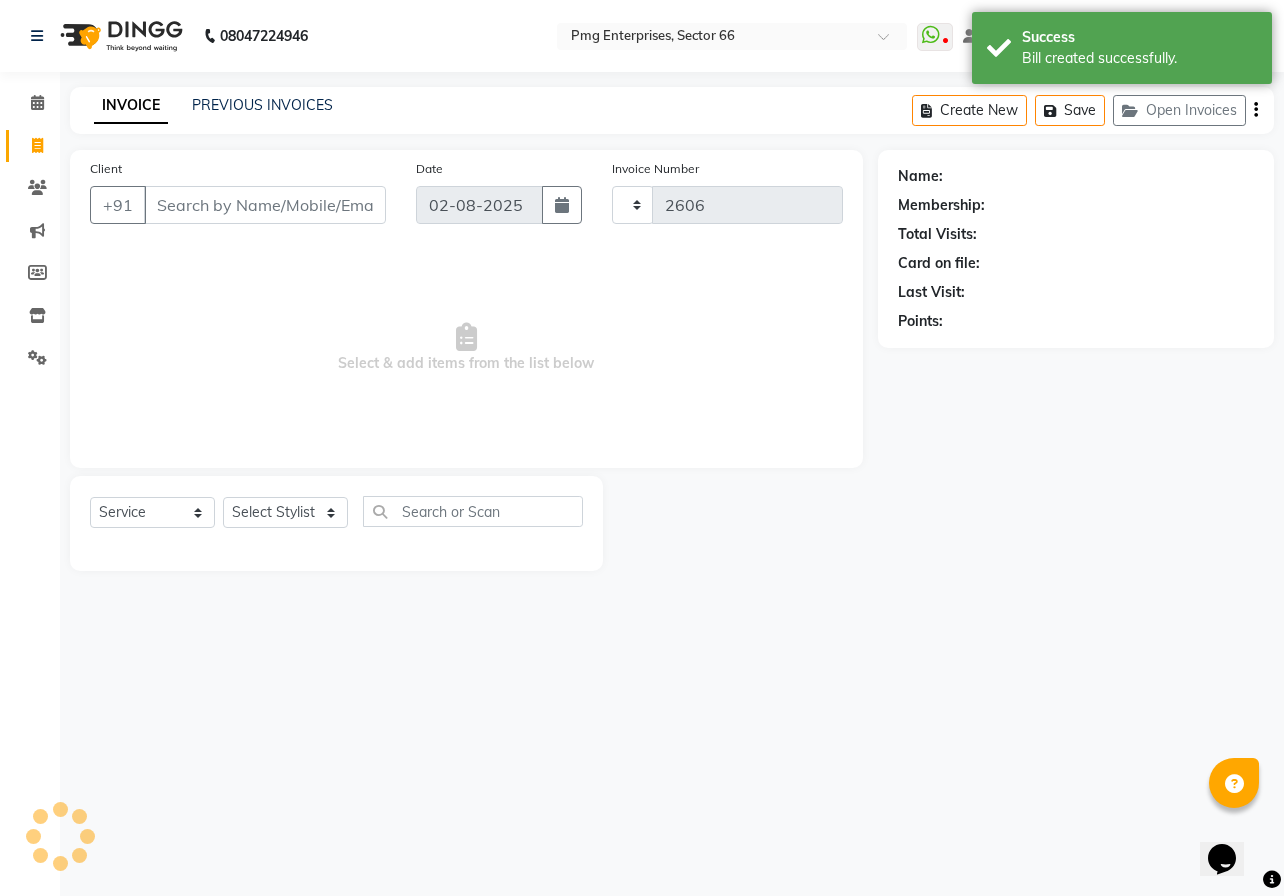 select on "889" 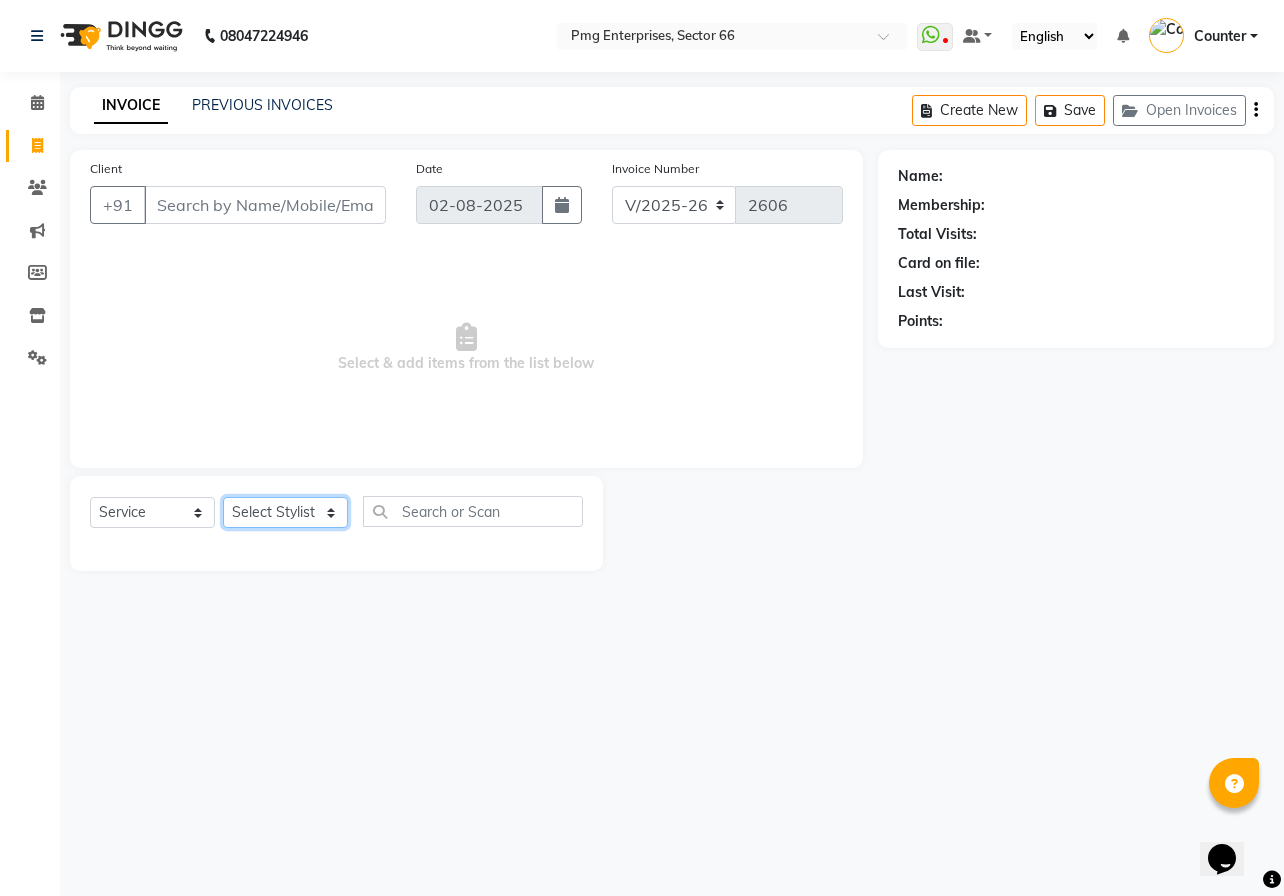 click on "Select Stylist [FIRST] [LAST] Counter [FIRST] [LAST] [FIRST] [LAST] [FIRST] [LAST] [FIRST] [LAST]" 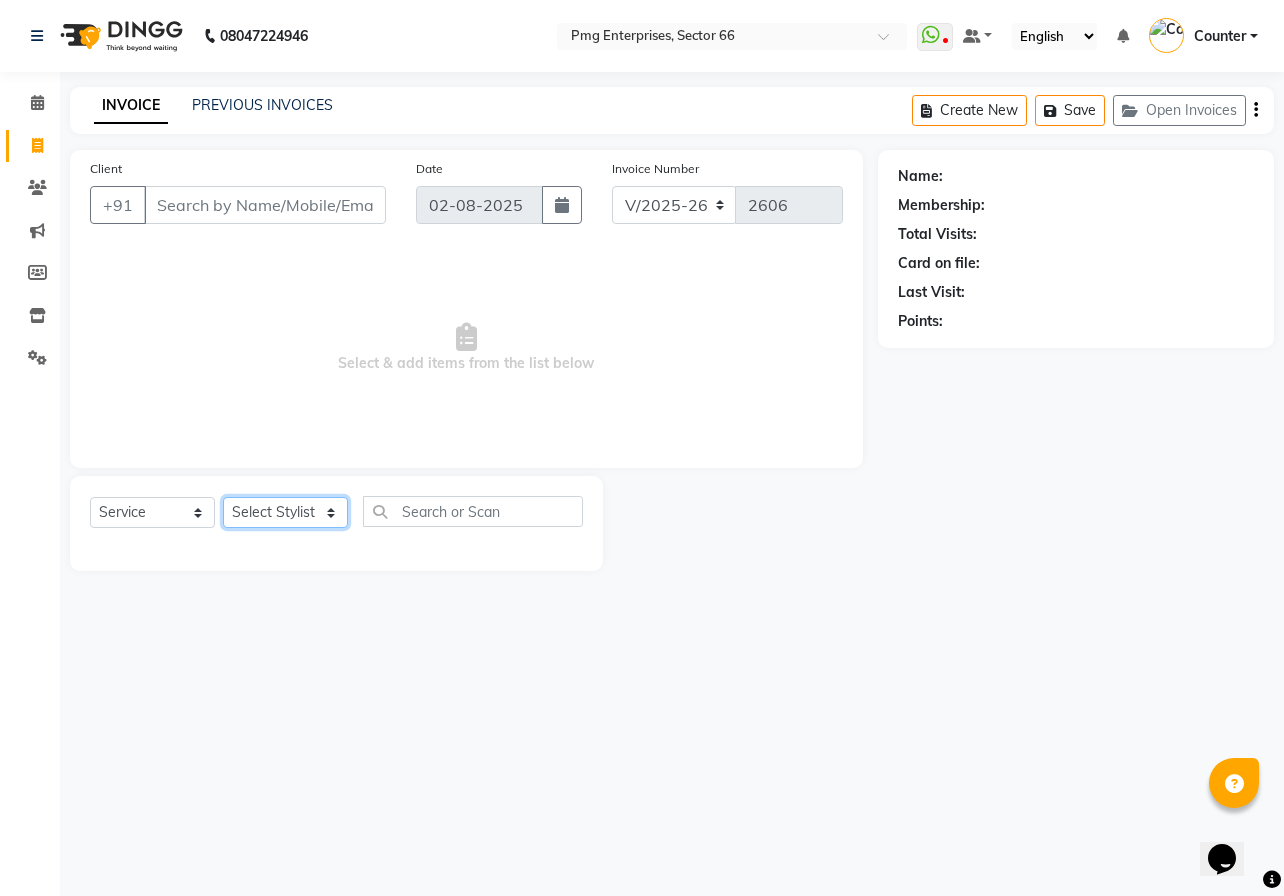 select on "52446" 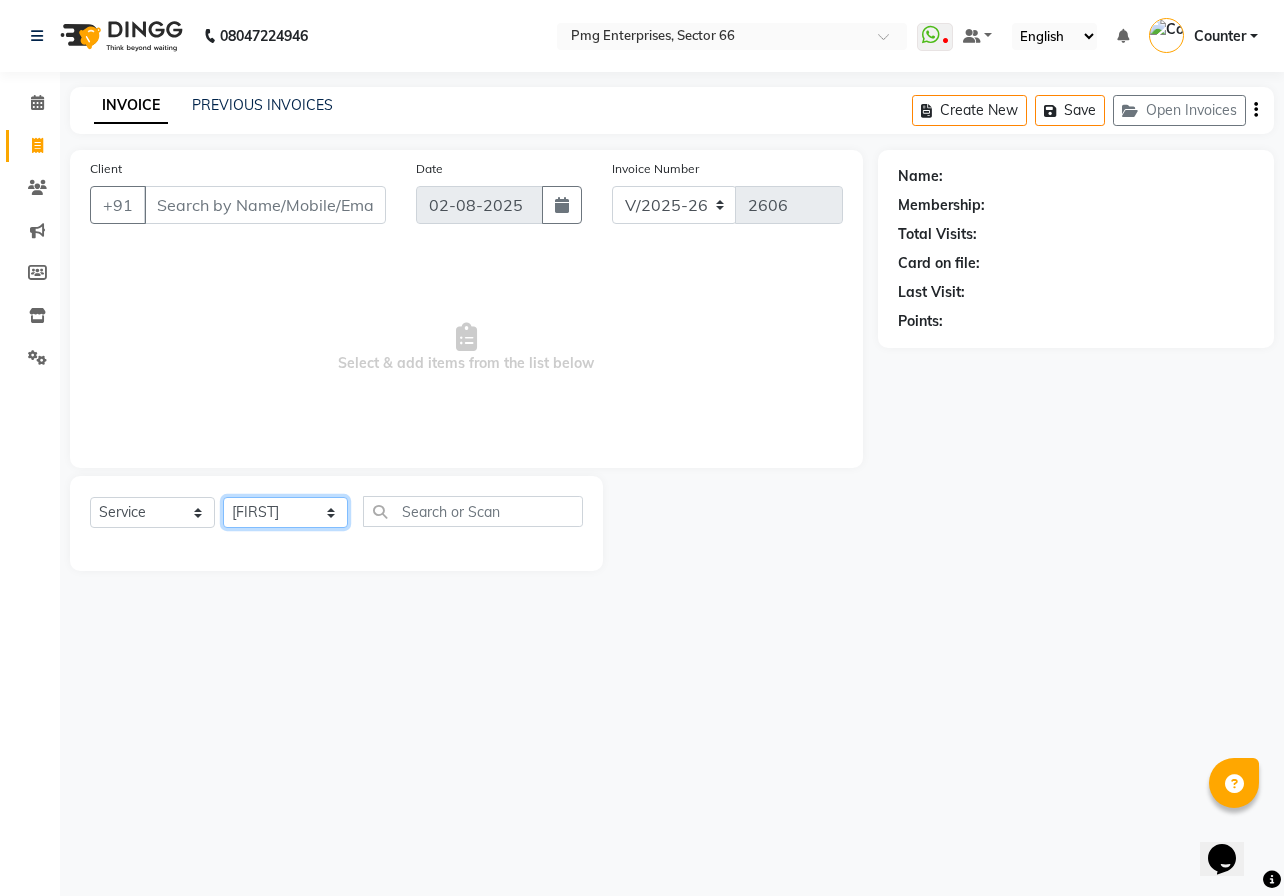 click on "Select Stylist [FIRST] [LAST] Counter [FIRST] [LAST] [FIRST] [LAST] [FIRST] [LAST] [FIRST] [LAST]" 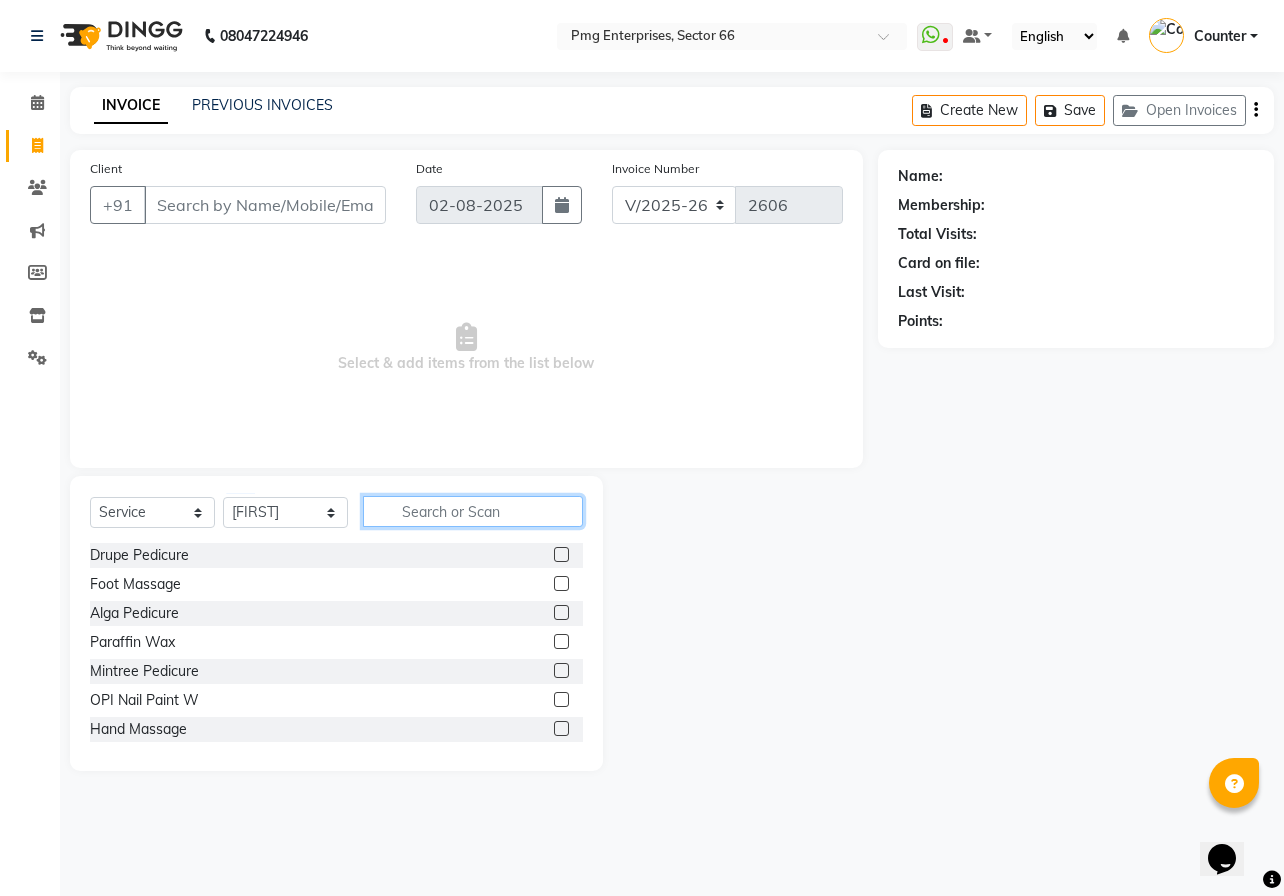click 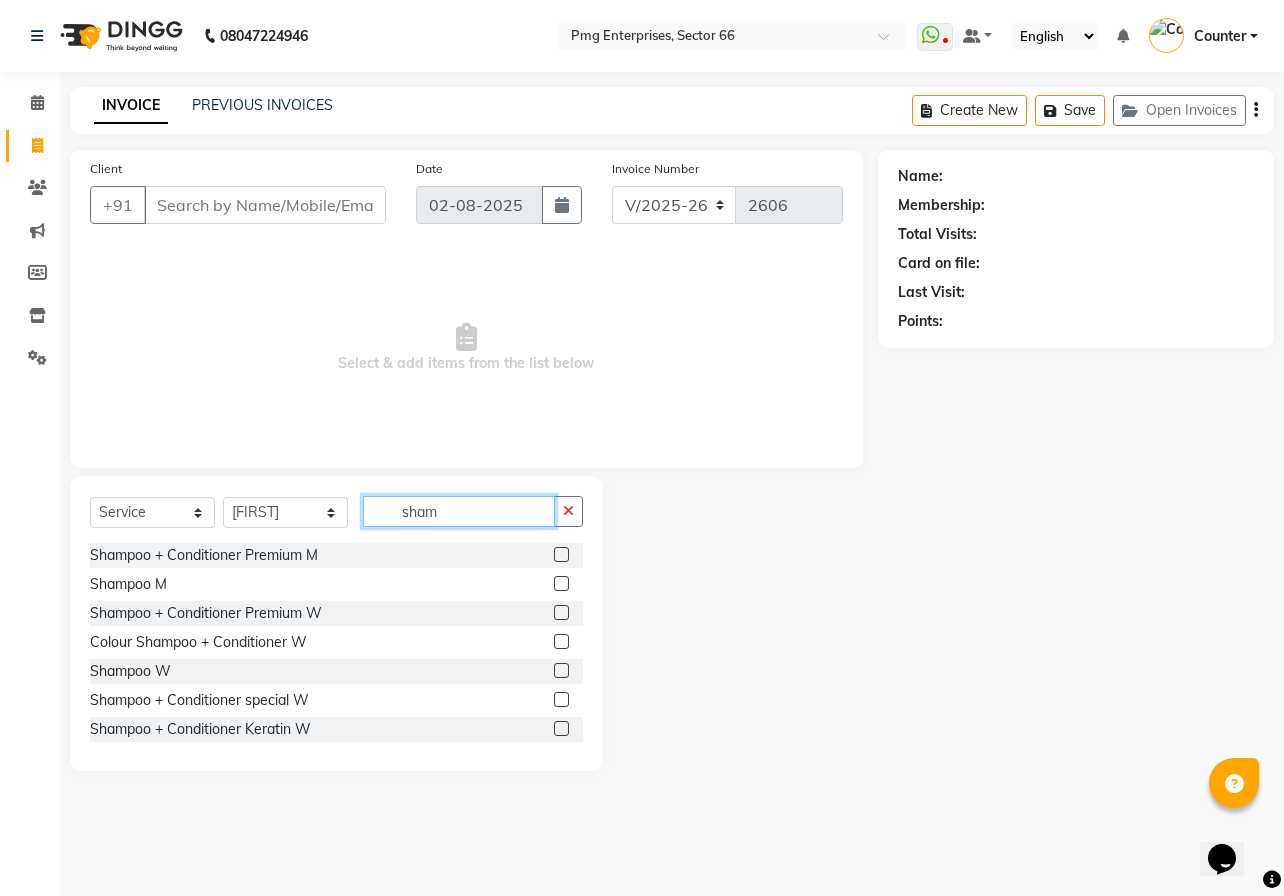 type on "sham" 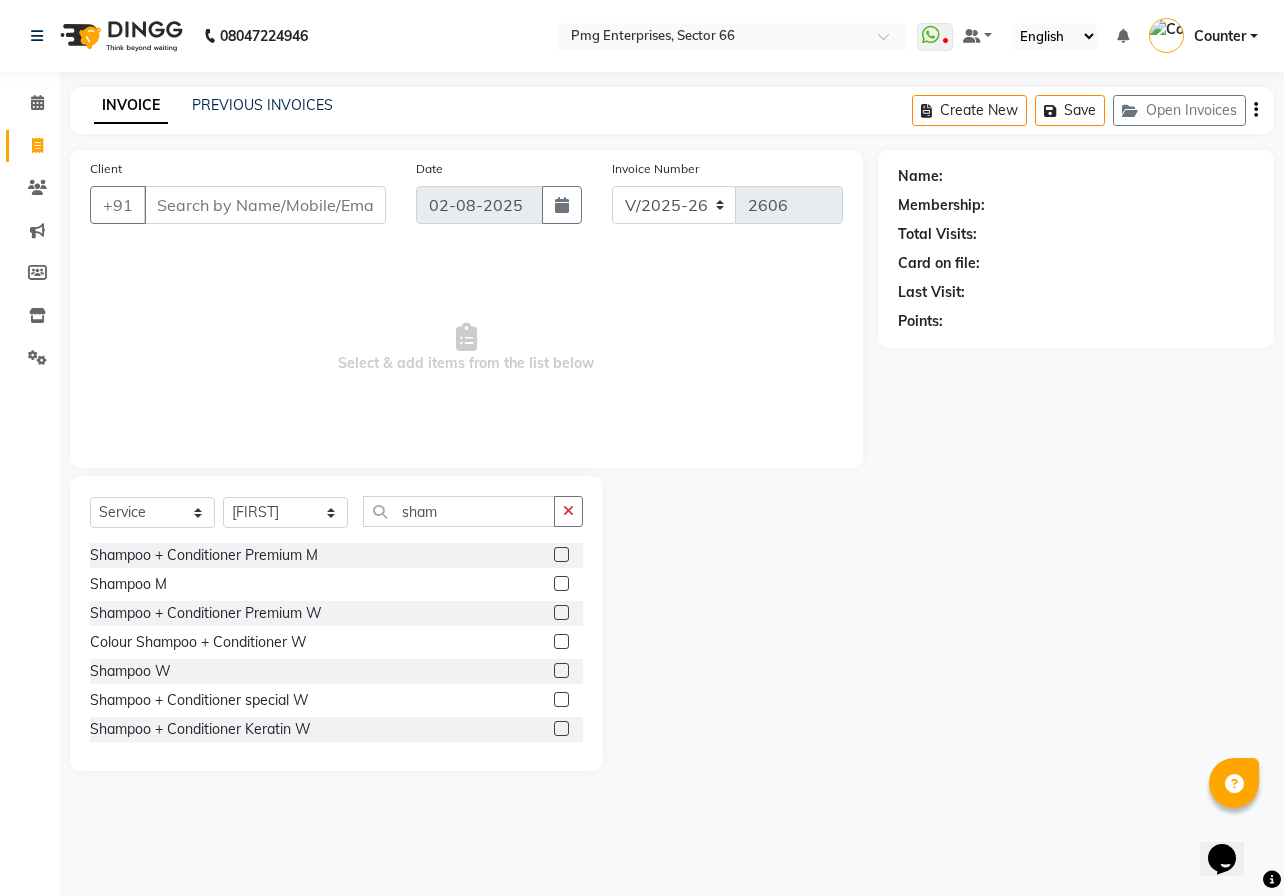 click 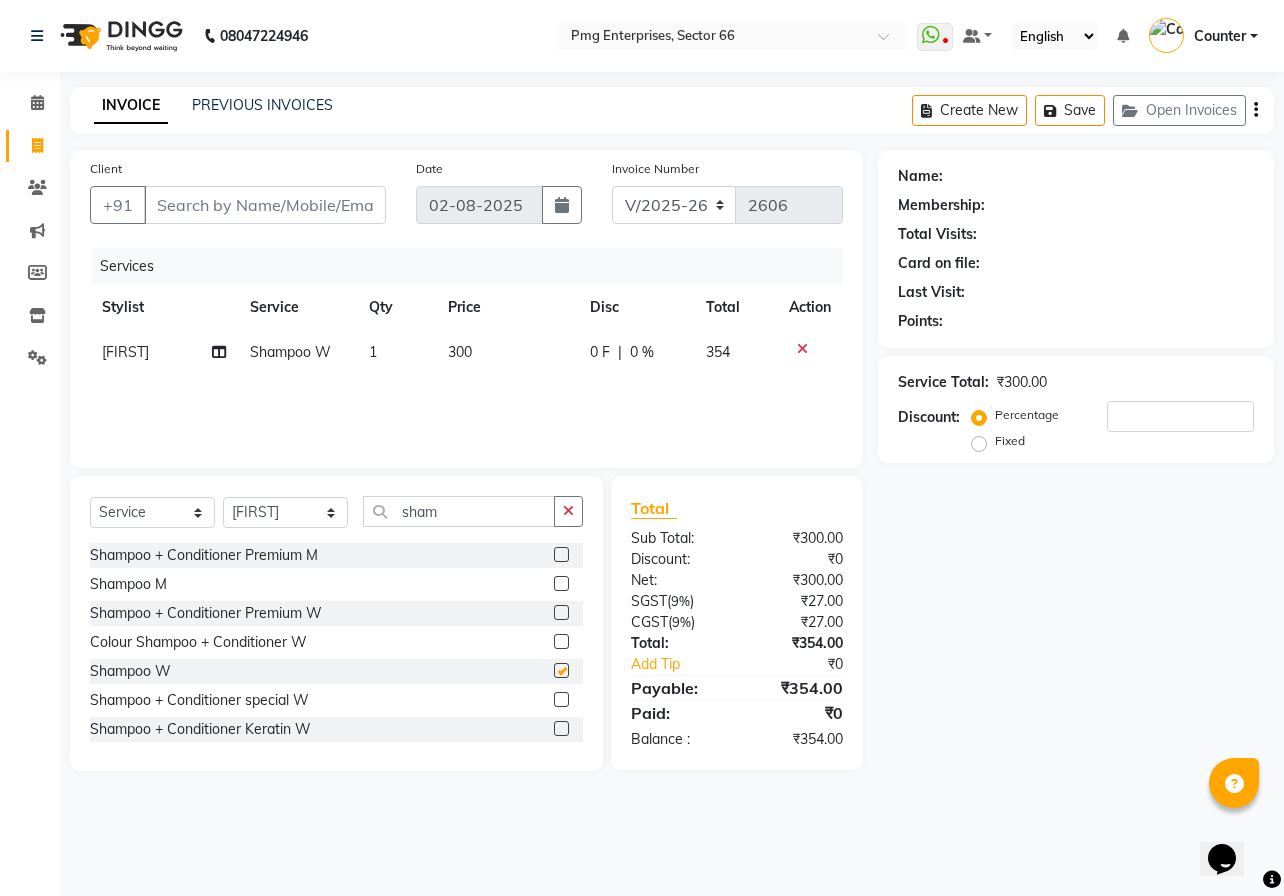 checkbox on "false" 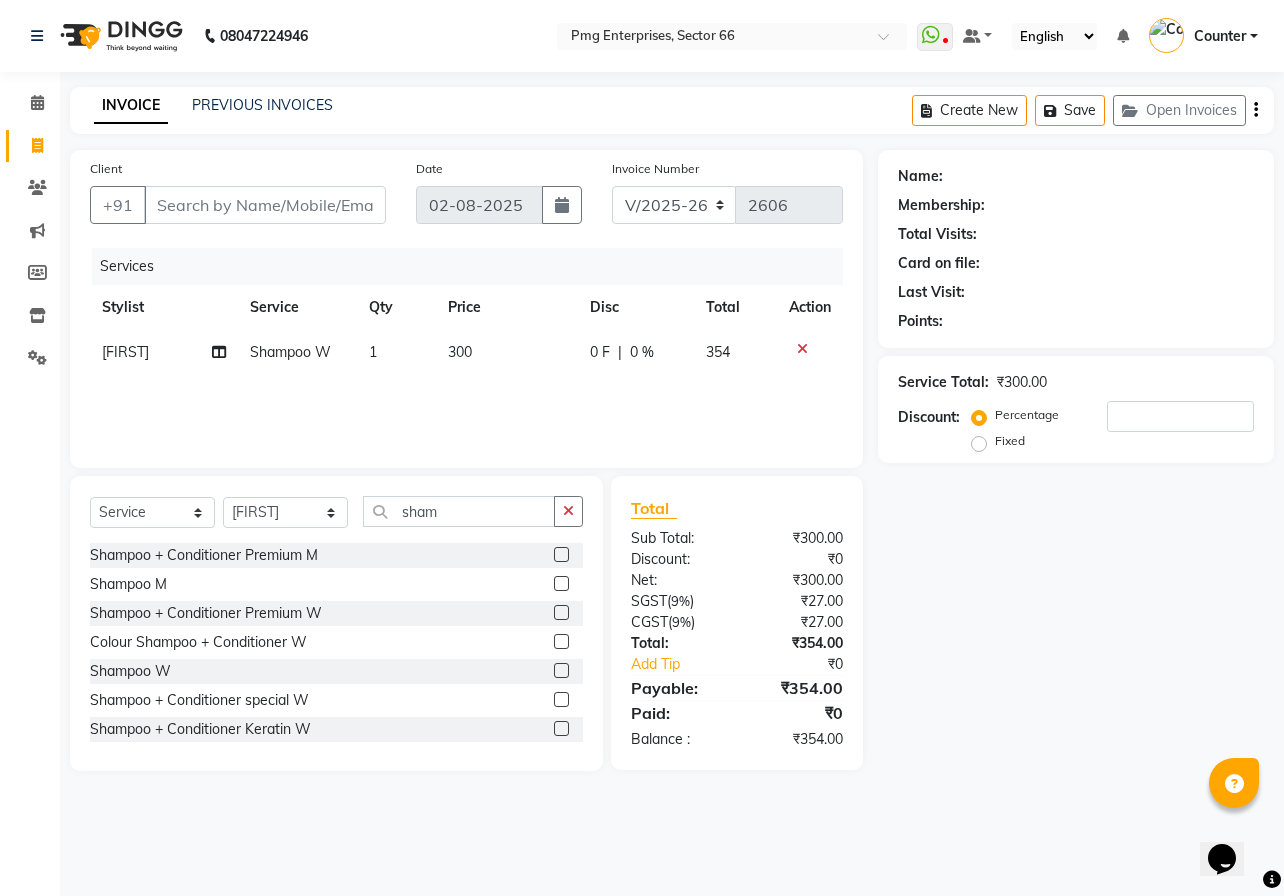 click on "300" 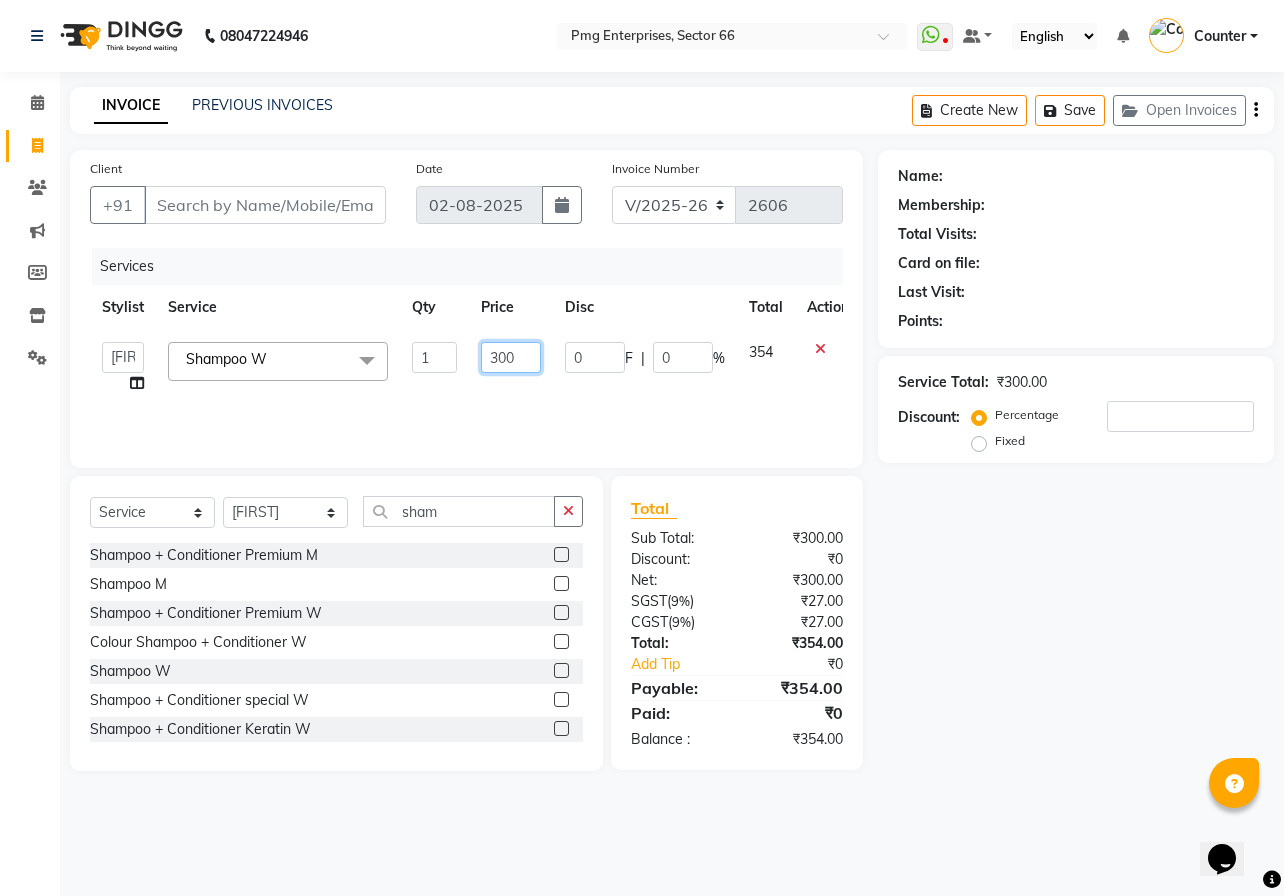 click on "300" 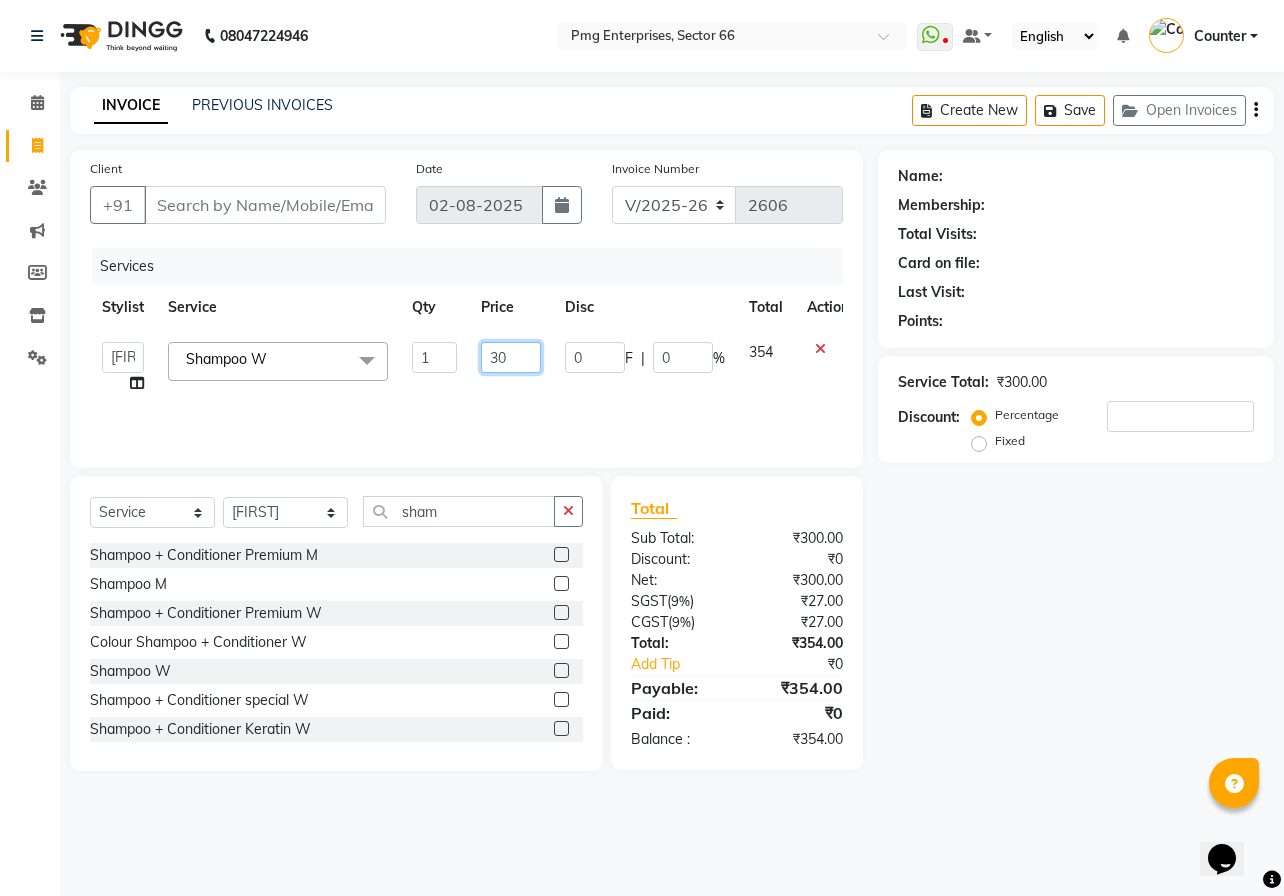 type on "3" 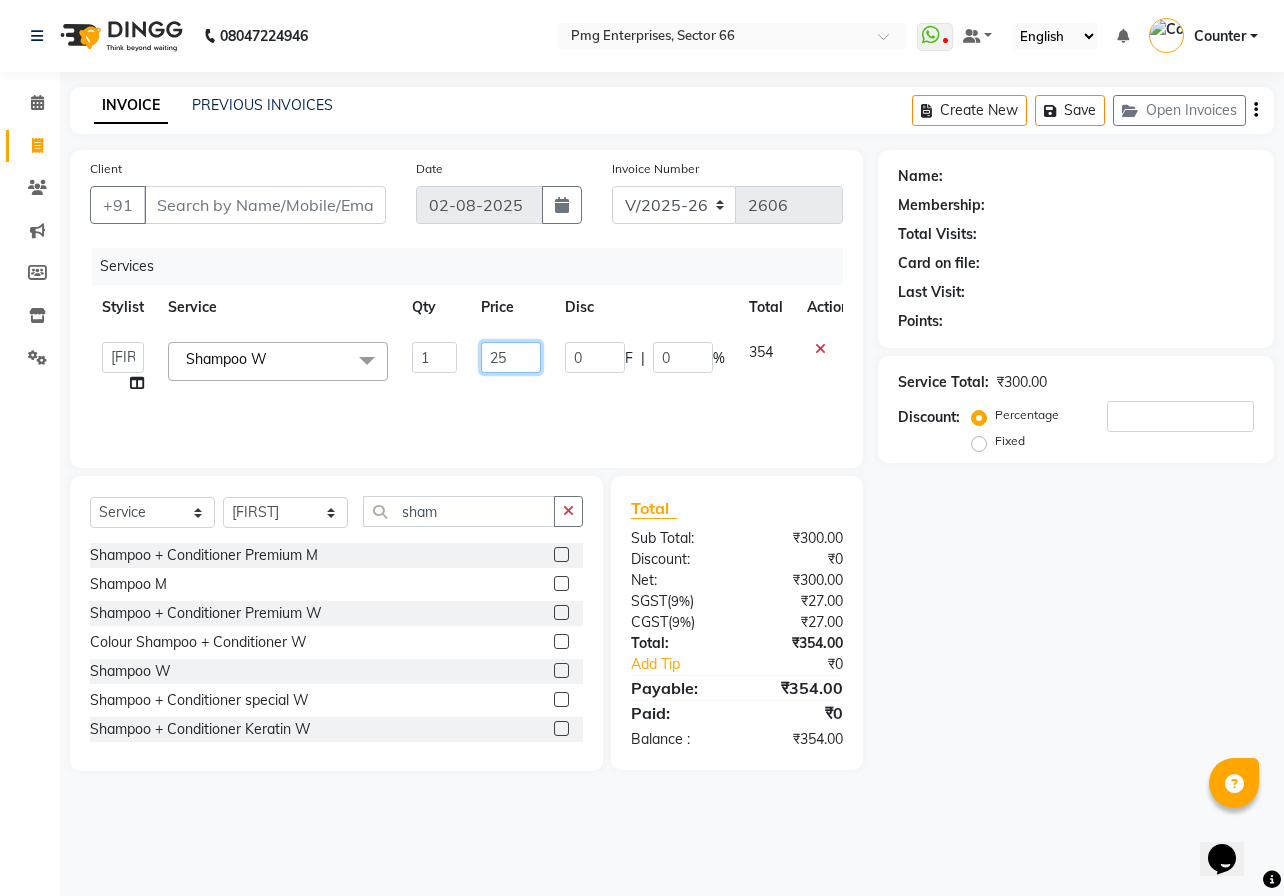 type on "250" 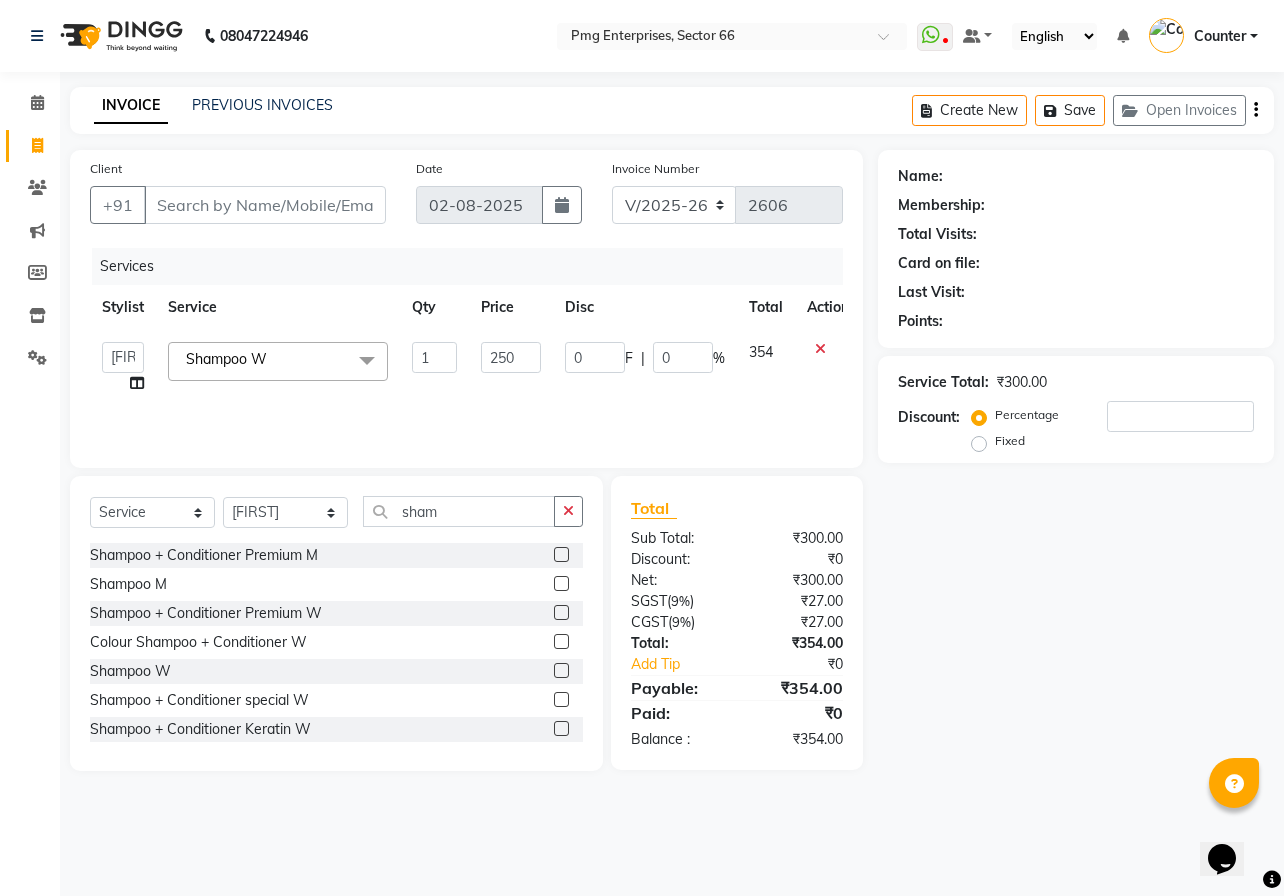click on "Services Stylist Service Qty Price Disc Total Action  Ashish Kashyap   Counter   dinesh   Jackson   Javed   Jitender   Manisha   Ragini  Shampoo W  x Drupe Pedicure Foot Massage Alga Pedicure Paraffin Wax Mintree Pedicure OPI Nail Paint W Hand Massage Nail Cut & Filing Pedi Pie Pedicure La Vivo Manicure La Vivo Pedicure Drupe Manicure Nail Paint W Pedi Pie Manicure Mintree Manicure Alga Manicure Nanoplastia Treatment Hair Doo Full Leg D Tan Full Hand D Tan Body Trimming Front Body Trimming Back M others Shampoo + Conditioner Premium M Amonia Free Touch Up M Moisture Therapy M Perming M Smoothening / Rebonding M Keratin M Hair Styling M Beard Colour Shave Beard Styling Highlights M Hair Cut M Touch Up M Shampoo M Hair Cut & Beard M Hair Cut & Shave All men hair treatment BC FibreClinix M Mundan Front Bleach W Full Body Bleach W Premium Face Bleach W Face Bleach W Back Bleach W Legs Bleach W Feet Bleach W Arms Bleach W Eyebrows wax O3 Detan W Neque Sole W Detan W Chin Wax W Upper Lip W Chin W Eyebrows W 1499 1" 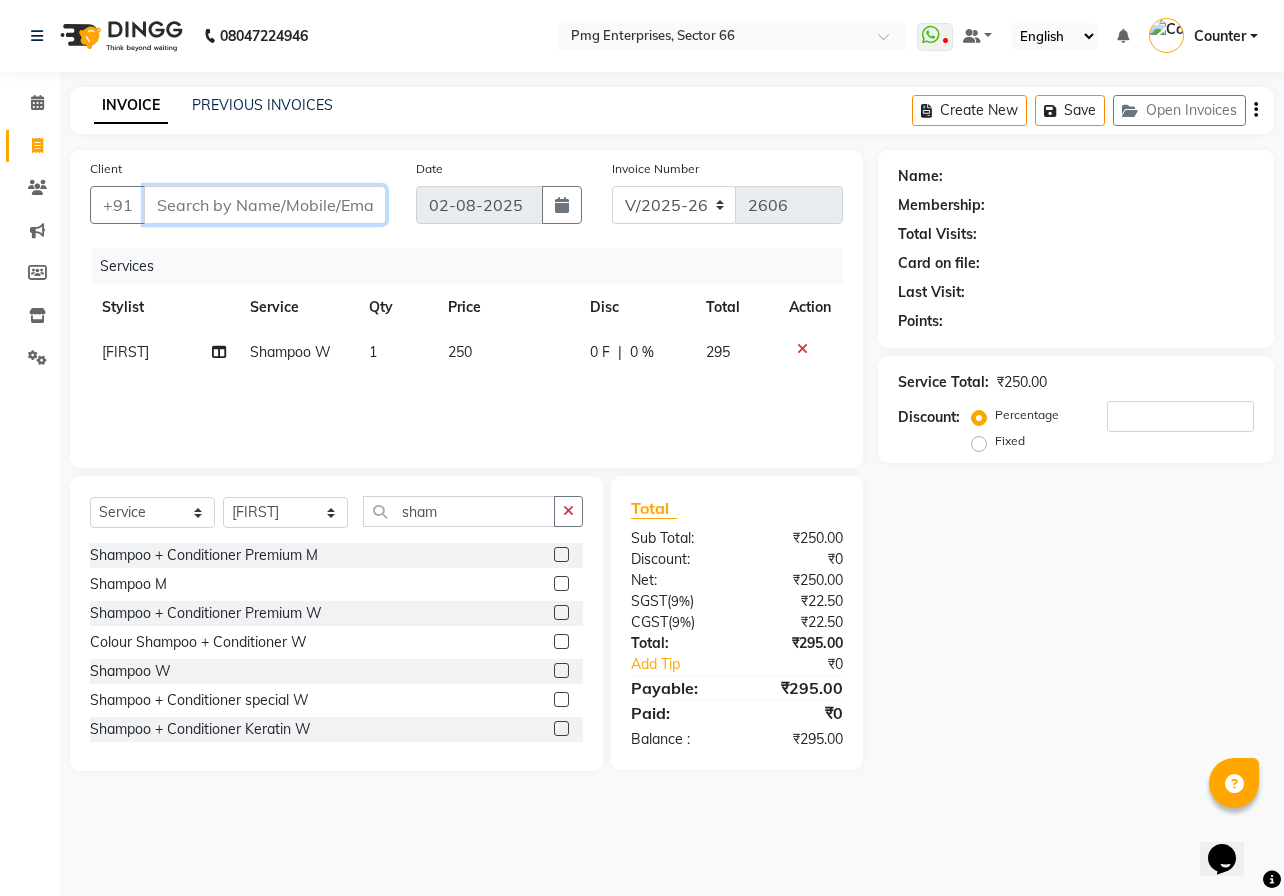 click on "Client" at bounding box center (265, 205) 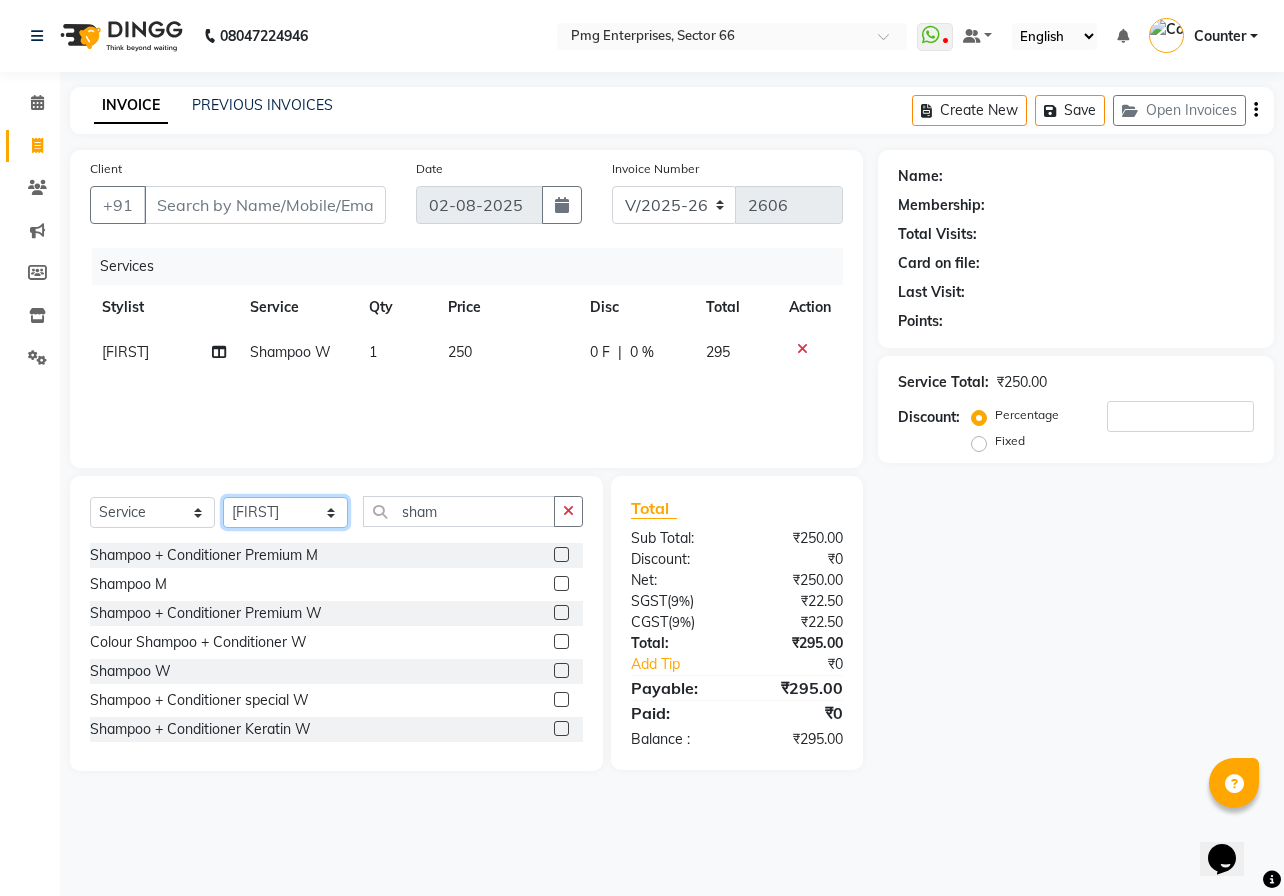 click on "Select Stylist [FIRST] [LAST] Counter [FIRST] [LAST] [FIRST] [LAST] [FIRST] [LAST] [FIRST] [LAST]" 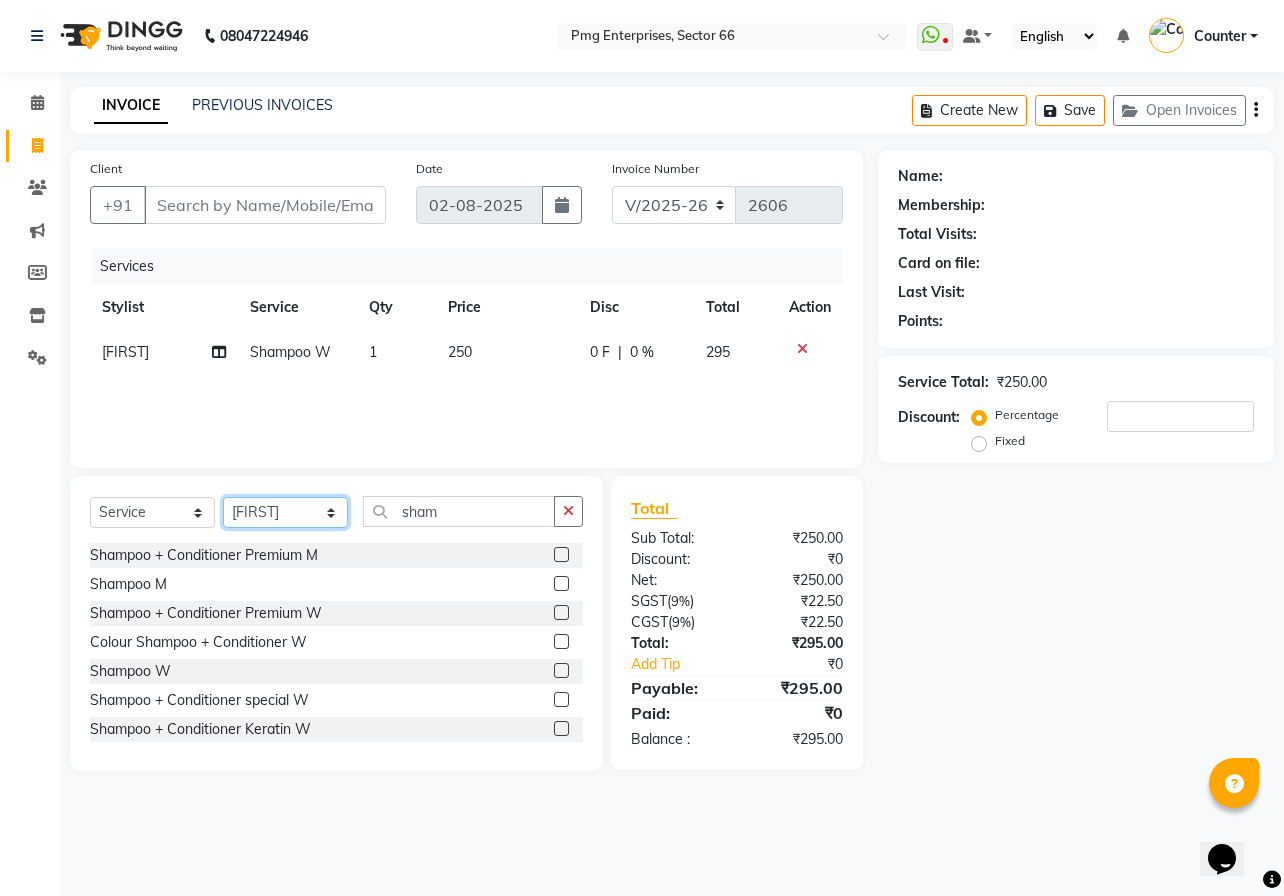 select on "14600" 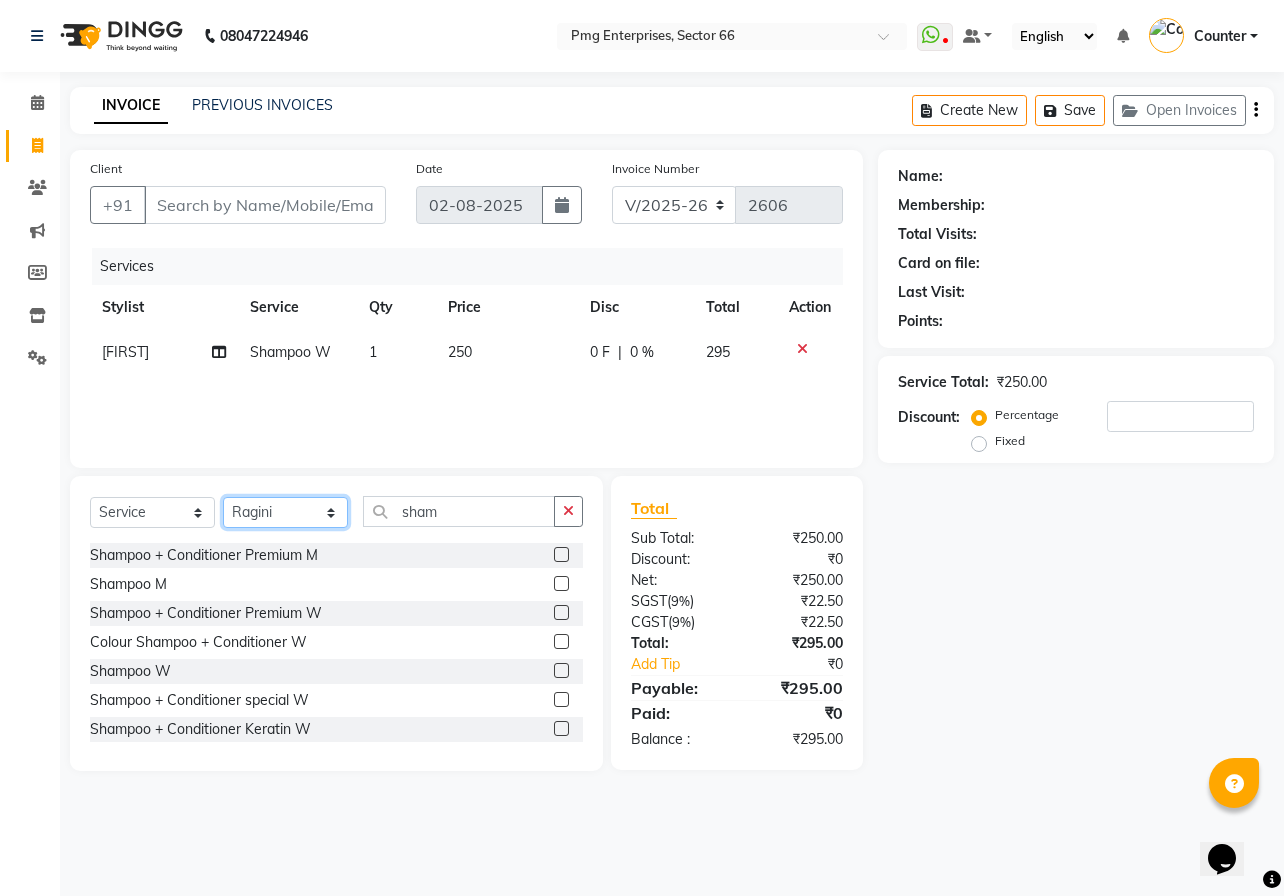 click on "Select Stylist [FIRST] [LAST] Counter [FIRST] [LAST] [FIRST] [LAST] [FIRST] [LAST] [FIRST] [LAST]" 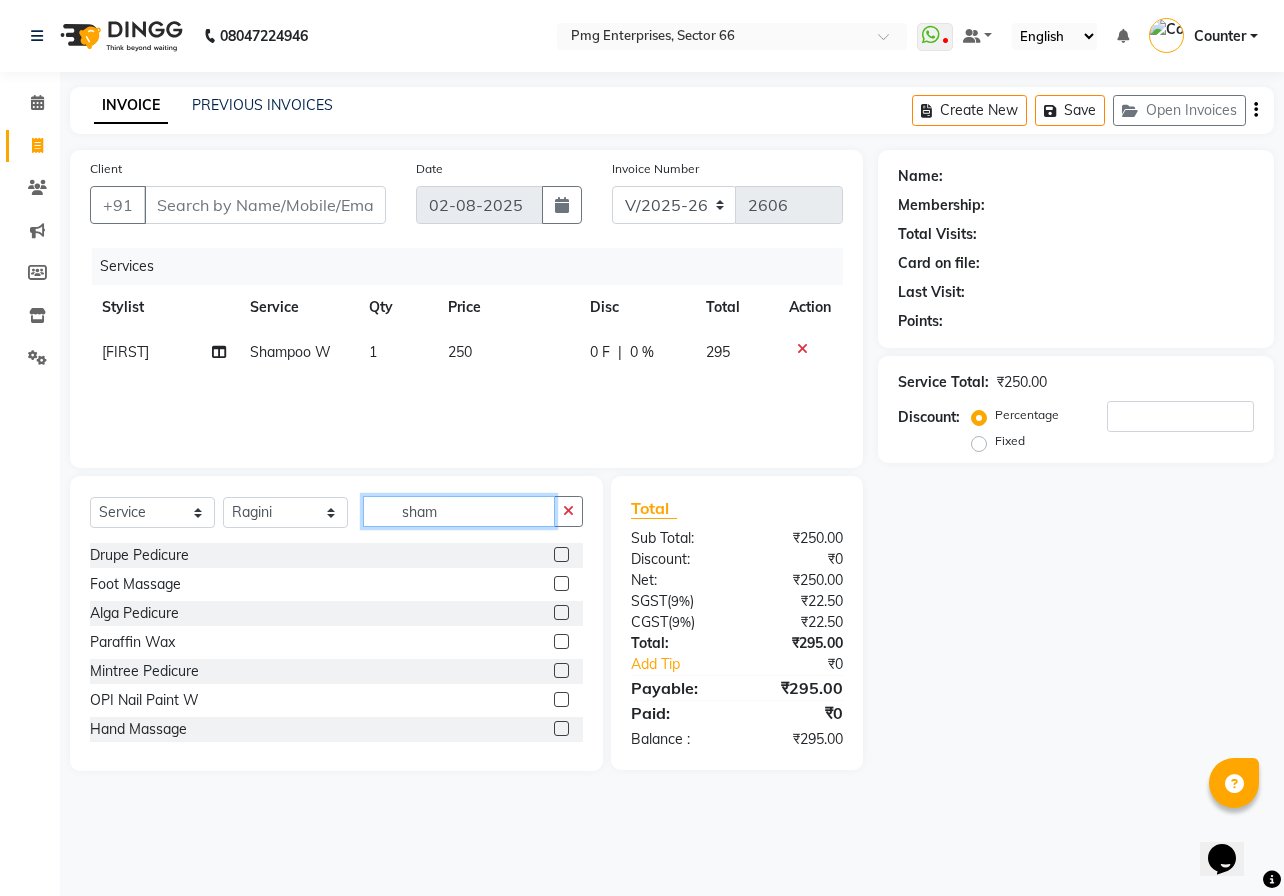 click on "sham" 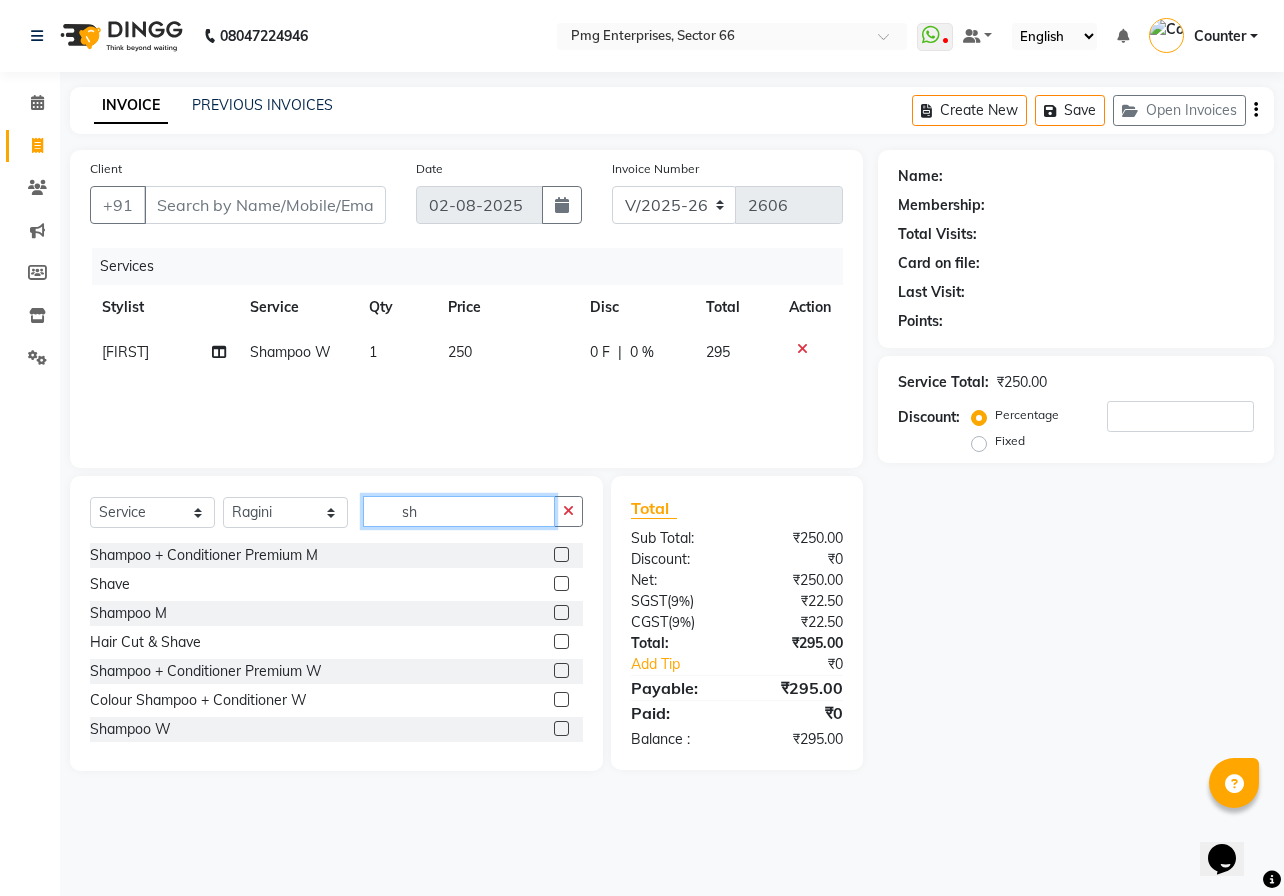 type on "s" 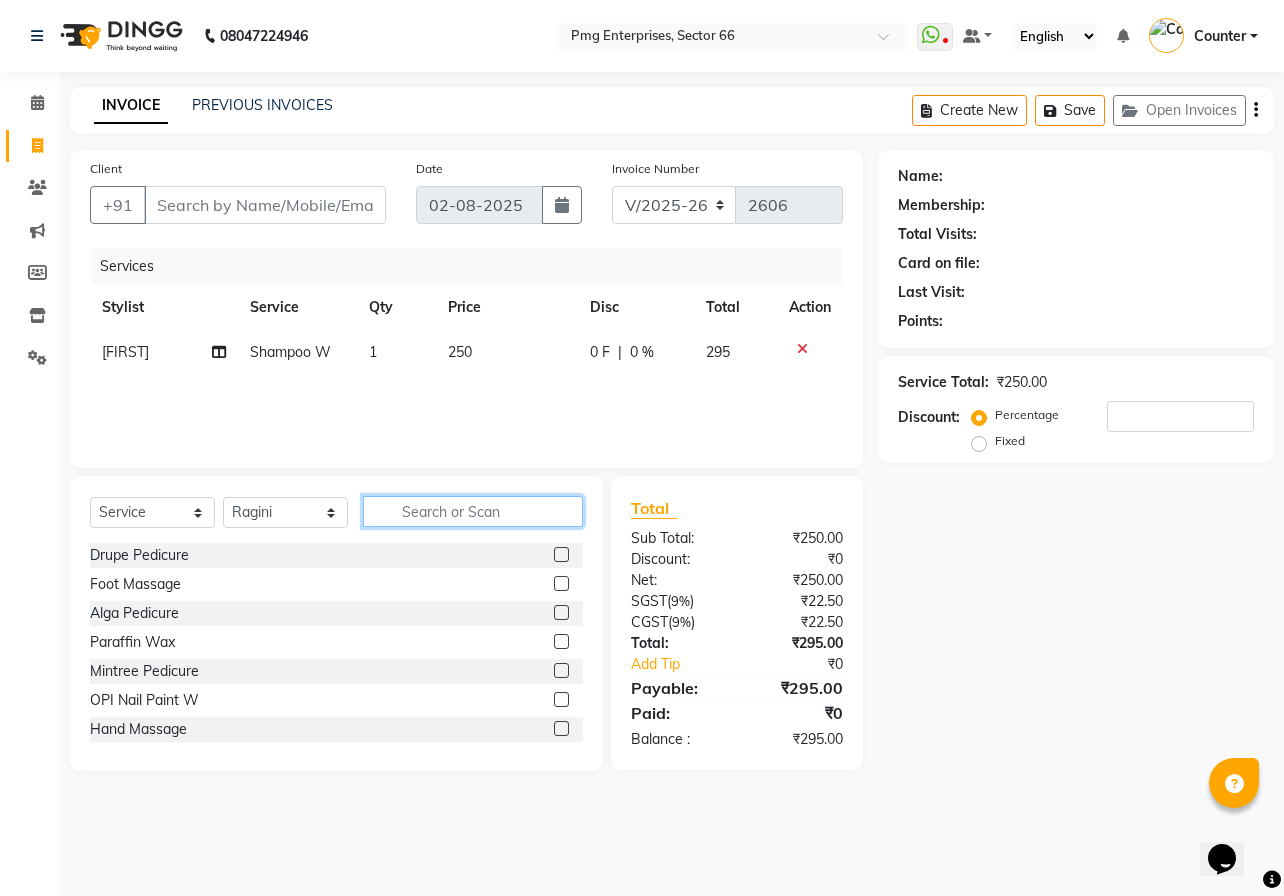 type on "r" 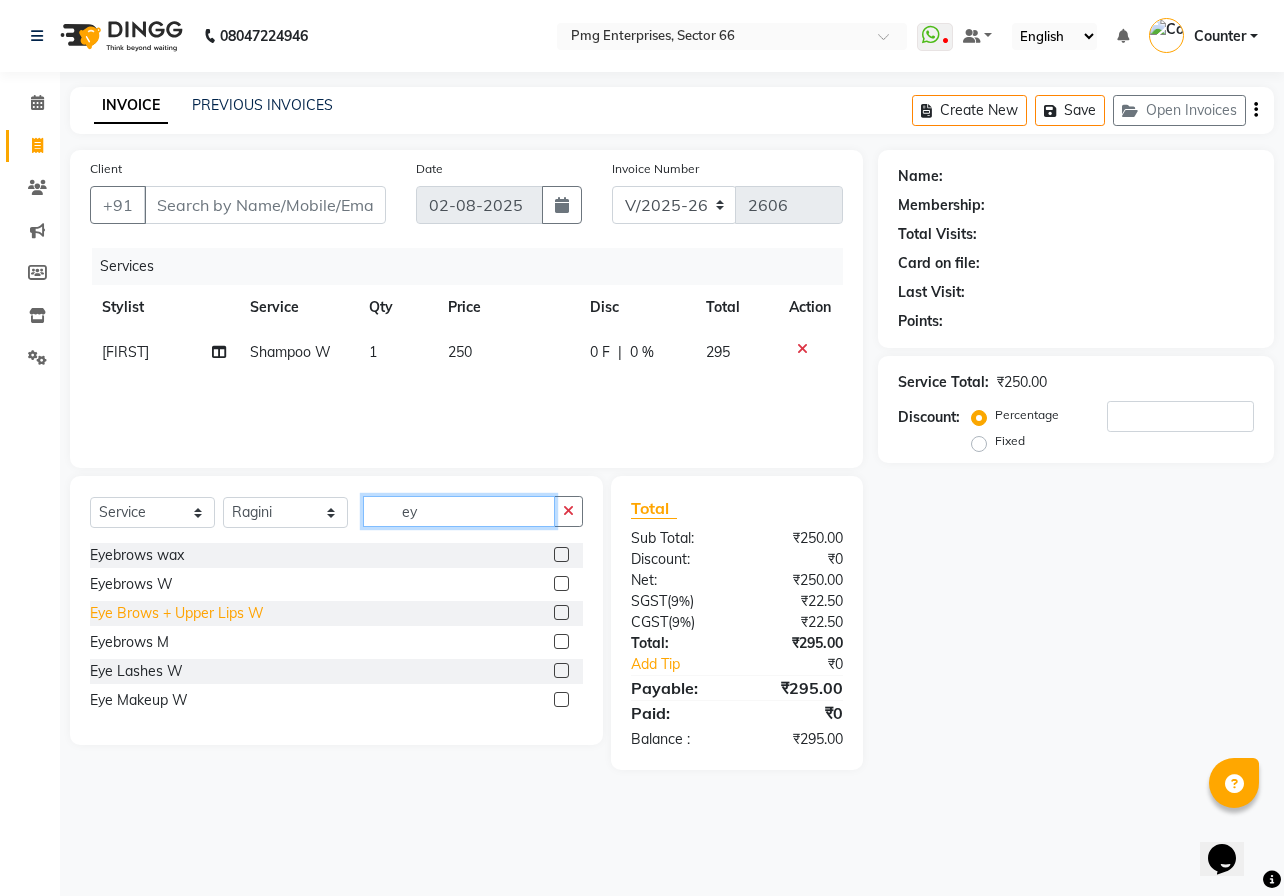 type on "ey" 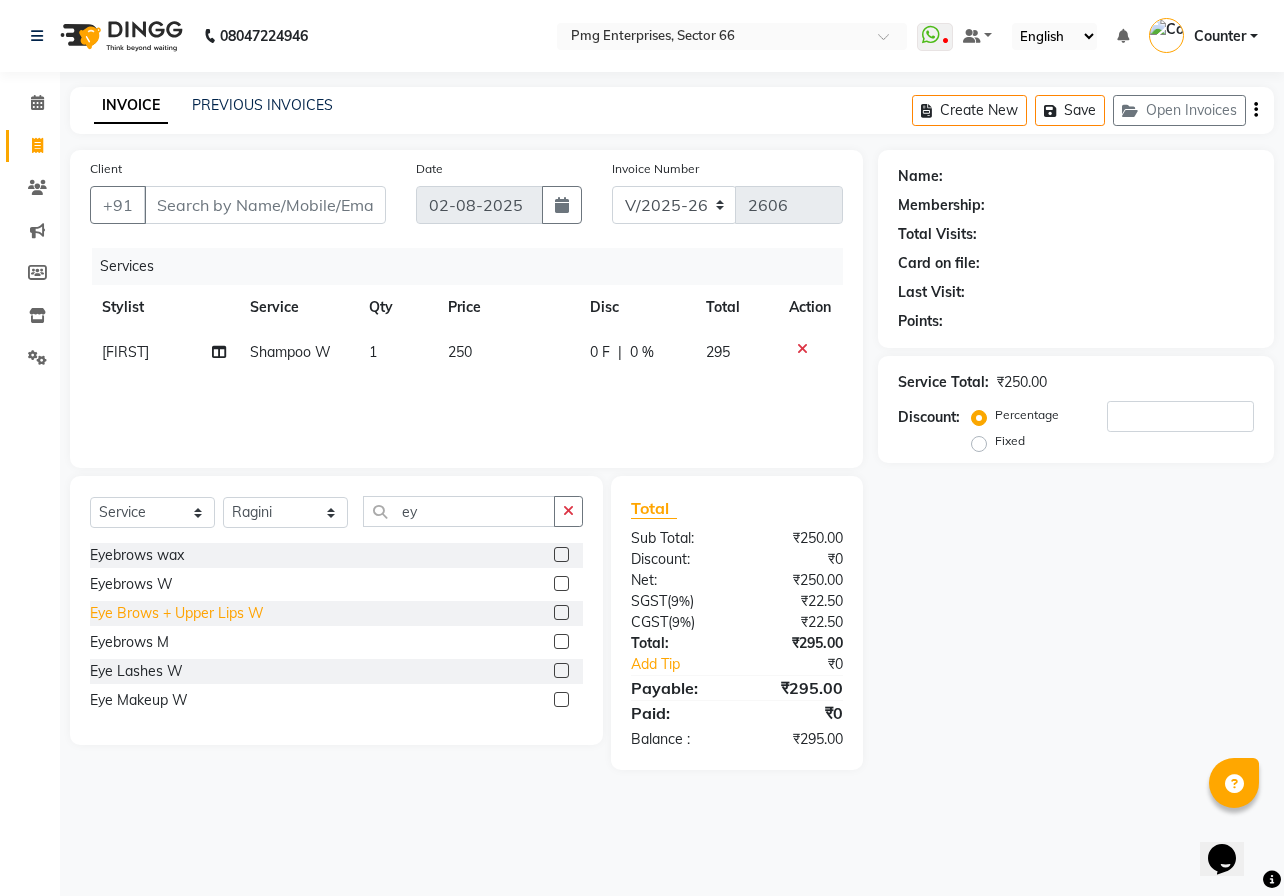 click on "Eye Brows + Upper Lips W" 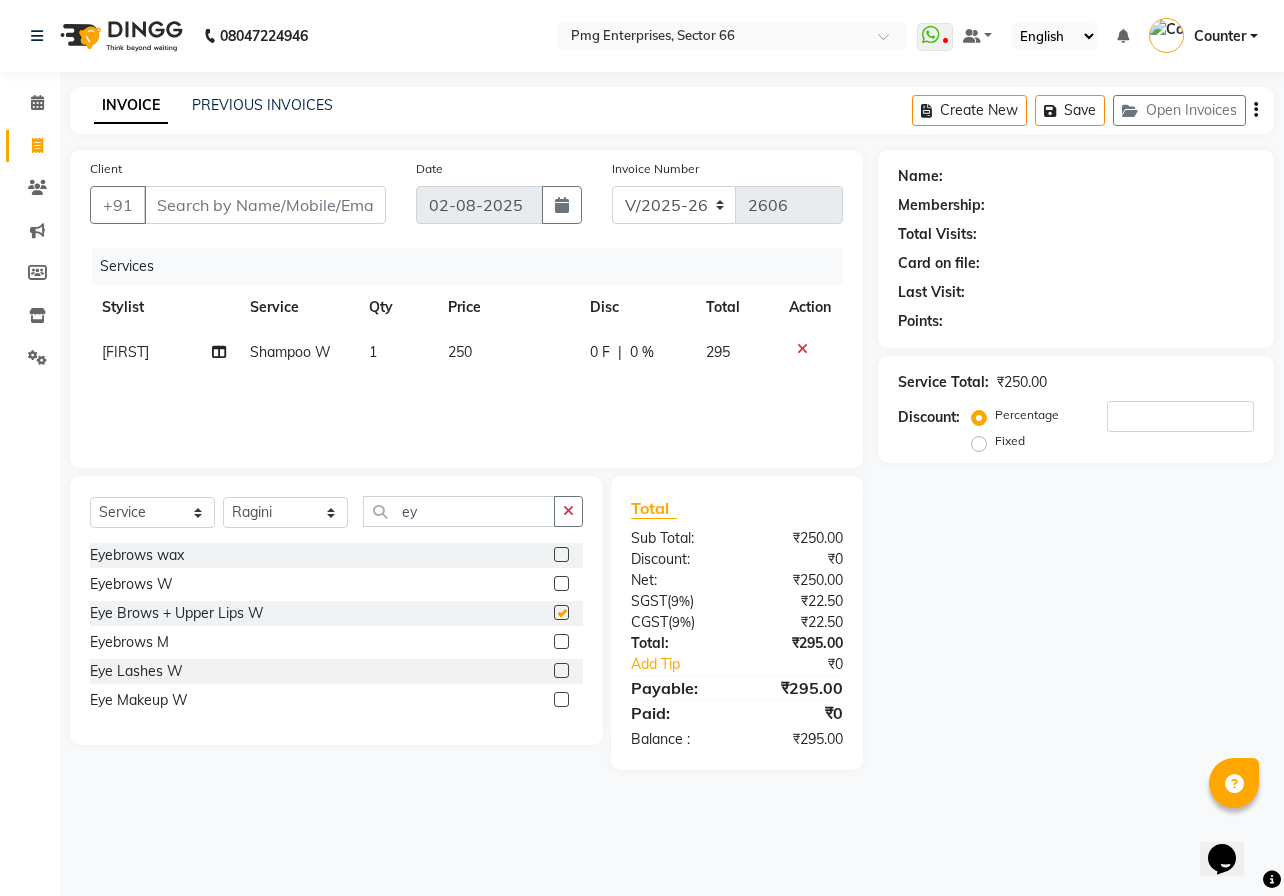 checkbox on "false" 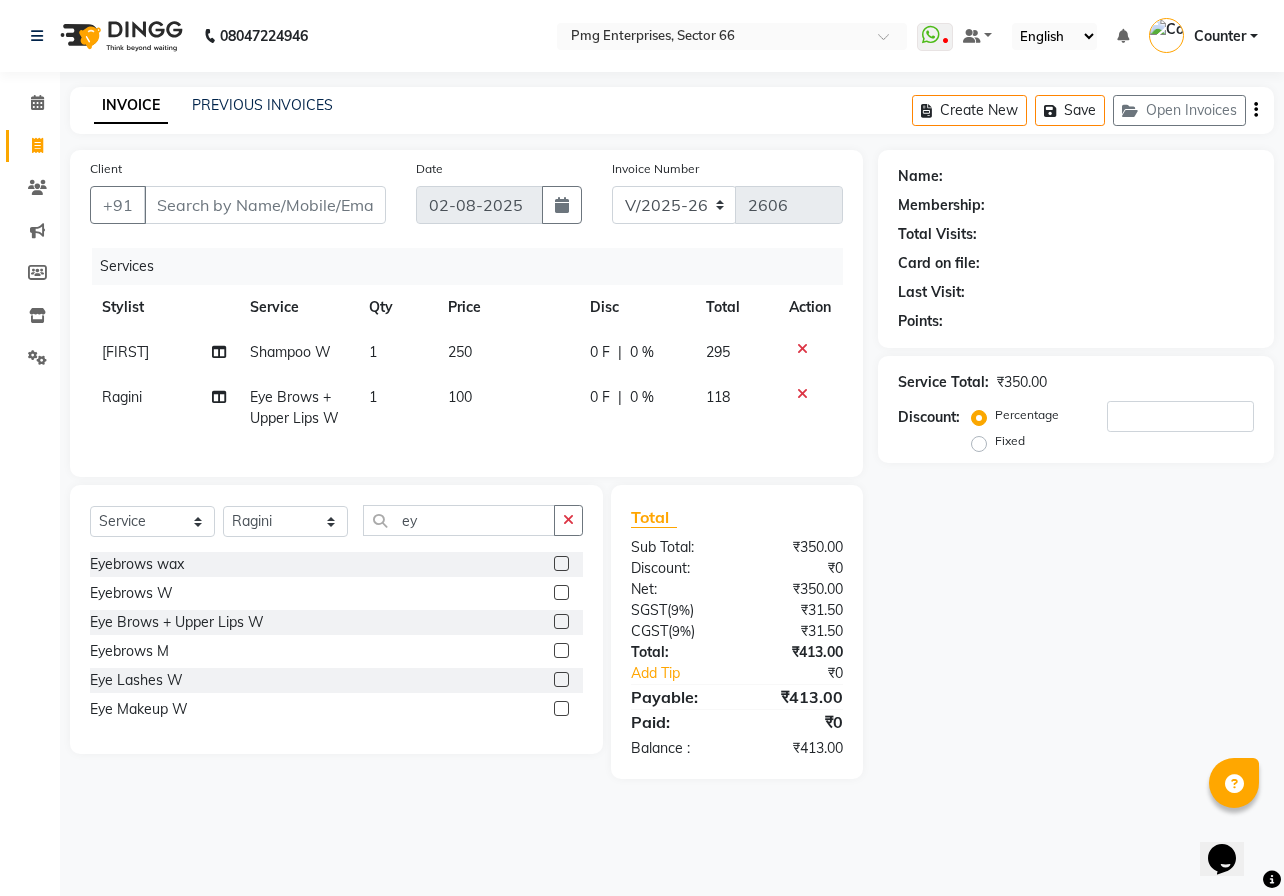 click on "100" 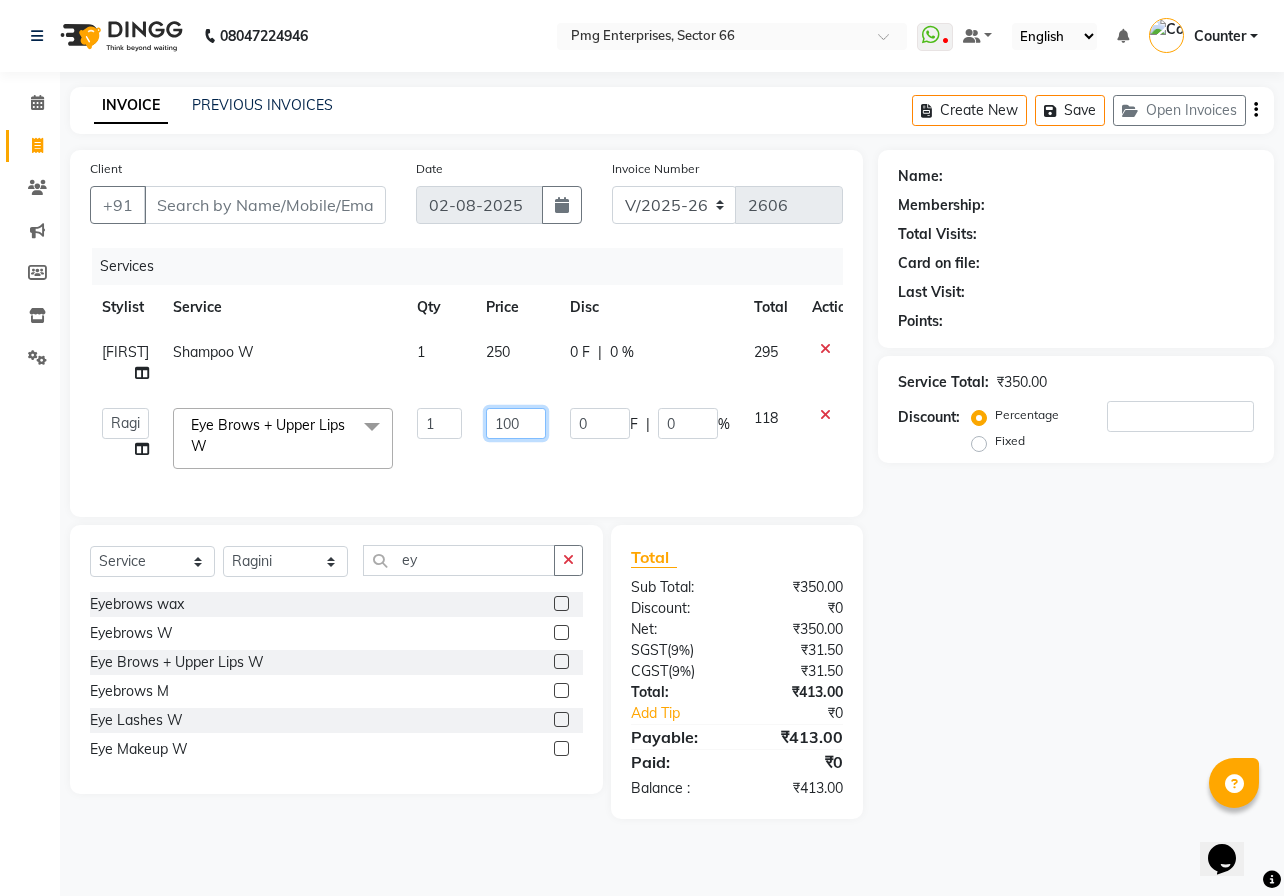 click on "100" 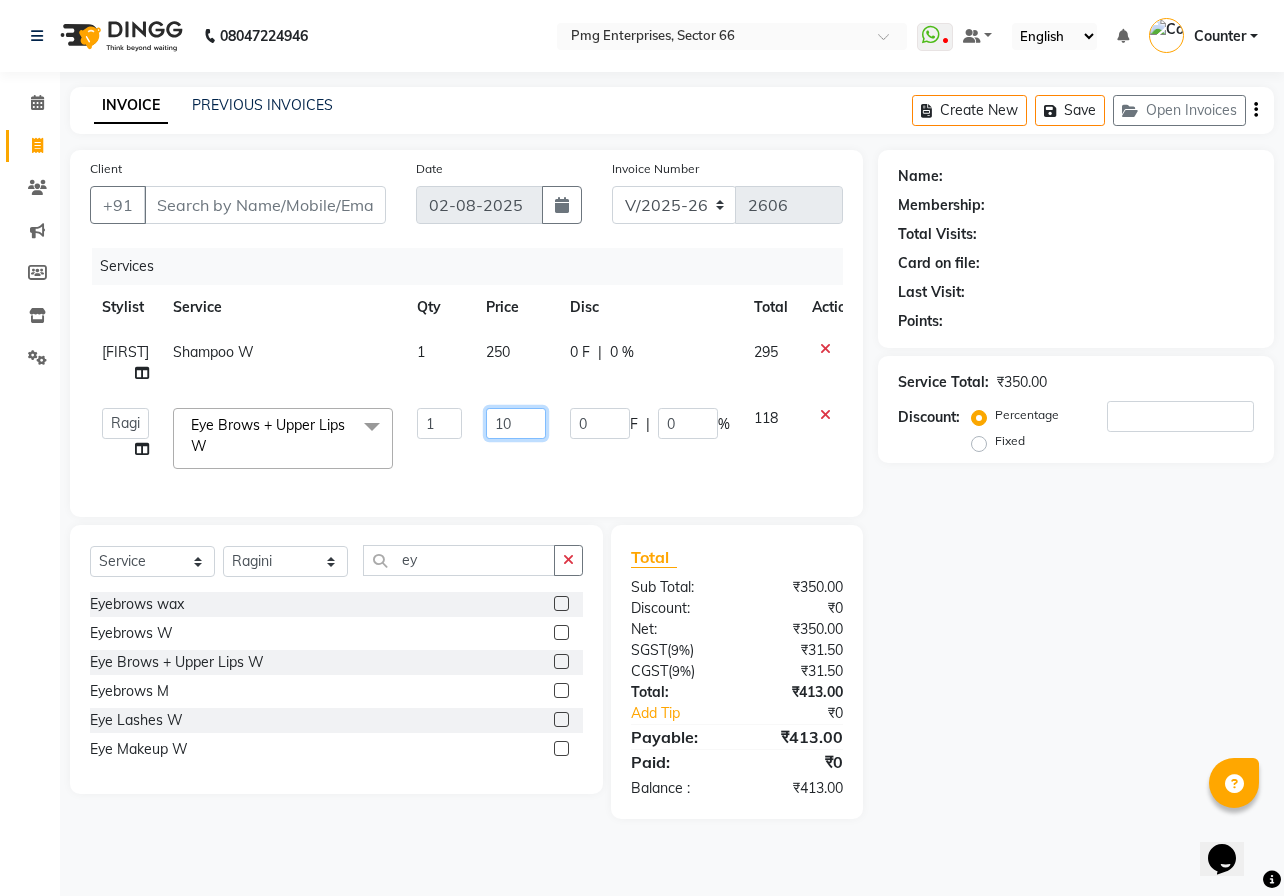 type on "1" 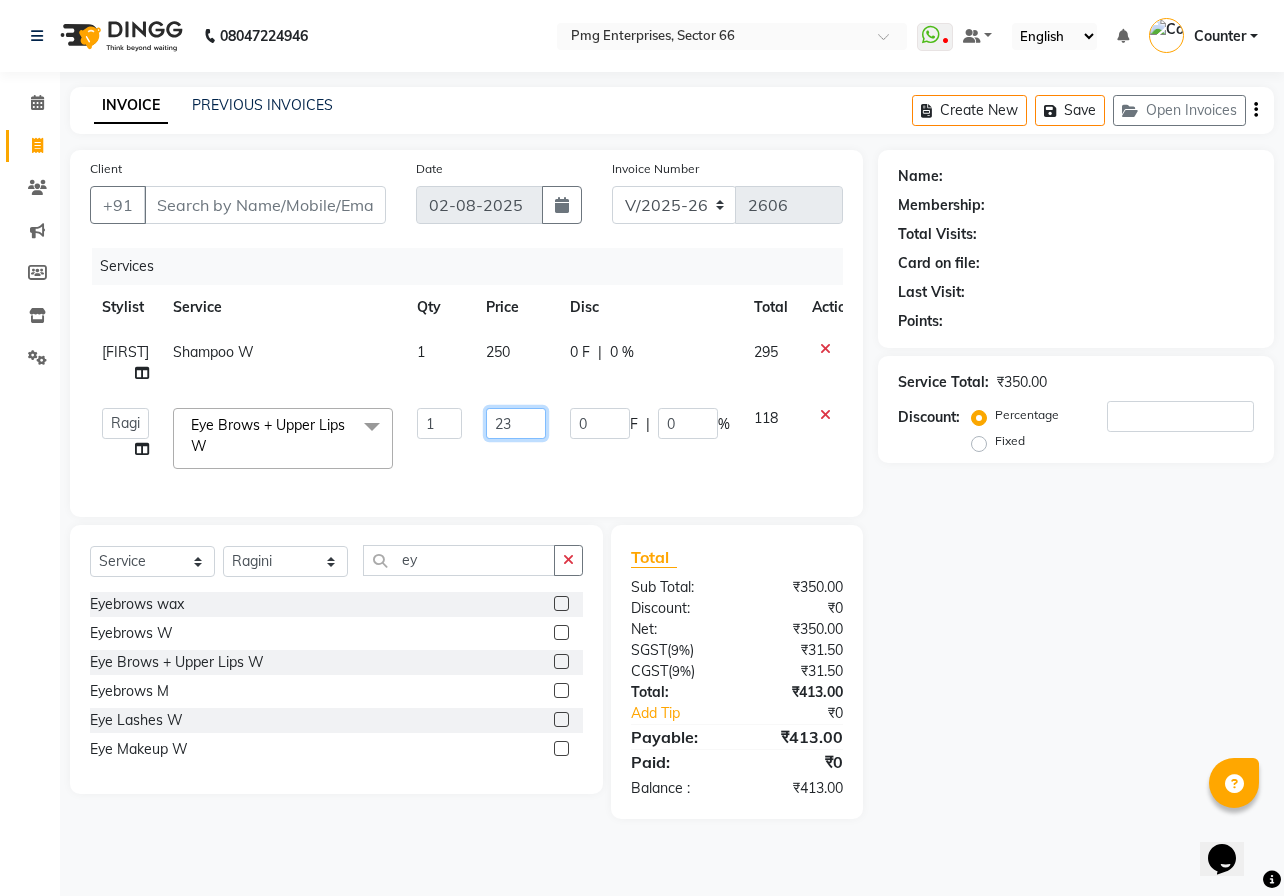 type on "230" 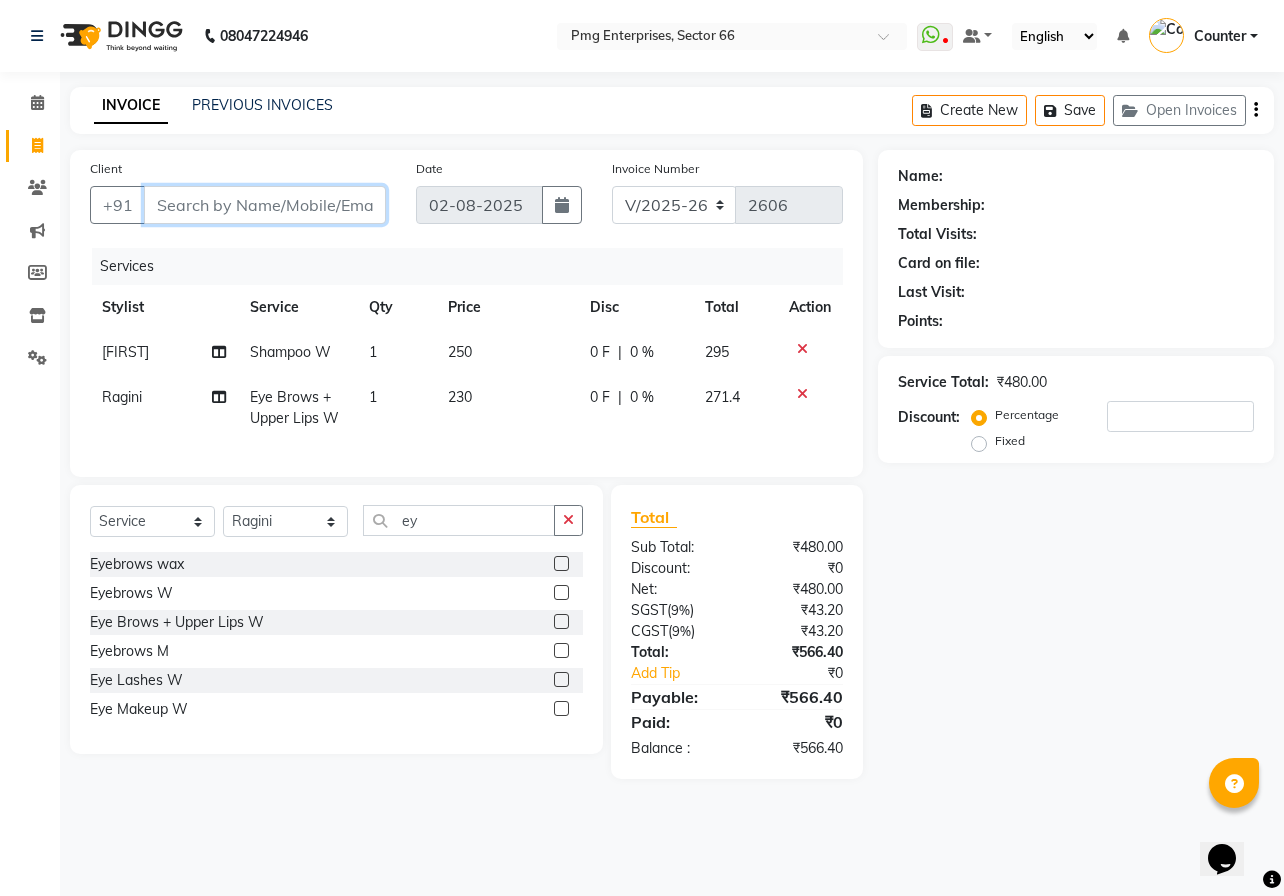 click on "Client" at bounding box center (265, 205) 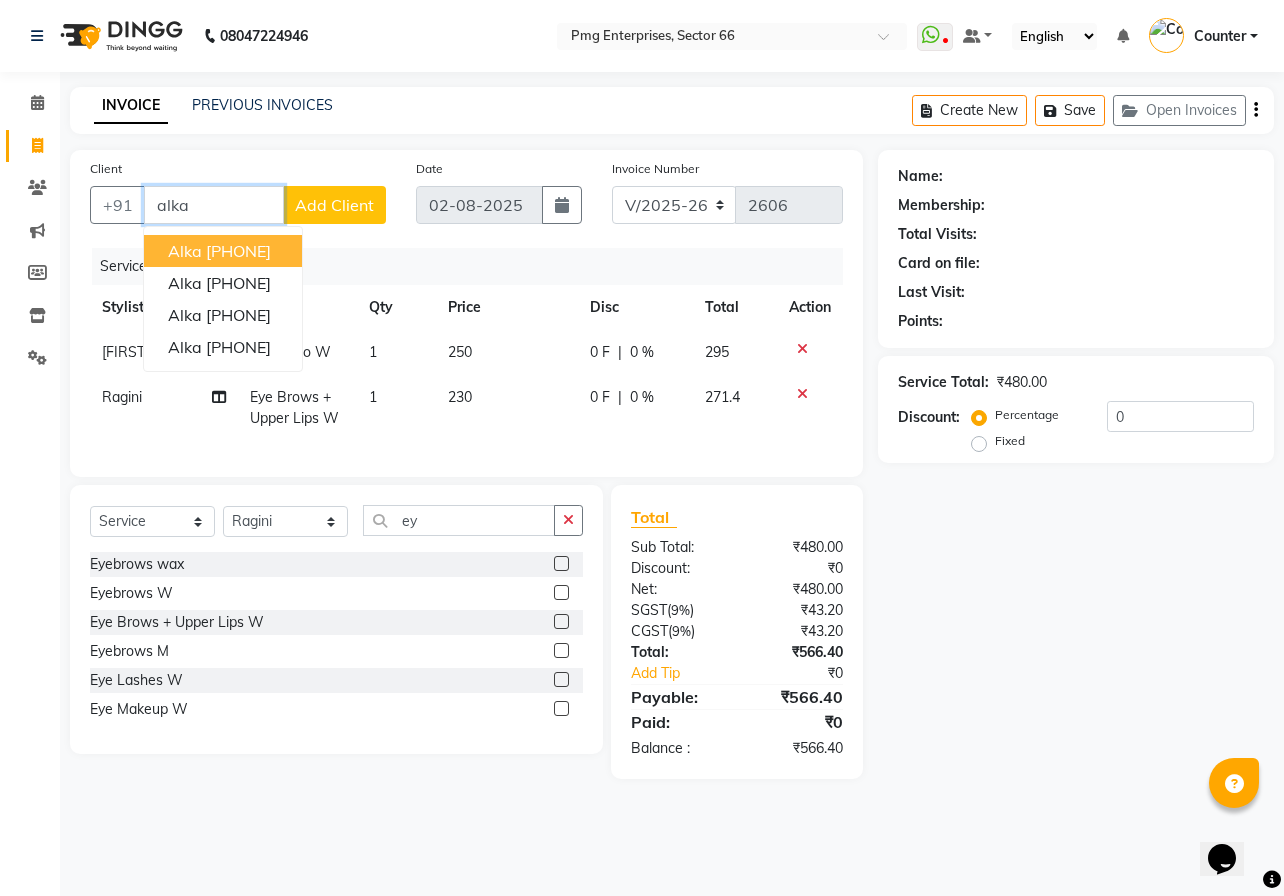 click on "9910437766" at bounding box center [238, 251] 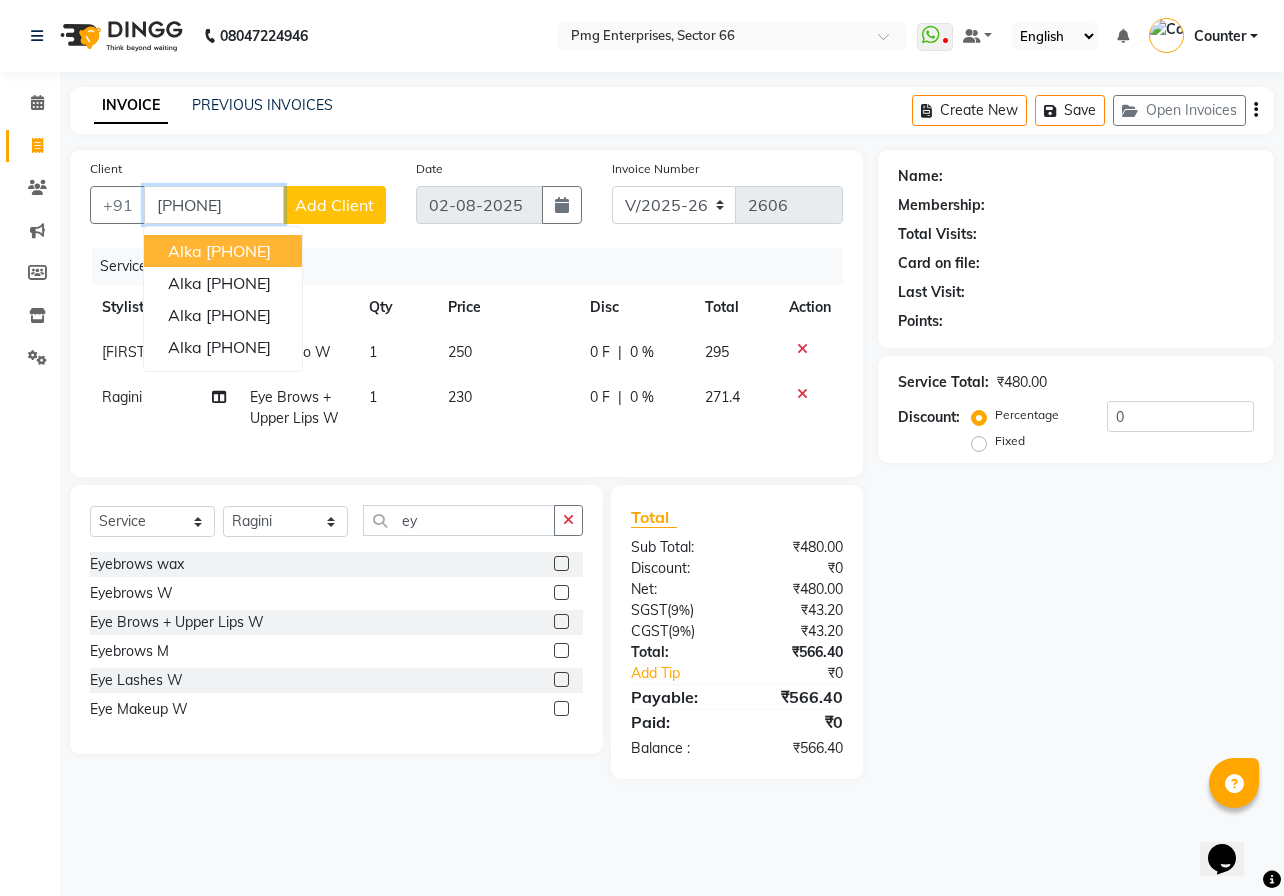 type on "9910437766" 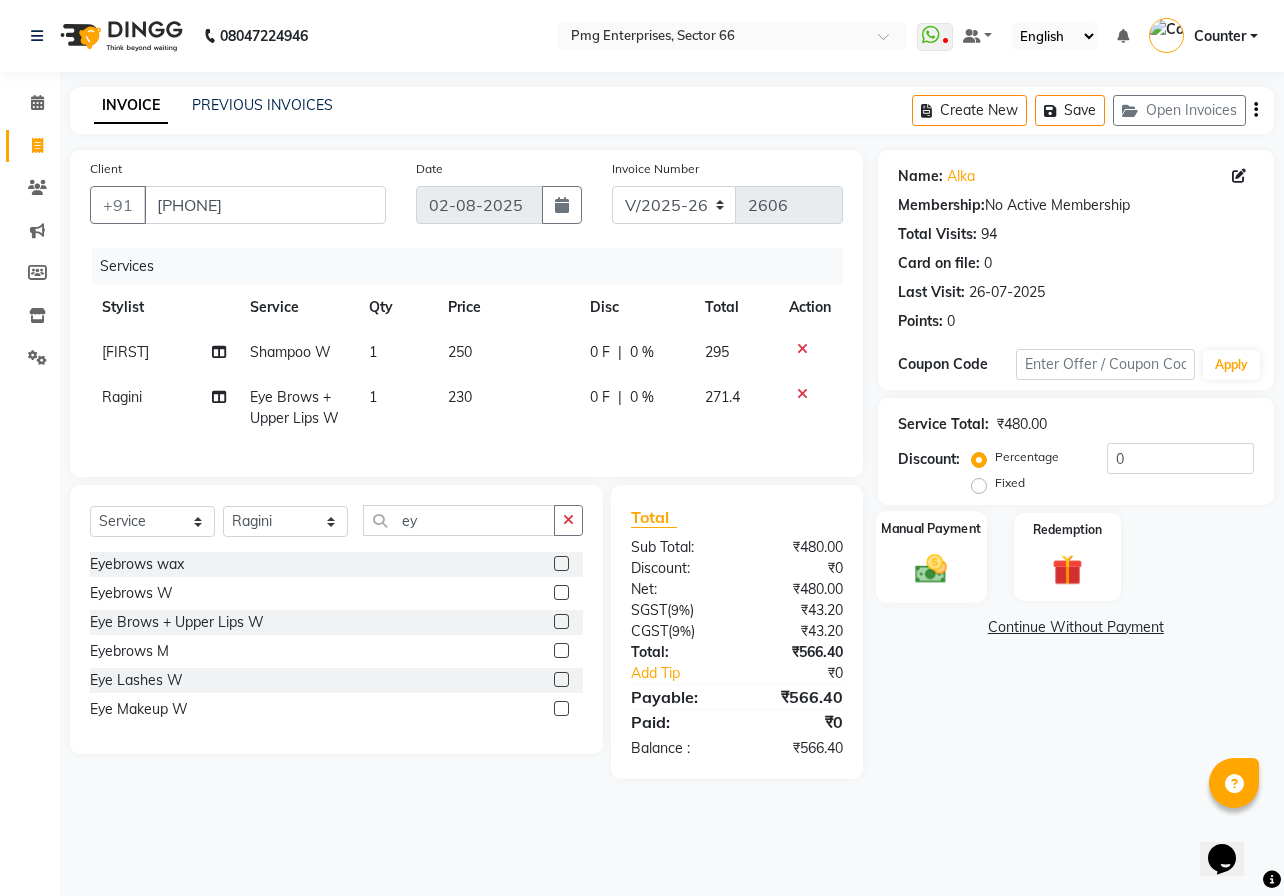 click 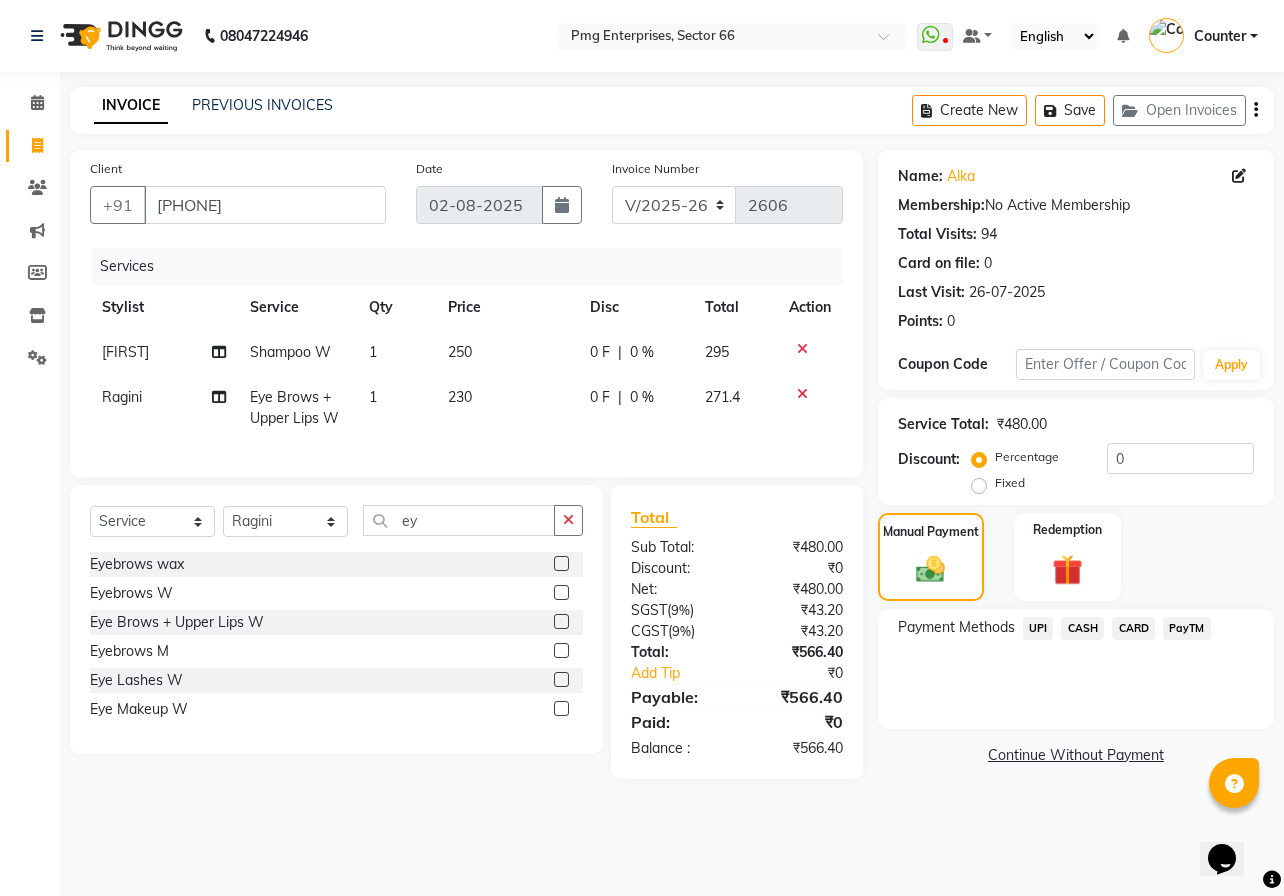 click on "UPI" 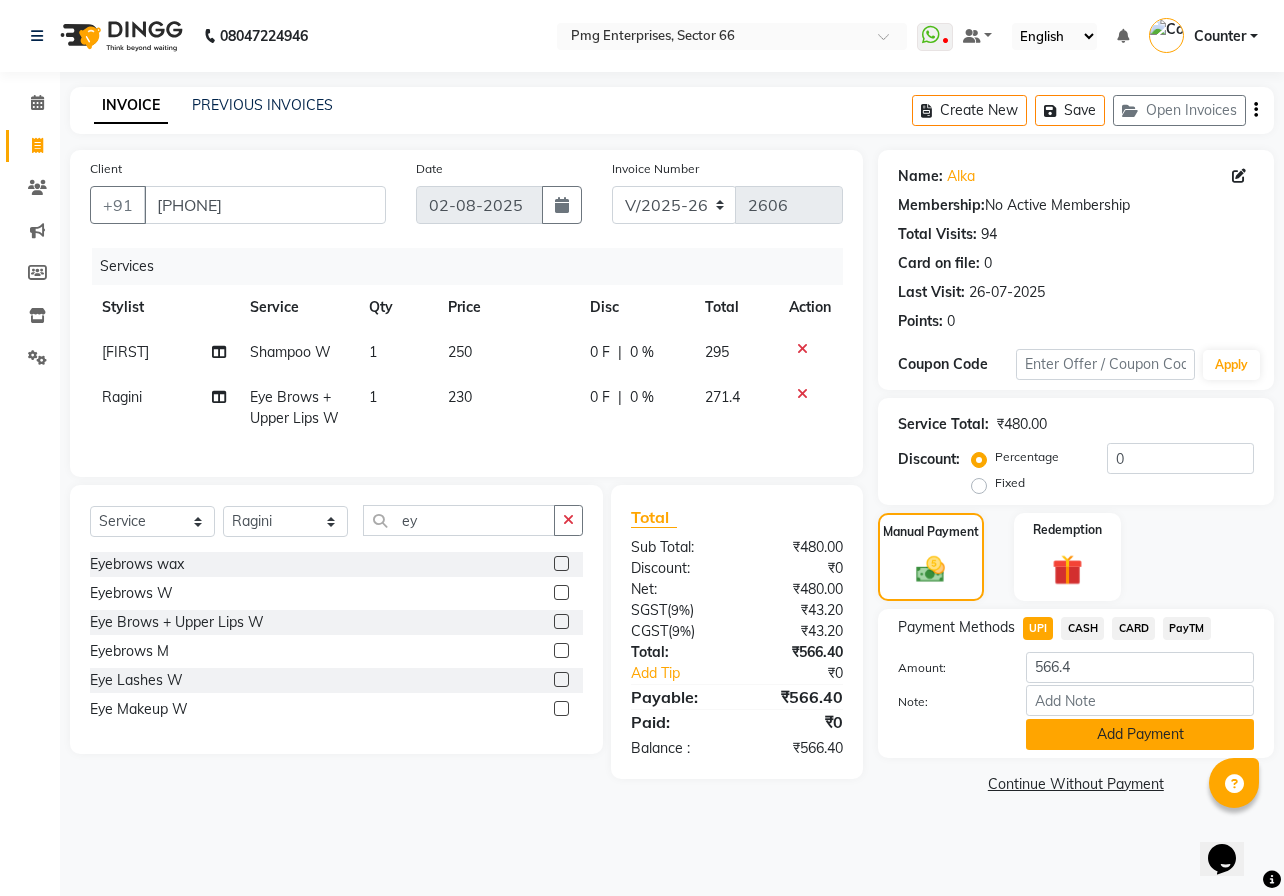 click on "Add Payment" 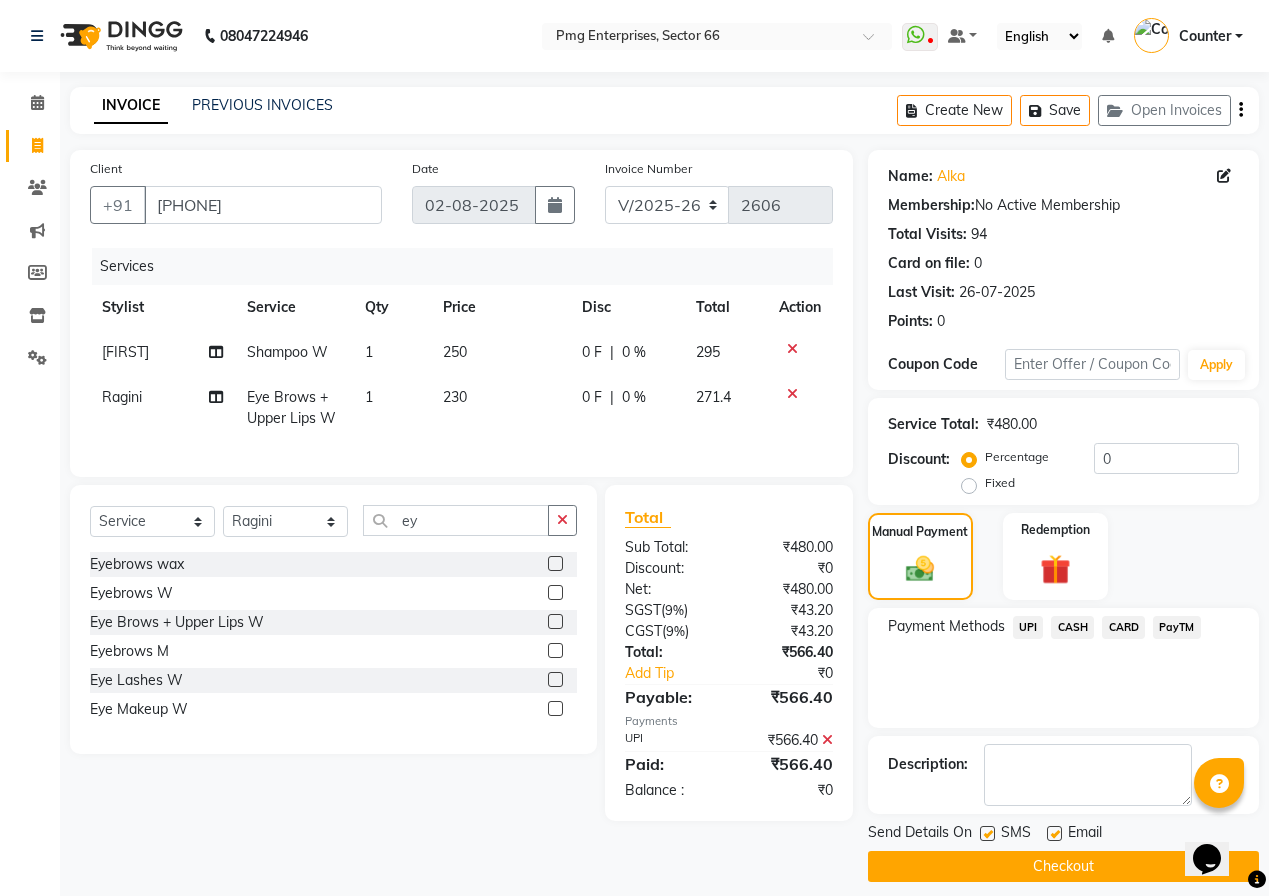 click on "Checkout" 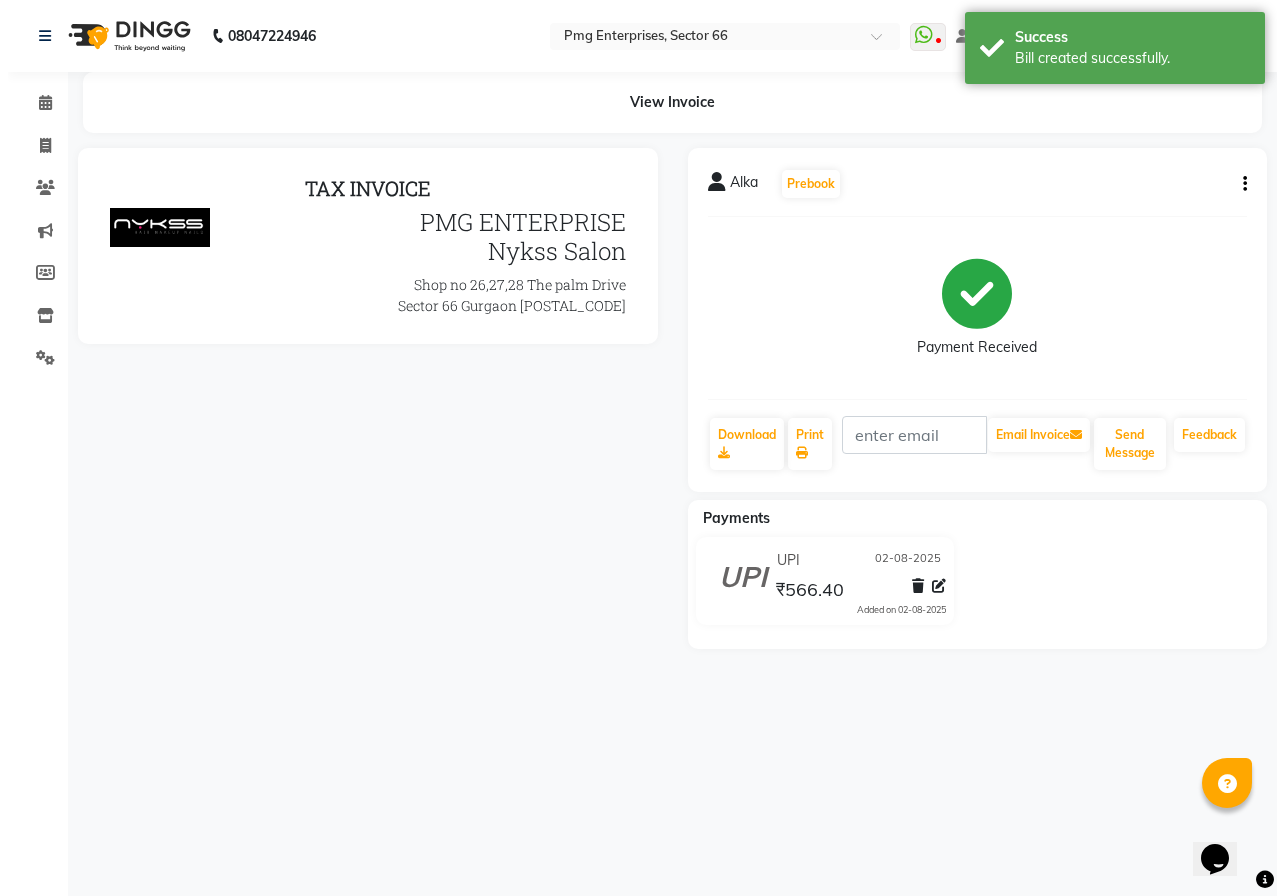 scroll, scrollTop: 0, scrollLeft: 0, axis: both 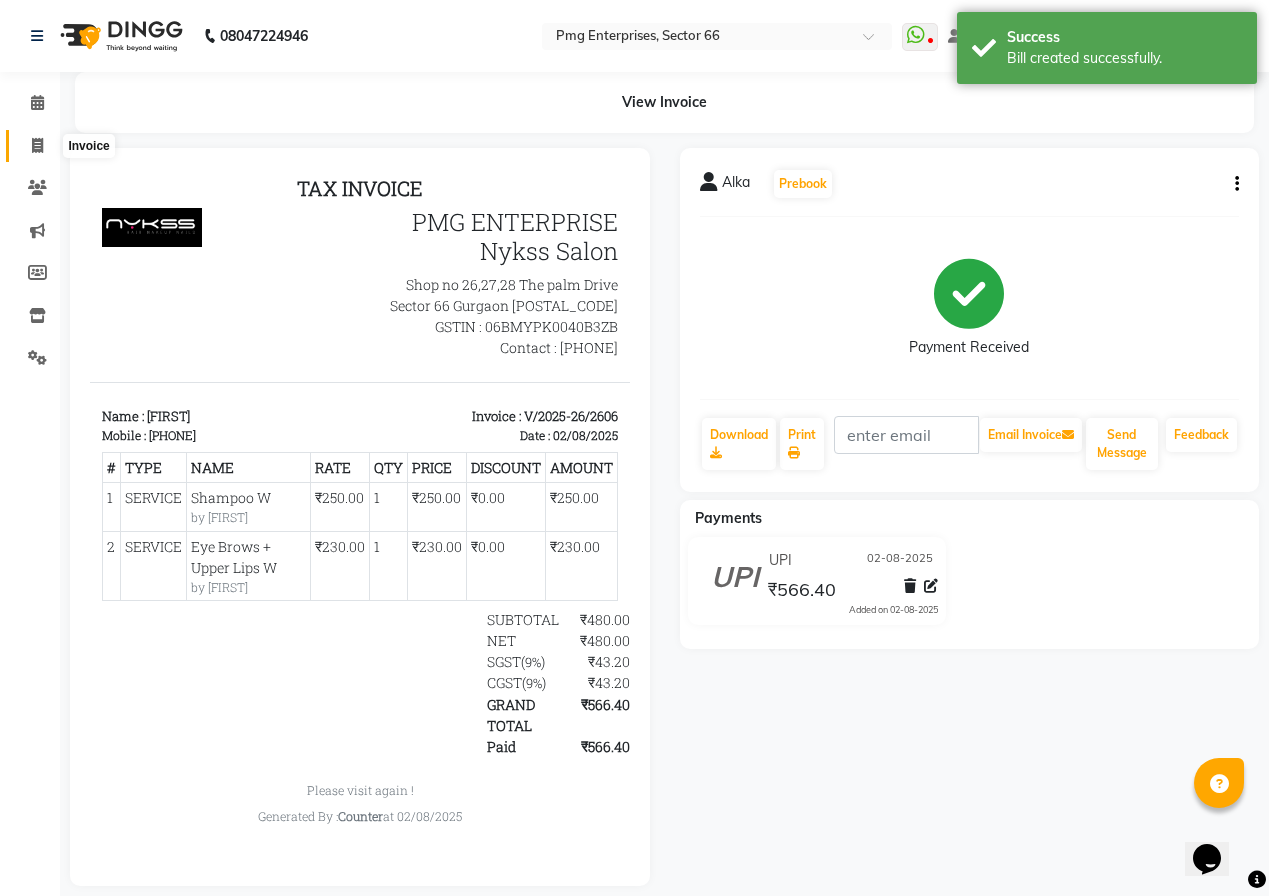 click 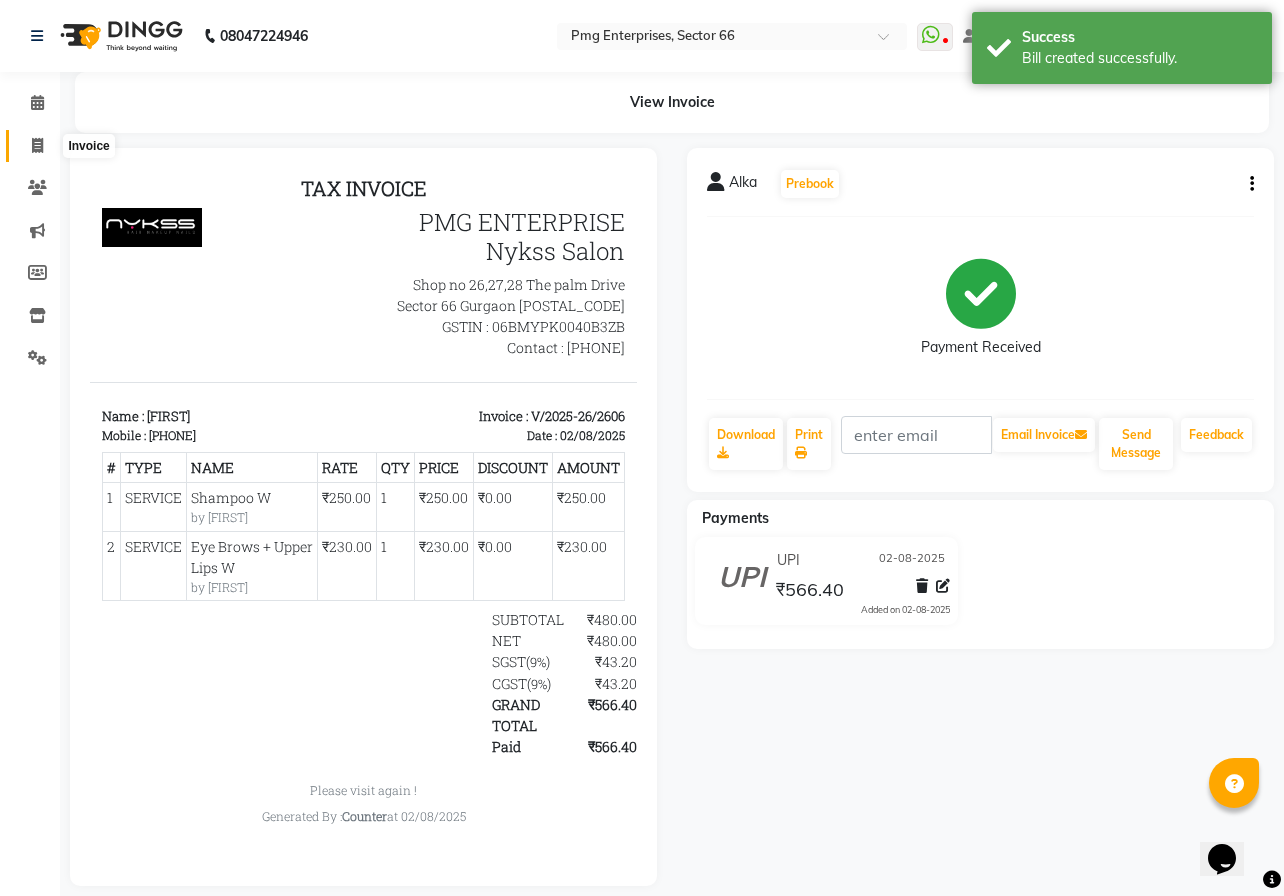 select on "889" 